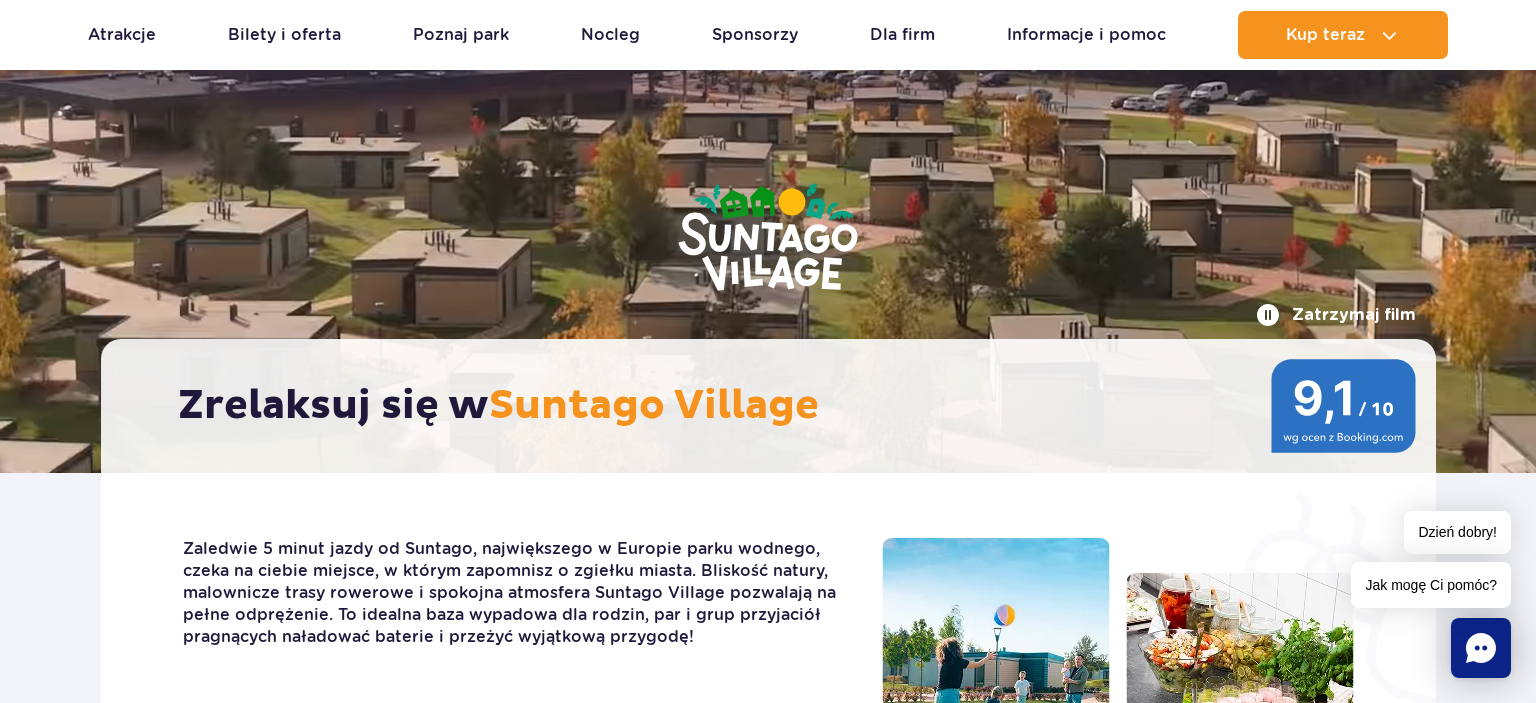 scroll, scrollTop: 0, scrollLeft: 0, axis: both 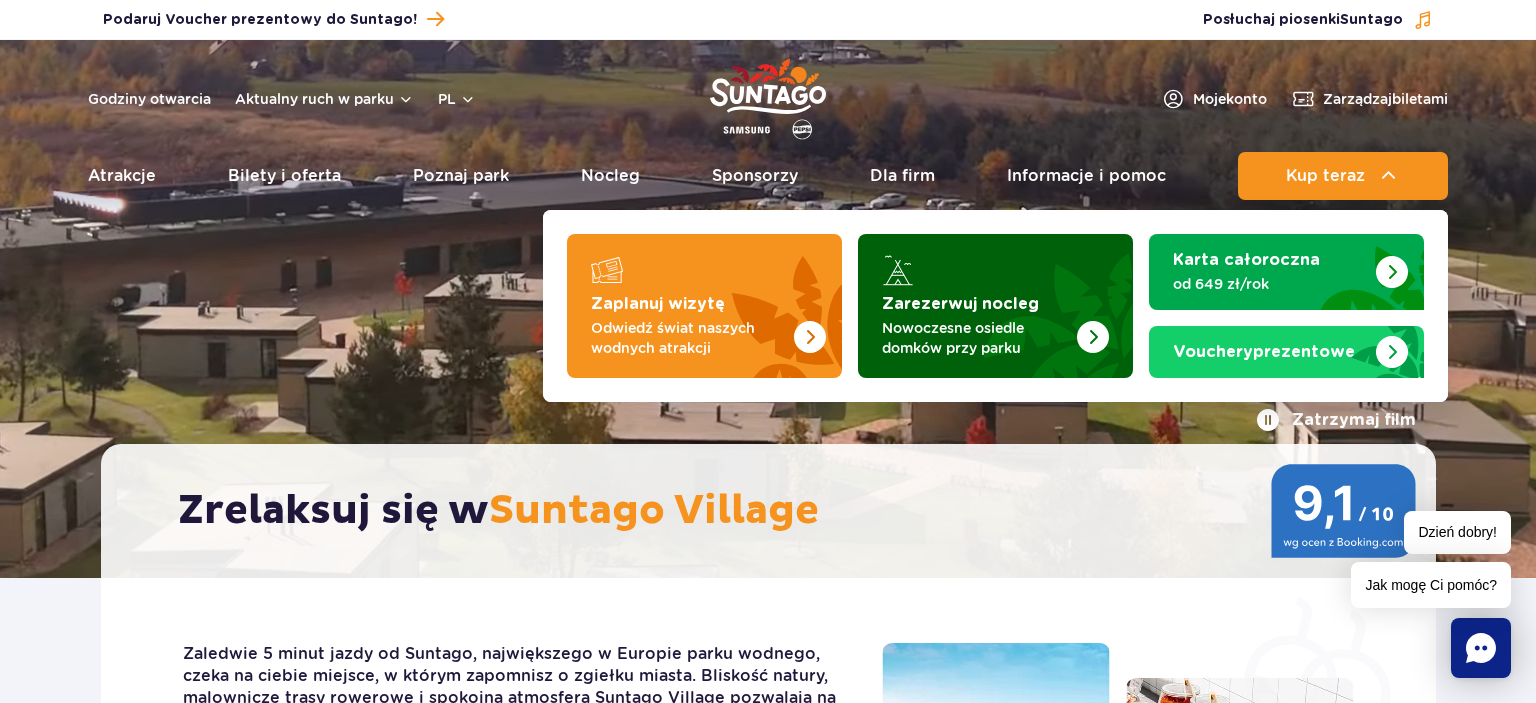 click on "Nowoczesne osiedle domków przy parku" at bounding box center [979, 338] 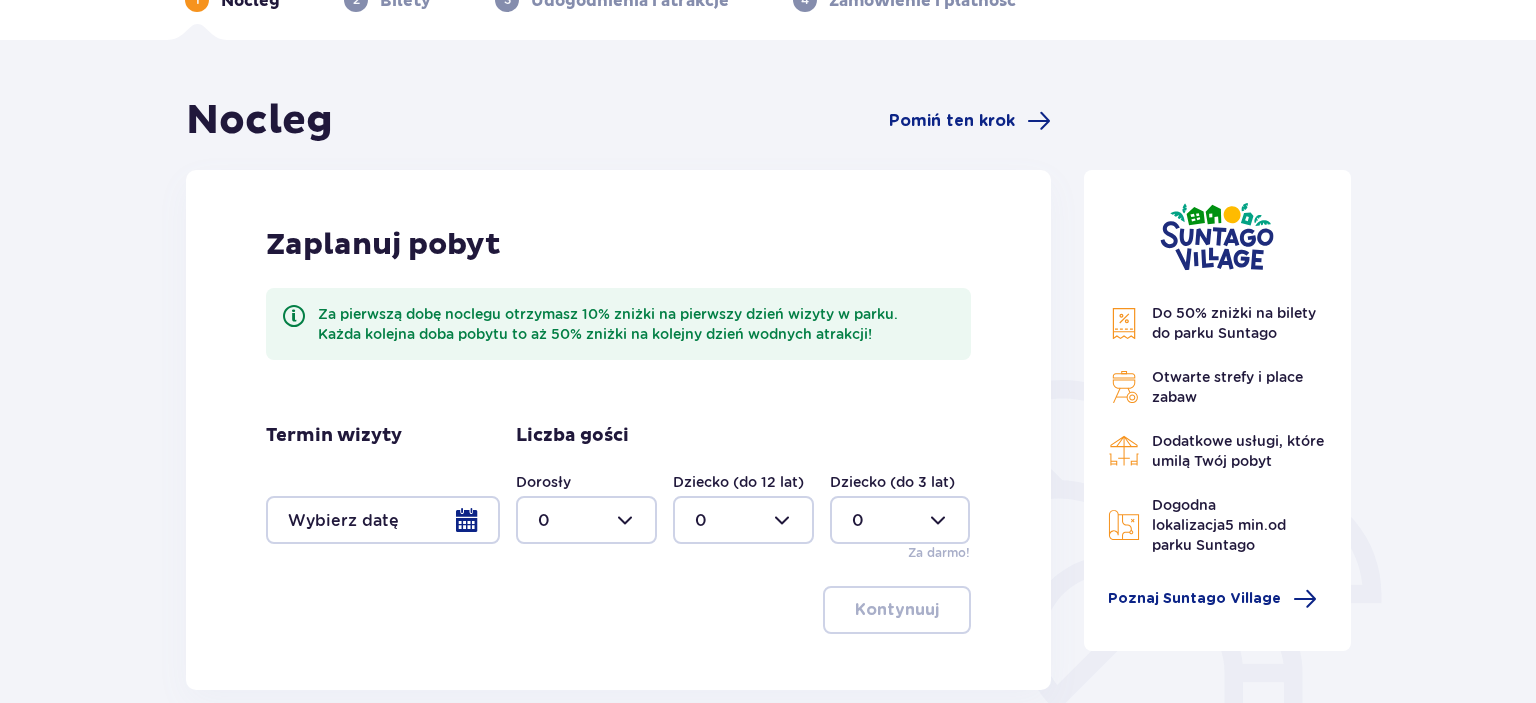 scroll, scrollTop: 211, scrollLeft: 0, axis: vertical 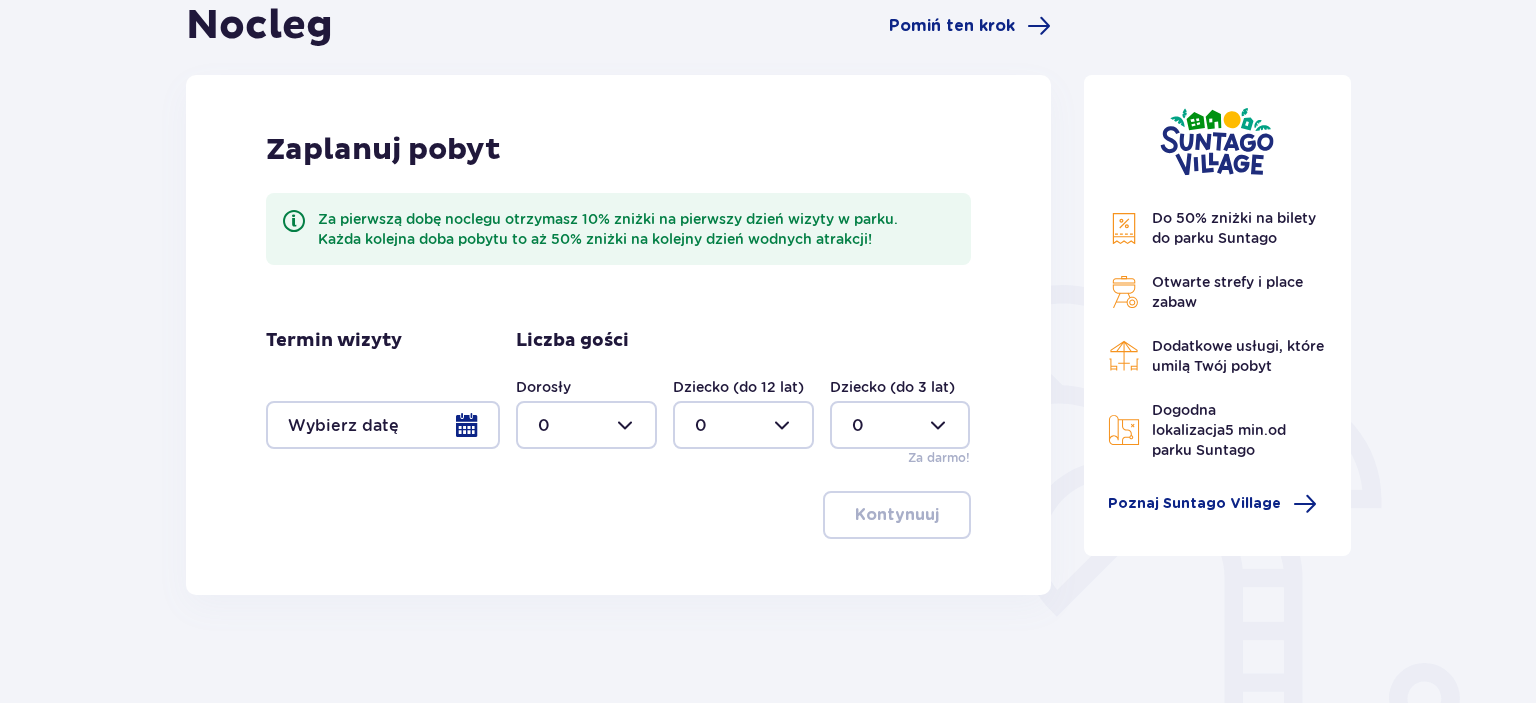 click at bounding box center (383, 425) 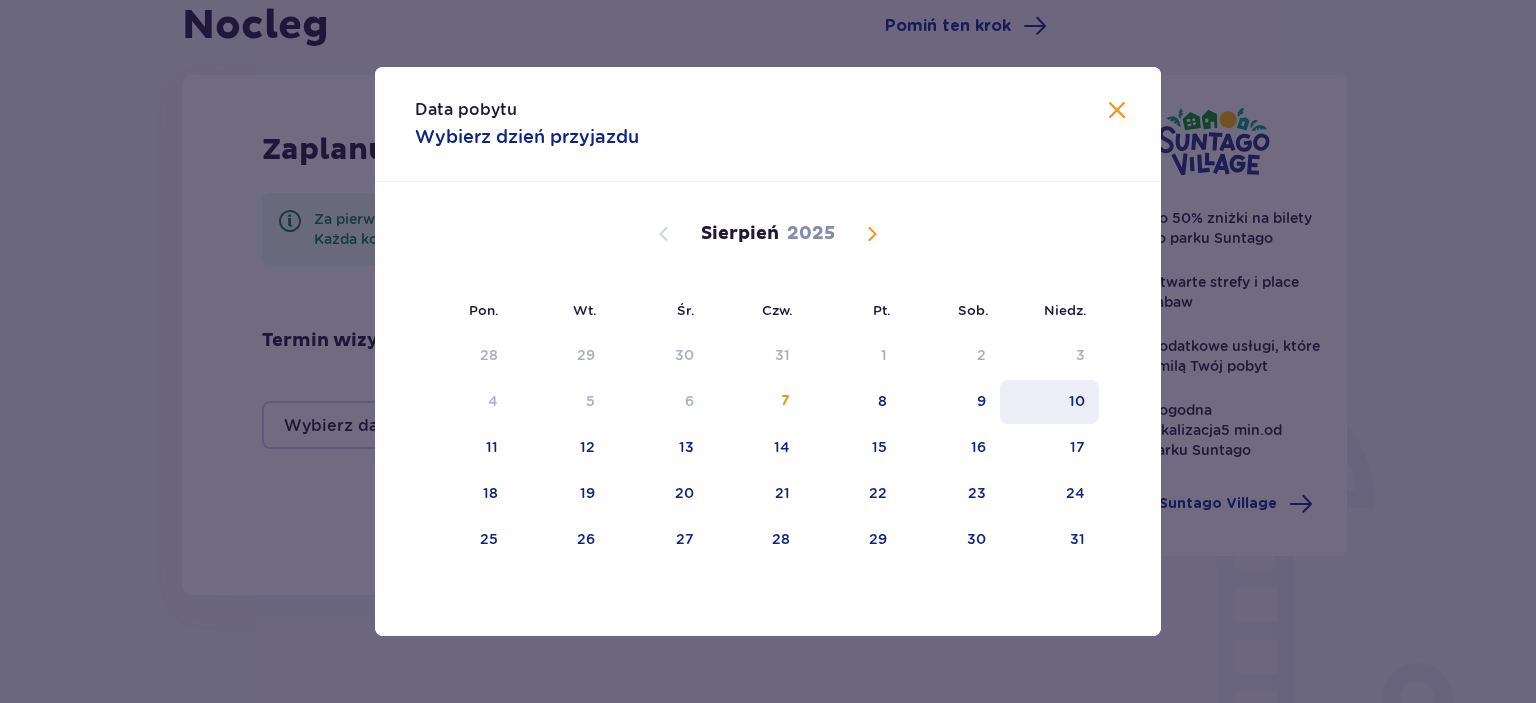 click on "10" at bounding box center [1049, 402] 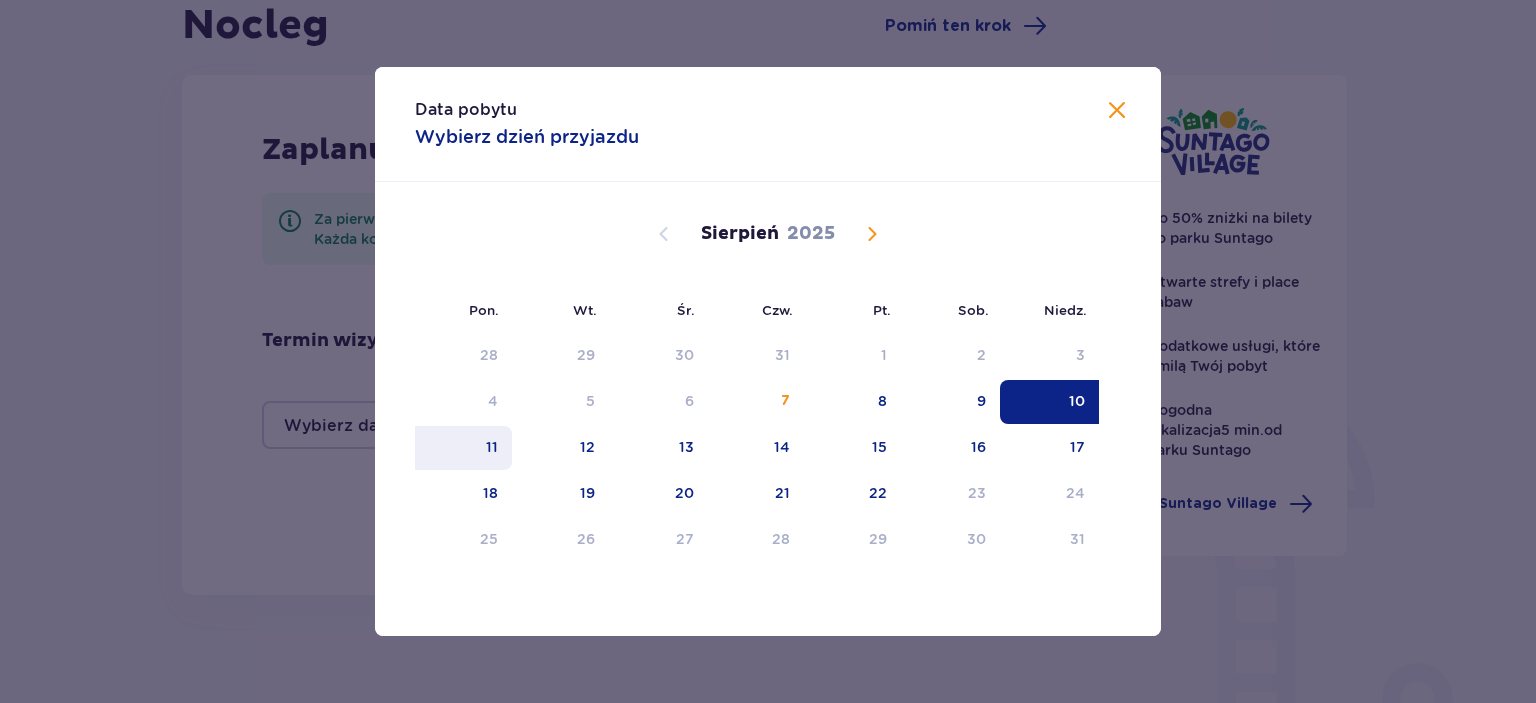 click on "11" at bounding box center [463, 448] 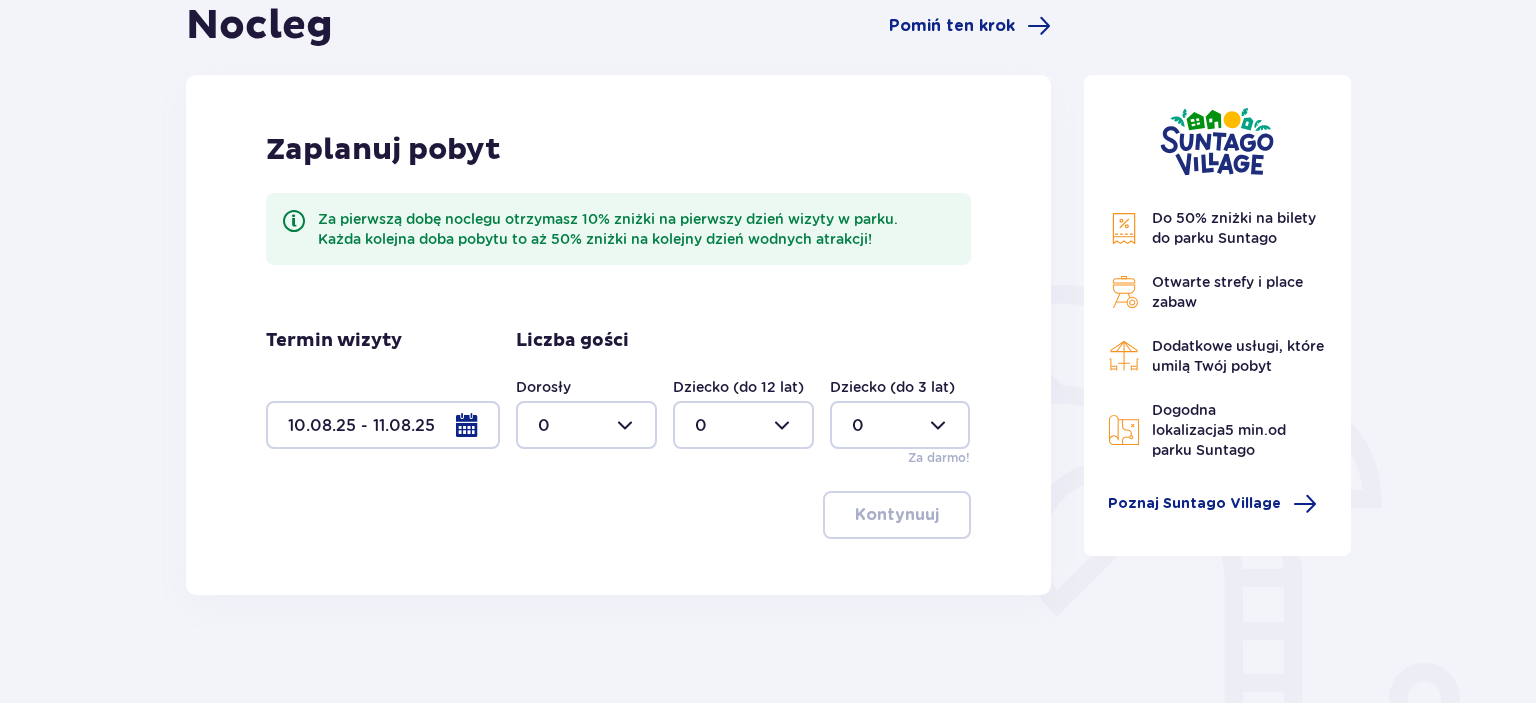 click at bounding box center [586, 425] 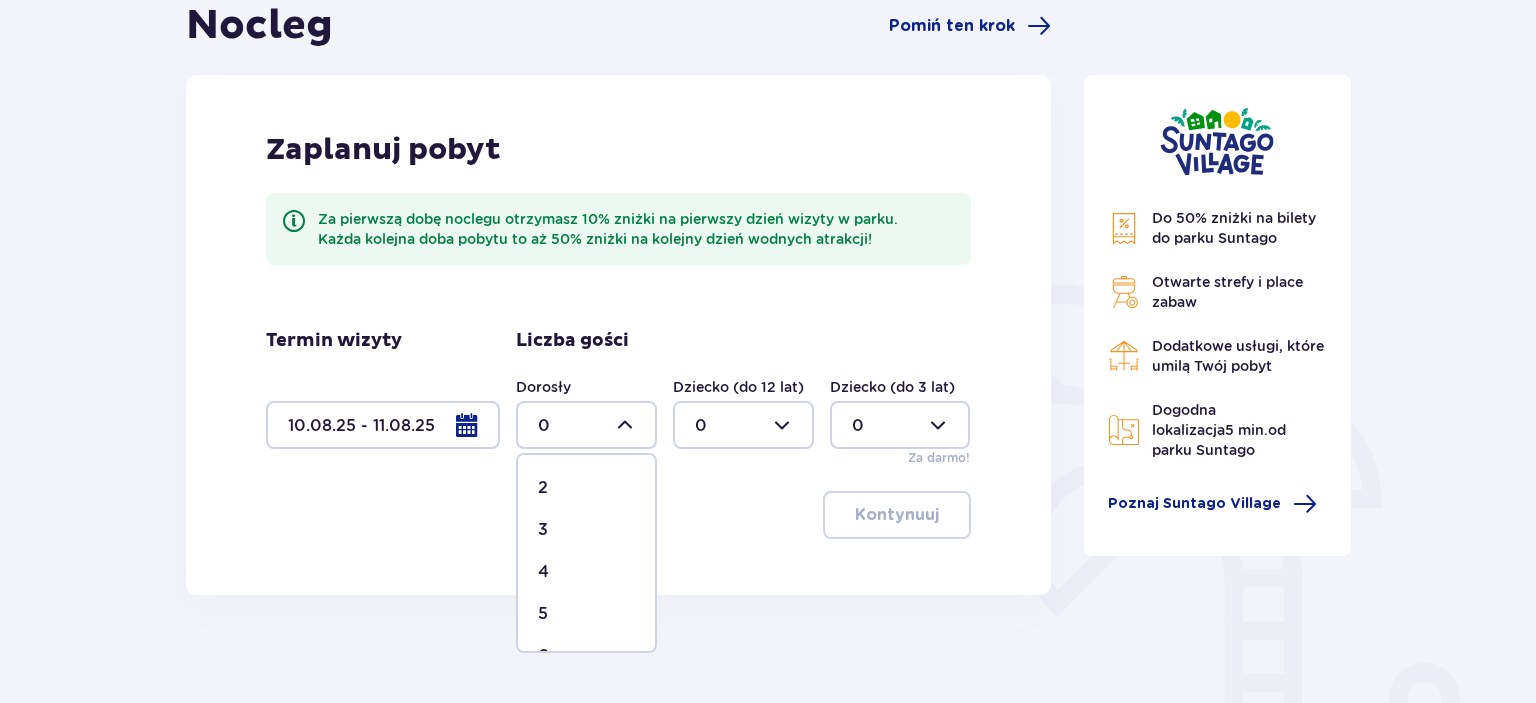 scroll, scrollTop: 115, scrollLeft: 0, axis: vertical 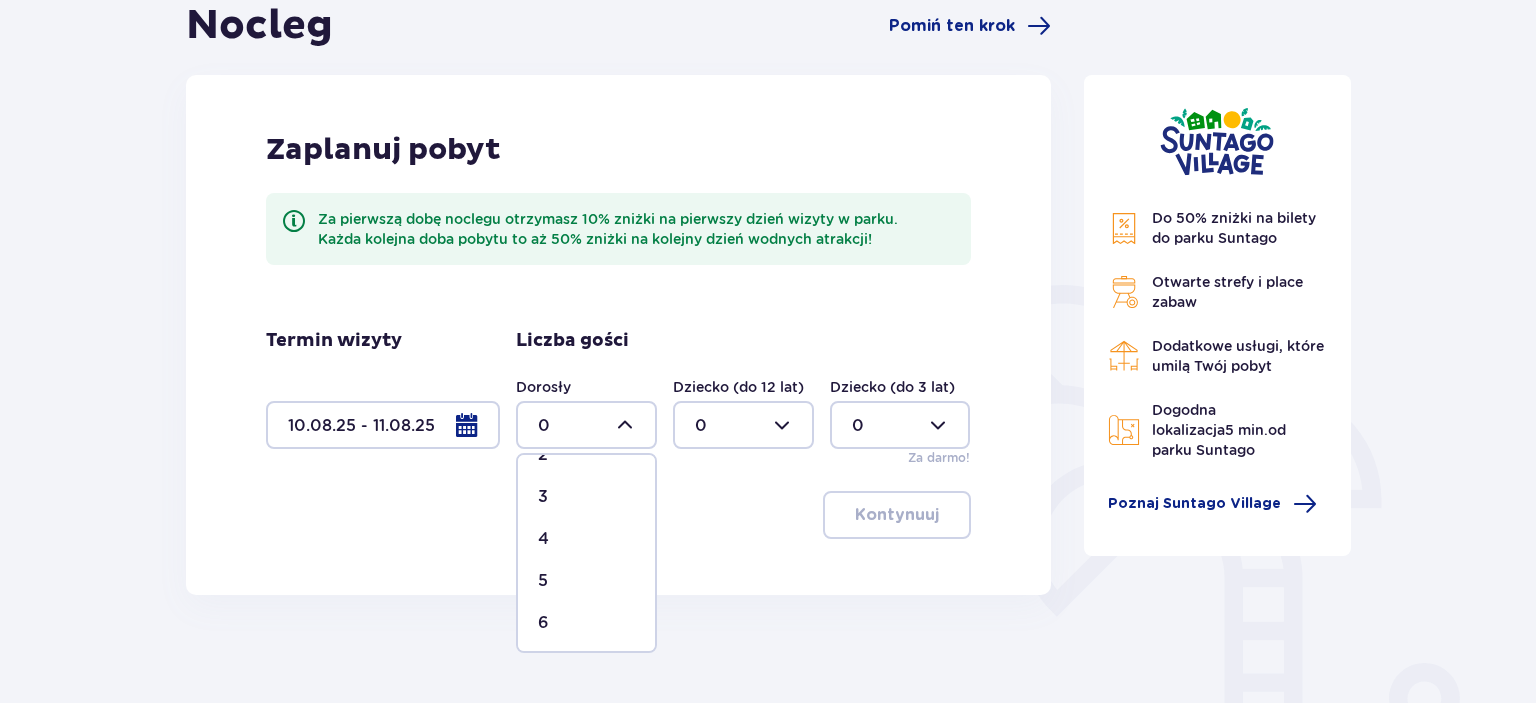 click on "4" at bounding box center (586, 539) 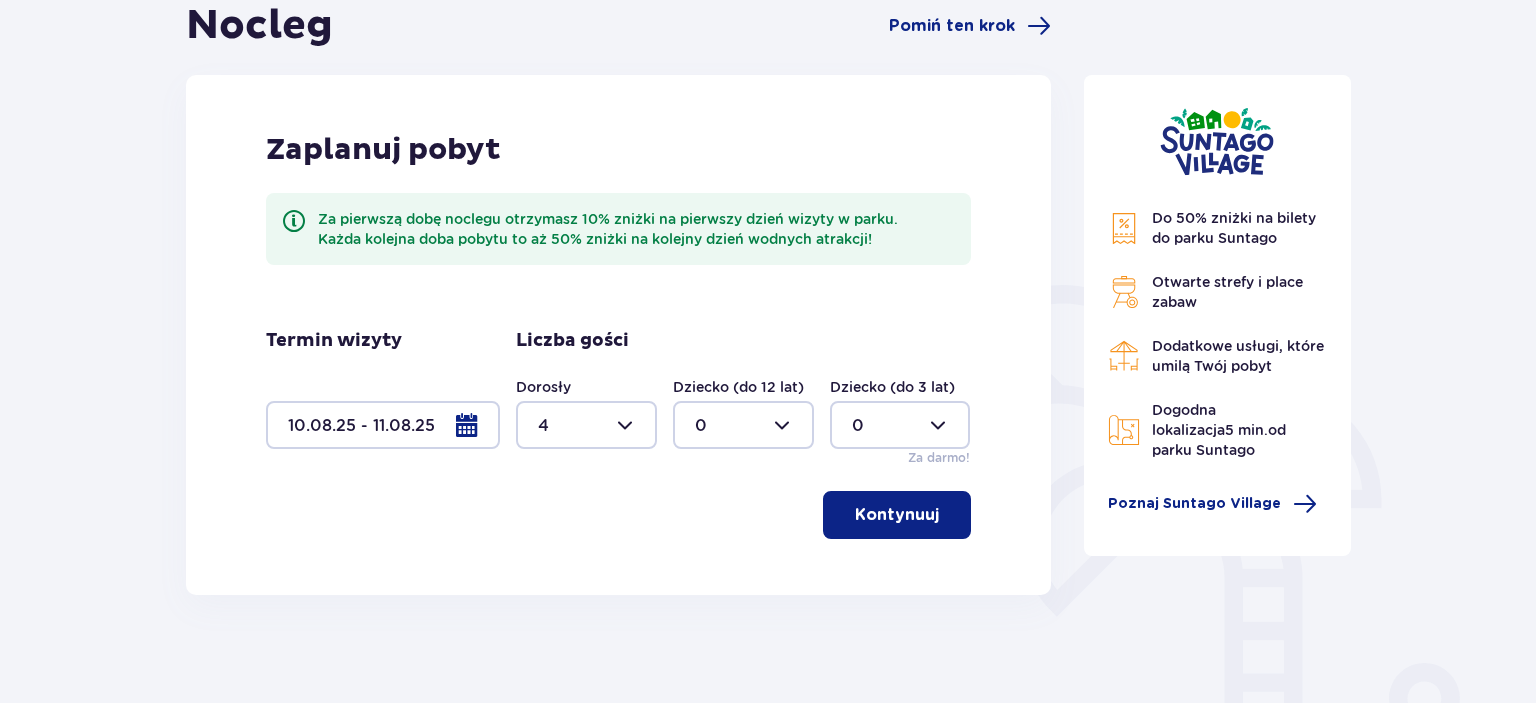 click at bounding box center (743, 425) 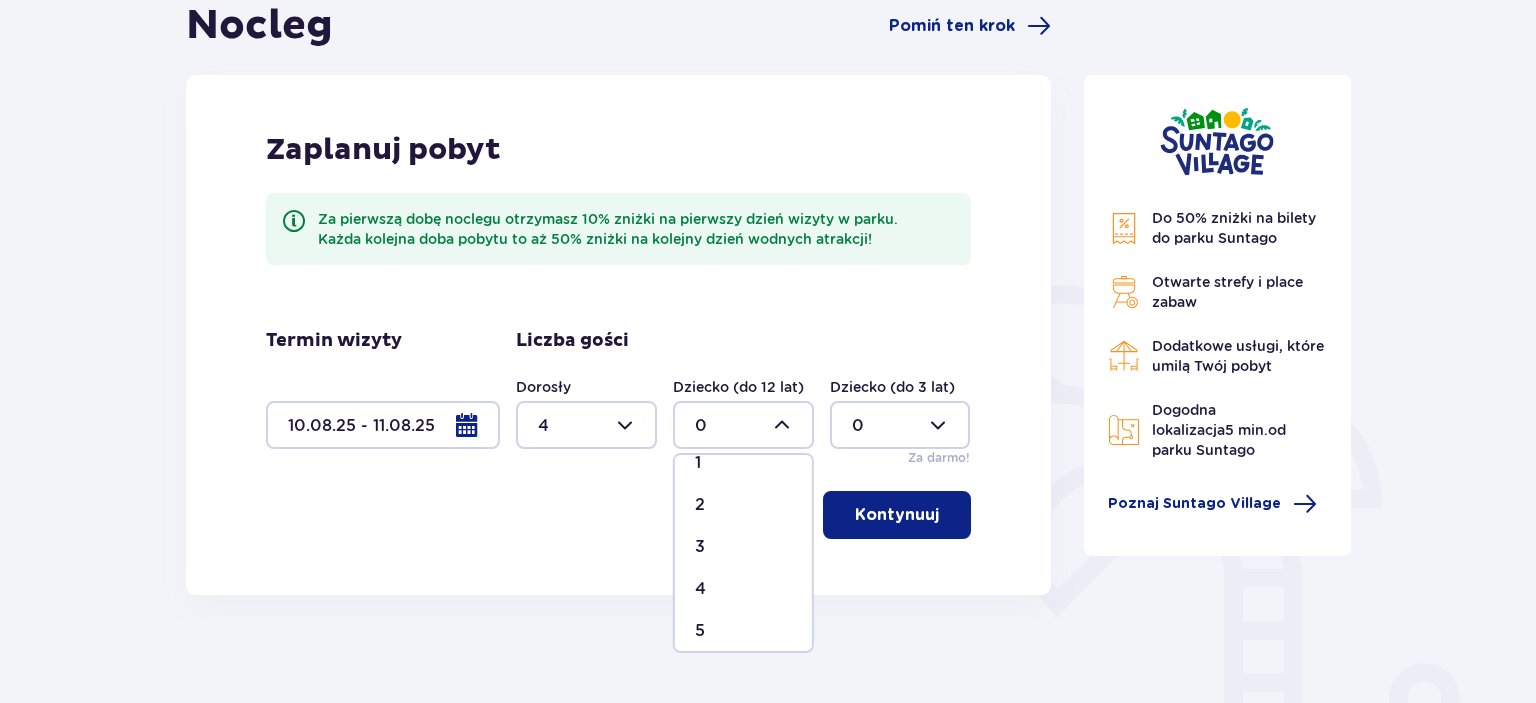 scroll, scrollTop: 115, scrollLeft: 0, axis: vertical 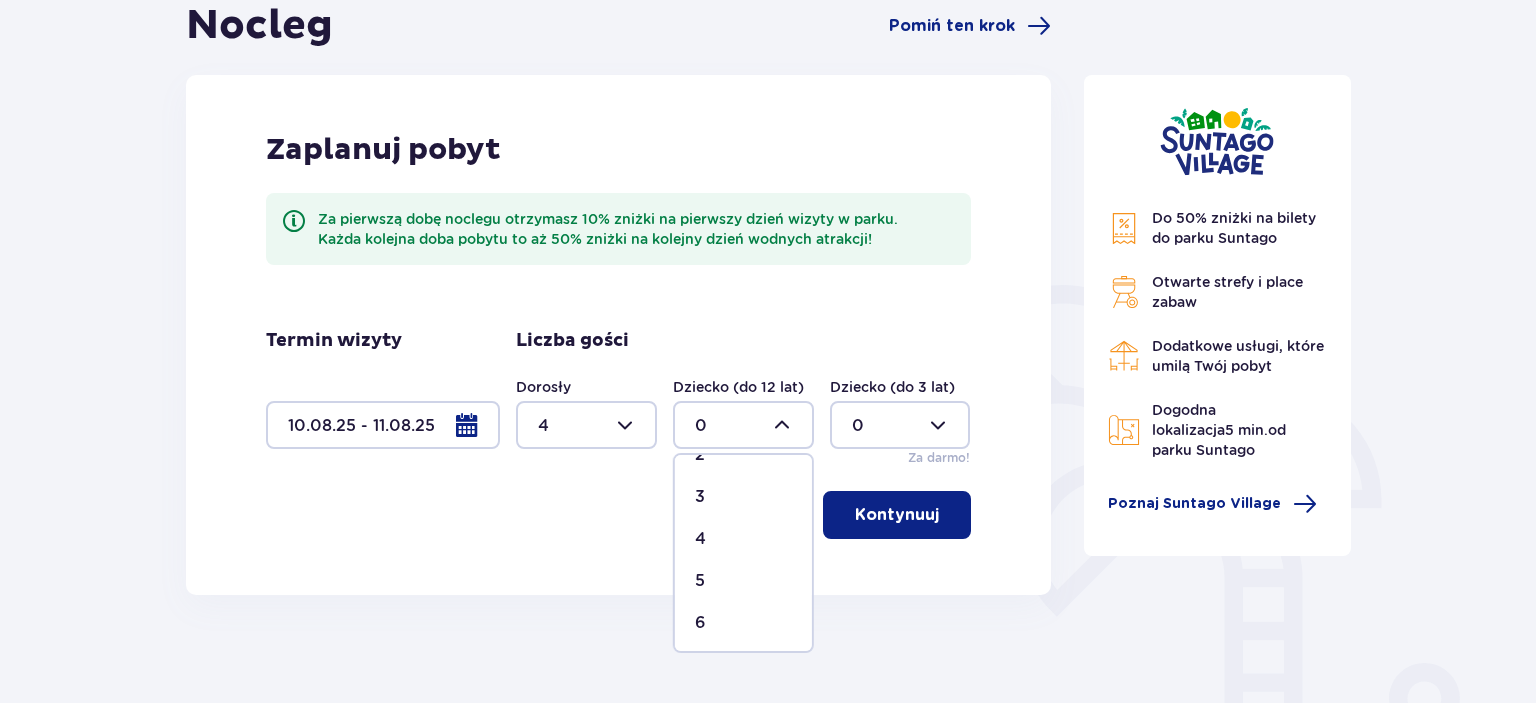 click on "4" at bounding box center [743, 539] 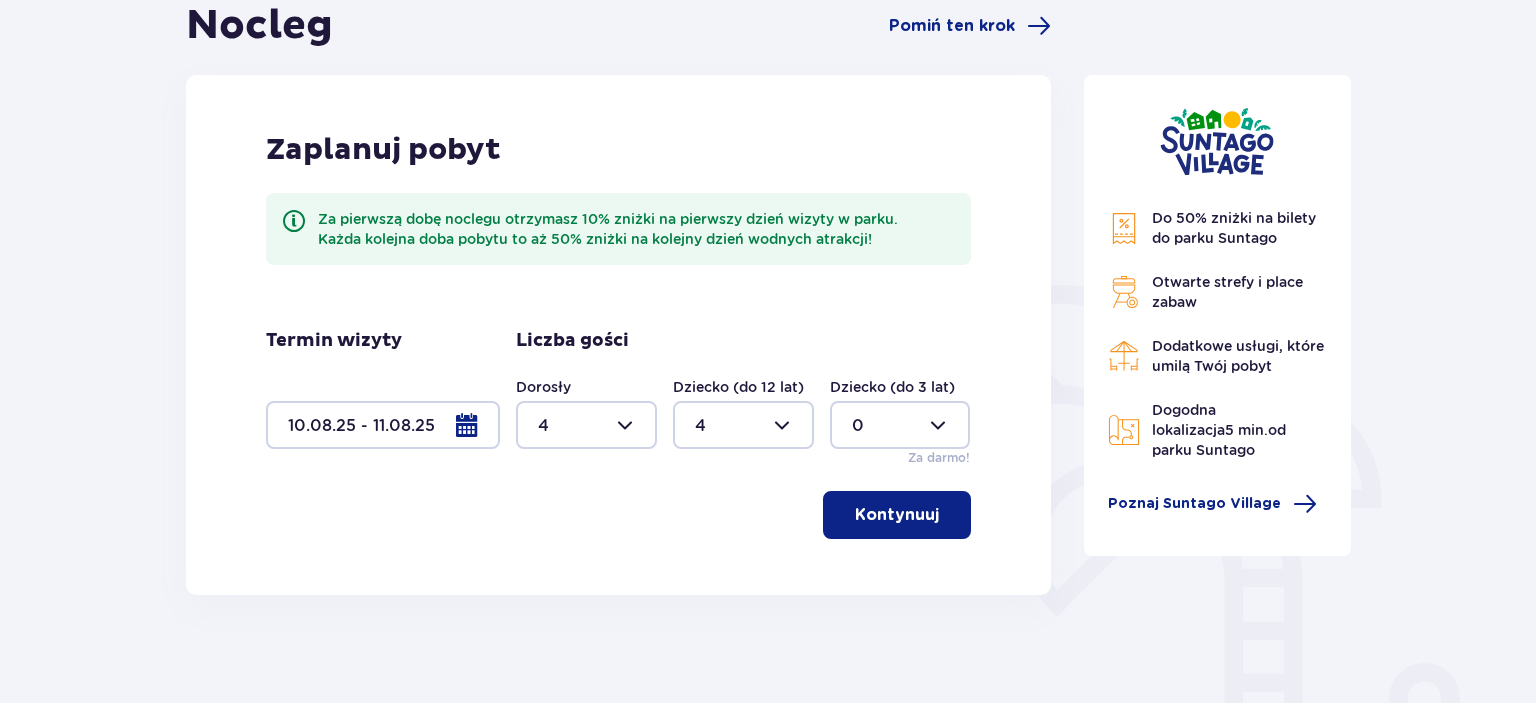 click on "Kontynuuj" at bounding box center [897, 515] 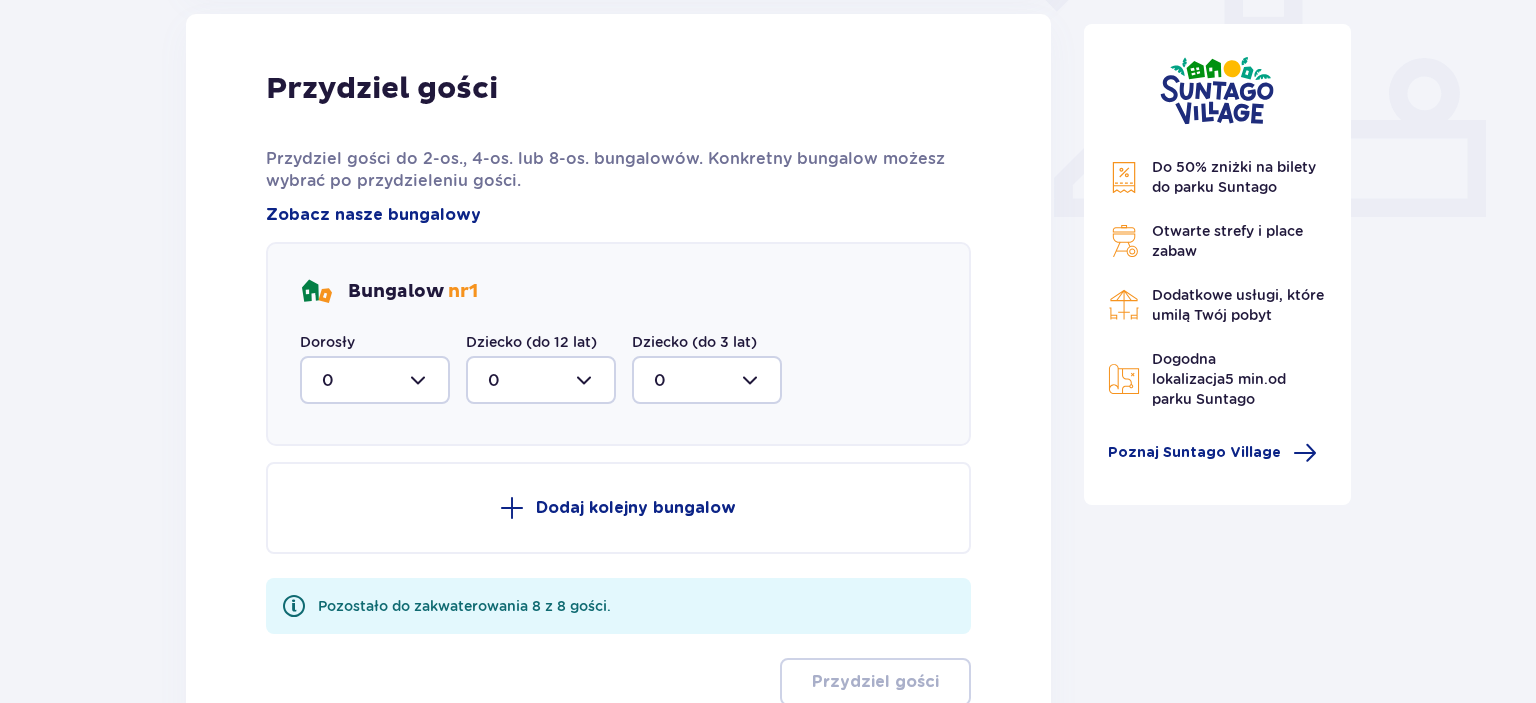scroll, scrollTop: 782, scrollLeft: 0, axis: vertical 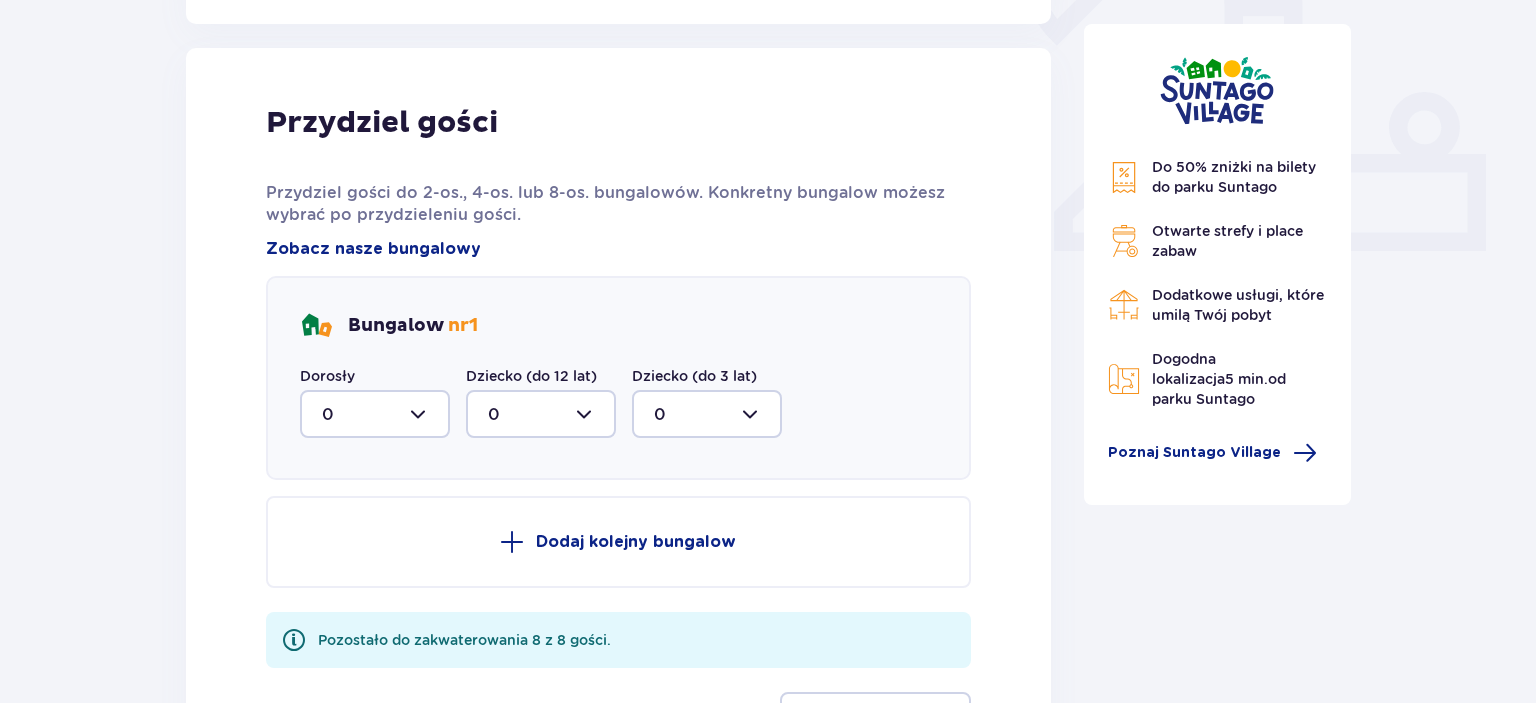 click at bounding box center [375, 414] 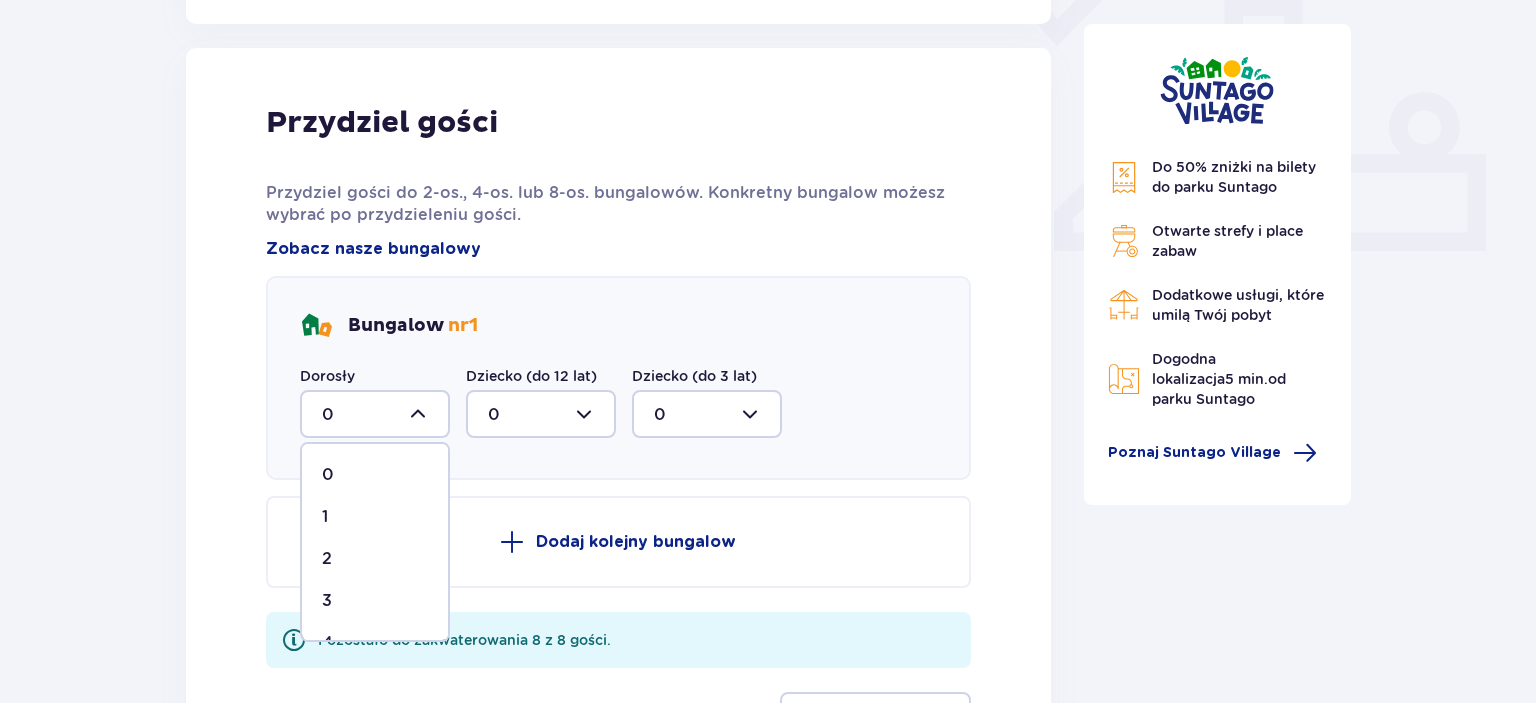 click on "2" at bounding box center [375, 559] 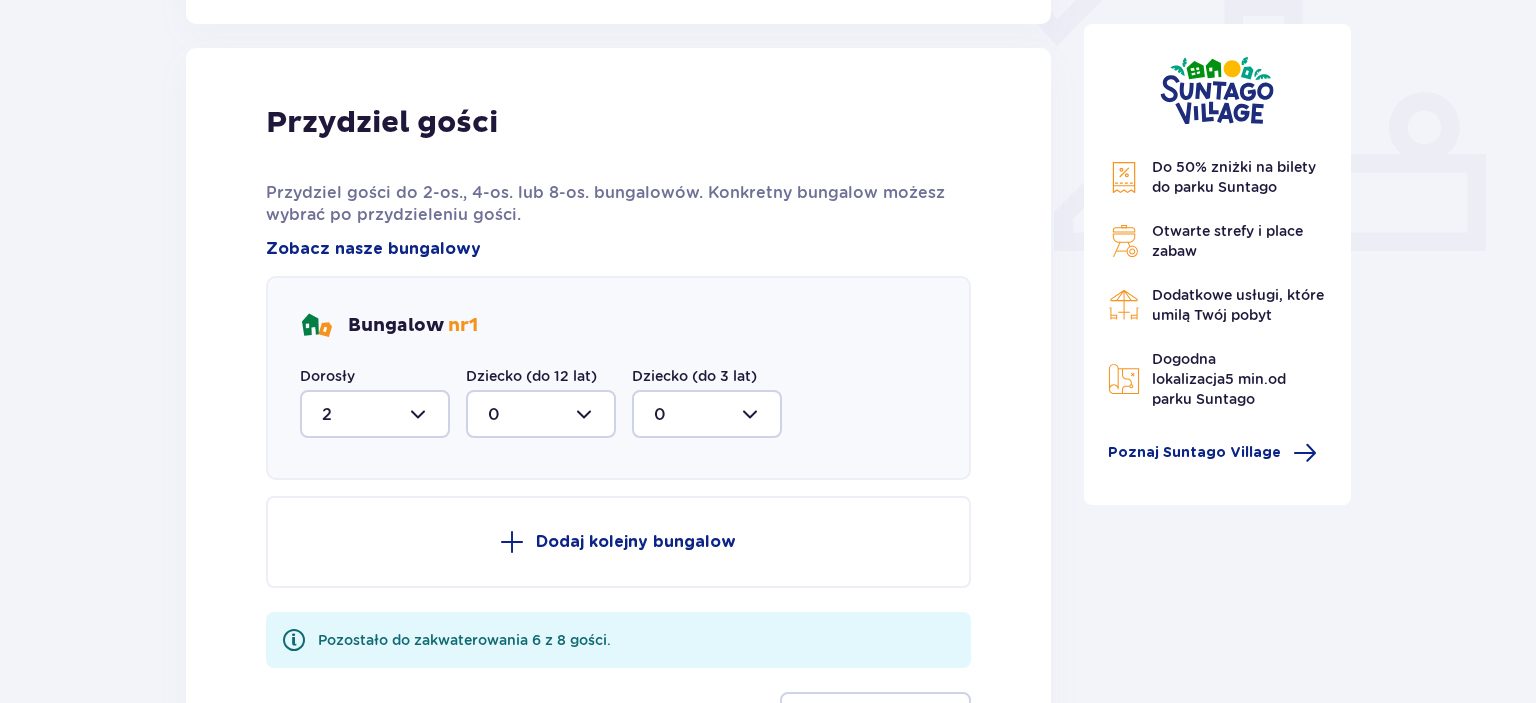 click at bounding box center (541, 414) 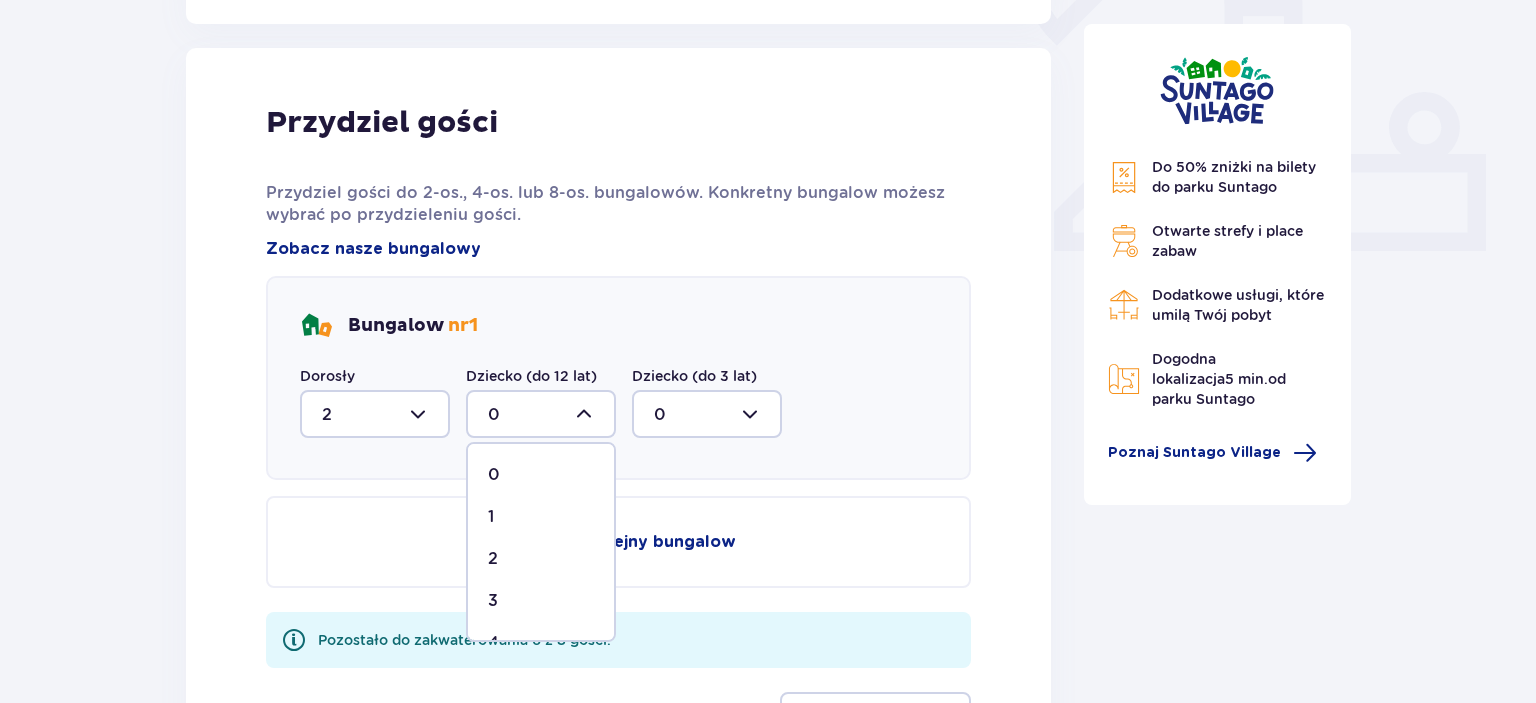 click on "2" at bounding box center [541, 559] 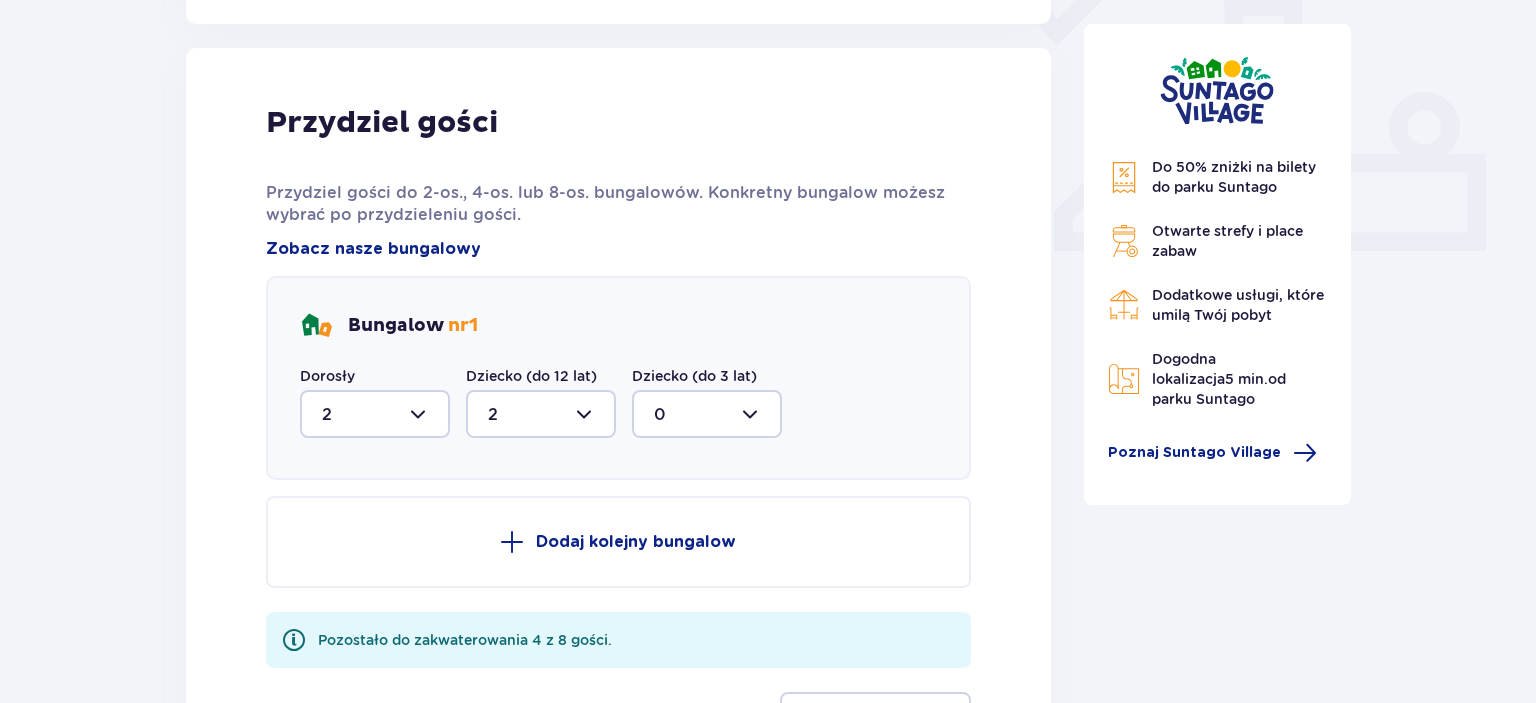 type on "2" 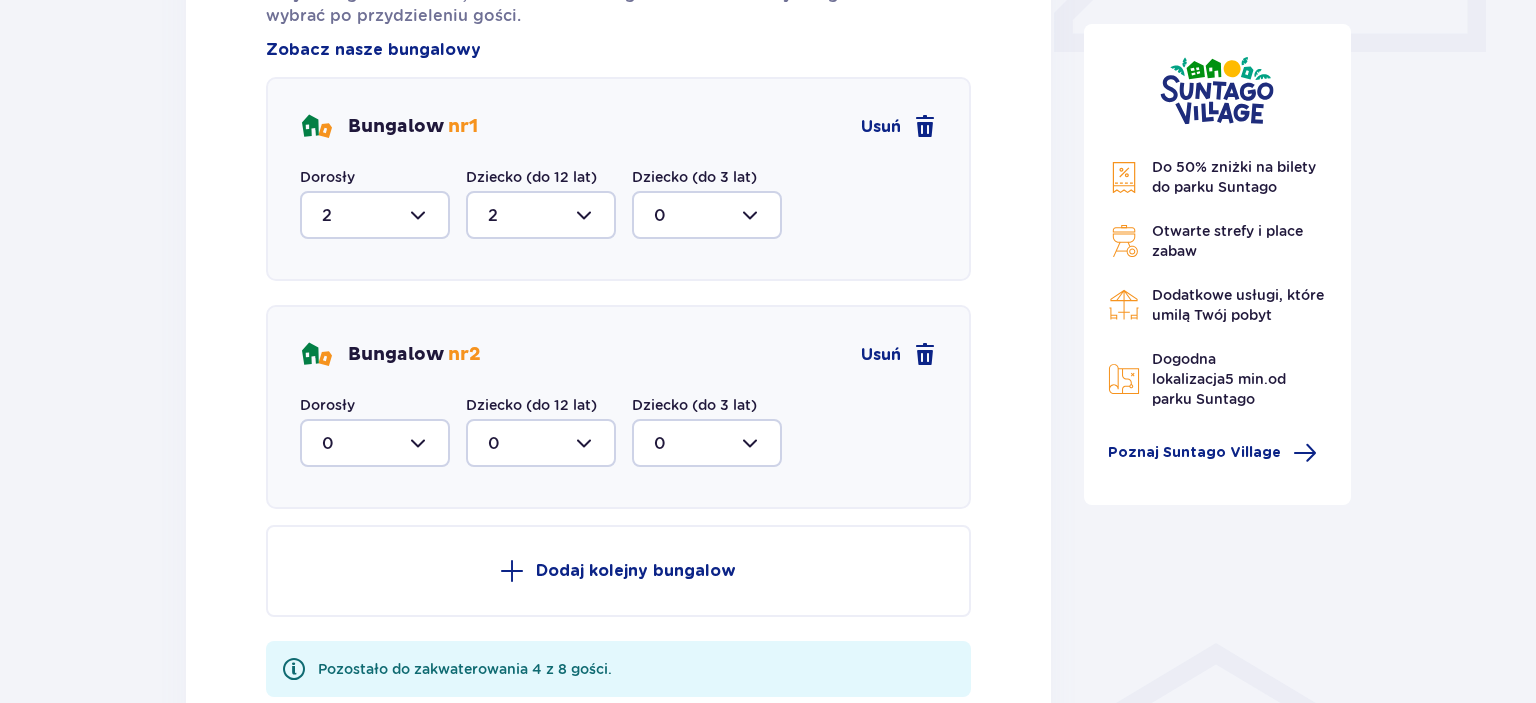 scroll, scrollTop: 993, scrollLeft: 0, axis: vertical 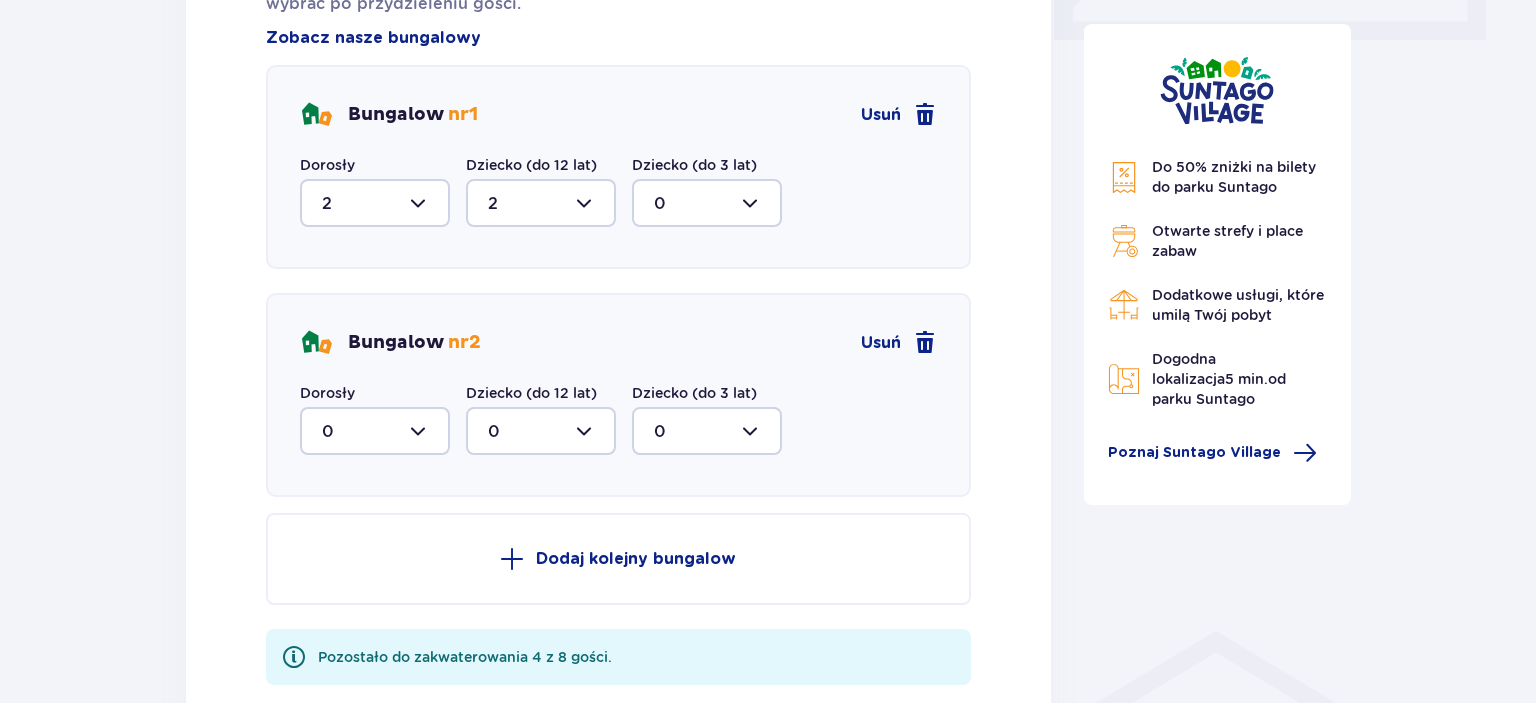 click at bounding box center (375, 431) 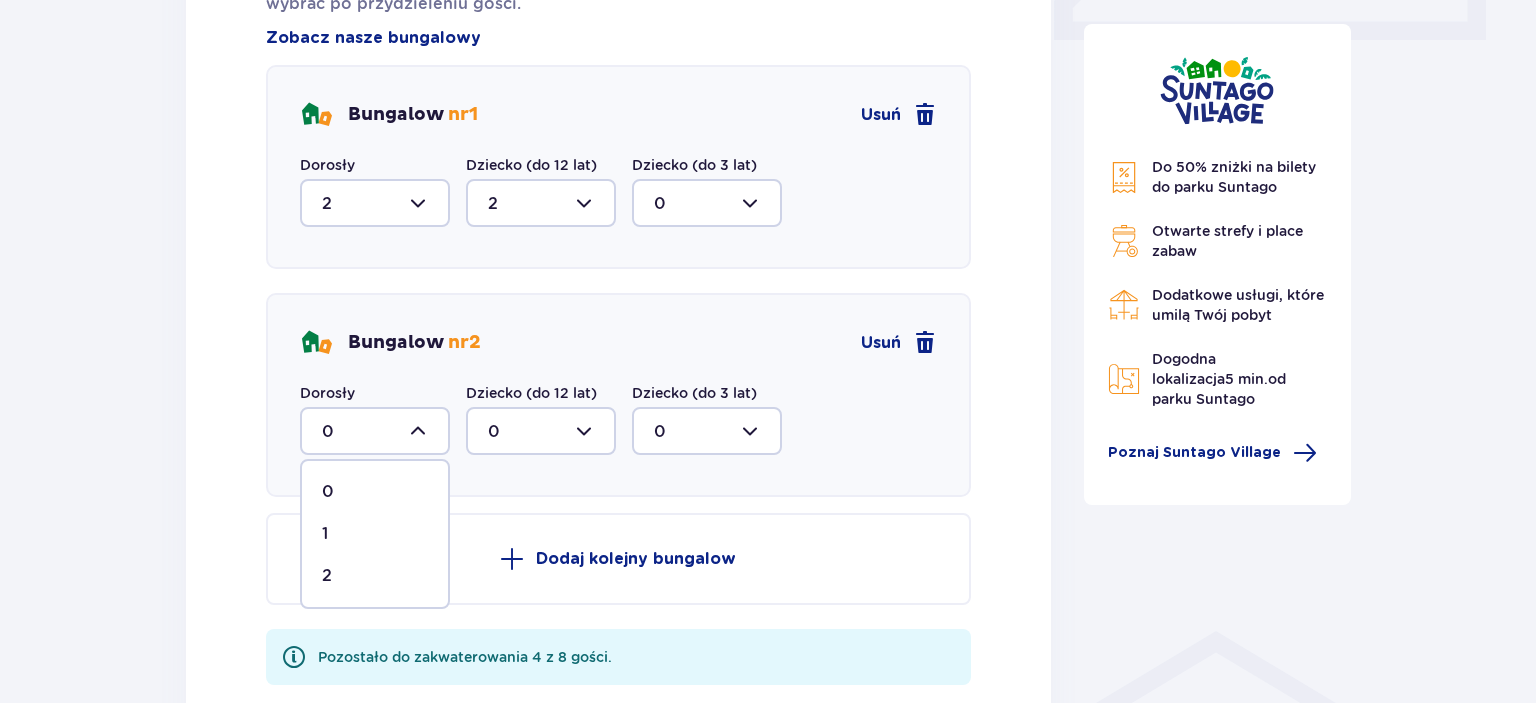 click on "2" at bounding box center (375, 576) 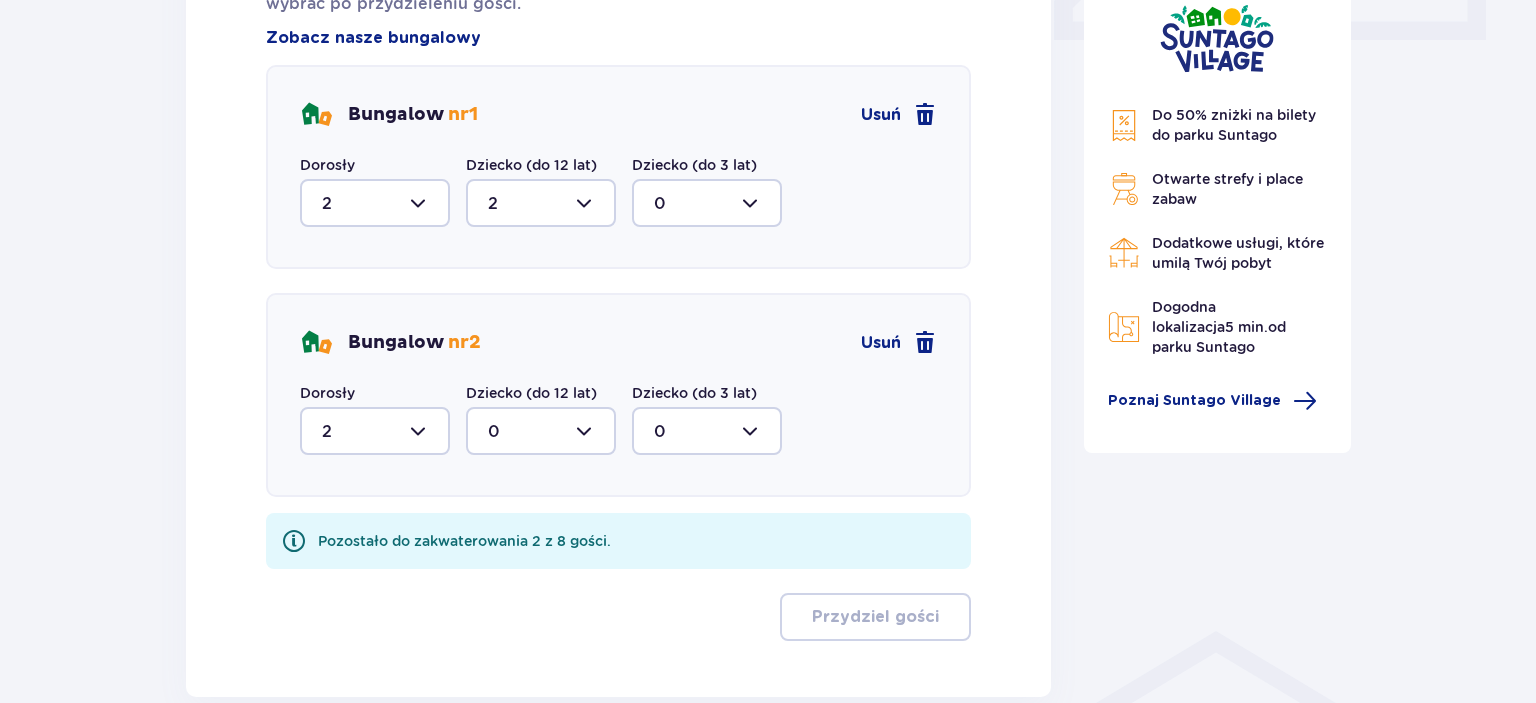 click at bounding box center [541, 431] 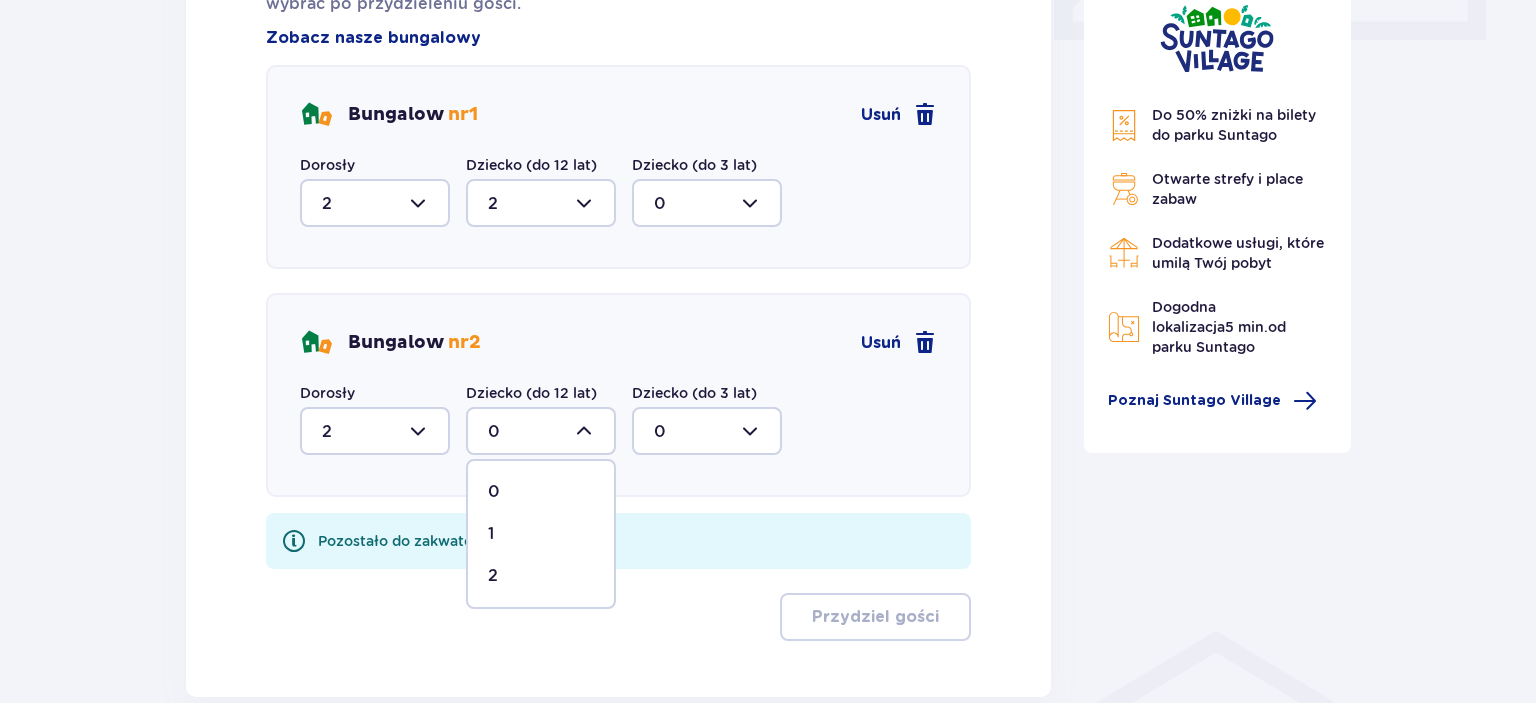 click on "2" at bounding box center (541, 576) 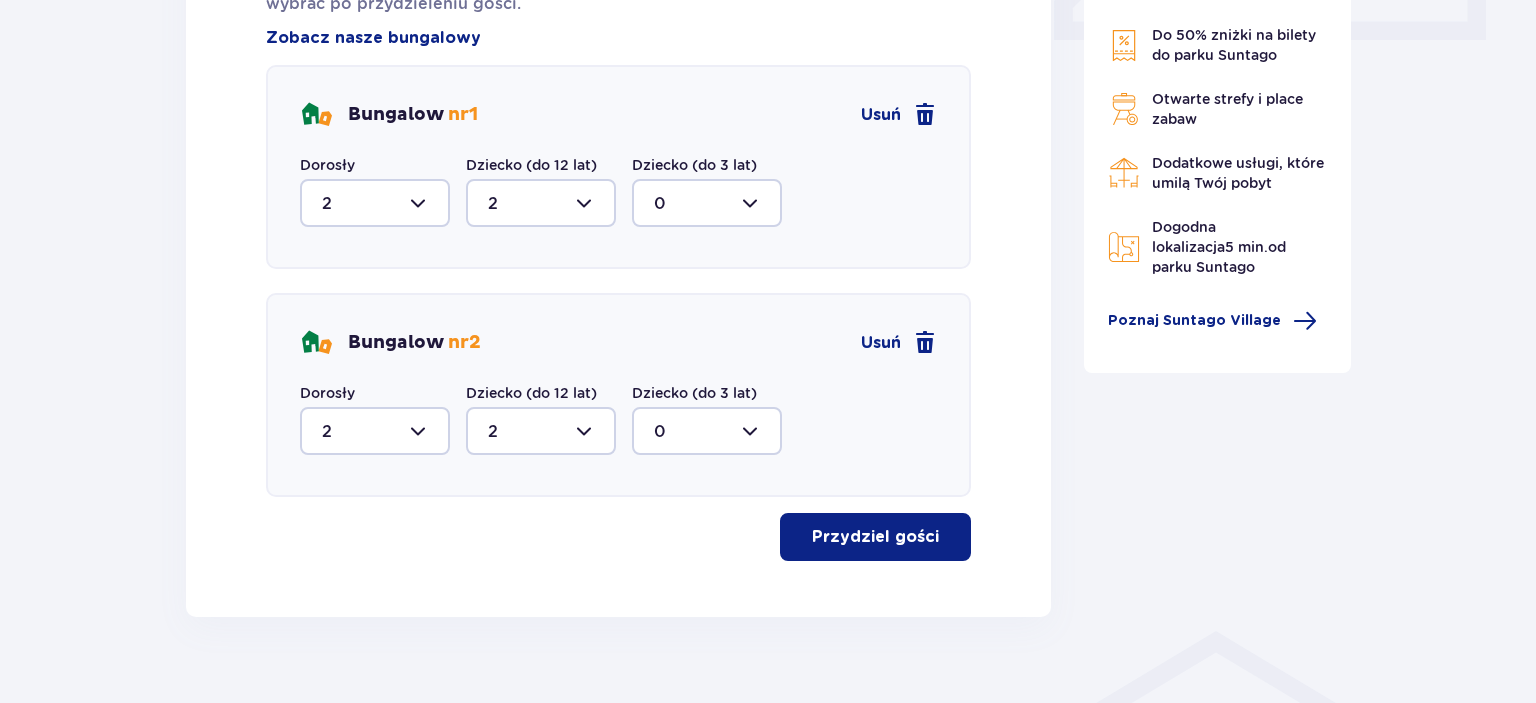 click on "Przydziel gości" at bounding box center (875, 537) 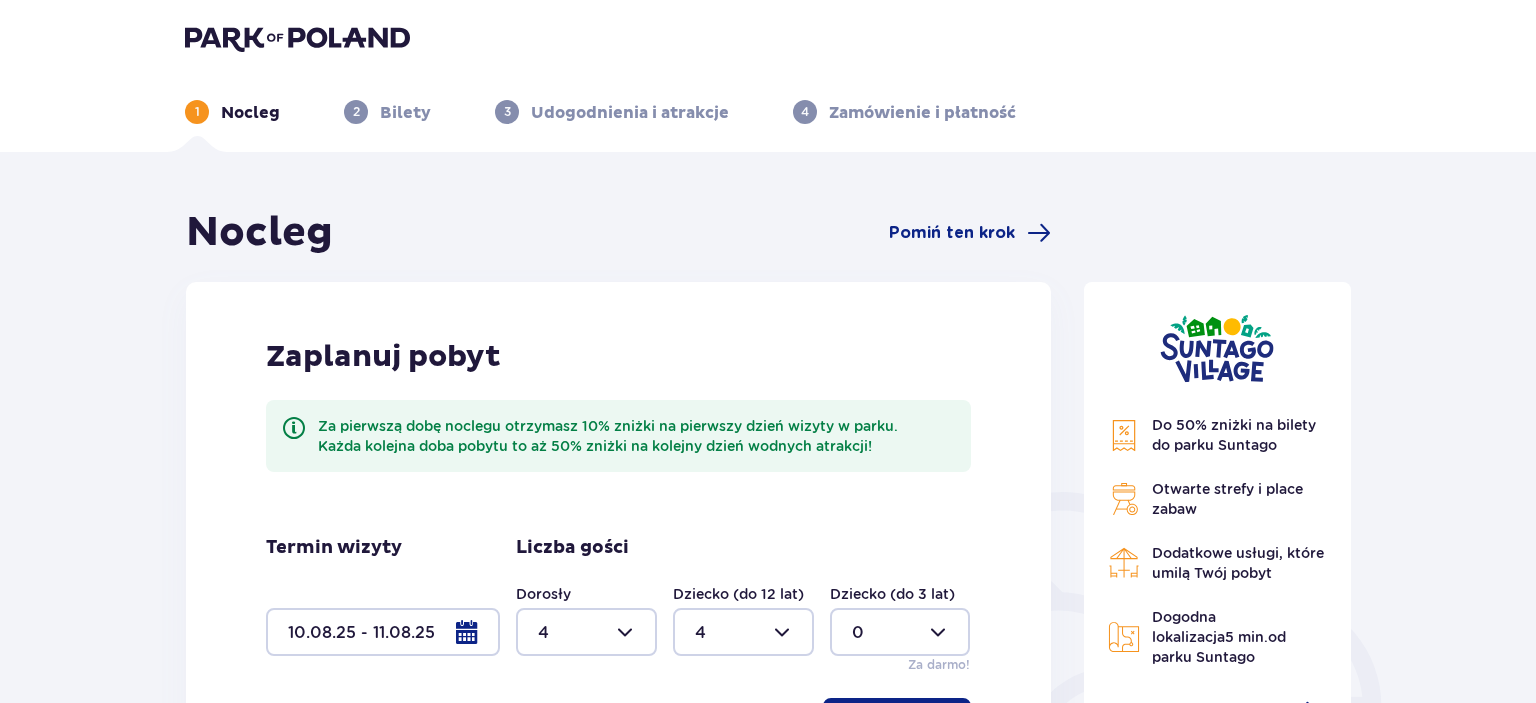 scroll, scrollTop: 0, scrollLeft: 0, axis: both 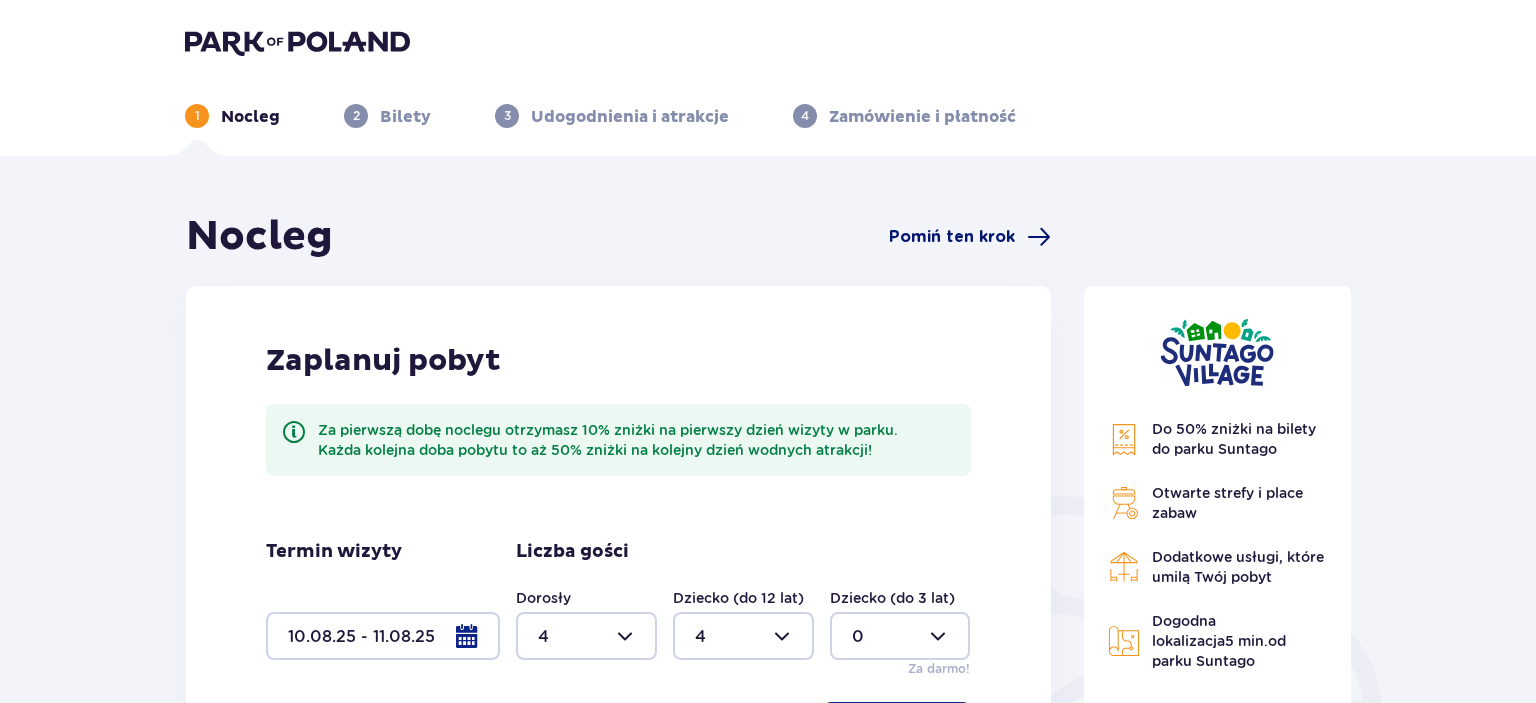 click on "Pomiń ten krok" at bounding box center (952, 237) 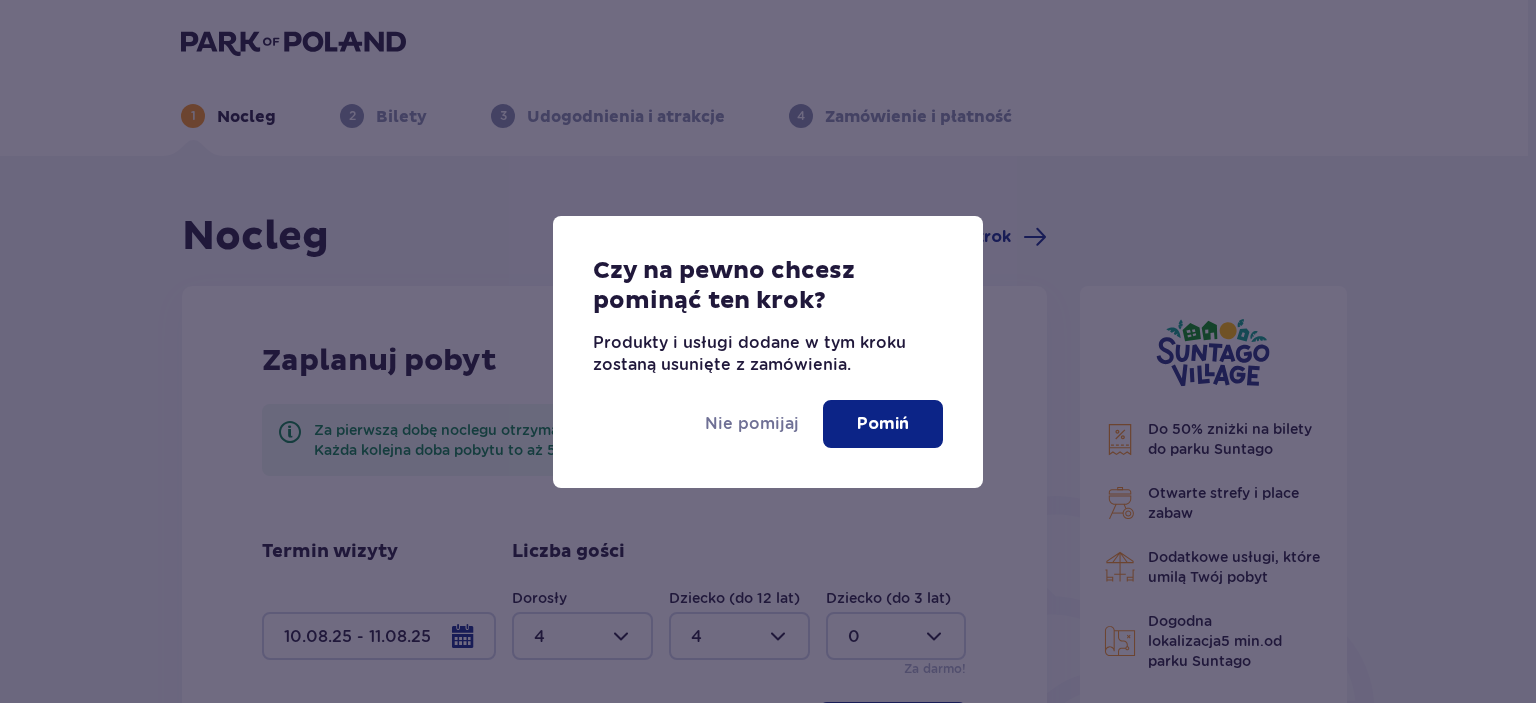 click on "Pomiń" at bounding box center (883, 424) 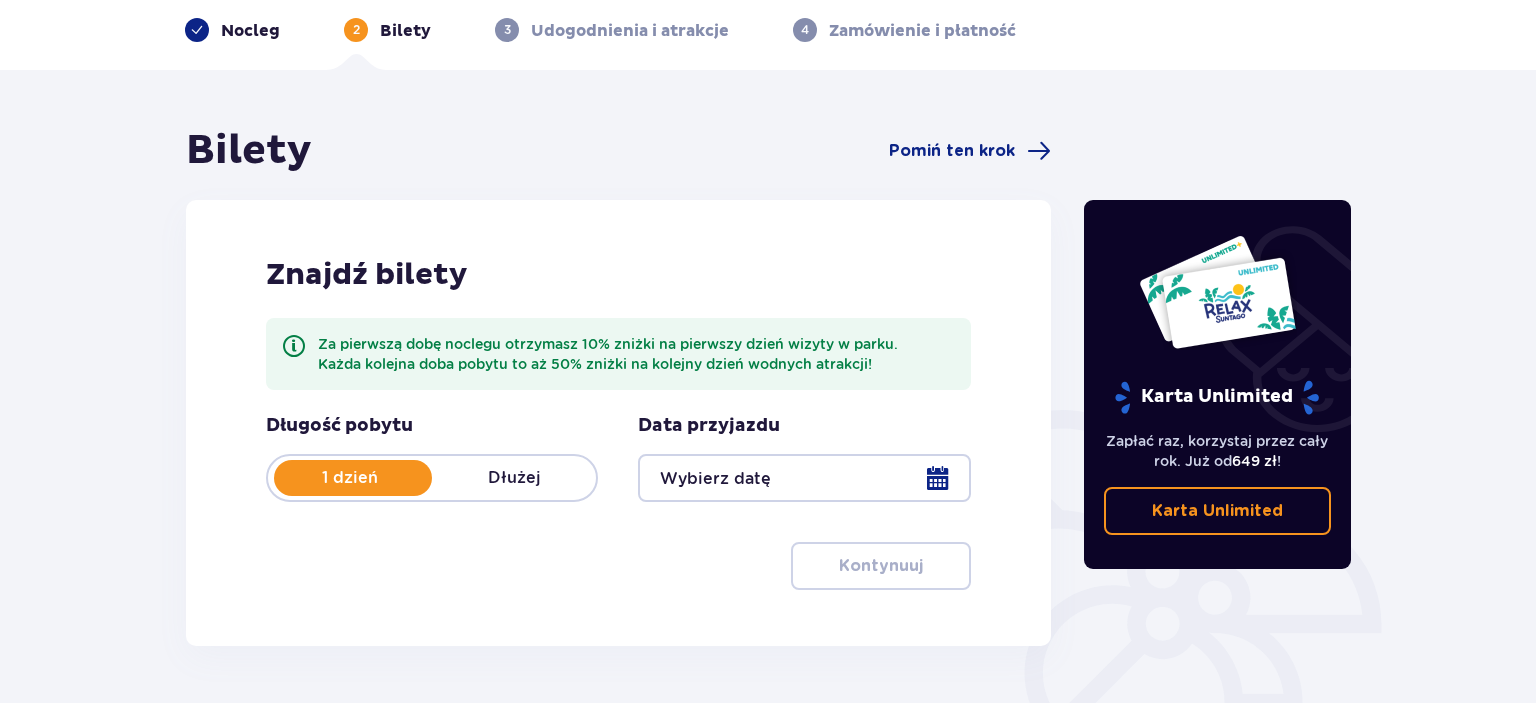 scroll, scrollTop: 0, scrollLeft: 0, axis: both 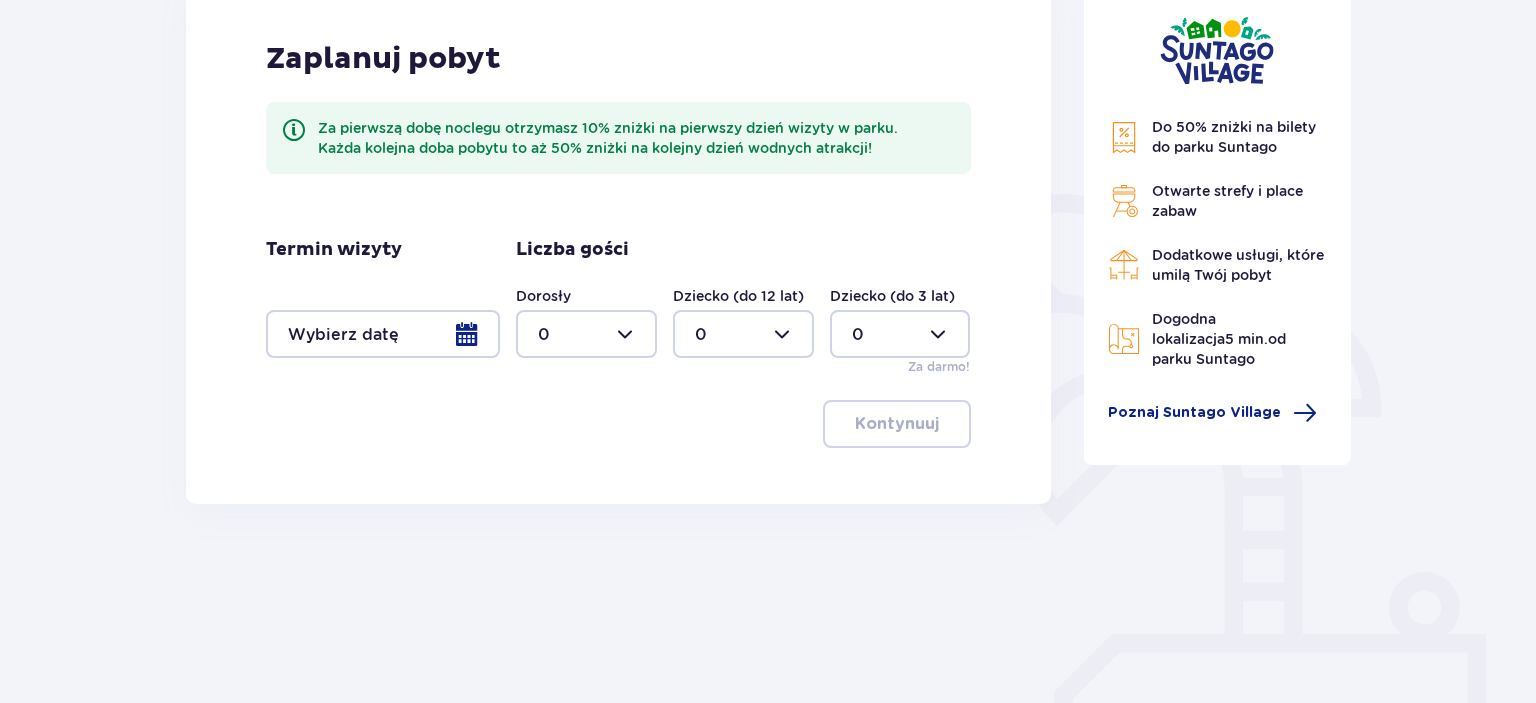 click at bounding box center [383, 334] 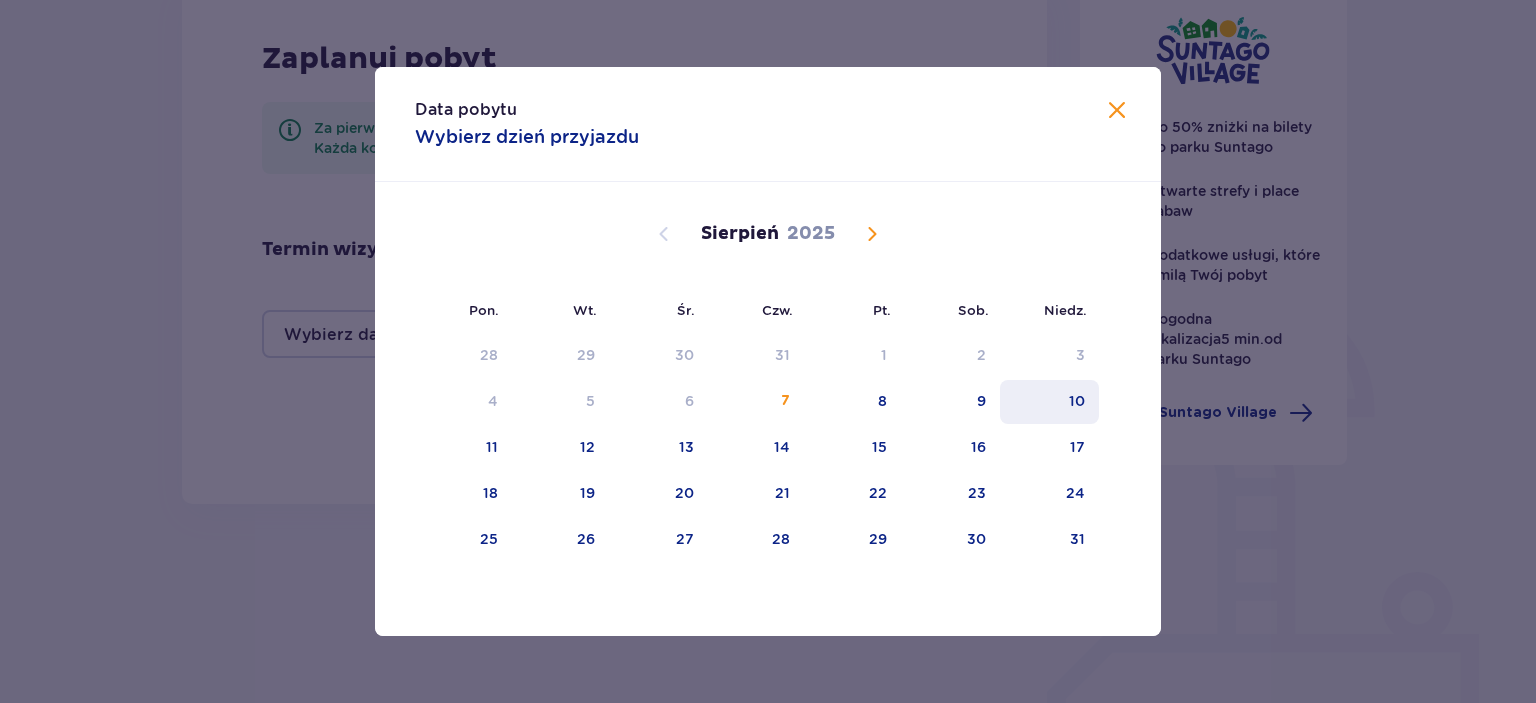 drag, startPoint x: 1104, startPoint y: 398, endPoint x: 1090, endPoint y: 387, distance: 17.804493 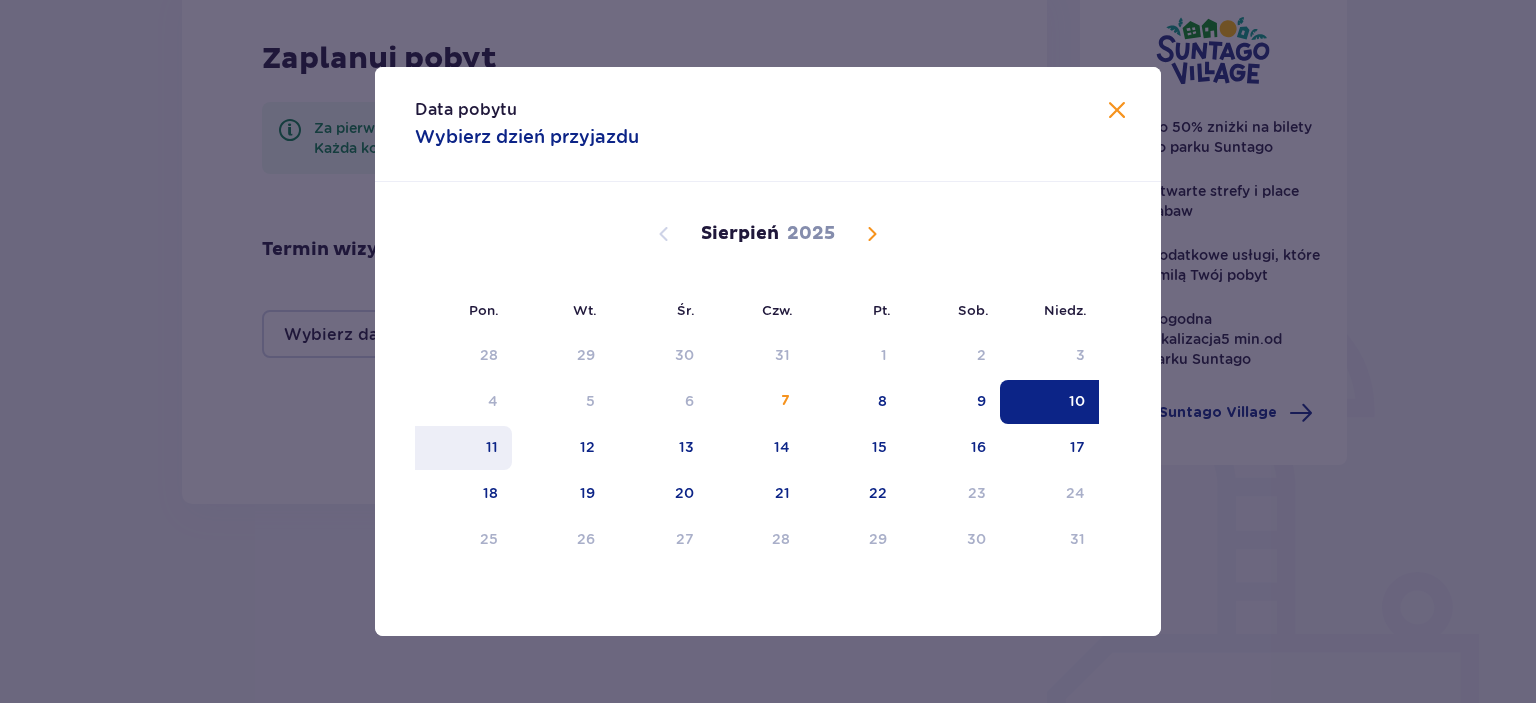 click on "11" at bounding box center [463, 448] 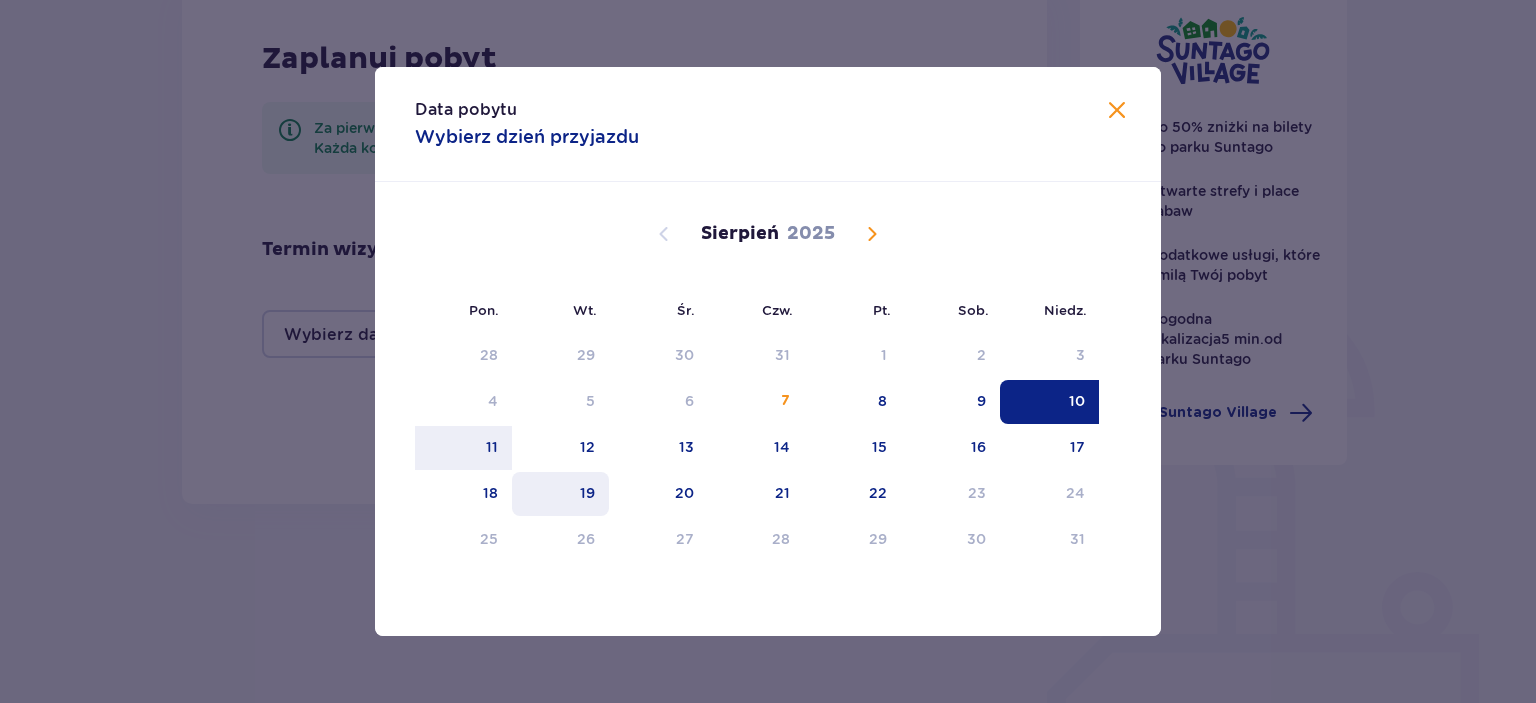 type on "10.08.25 - 11.08.25" 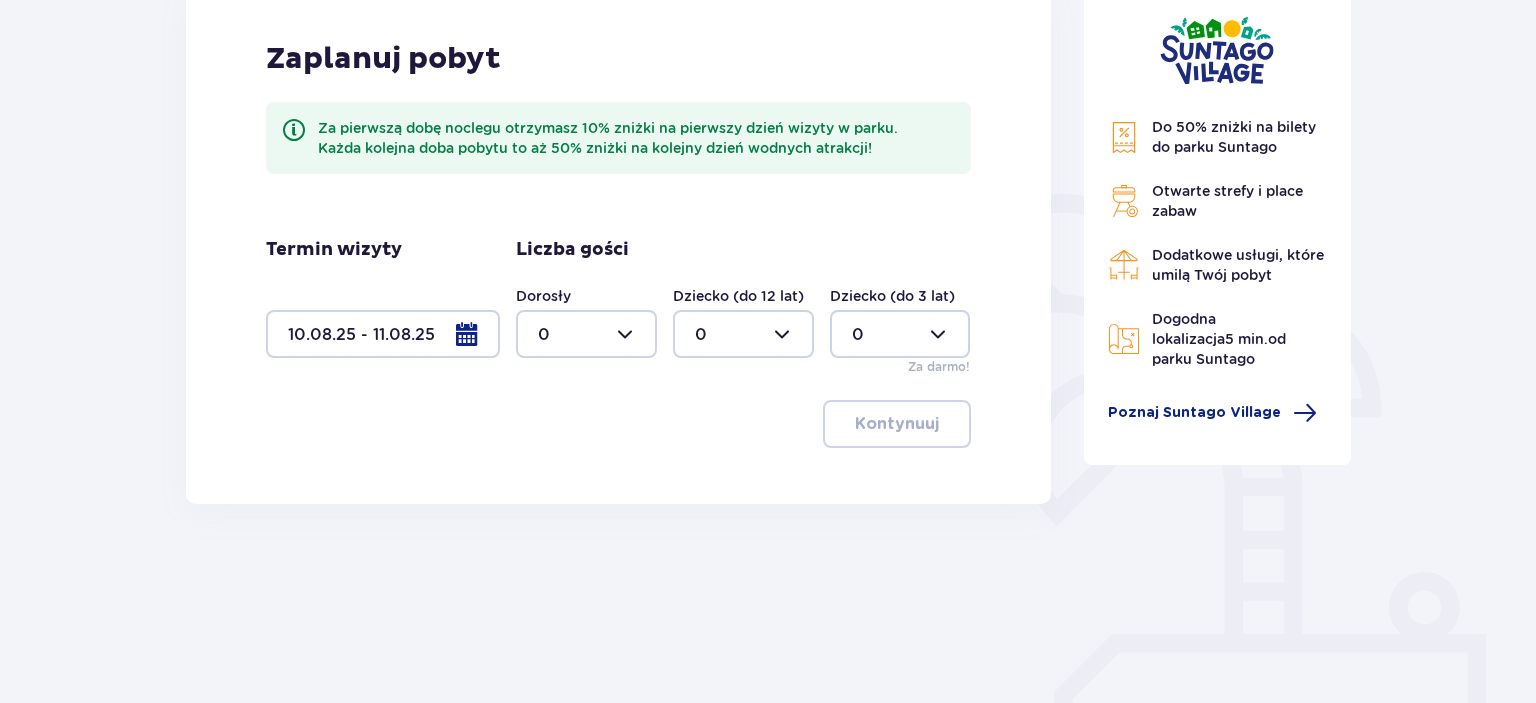 click at bounding box center [586, 334] 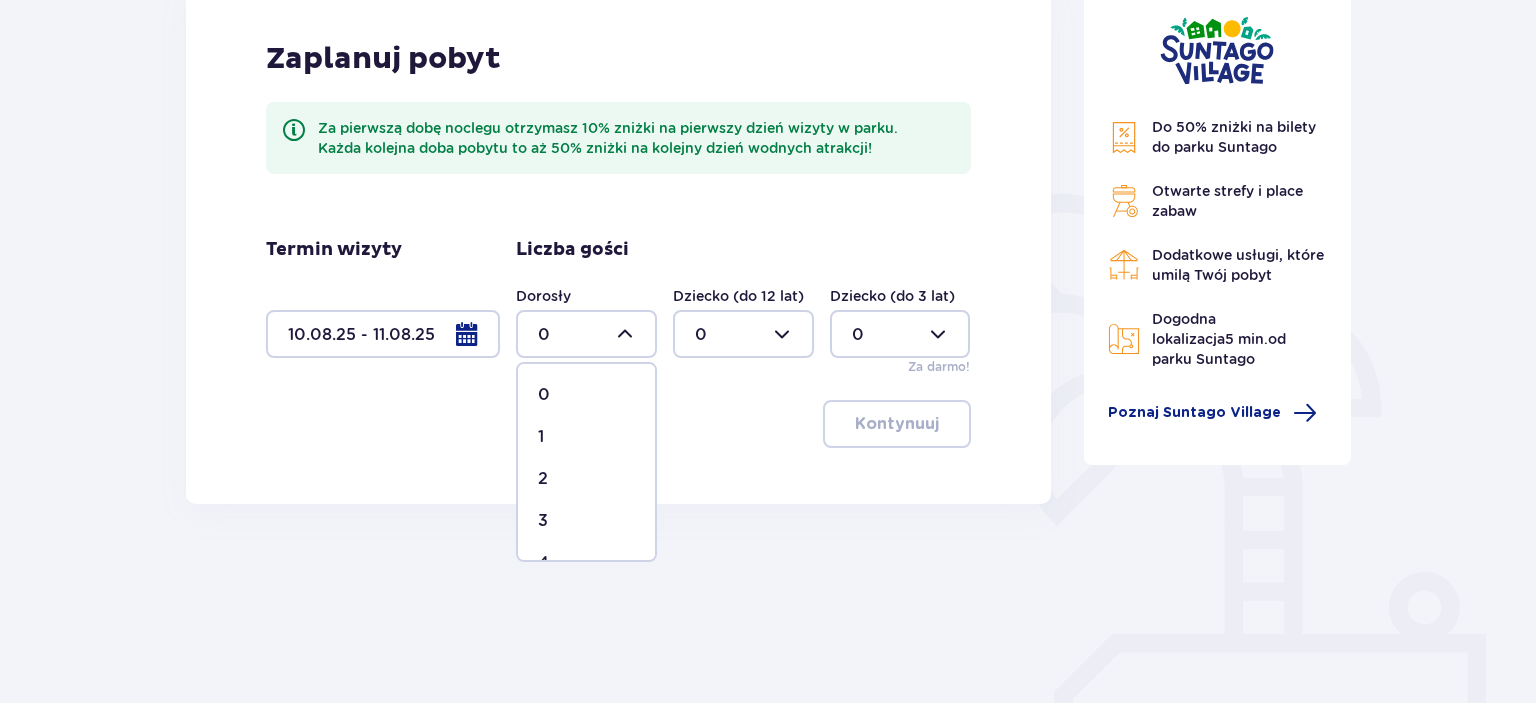 click on "2" at bounding box center [586, 479] 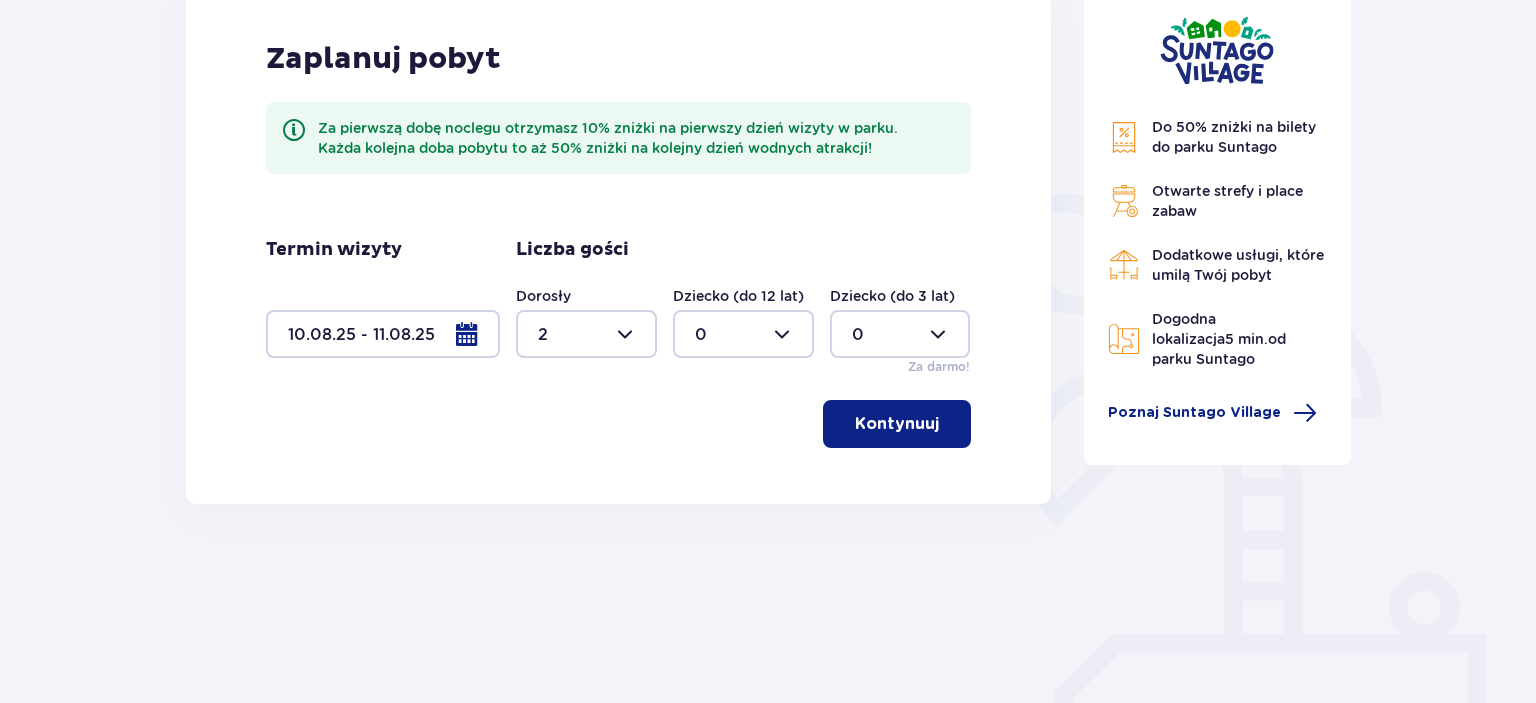click at bounding box center (743, 334) 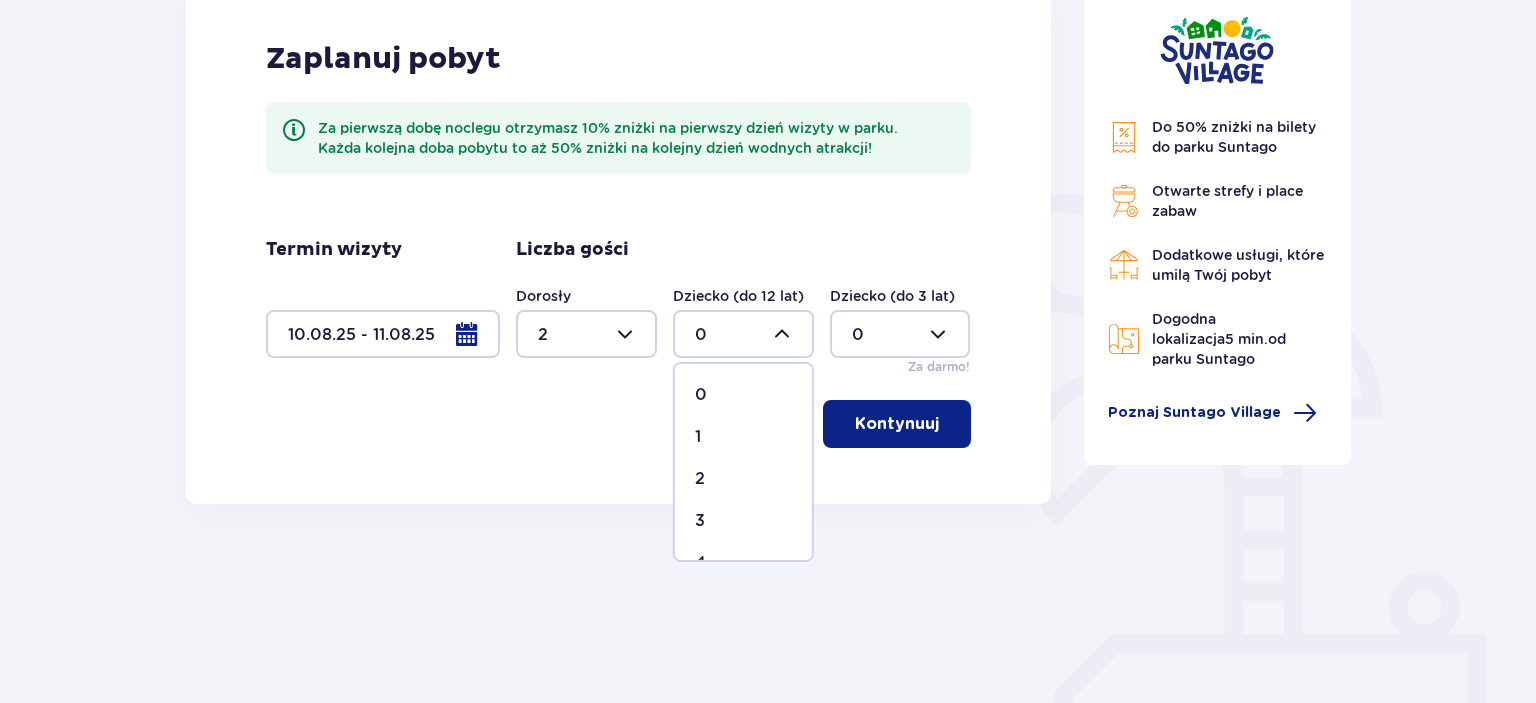 click on "2" at bounding box center (743, 479) 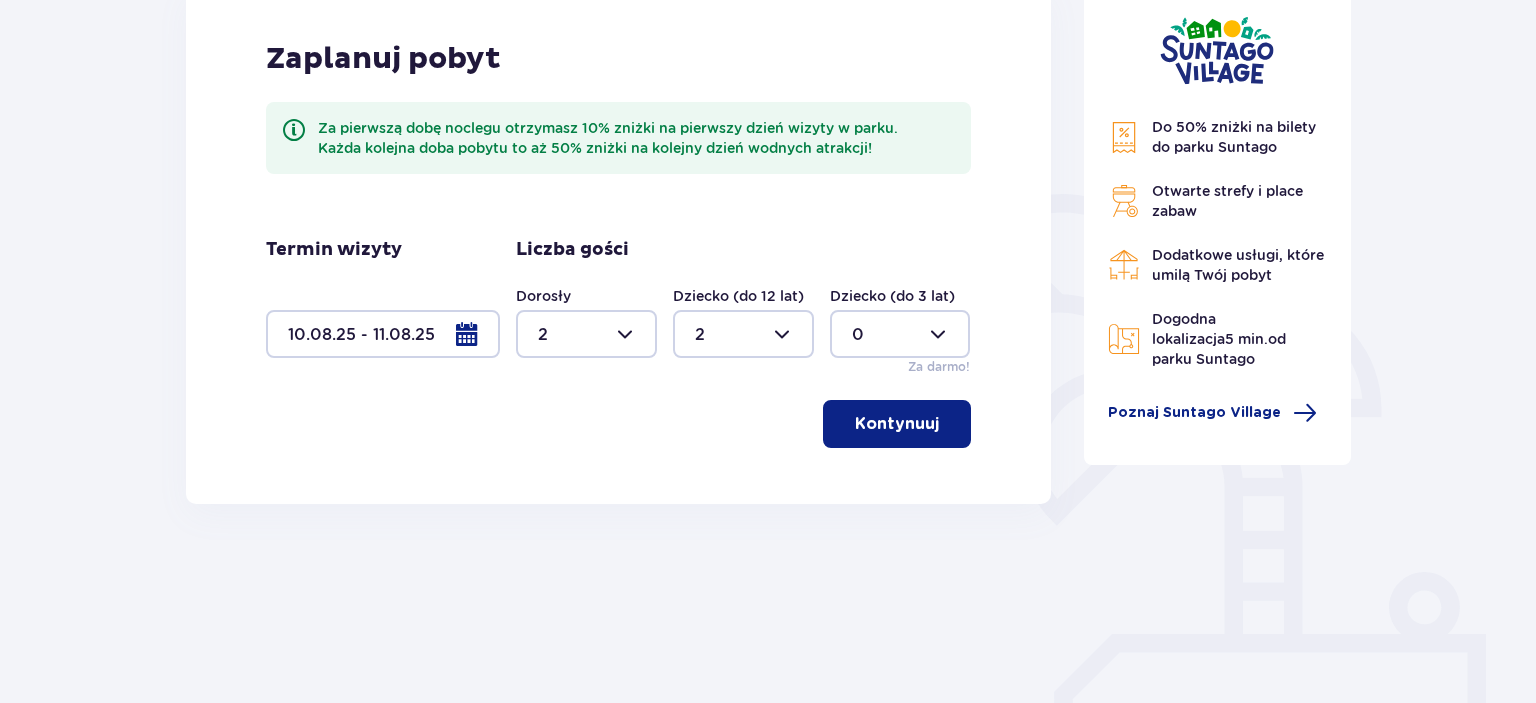 click on "Kontynuuj" at bounding box center [897, 424] 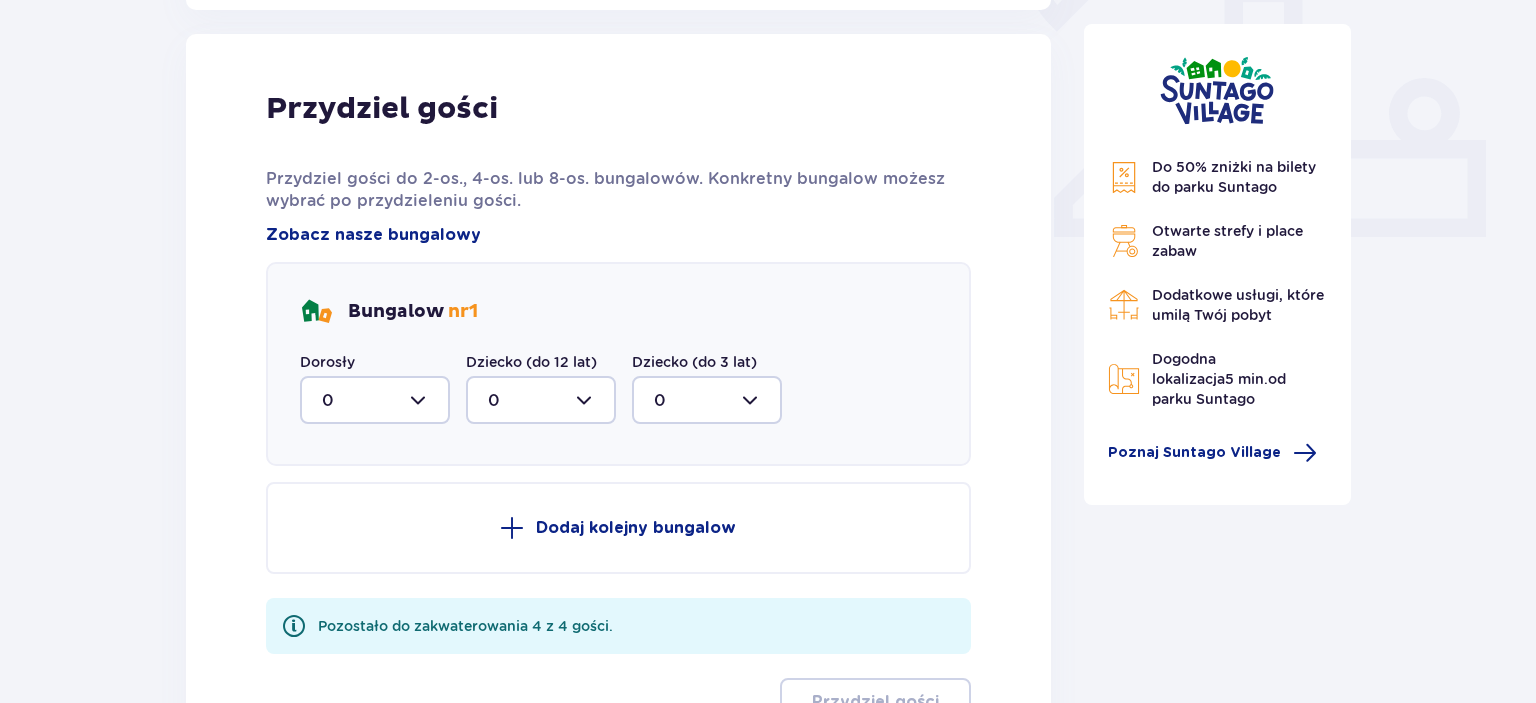 scroll, scrollTop: 806, scrollLeft: 0, axis: vertical 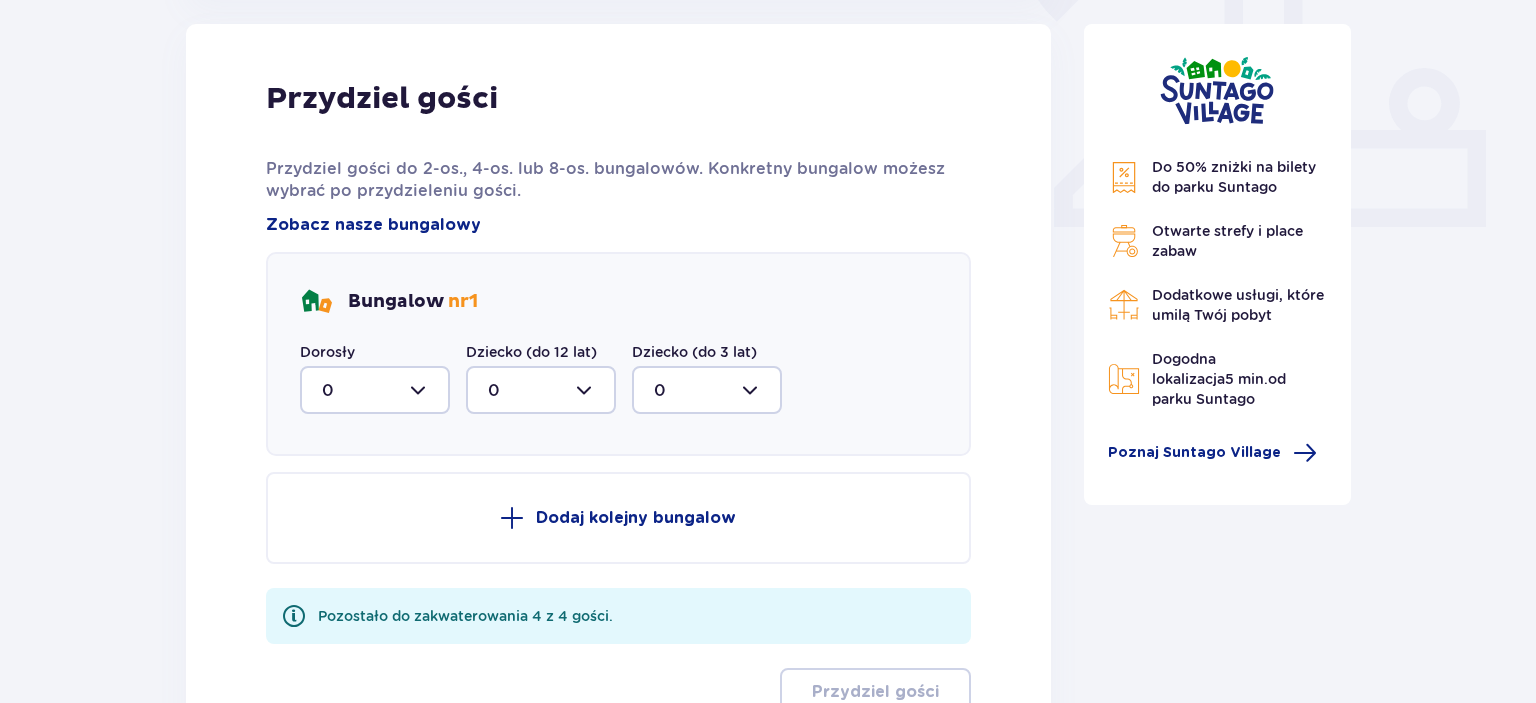 click at bounding box center [375, 390] 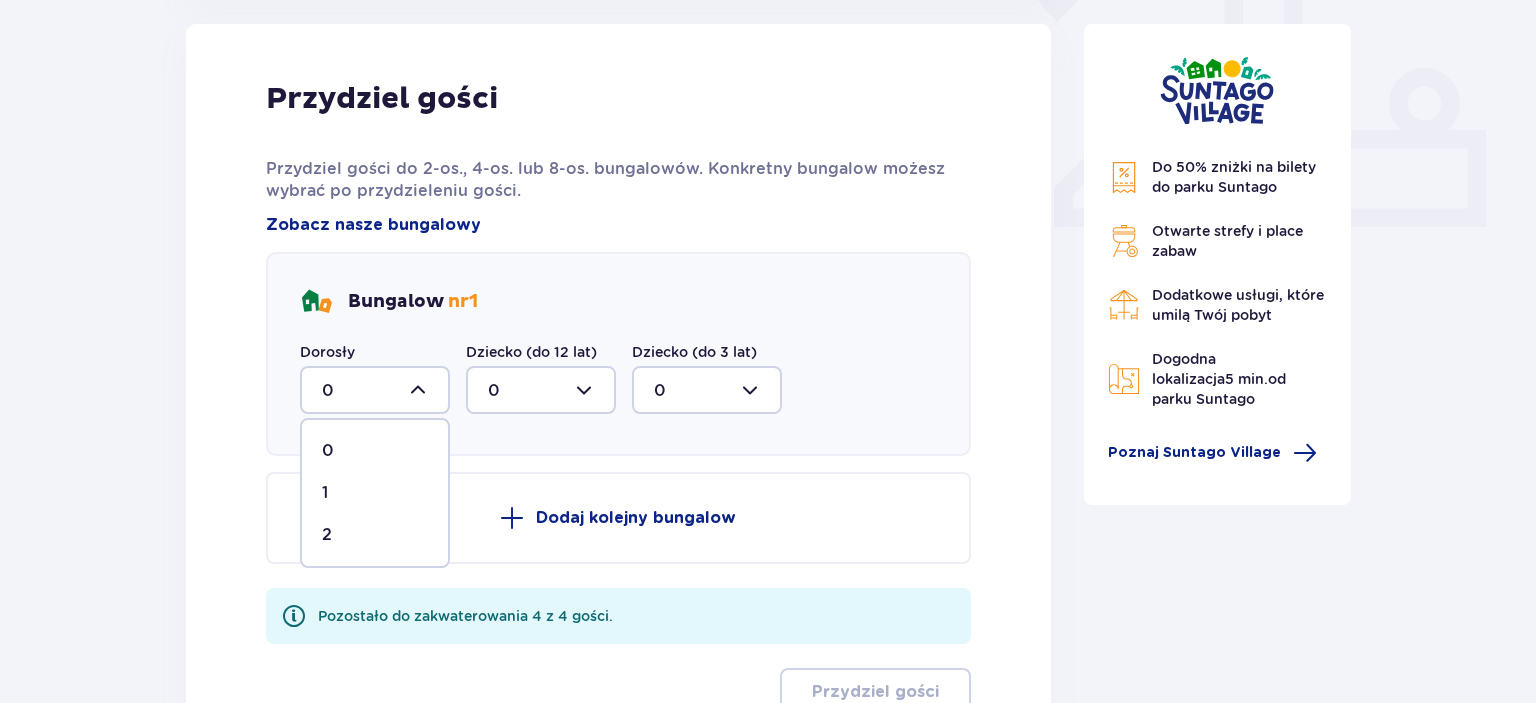 click on "2" at bounding box center [375, 535] 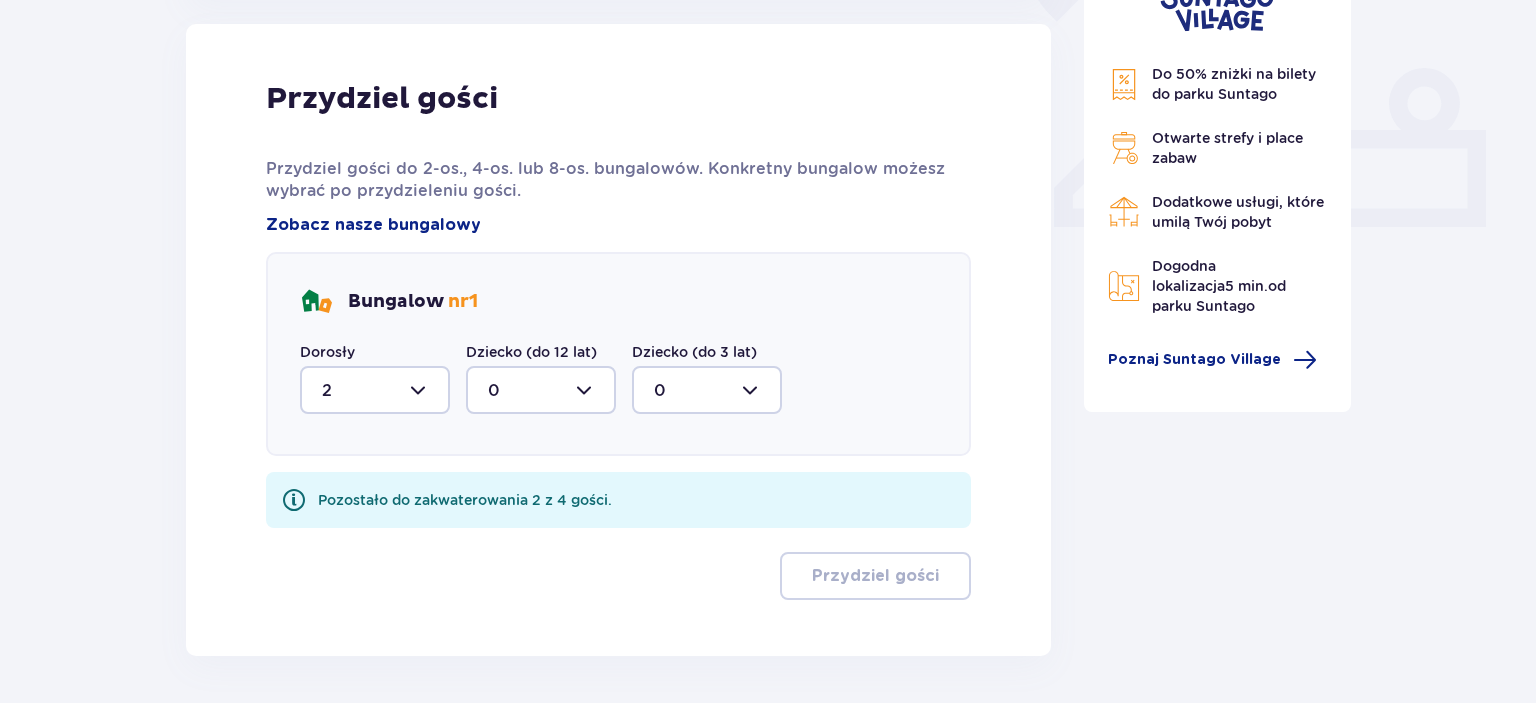 click at bounding box center (541, 390) 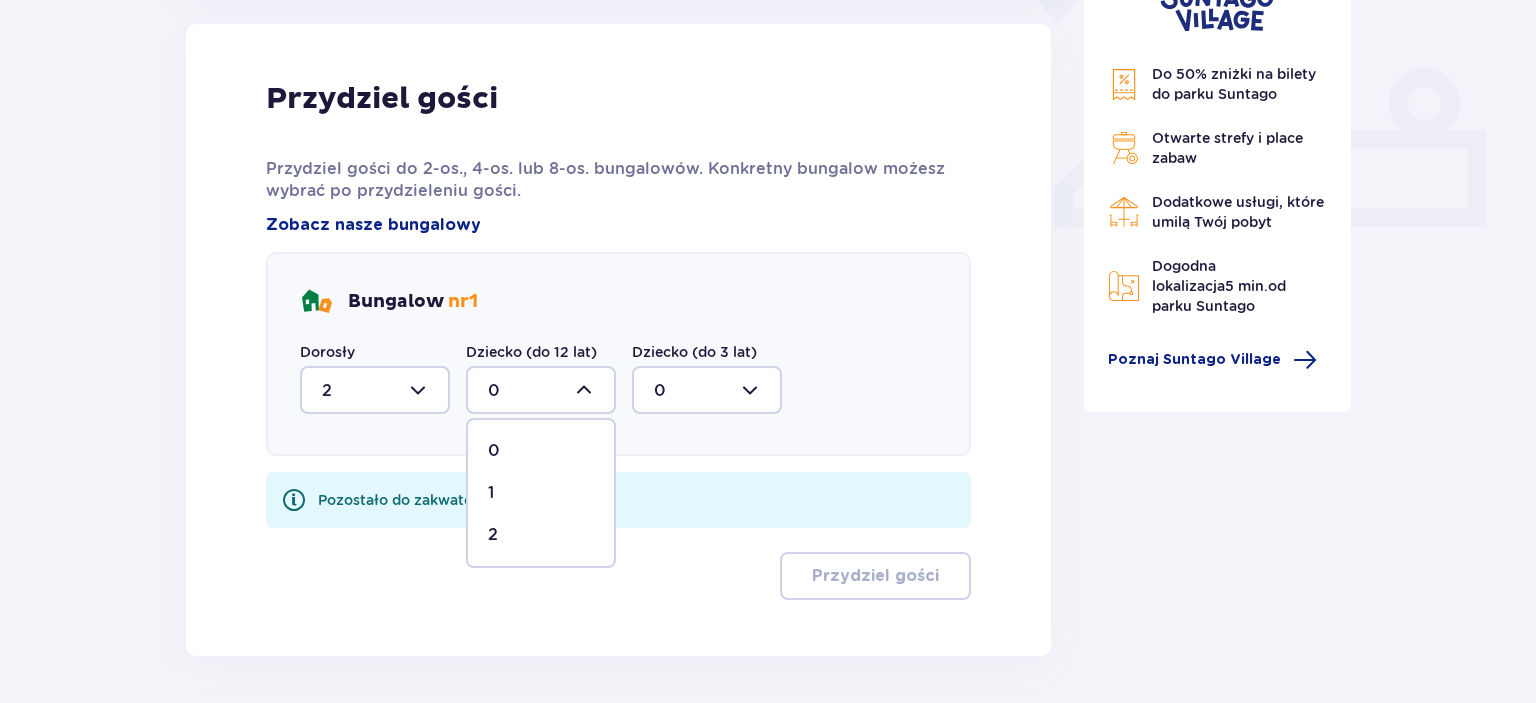 click on "2" at bounding box center (541, 535) 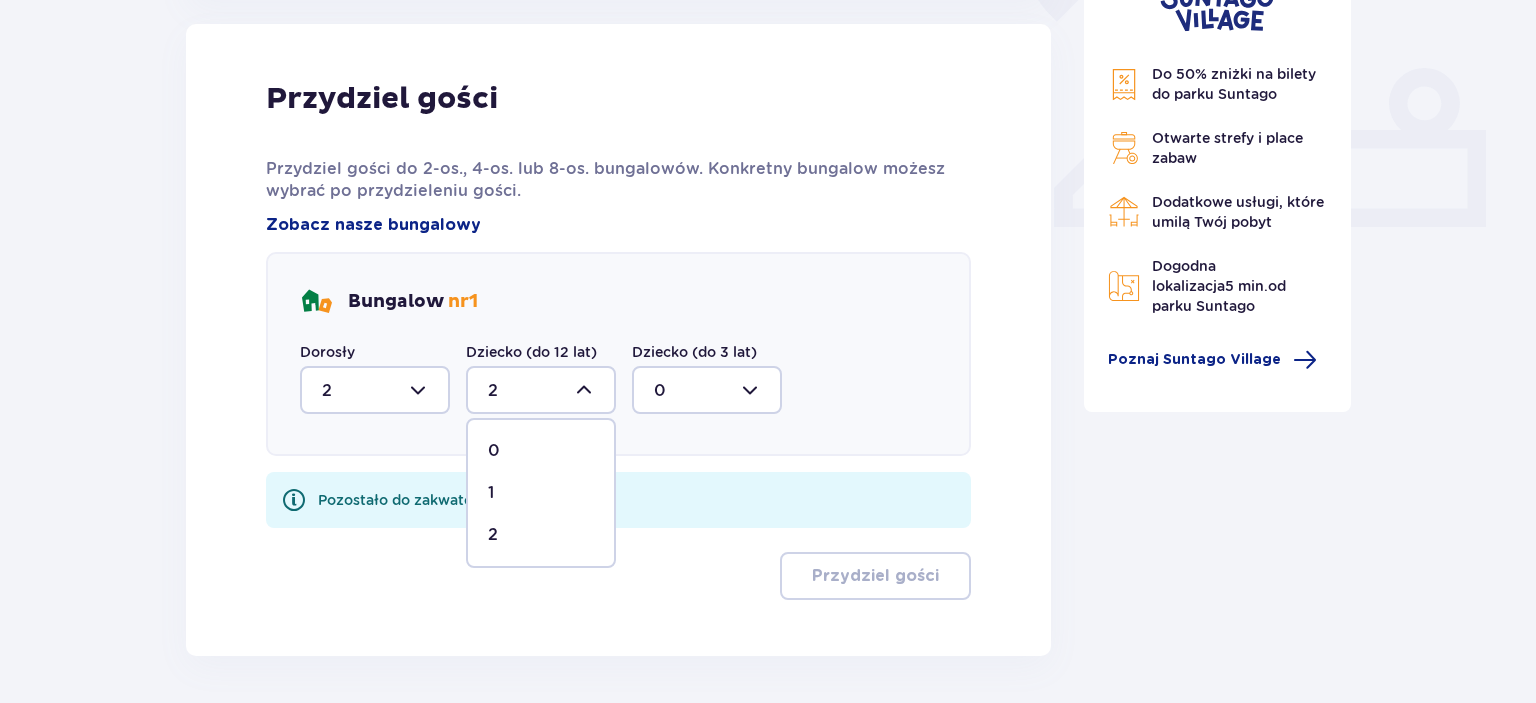 scroll, scrollTop: 798, scrollLeft: 0, axis: vertical 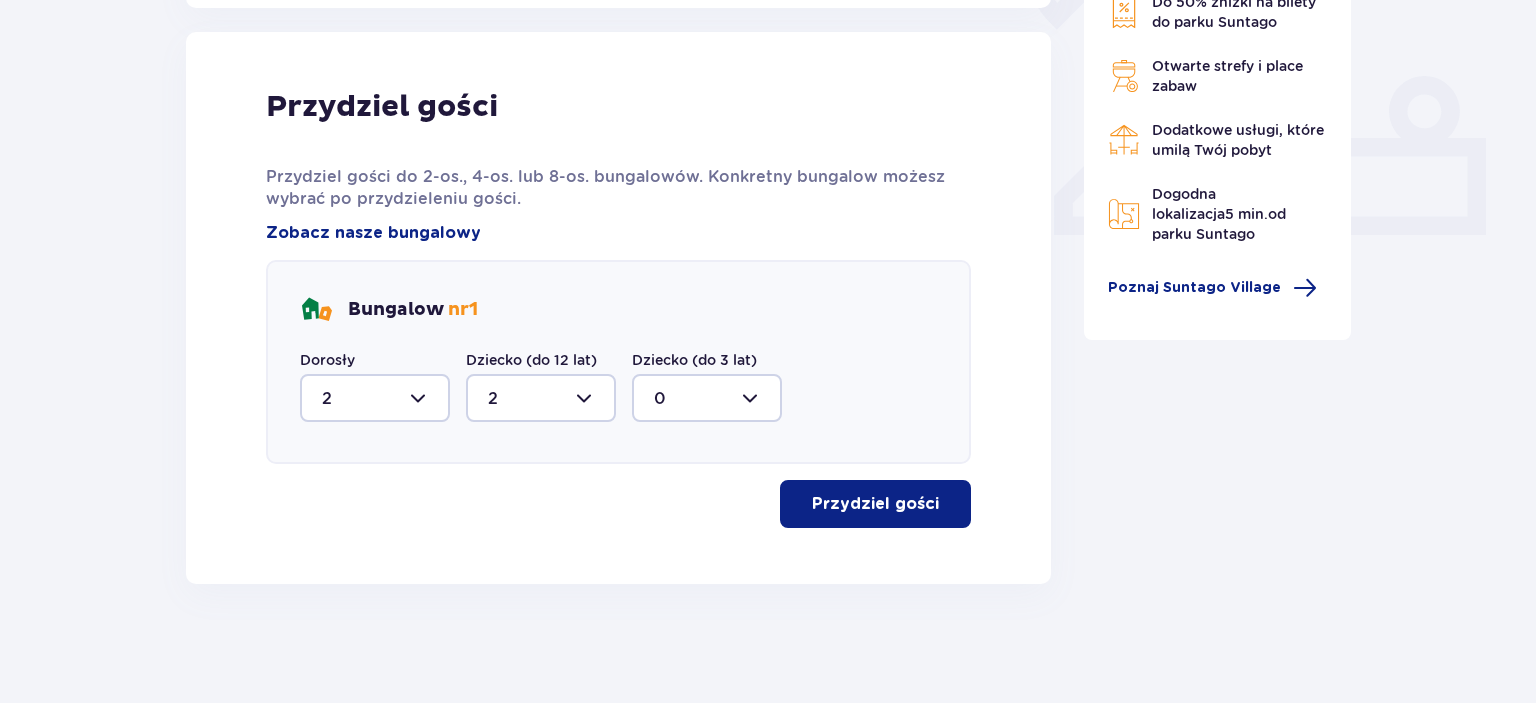 click on "Przydziel gości" at bounding box center [875, 504] 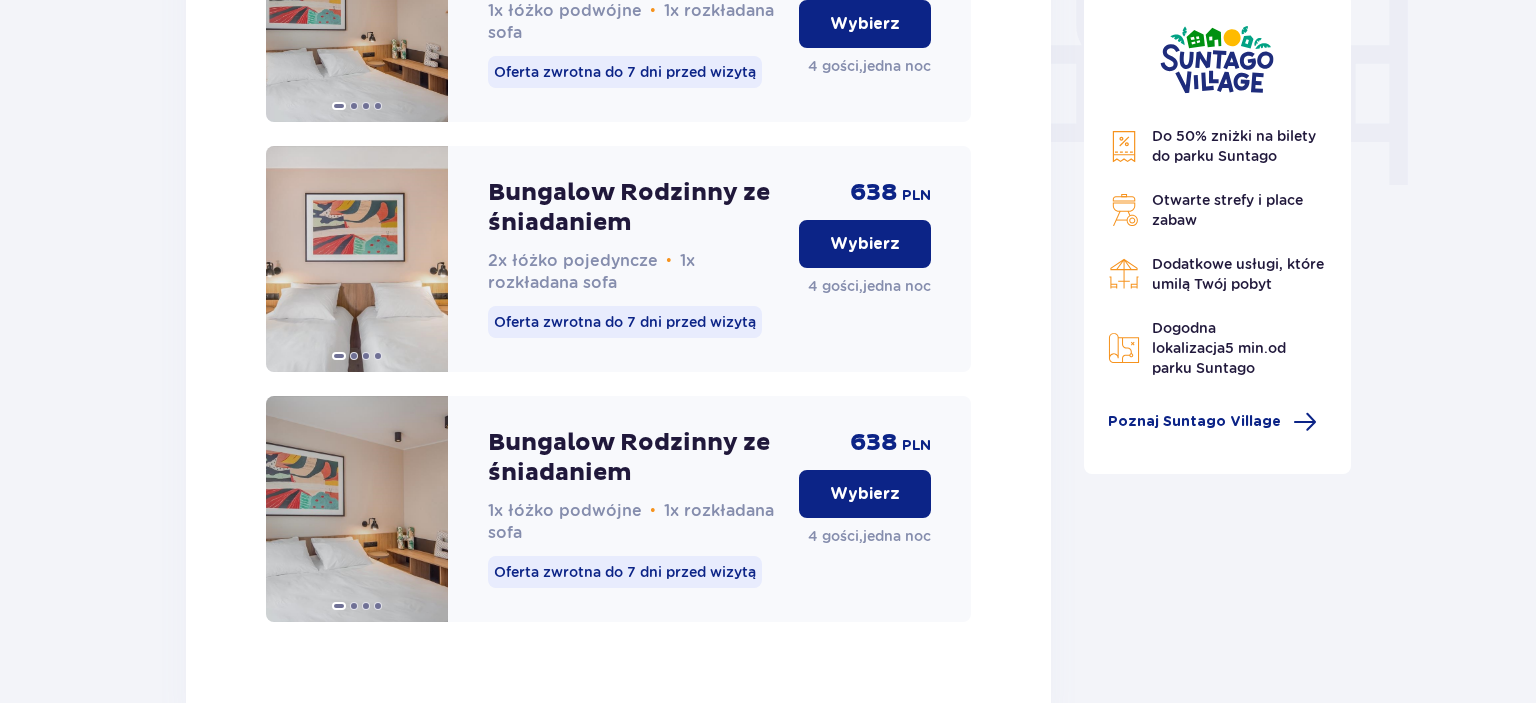 scroll, scrollTop: 2015, scrollLeft: 0, axis: vertical 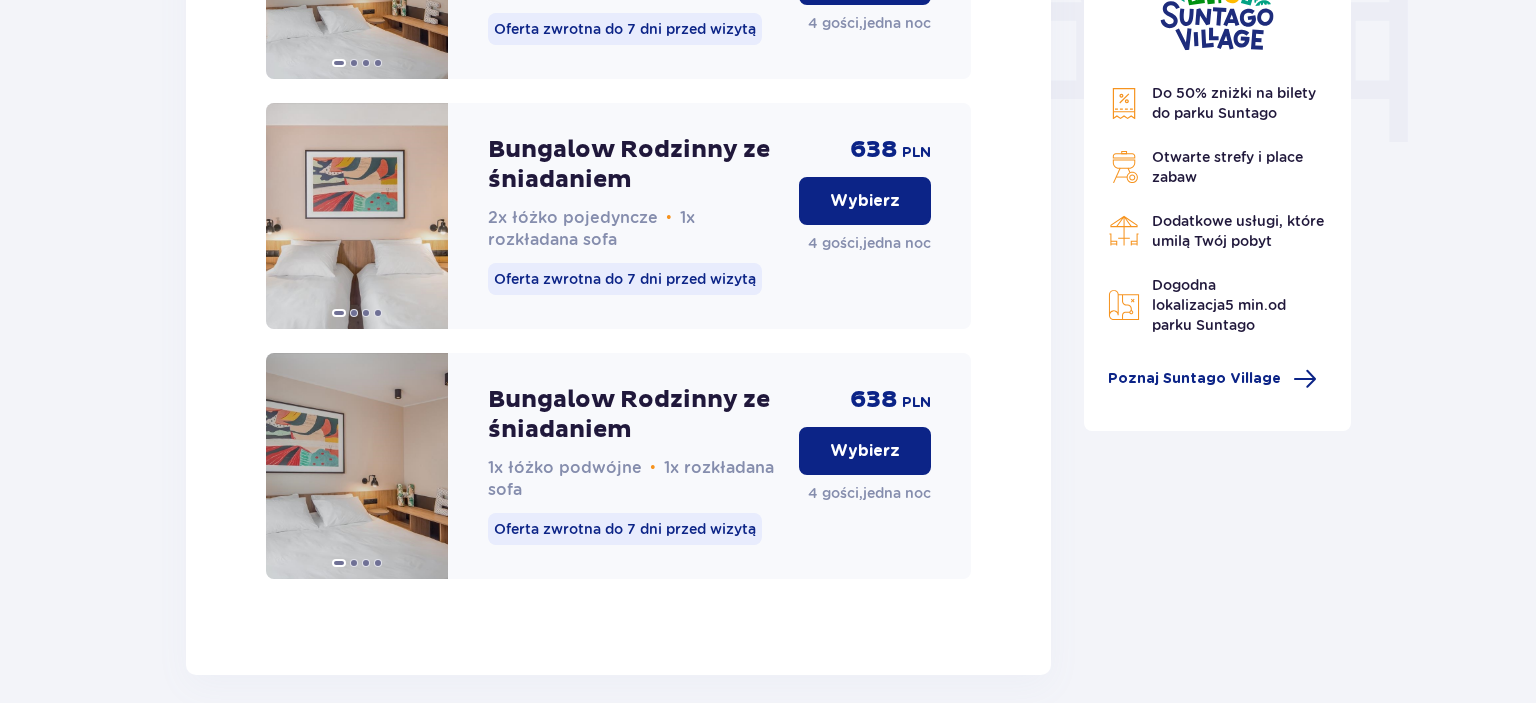 click on "Wybierz" at bounding box center [865, 451] 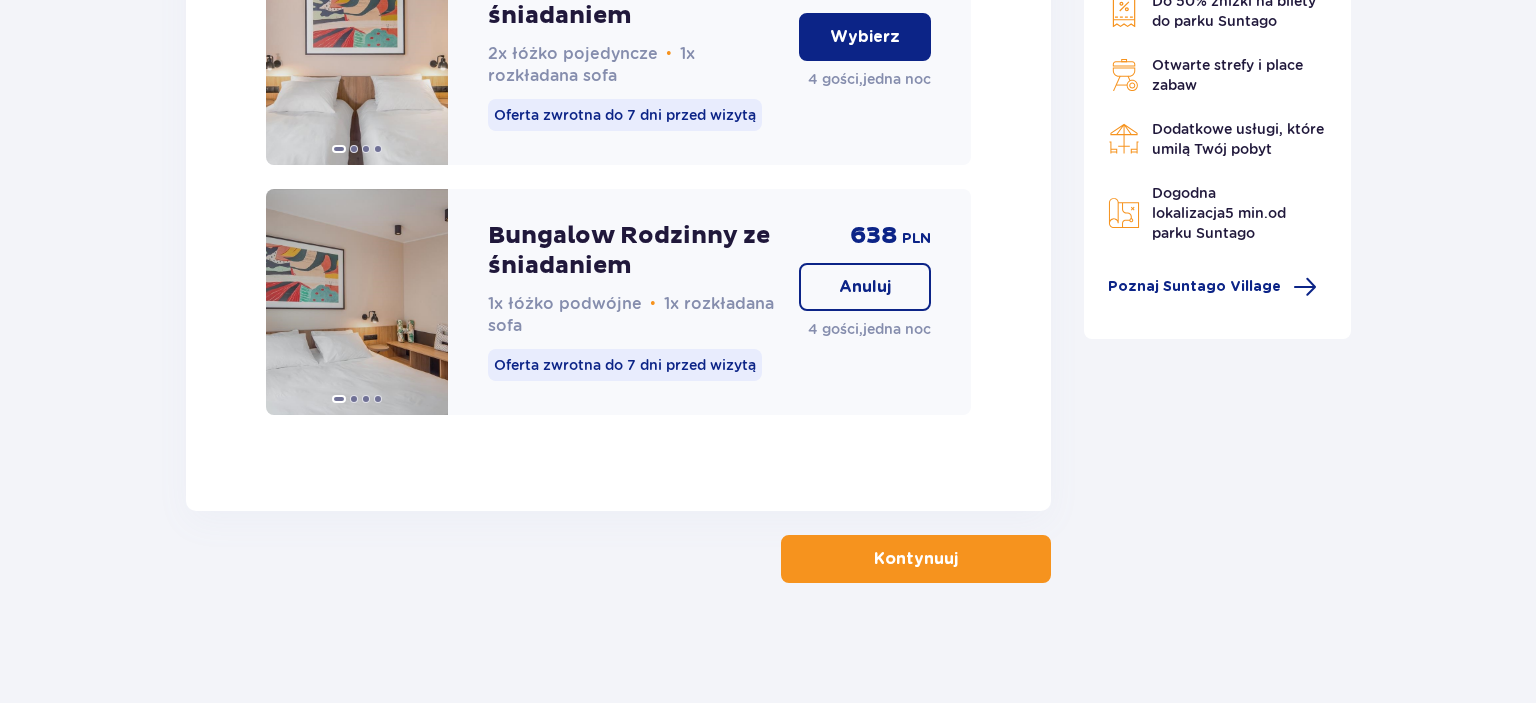scroll, scrollTop: 2201, scrollLeft: 0, axis: vertical 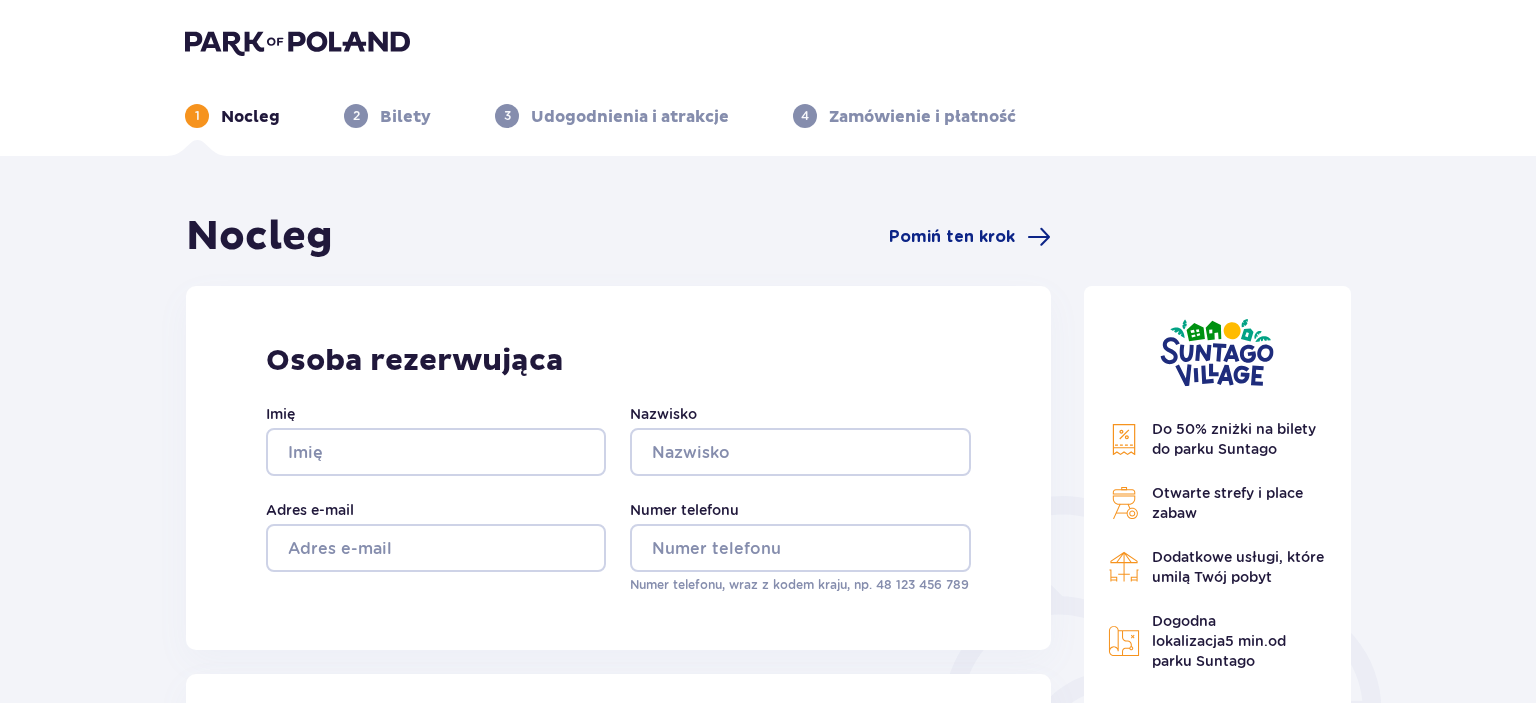 click on "Imię" at bounding box center [436, 440] 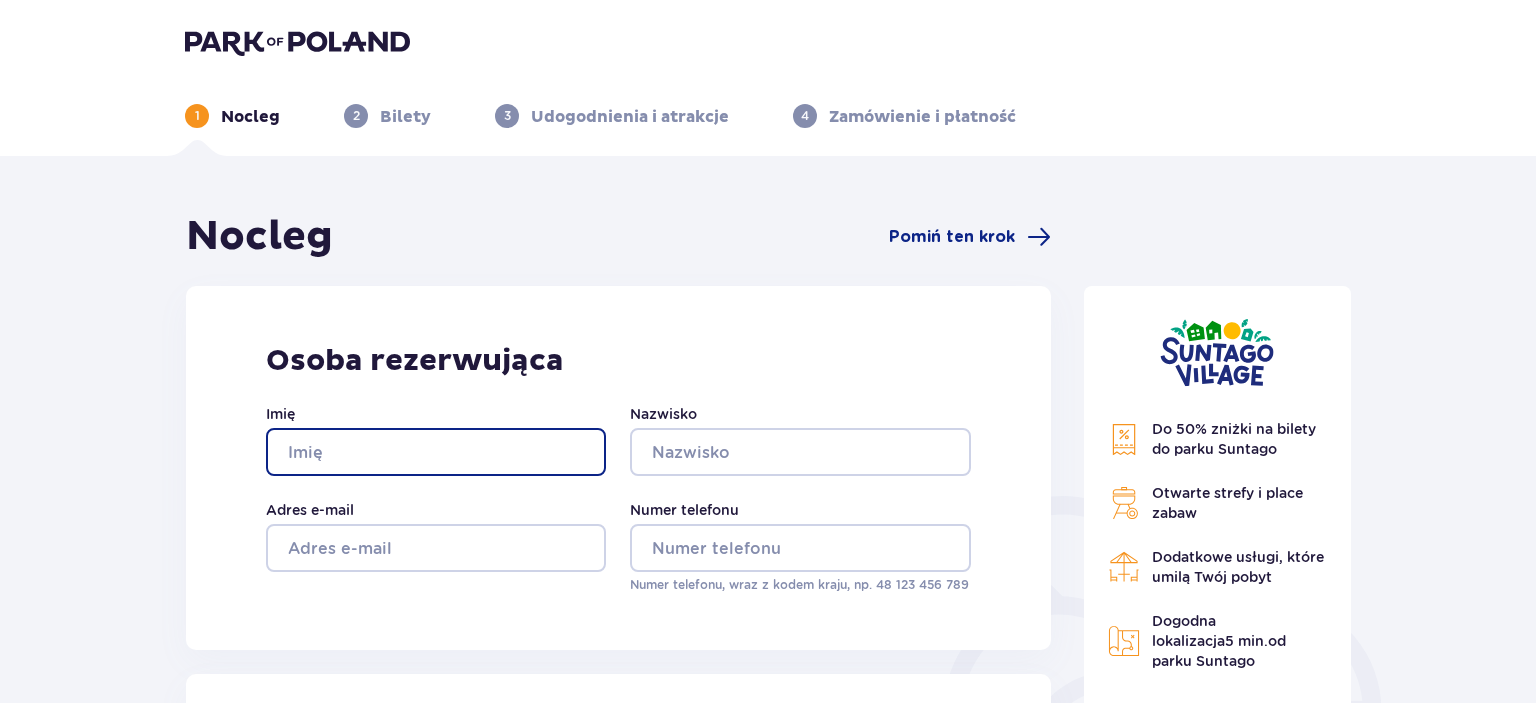 click on "Imię" at bounding box center [436, 452] 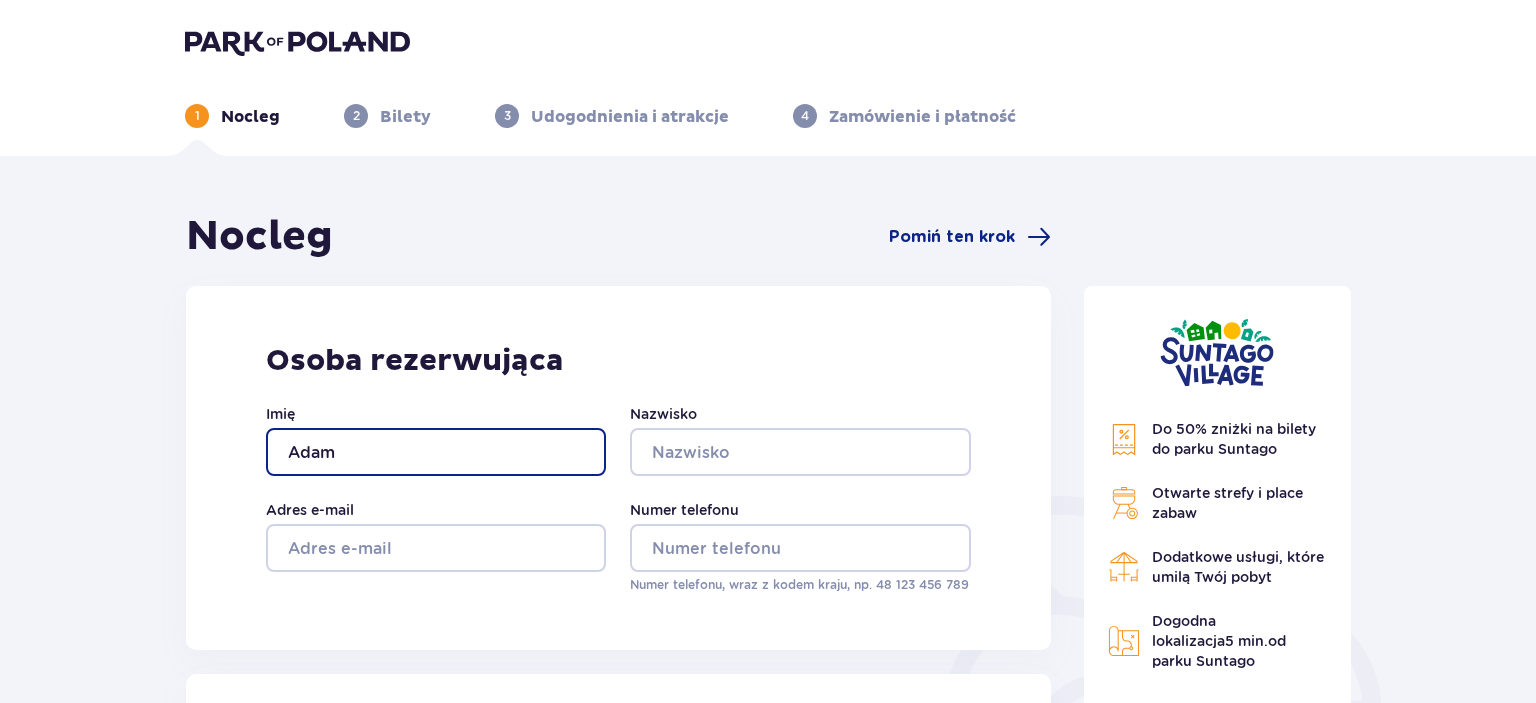 type on "Adam" 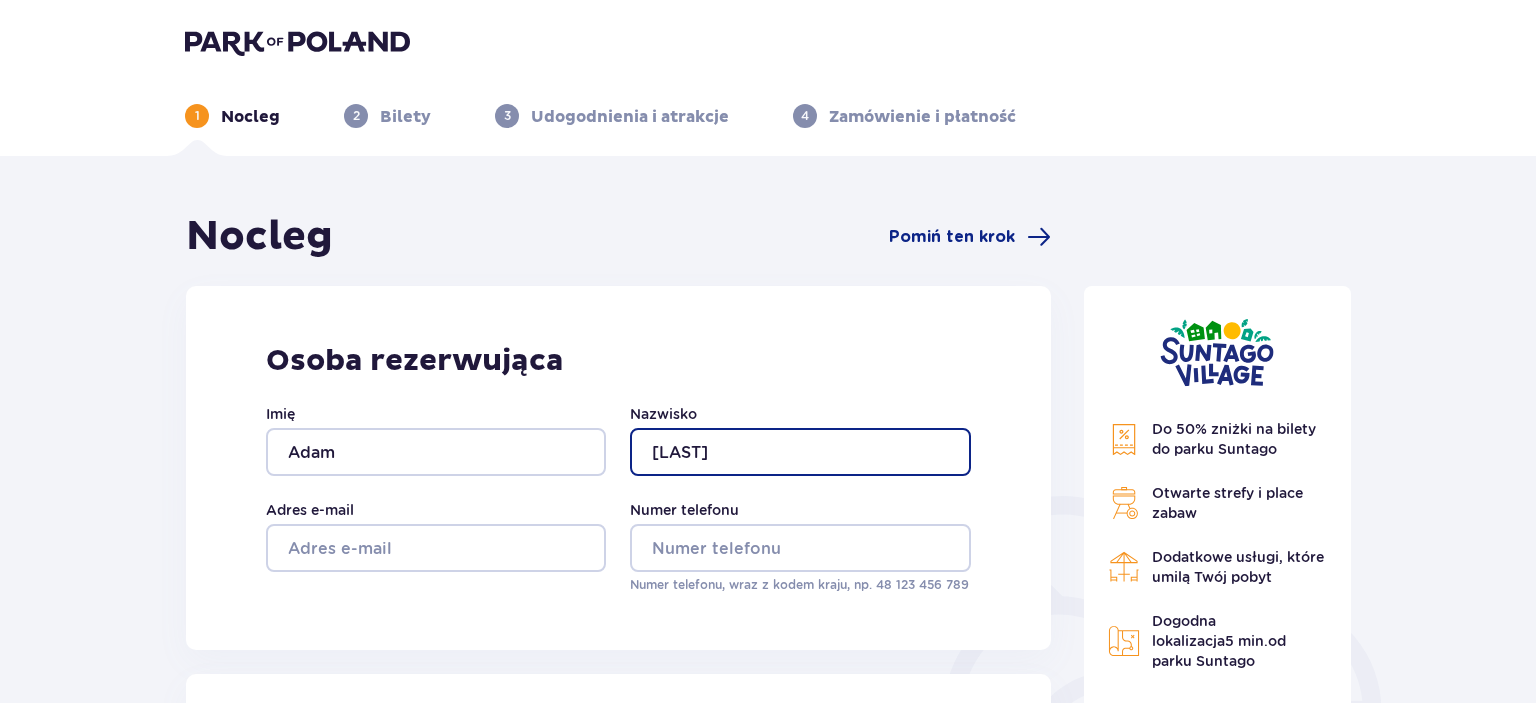 type on "Wojciechowski" 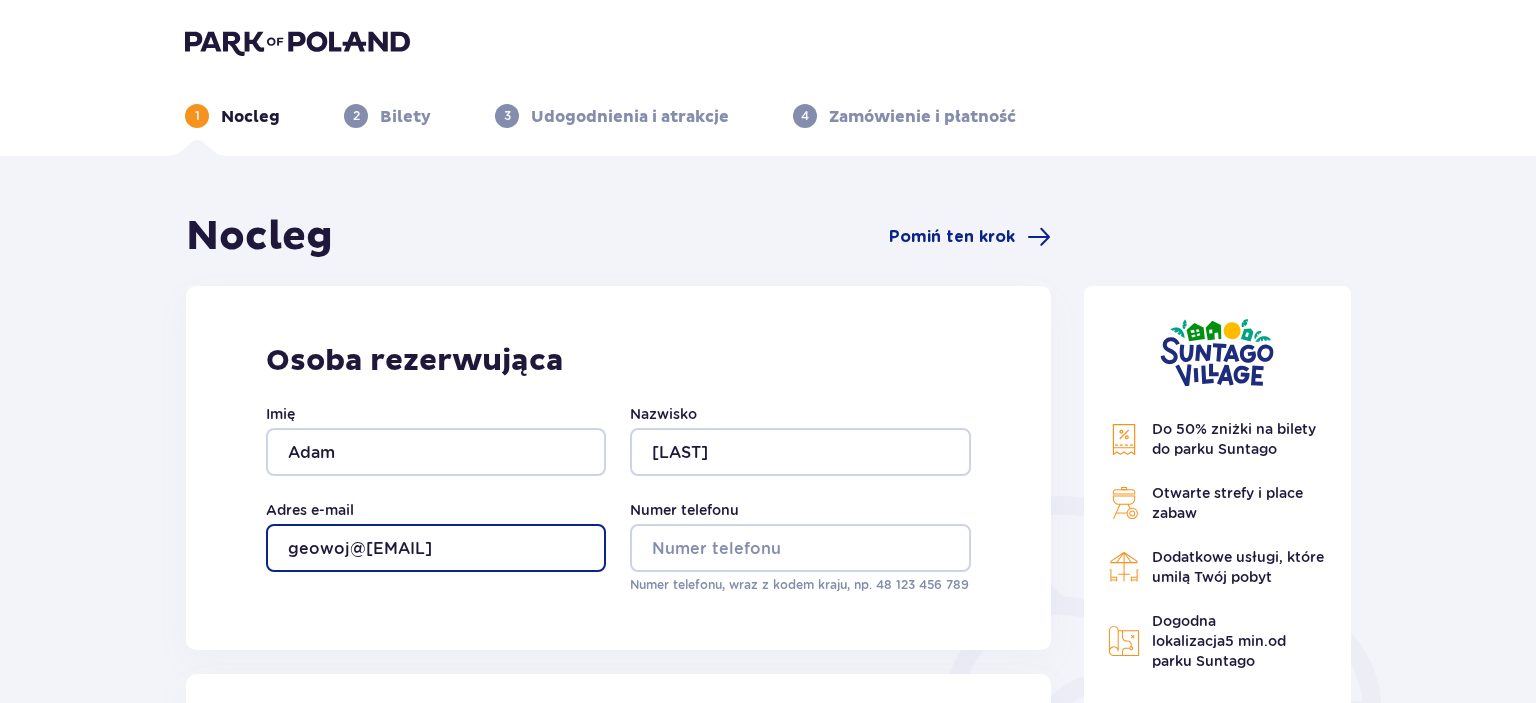 type on "geowoj@poczta.fm" 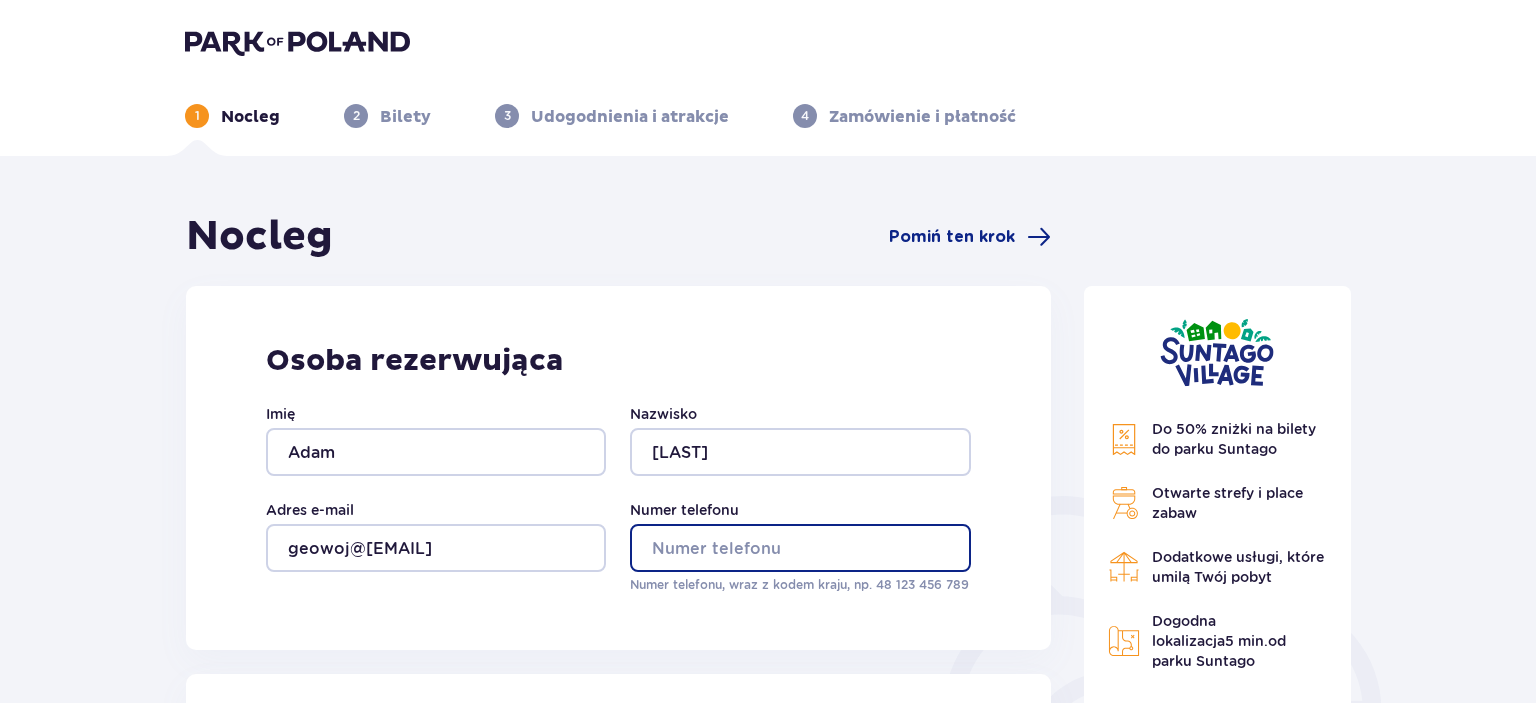 click on "Numer telefonu" at bounding box center (800, 548) 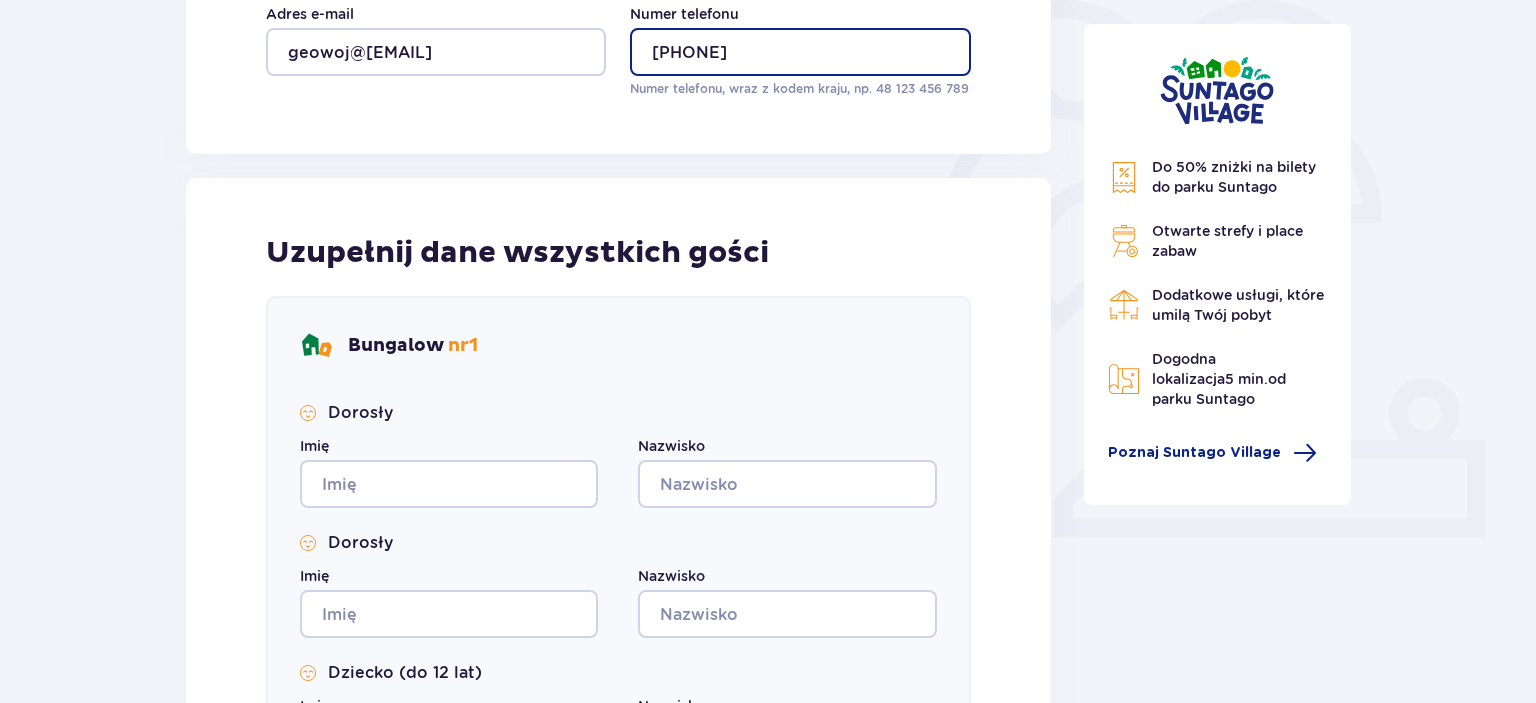 scroll, scrollTop: 528, scrollLeft: 0, axis: vertical 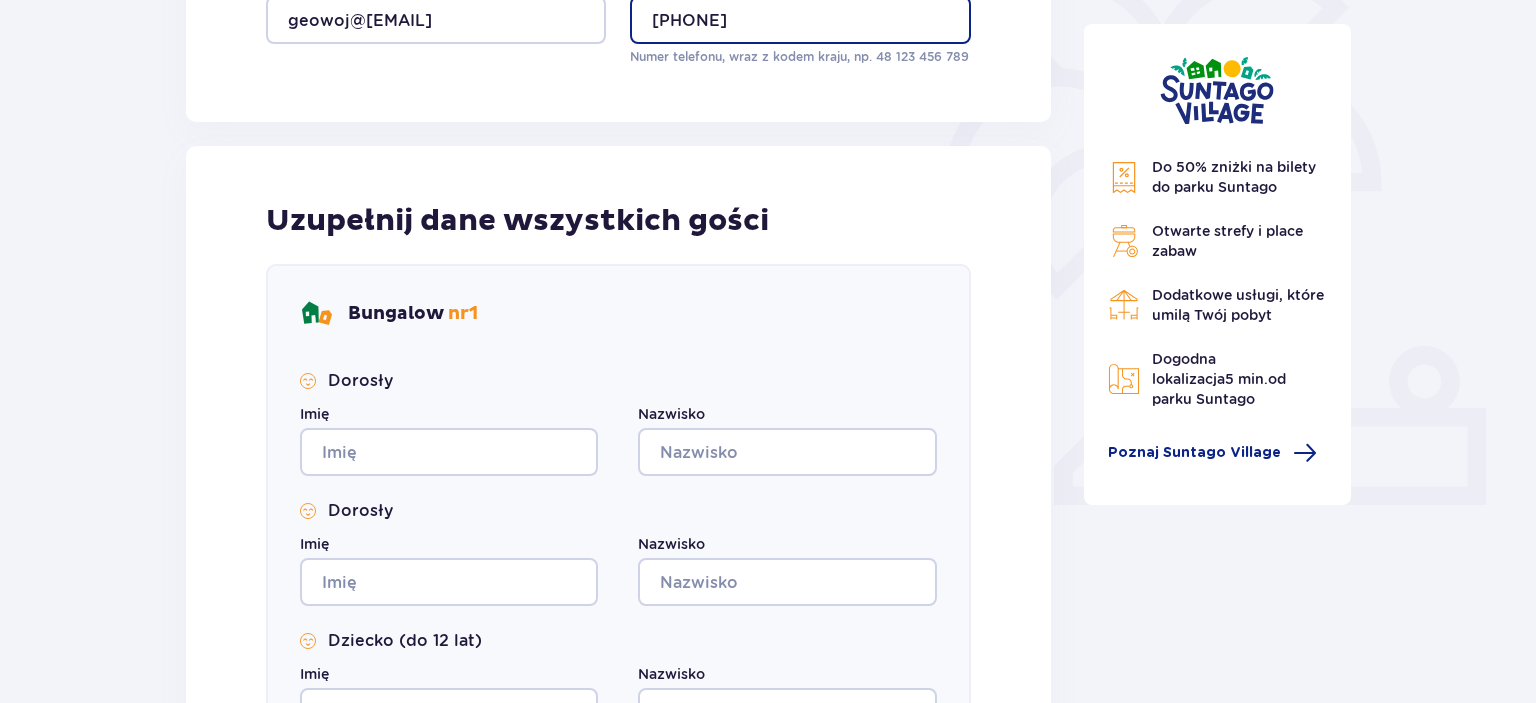 type on "48503449836" 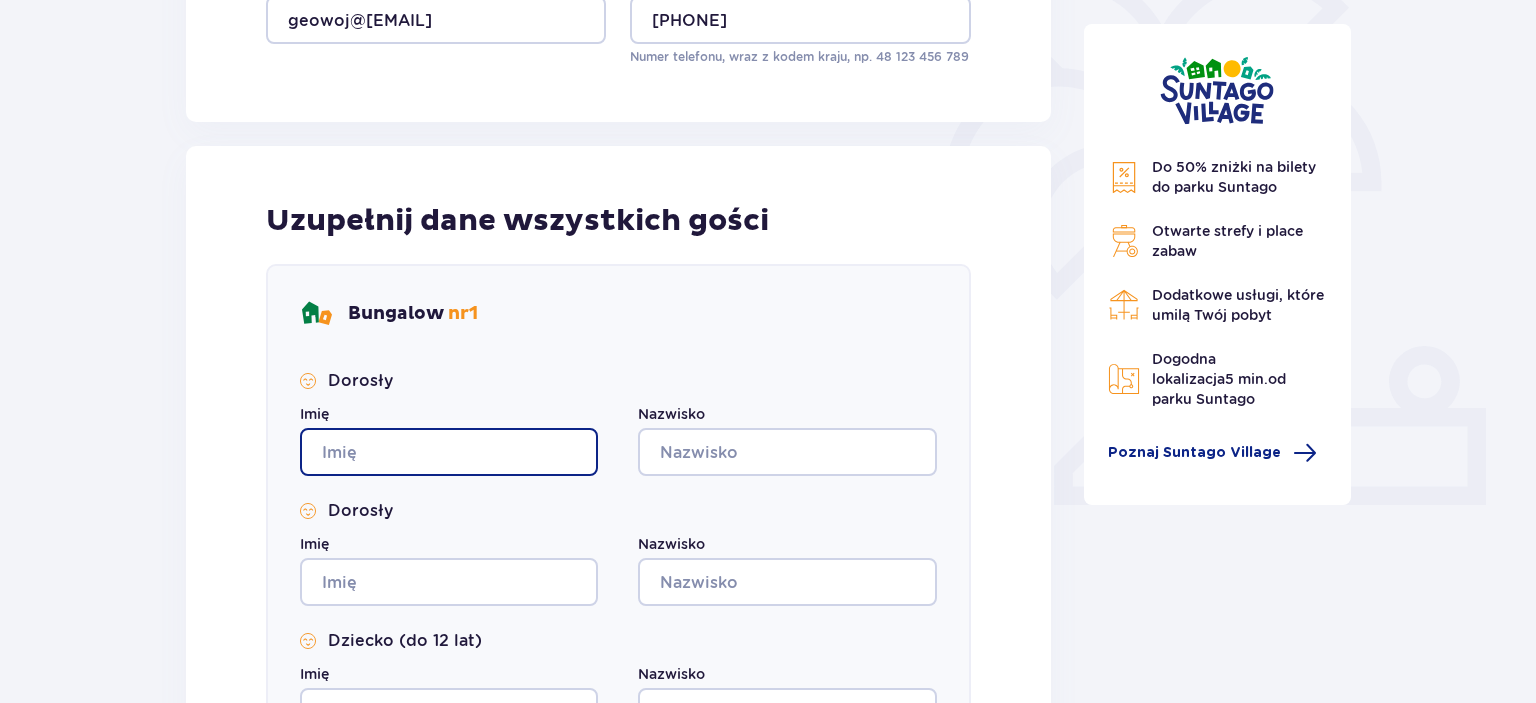 click on "Imię" at bounding box center [449, 452] 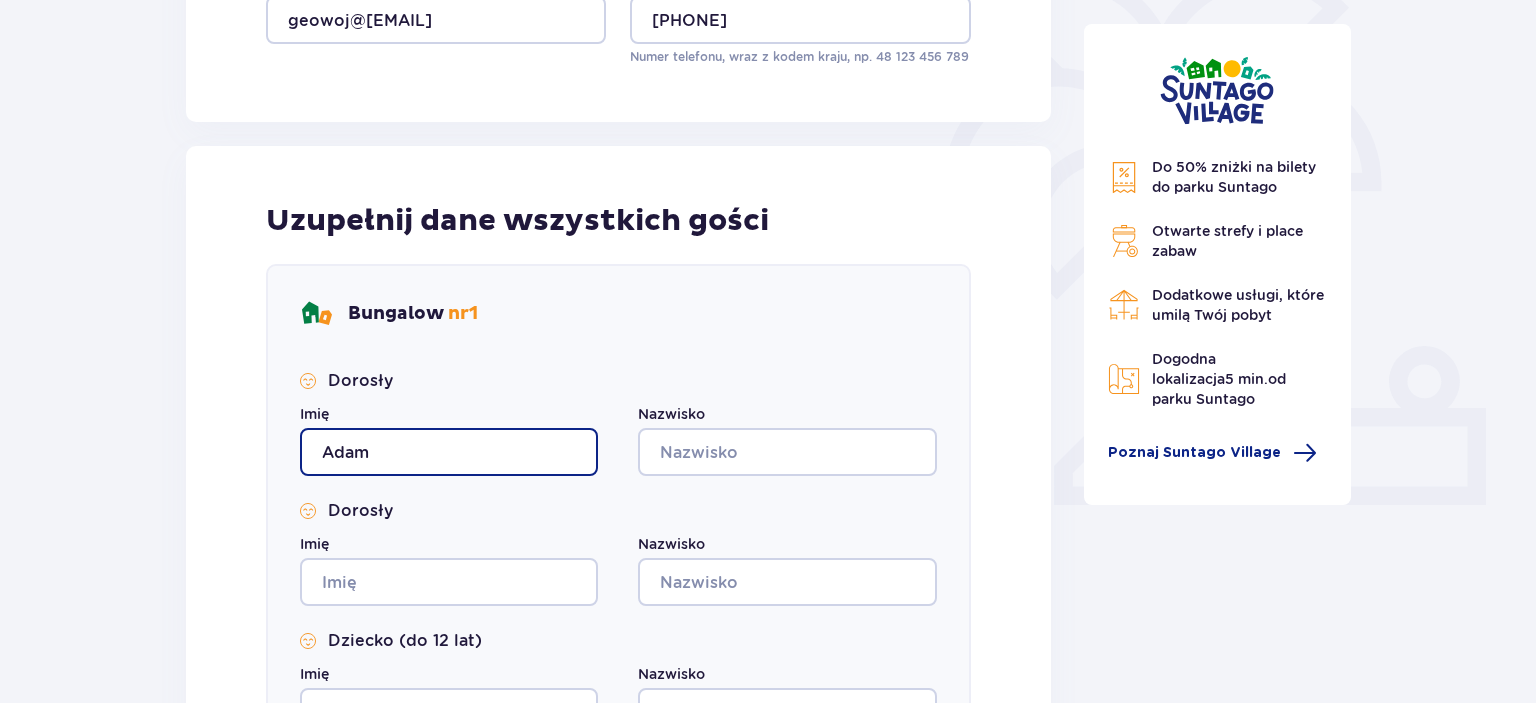 type on "Adam" 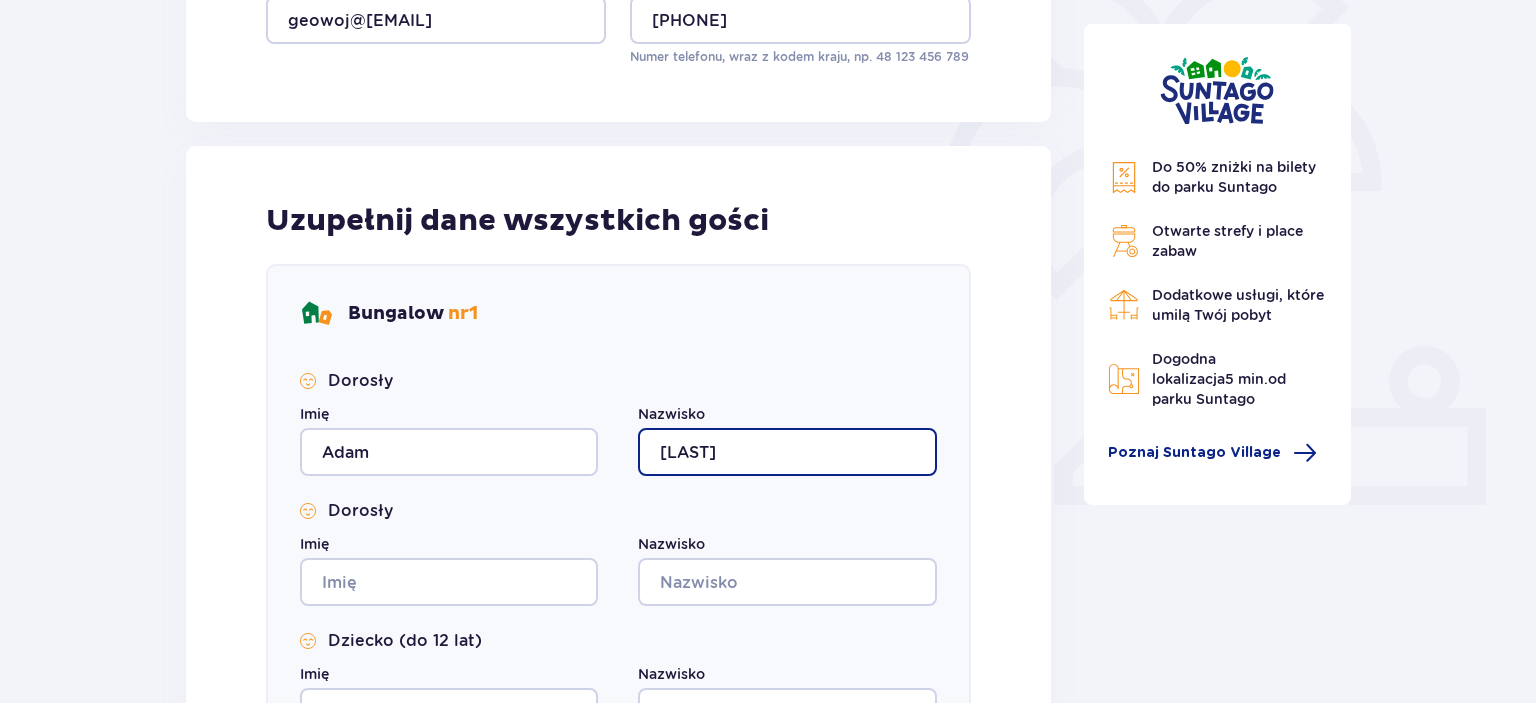 type on "Wojciechowski" 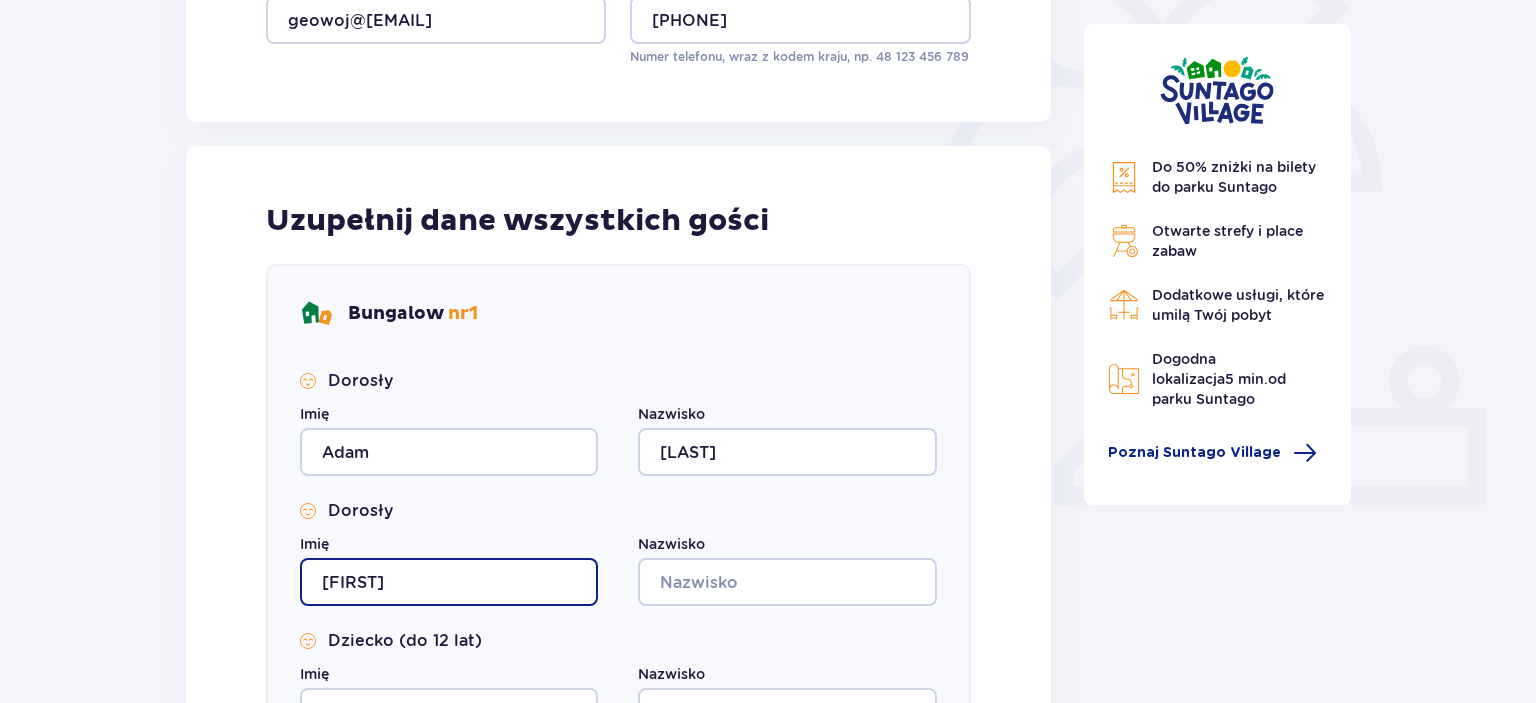 type on "Justyna" 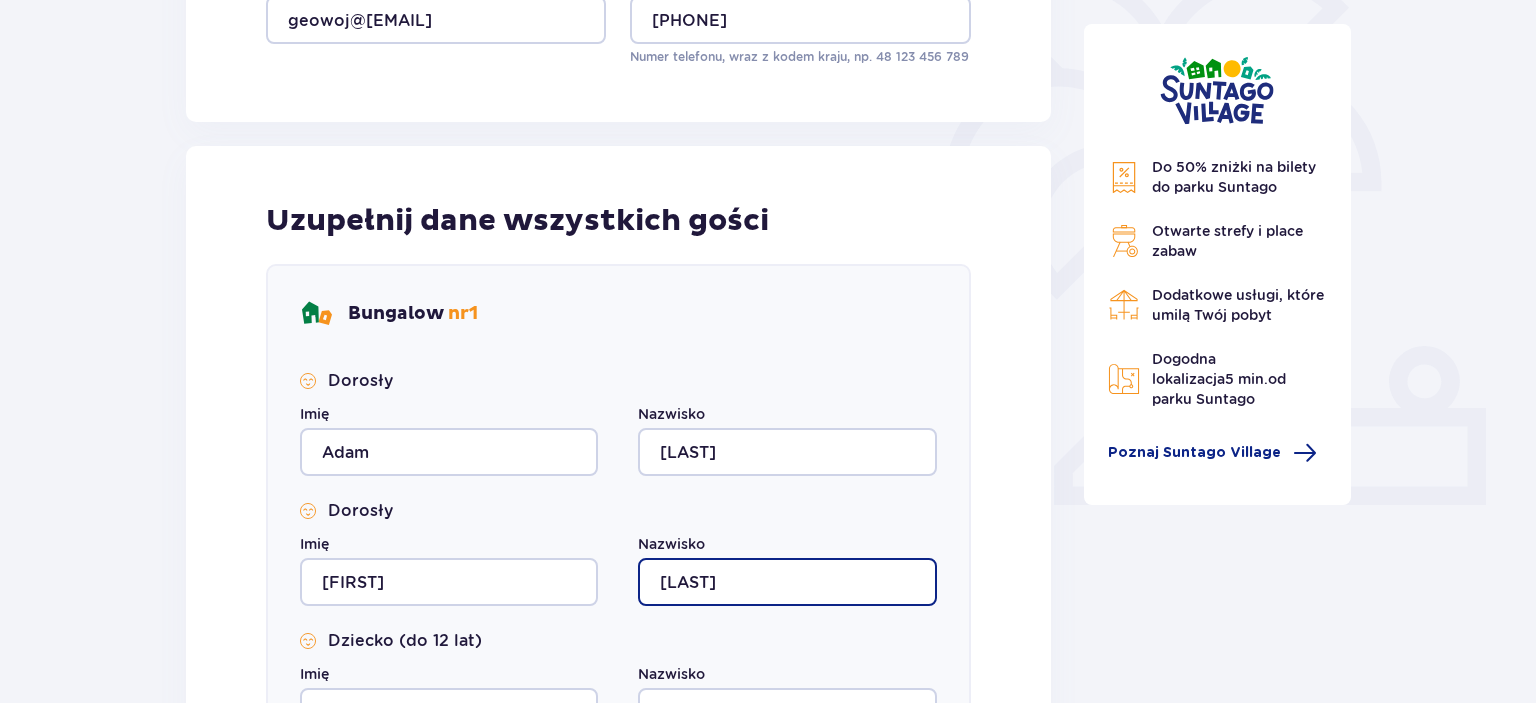 type on "Wojciechowska" 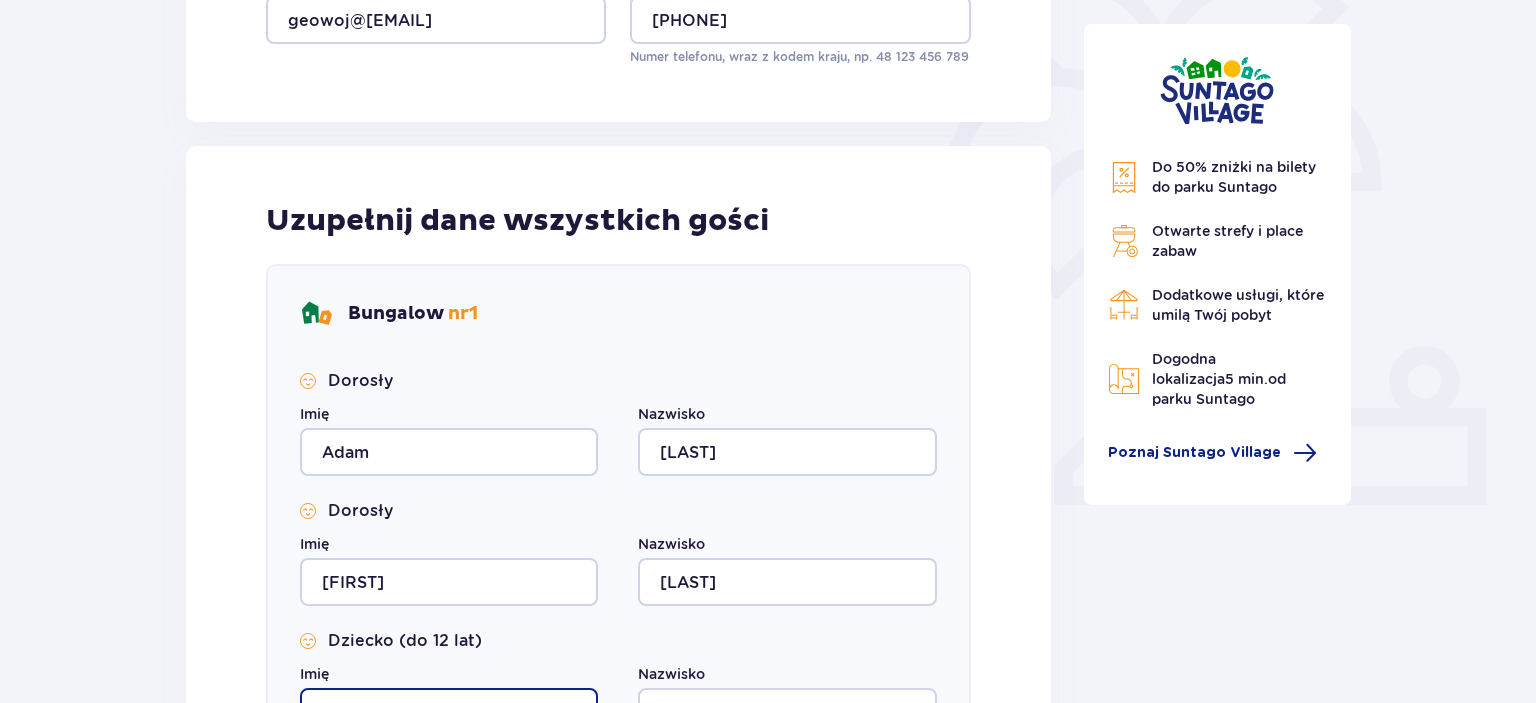 scroll, scrollTop: 888, scrollLeft: 0, axis: vertical 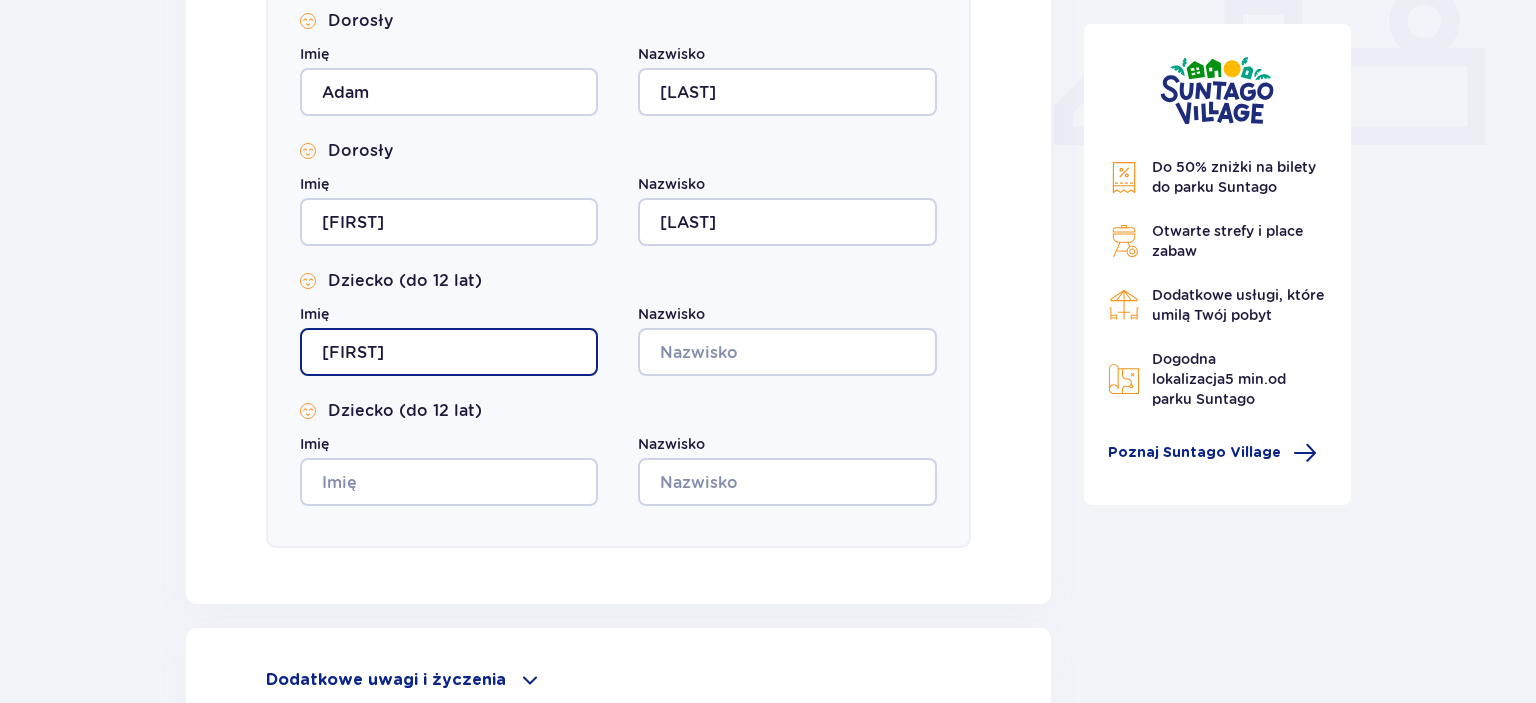 type on "Zuzanna" 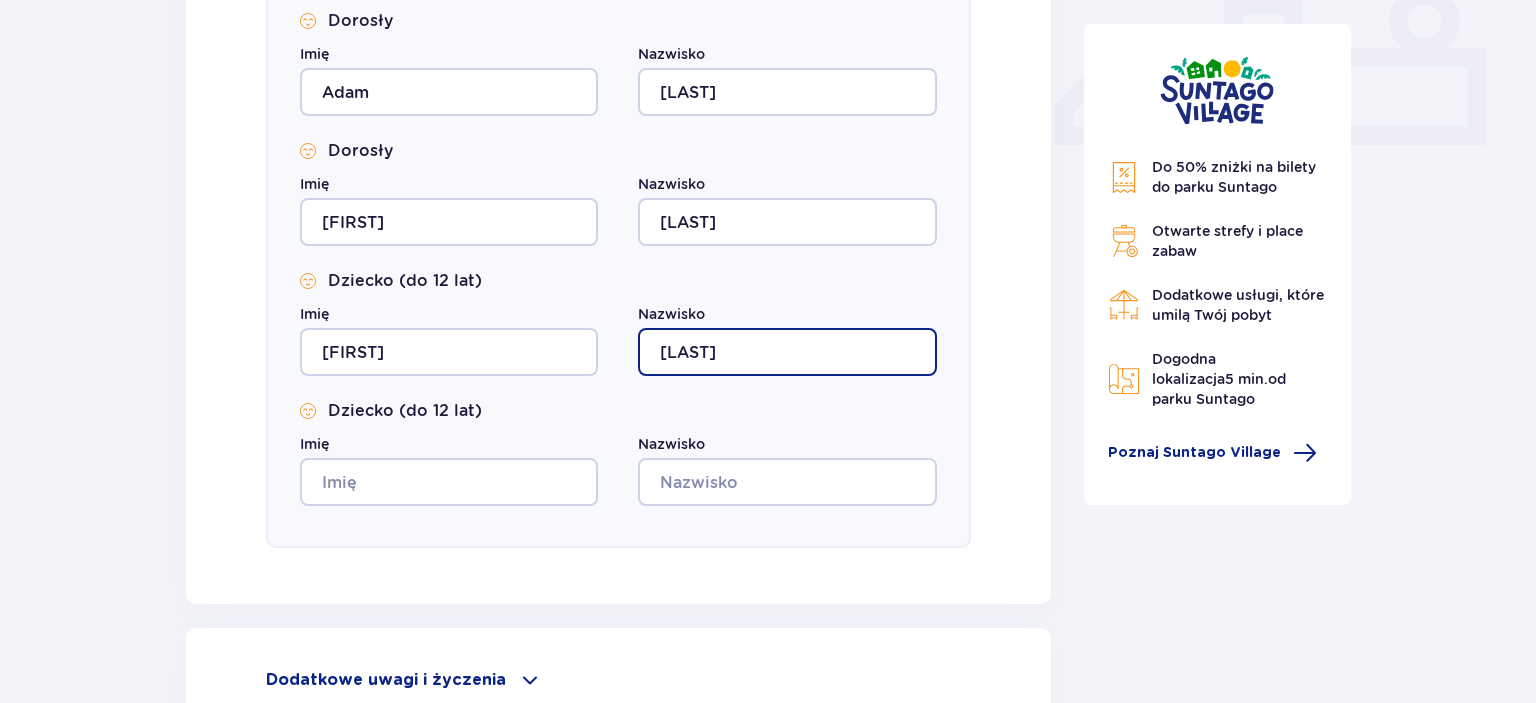 type on "Wojciechowska" 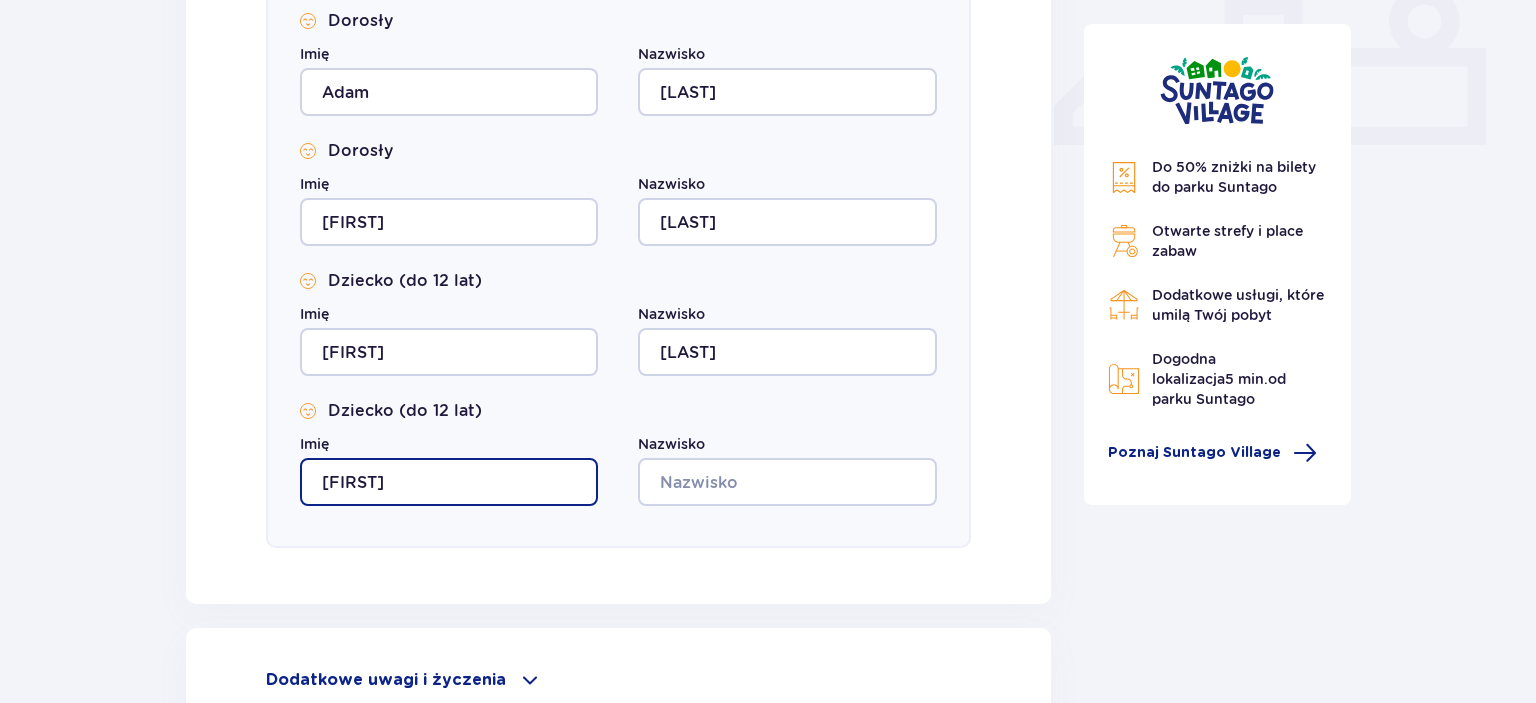 type on "Oliwia" 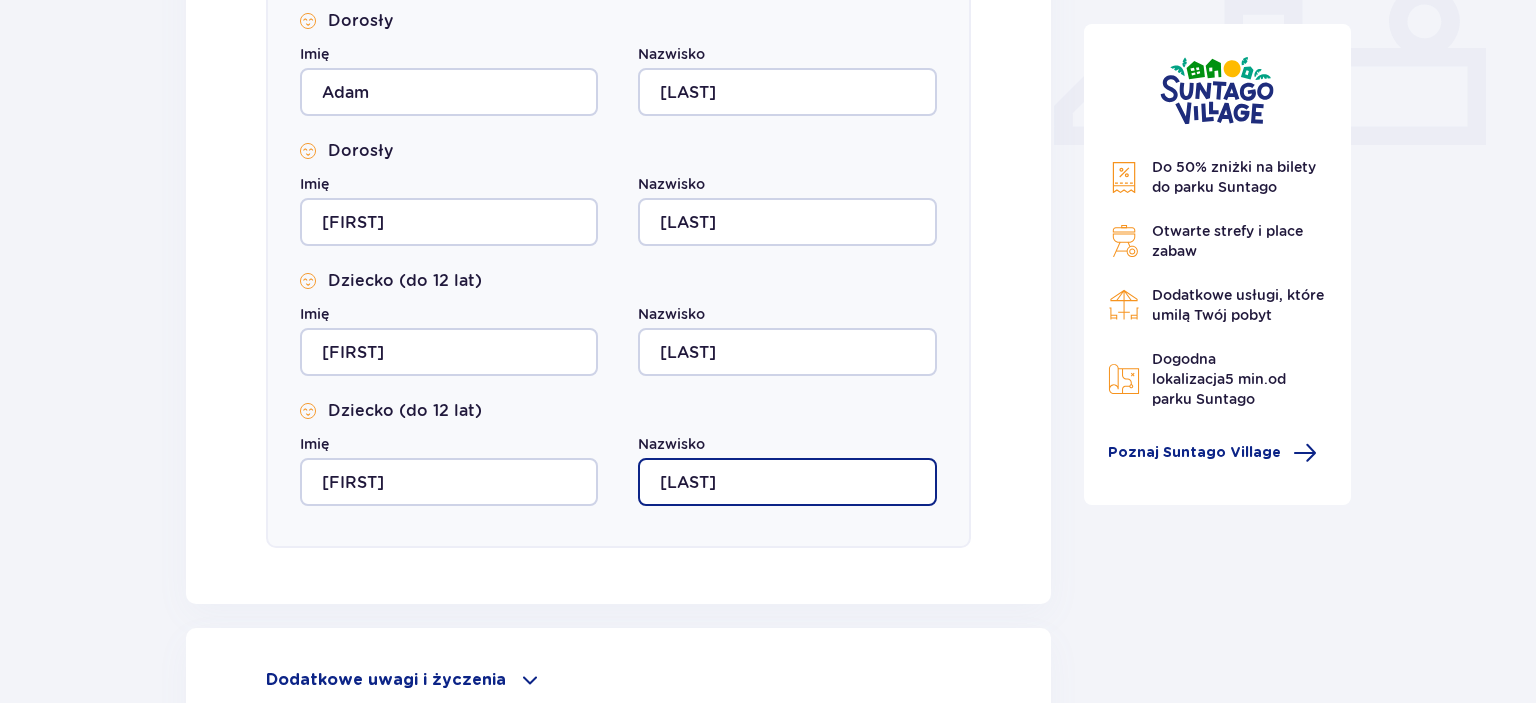 type on "Wojciechowska" 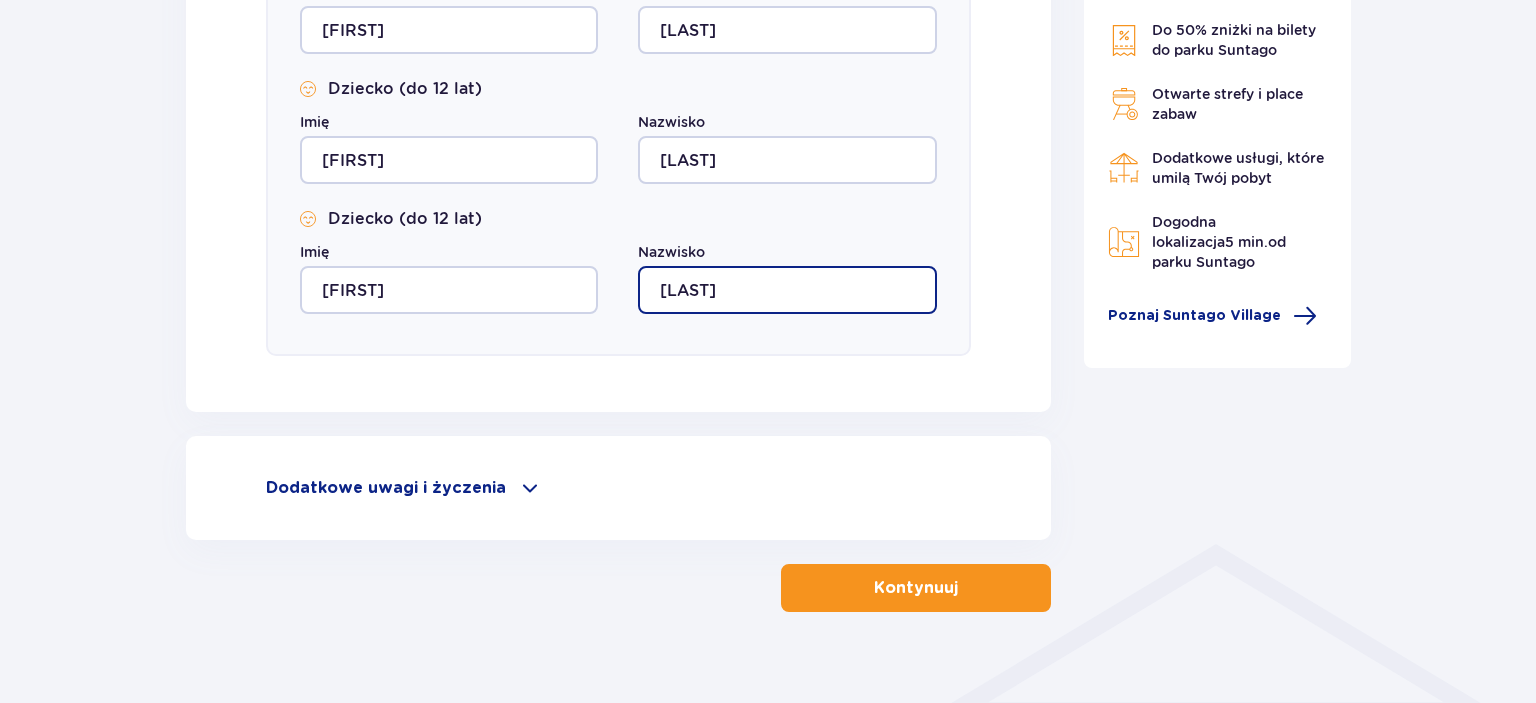 scroll, scrollTop: 1108, scrollLeft: 0, axis: vertical 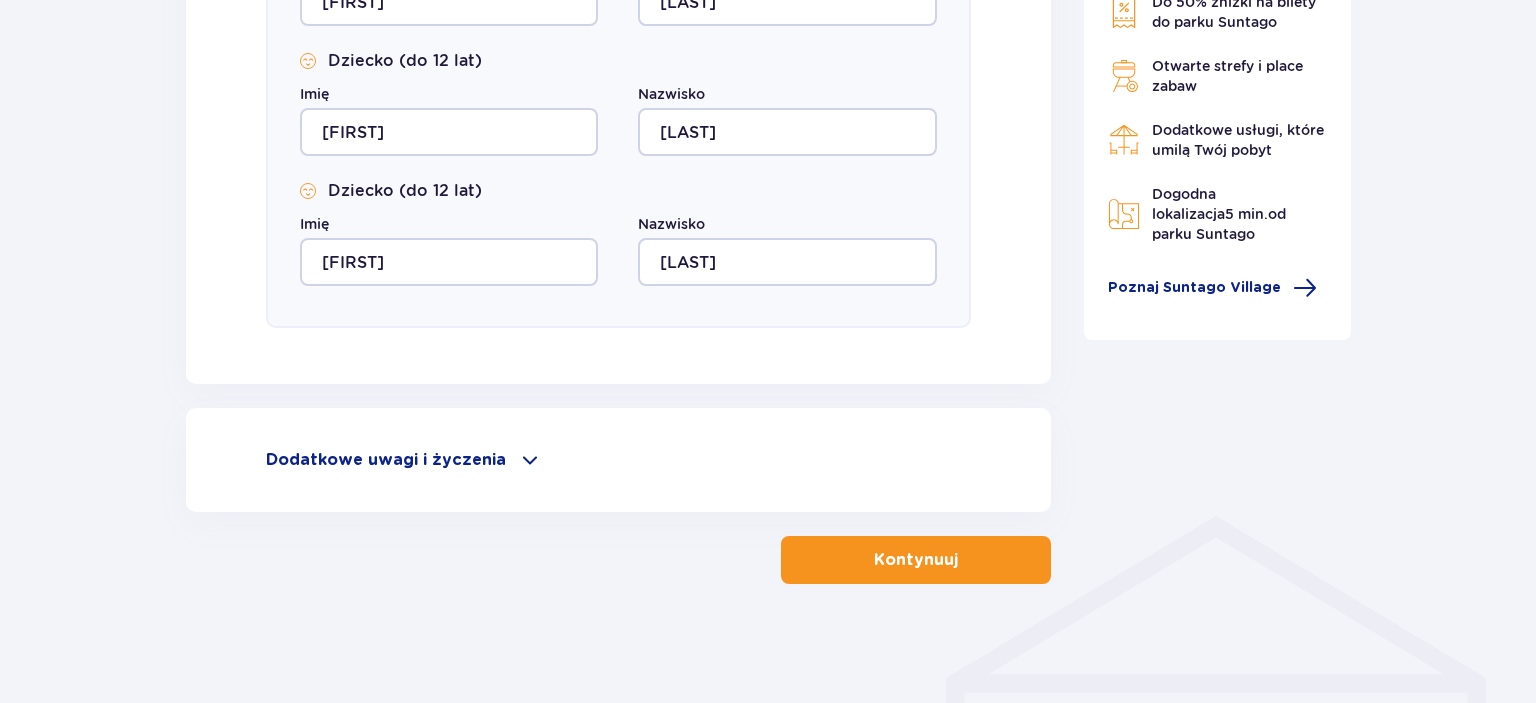 click on "Dodatkowe uwagi i życzenia Czy możemy Ci jeszcze w czymś pomóc? Daj nam znać! Dołożymy wszelkich starań, aby Twój pobyt u nas był wyjątkowy. 0  /  500" at bounding box center (618, 460) 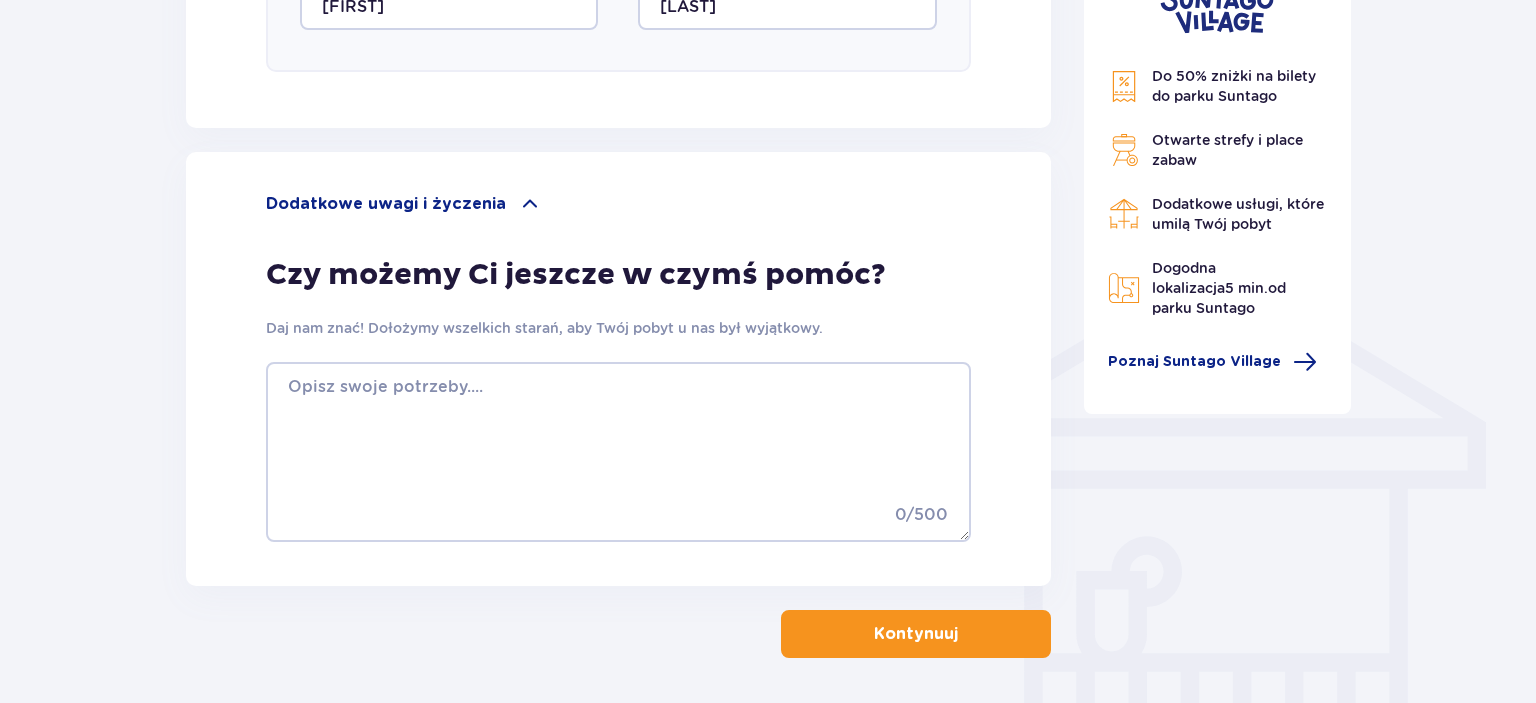 scroll, scrollTop: 1424, scrollLeft: 0, axis: vertical 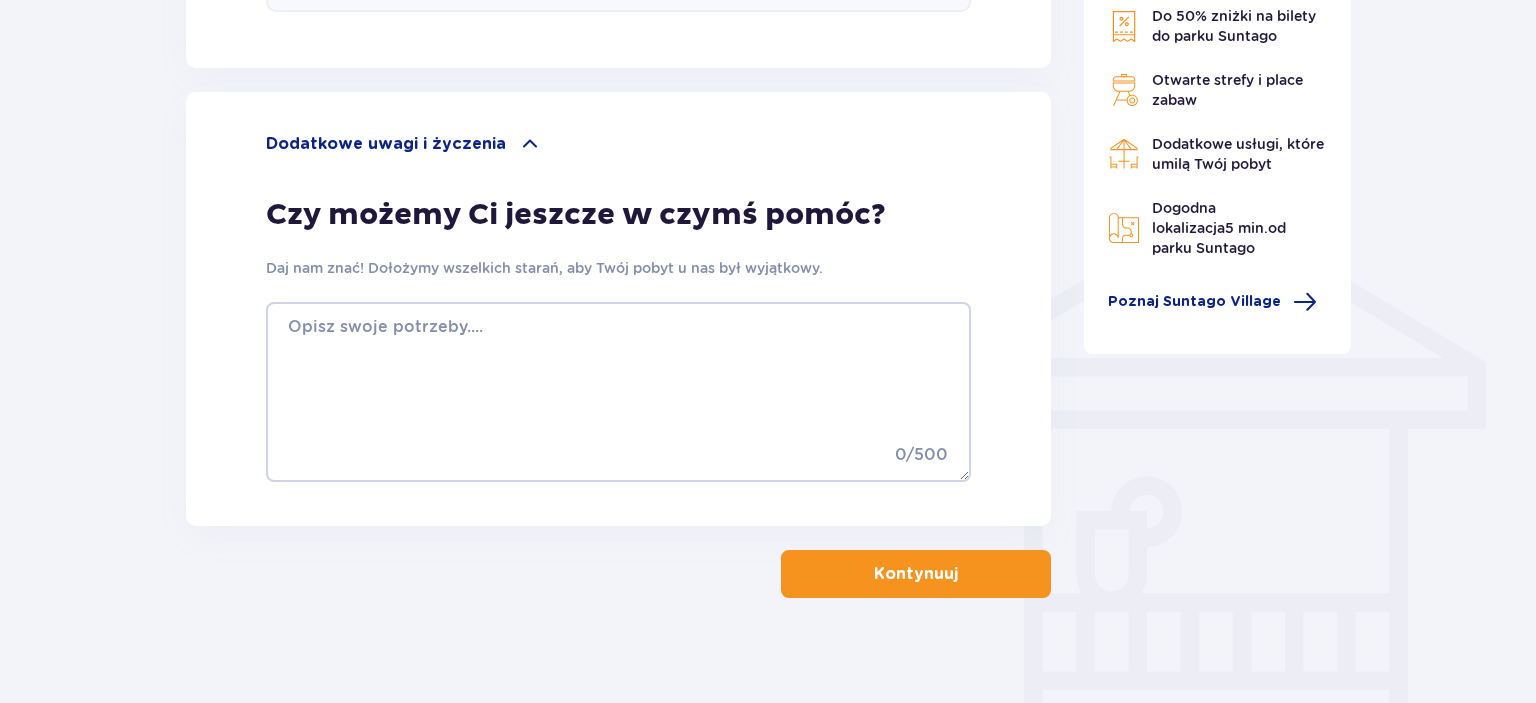 click on "Kontynuuj" at bounding box center [916, 574] 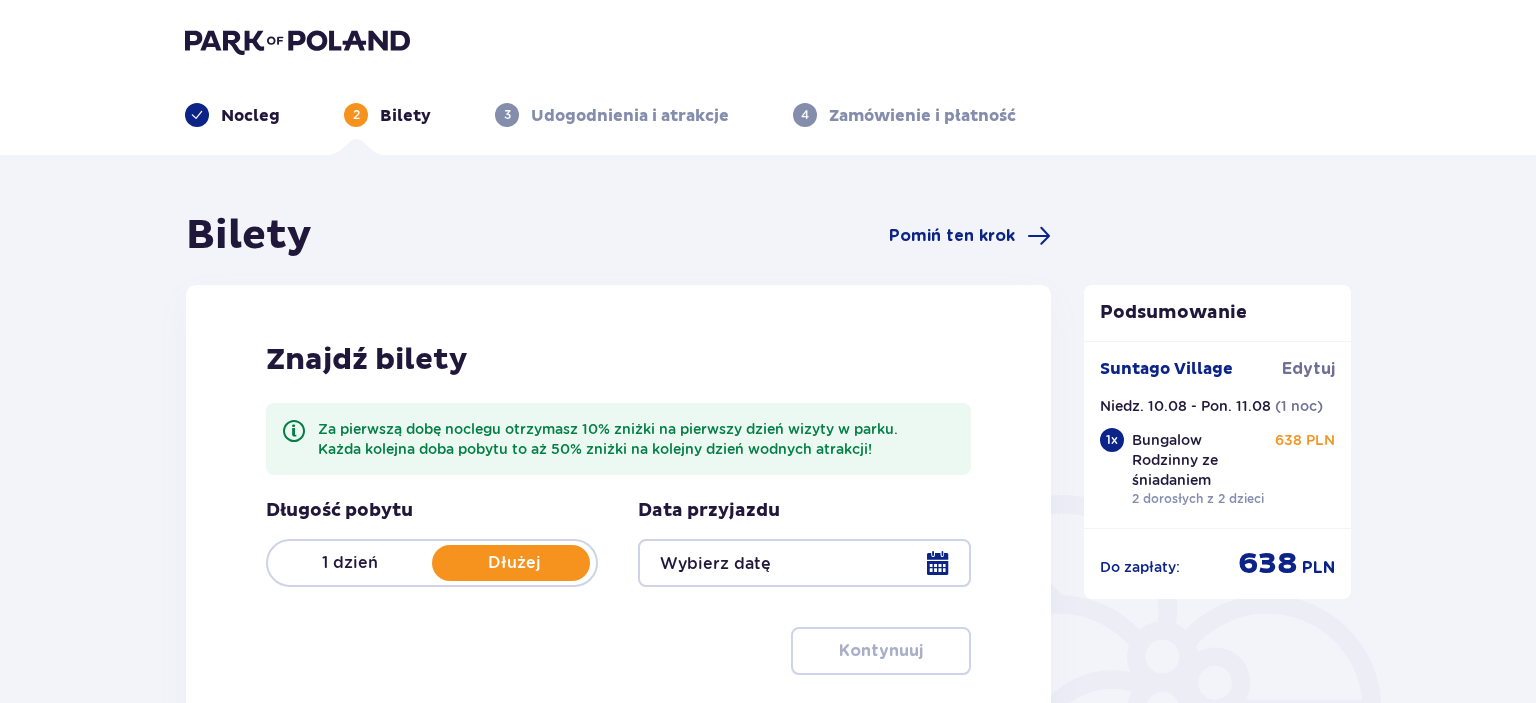 scroll, scrollTop: 0, scrollLeft: 0, axis: both 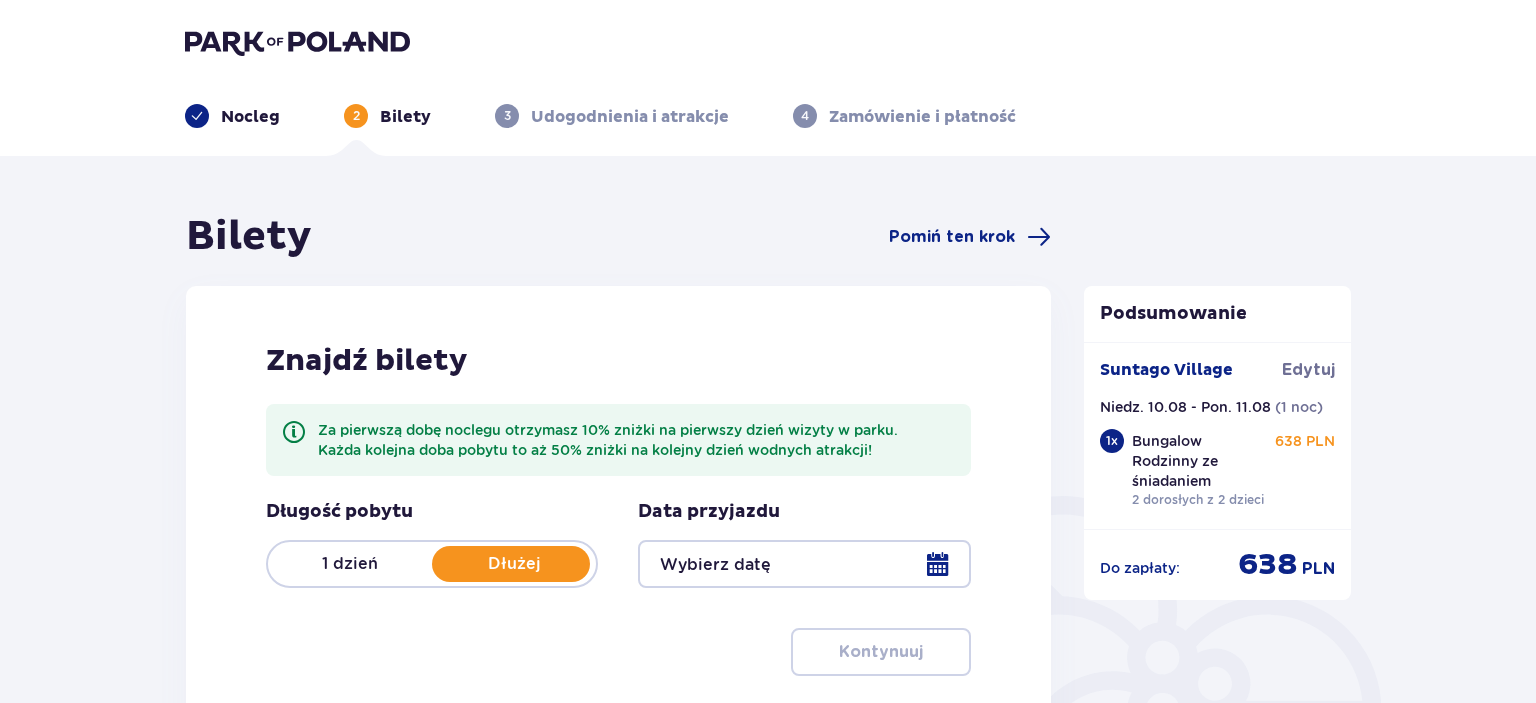 click on "1 dzień" at bounding box center [350, 564] 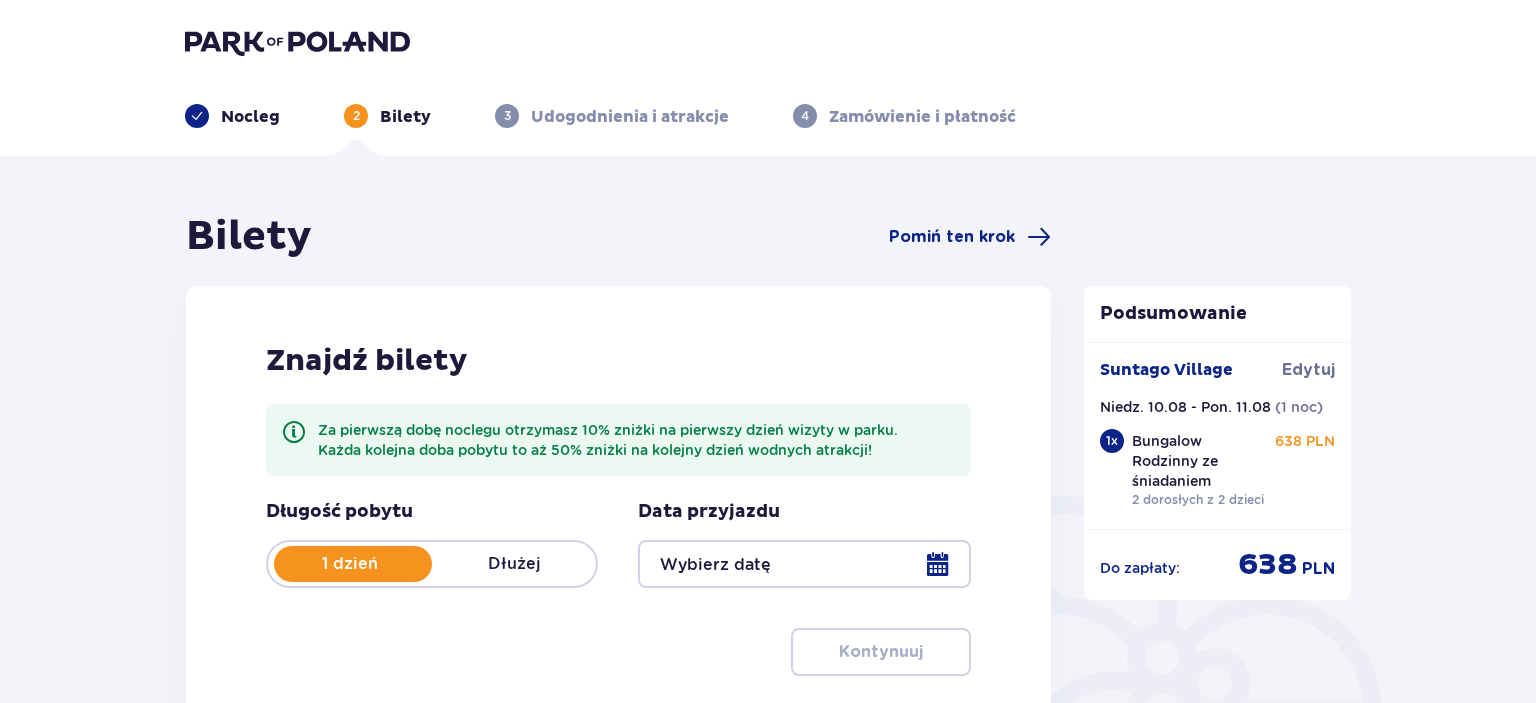 click at bounding box center (804, 564) 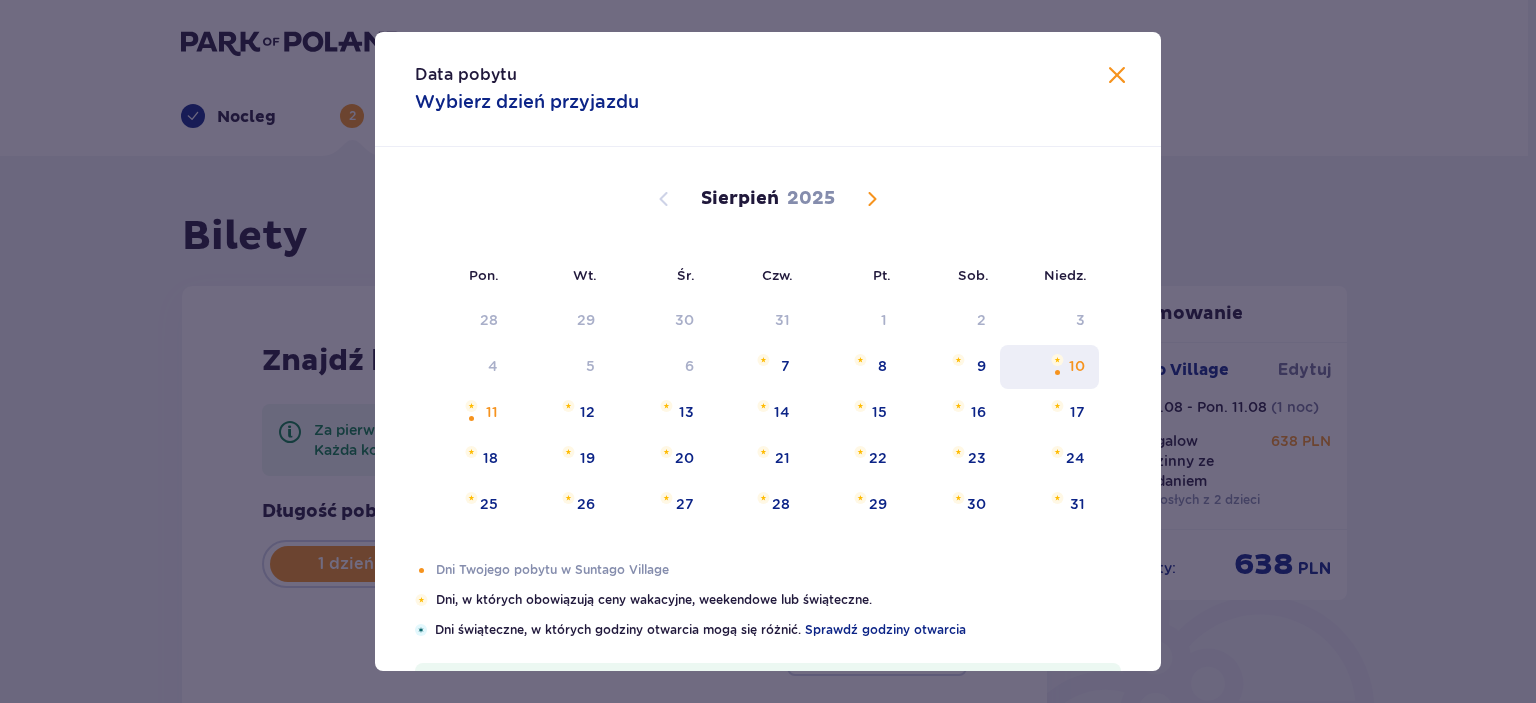 click on "10" at bounding box center [1077, 366] 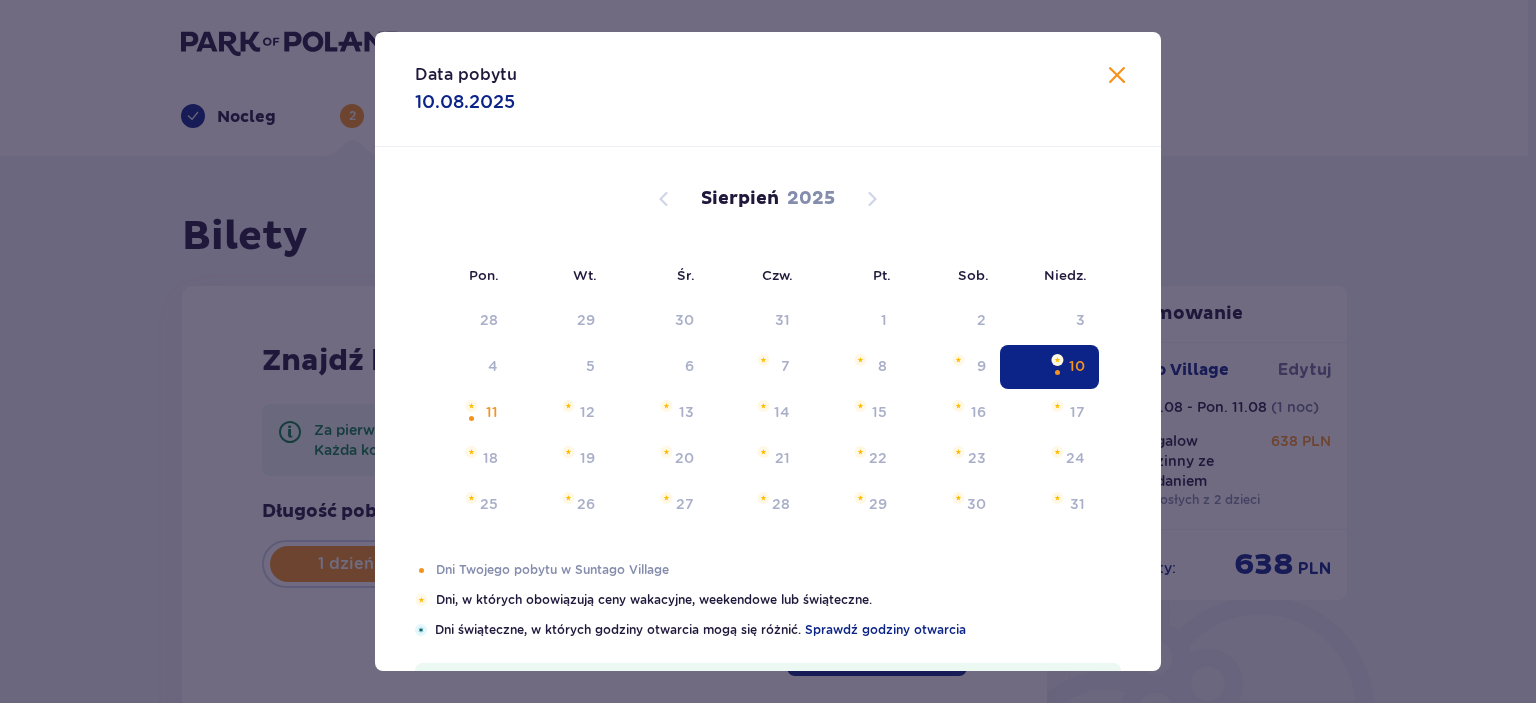 type on "10.08.25" 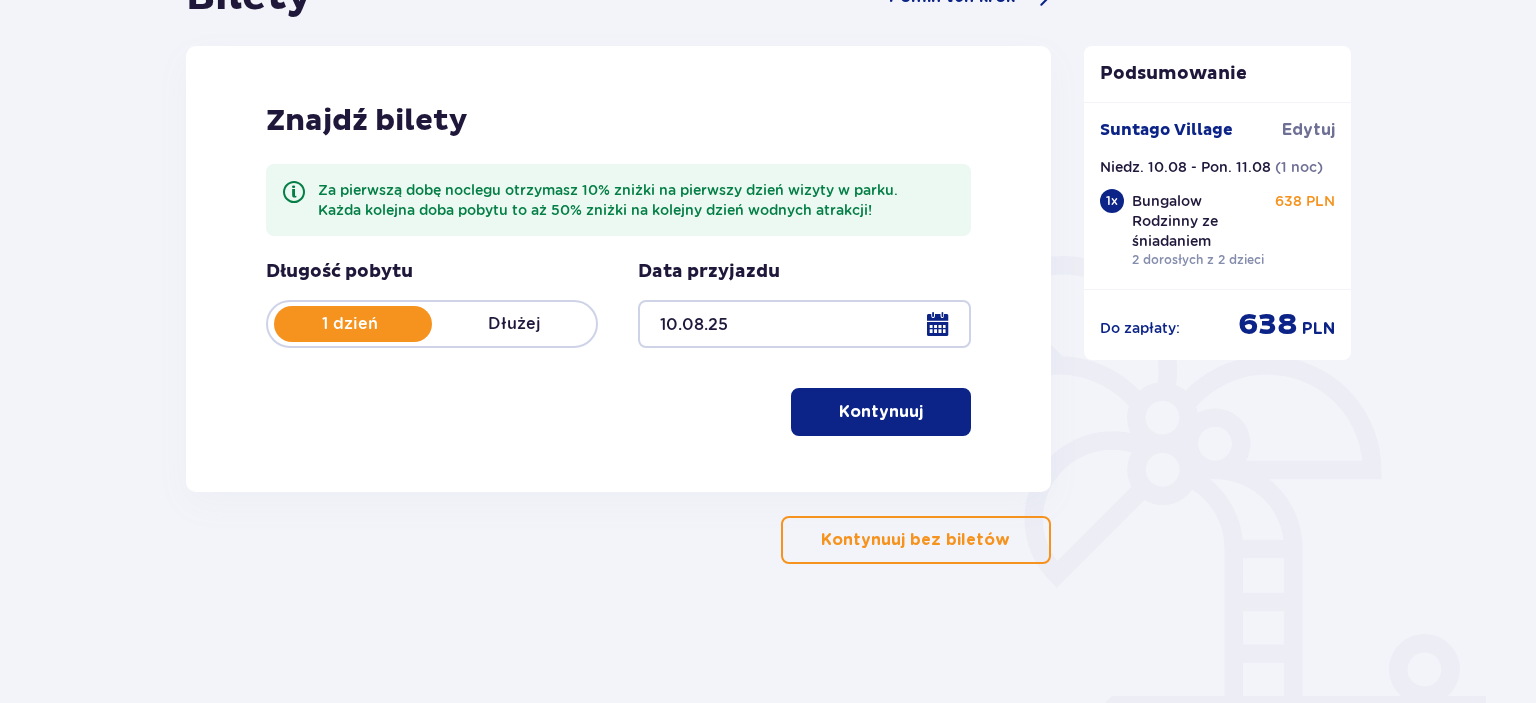 scroll, scrollTop: 260, scrollLeft: 0, axis: vertical 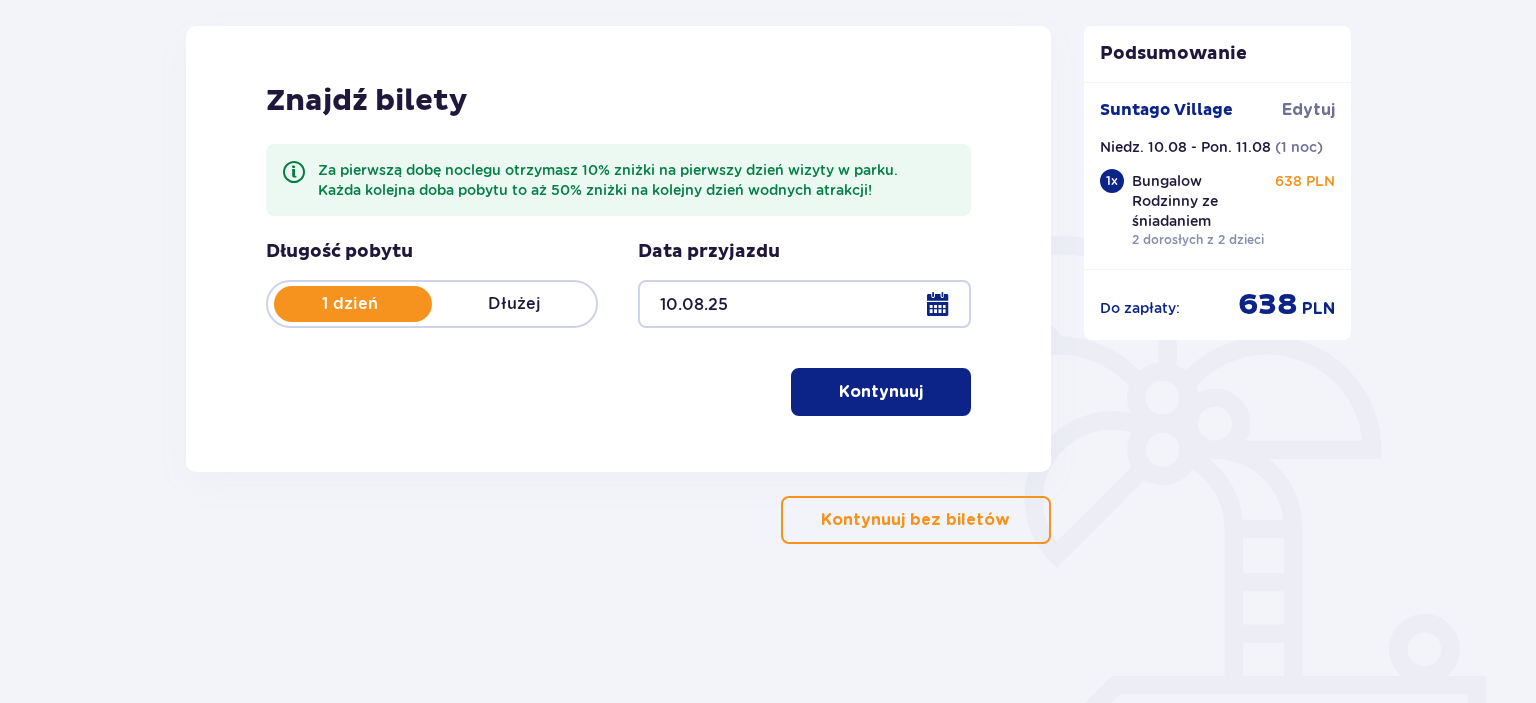 click on "Kontynuuj" at bounding box center (881, 392) 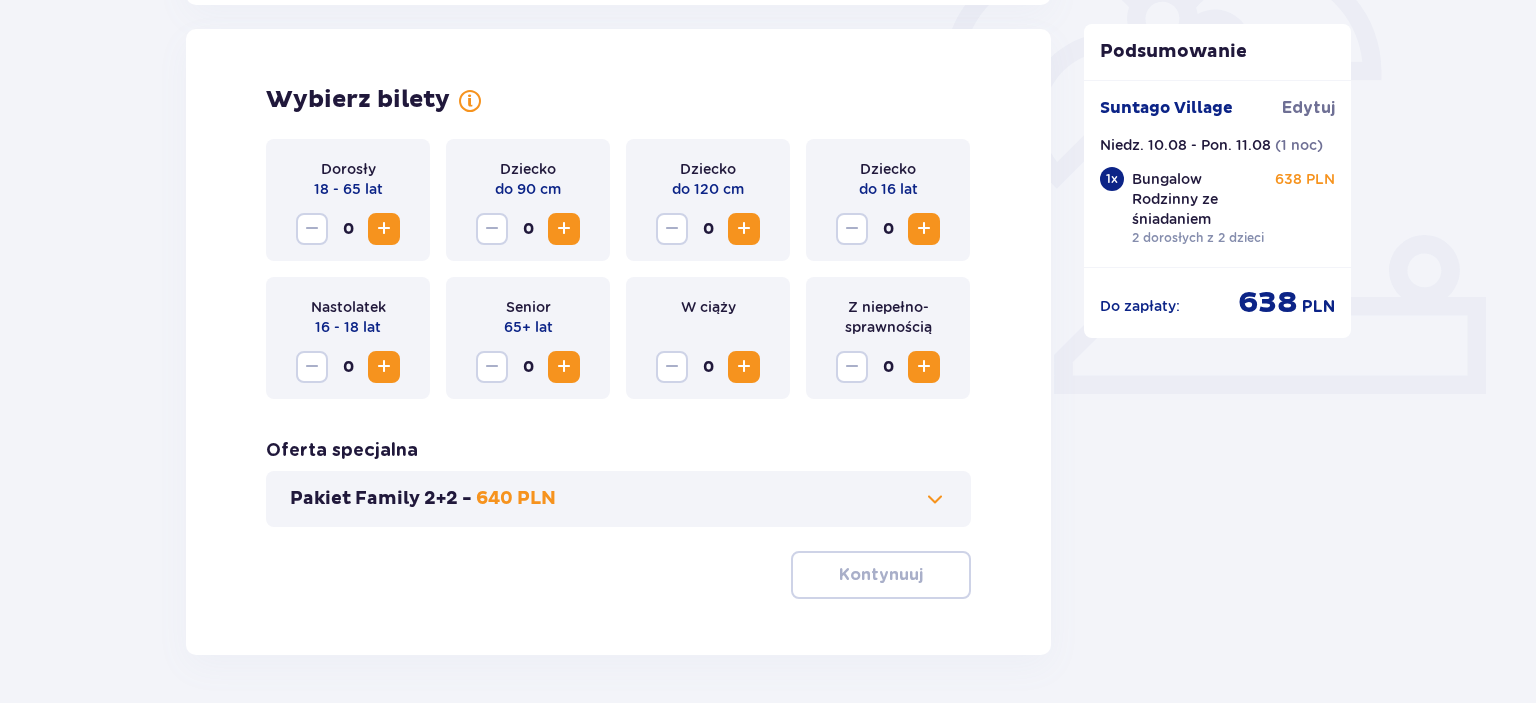 scroll, scrollTop: 644, scrollLeft: 0, axis: vertical 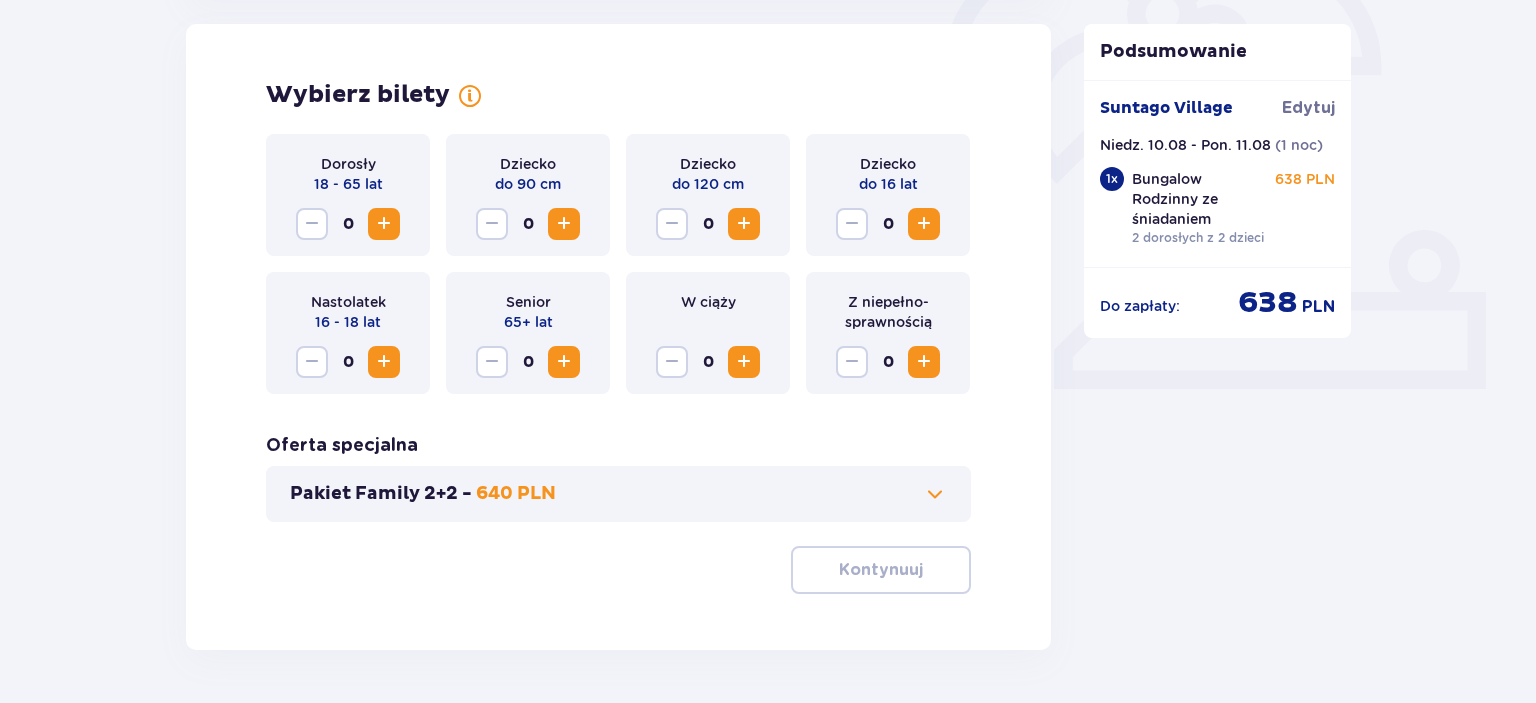 click at bounding box center [384, 224] 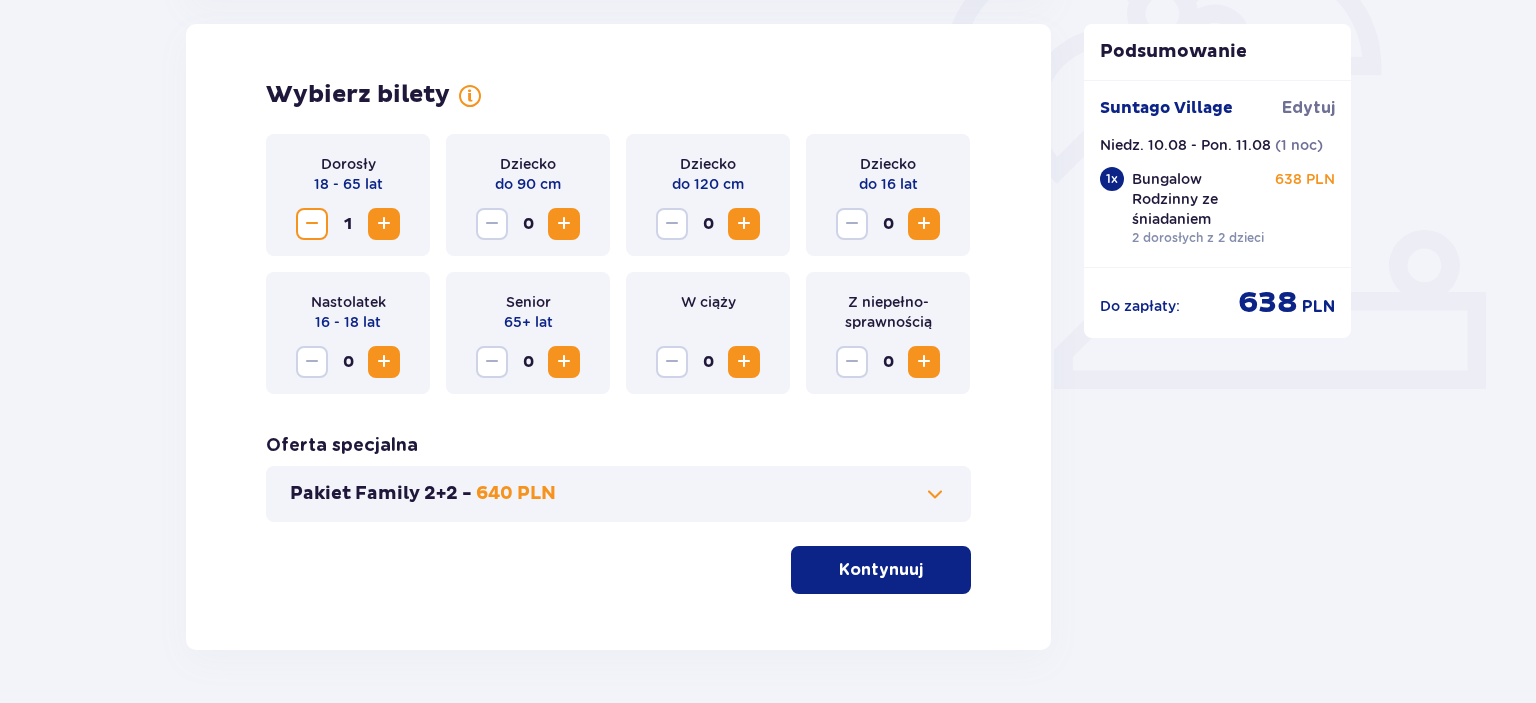 click at bounding box center (384, 224) 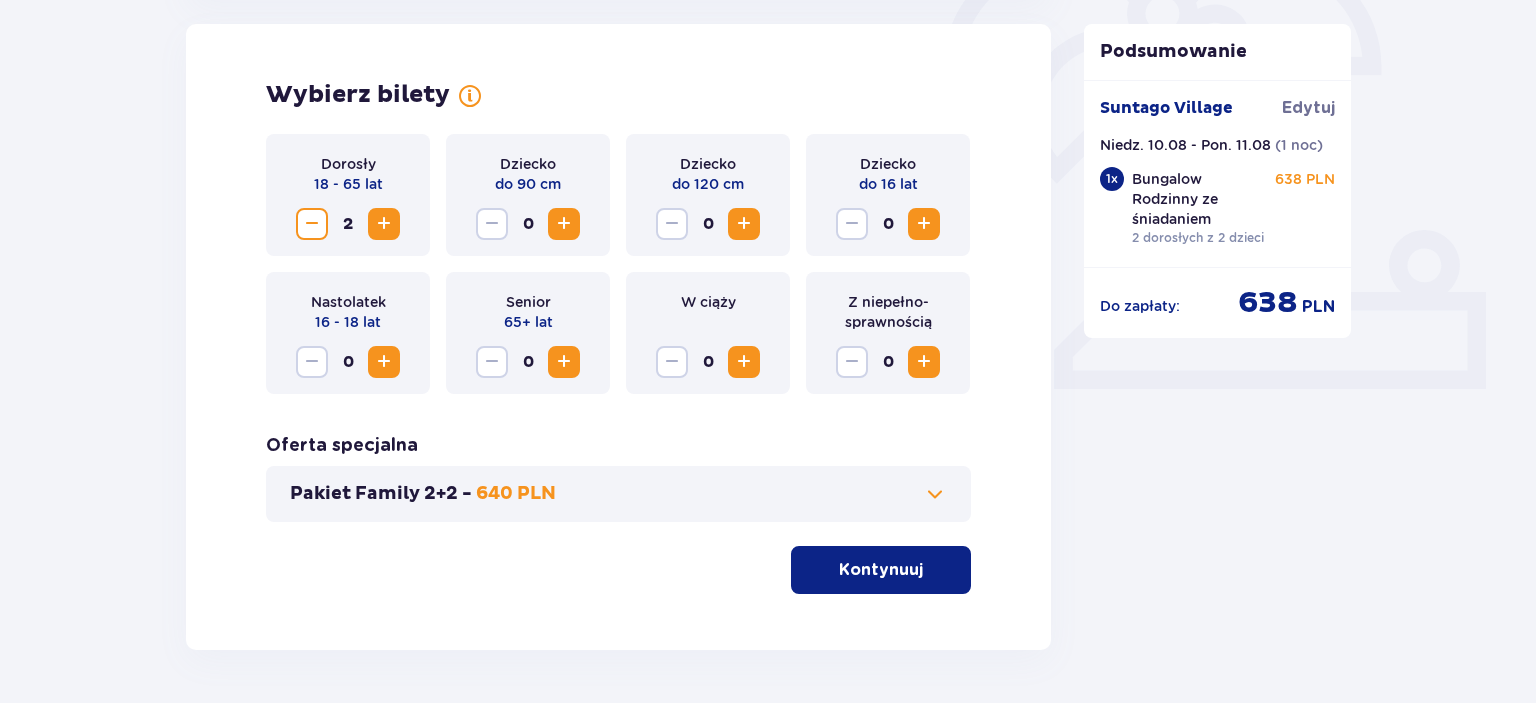 click at bounding box center [312, 224] 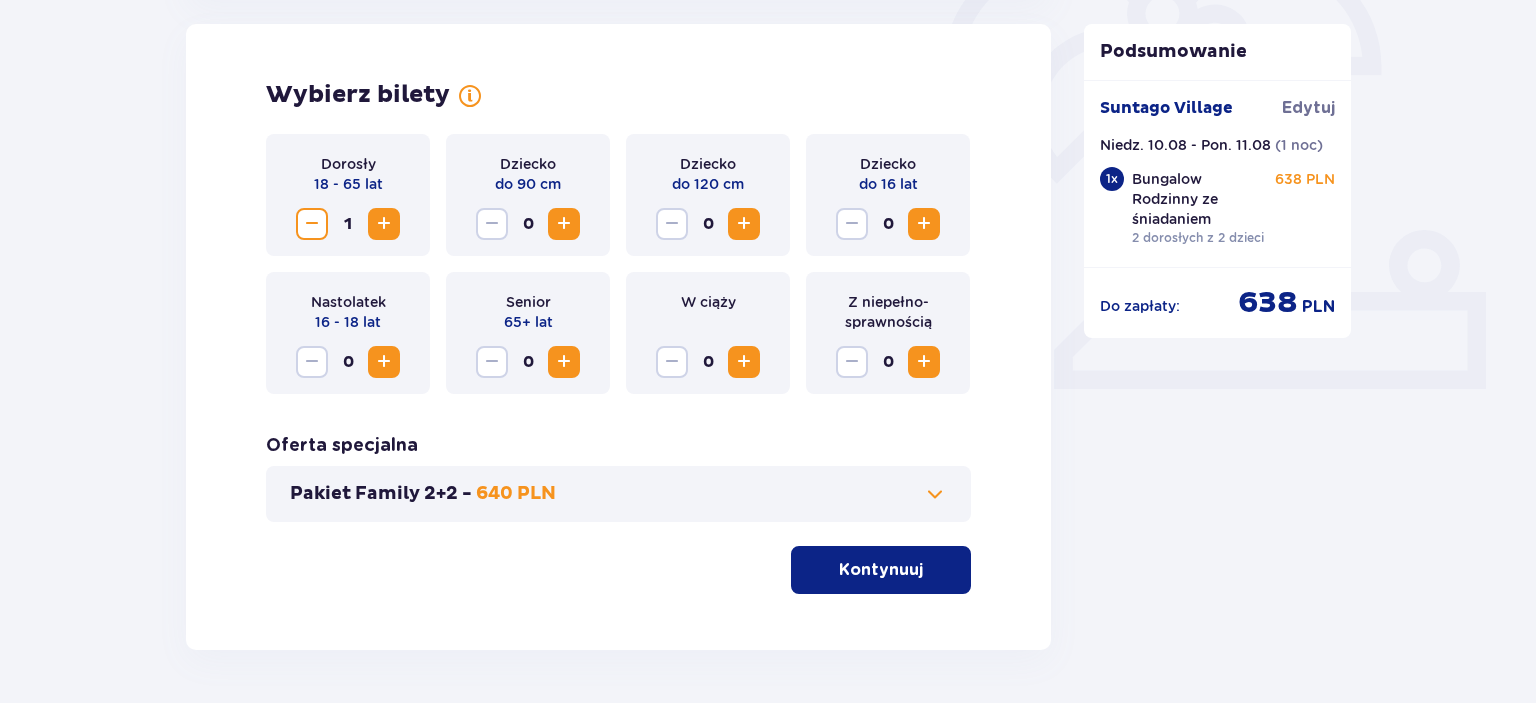 click at bounding box center [312, 224] 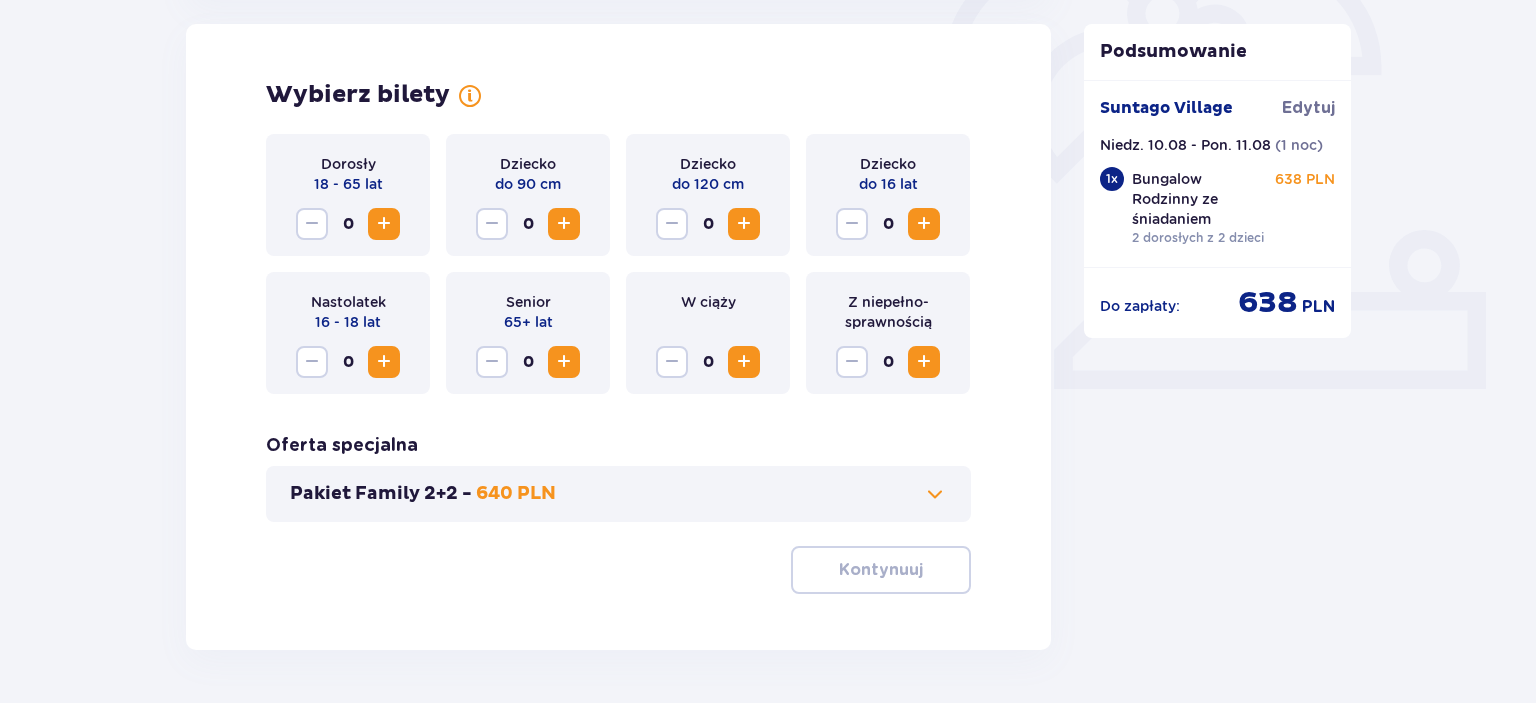 click on "Pakiet Family 2+2 -  640 PLN" at bounding box center (618, 494) 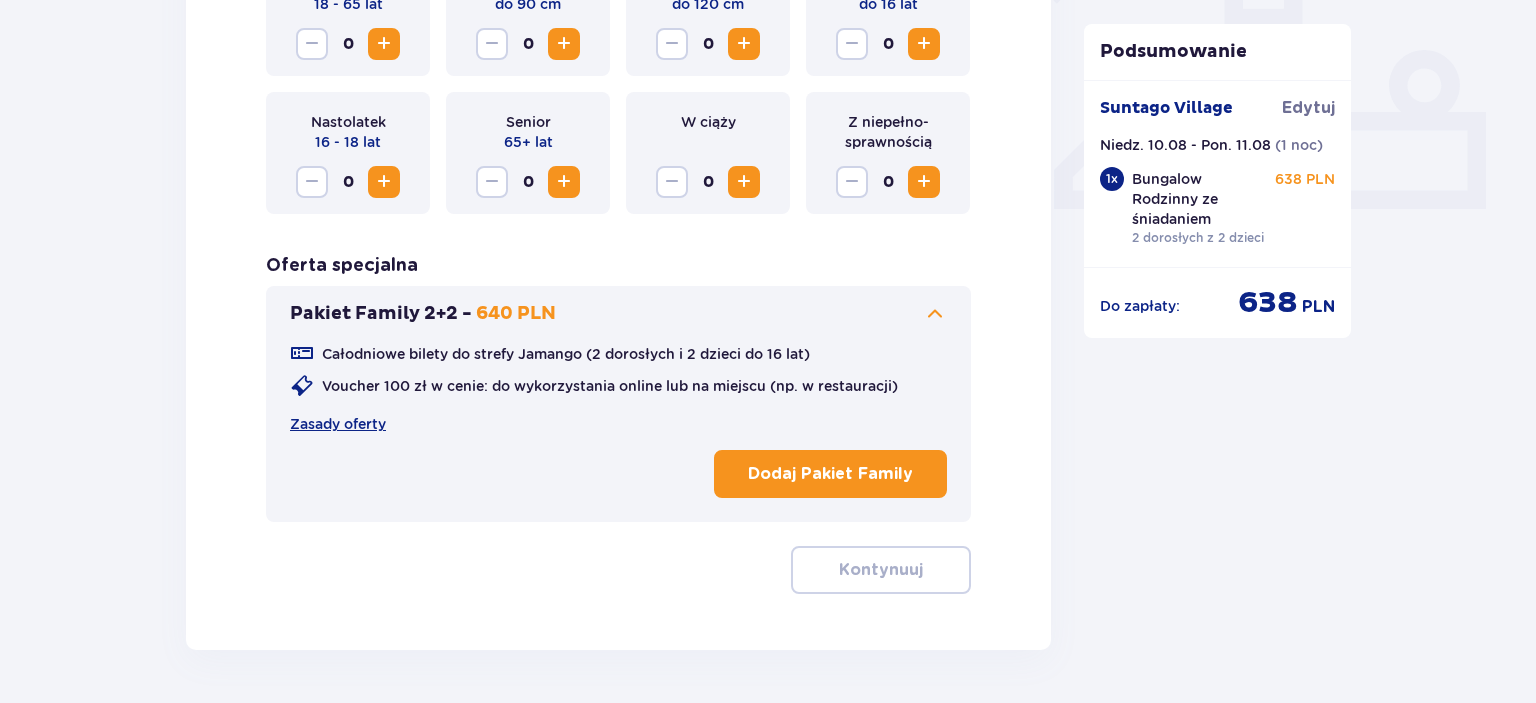 scroll, scrollTop: 855, scrollLeft: 0, axis: vertical 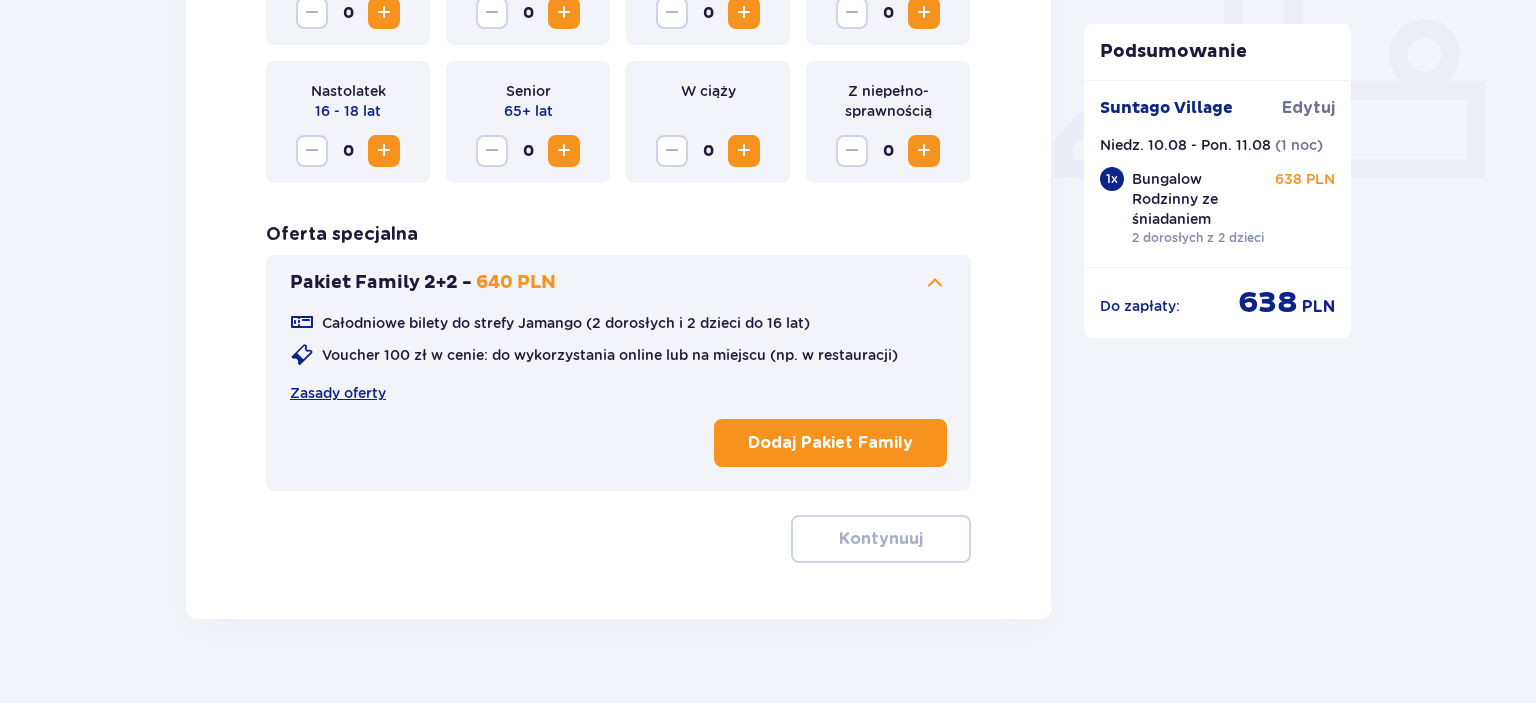 click on "Dodaj Pakiet Family" at bounding box center [830, 443] 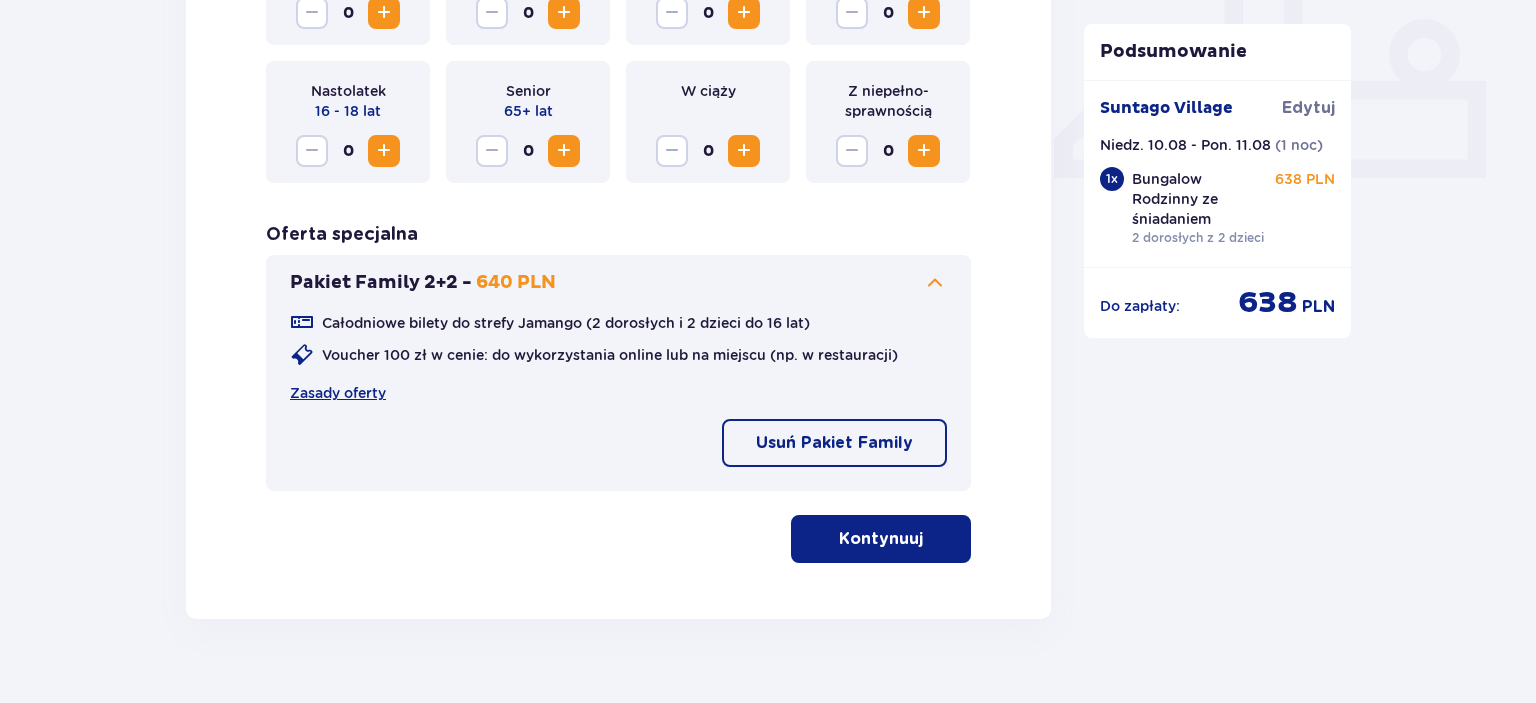 click on "Kontynuuj" at bounding box center (881, 539) 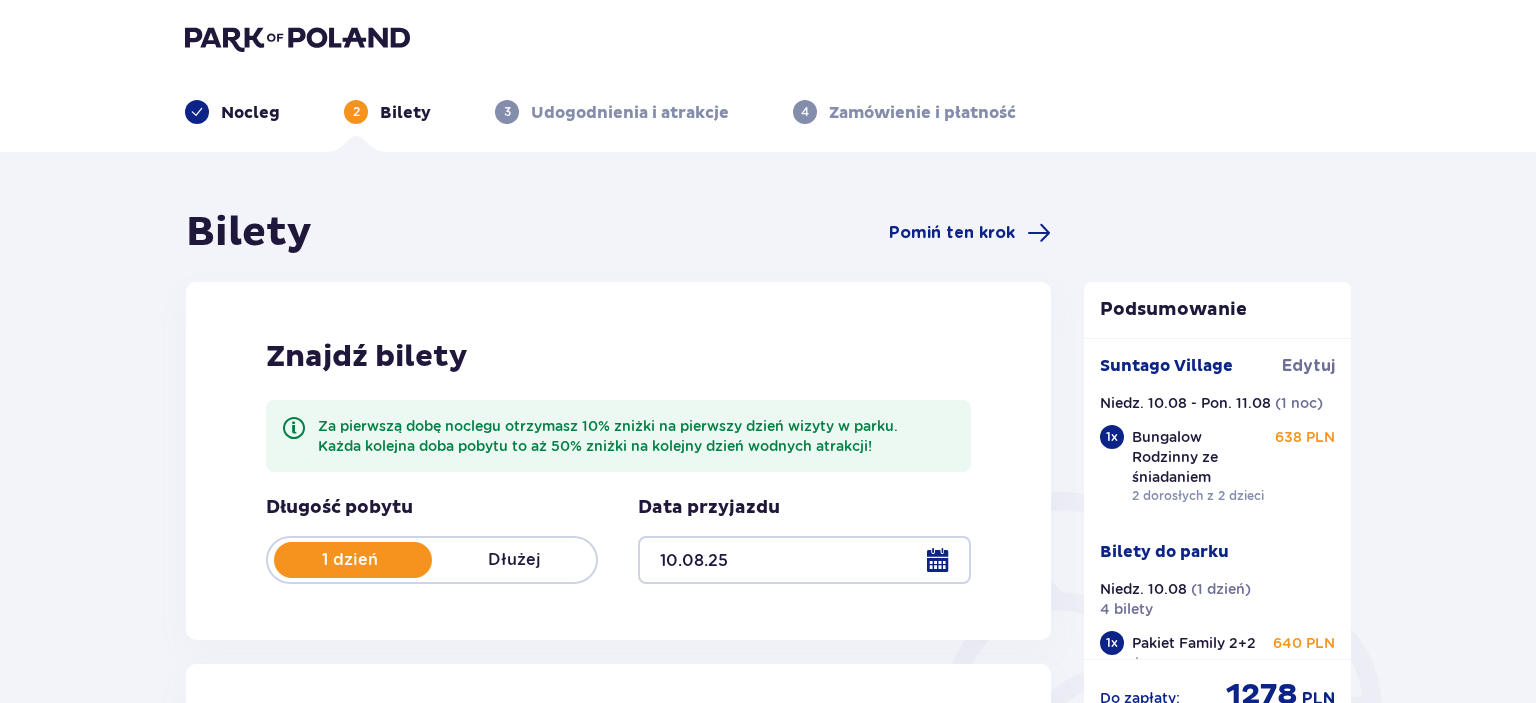 scroll, scrollTop: 0, scrollLeft: 0, axis: both 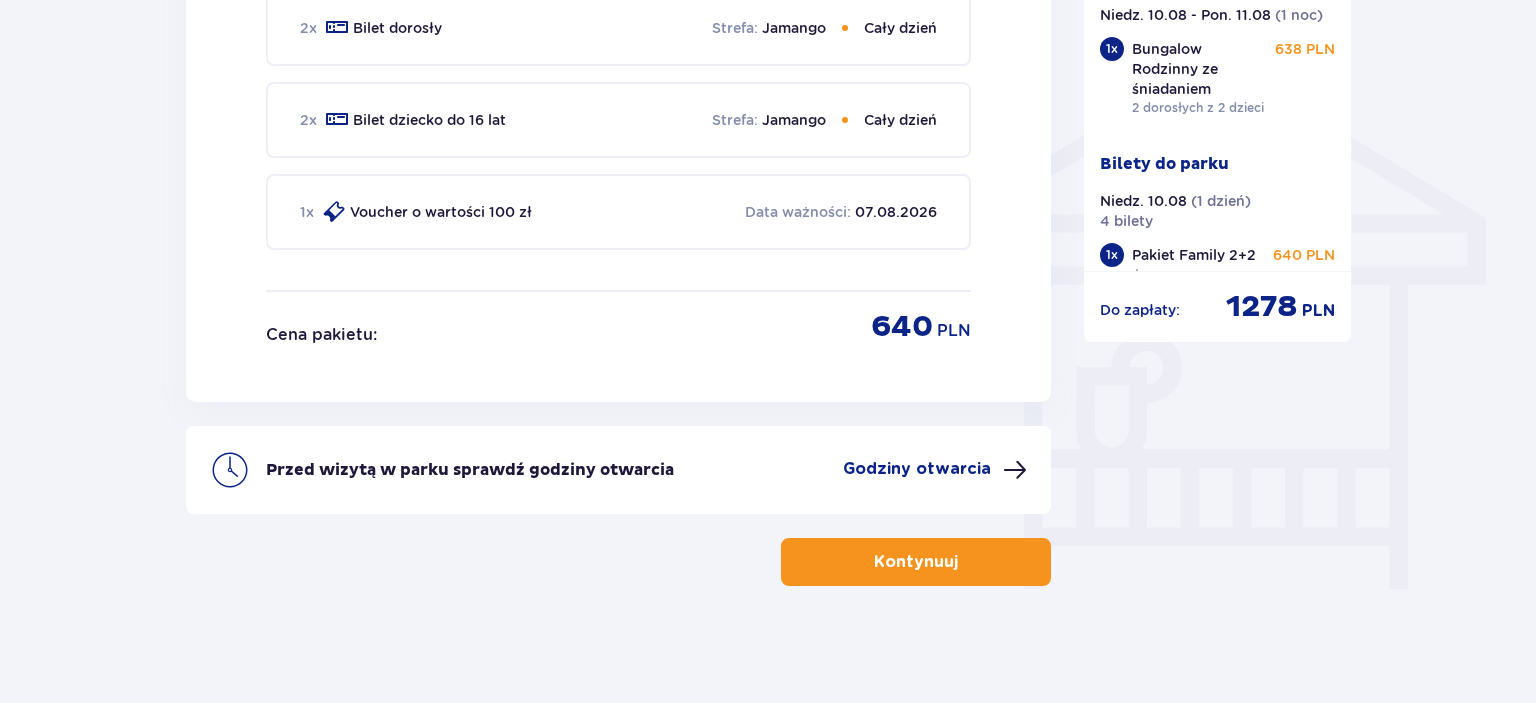 click on "Kontynuuj" at bounding box center [916, 562] 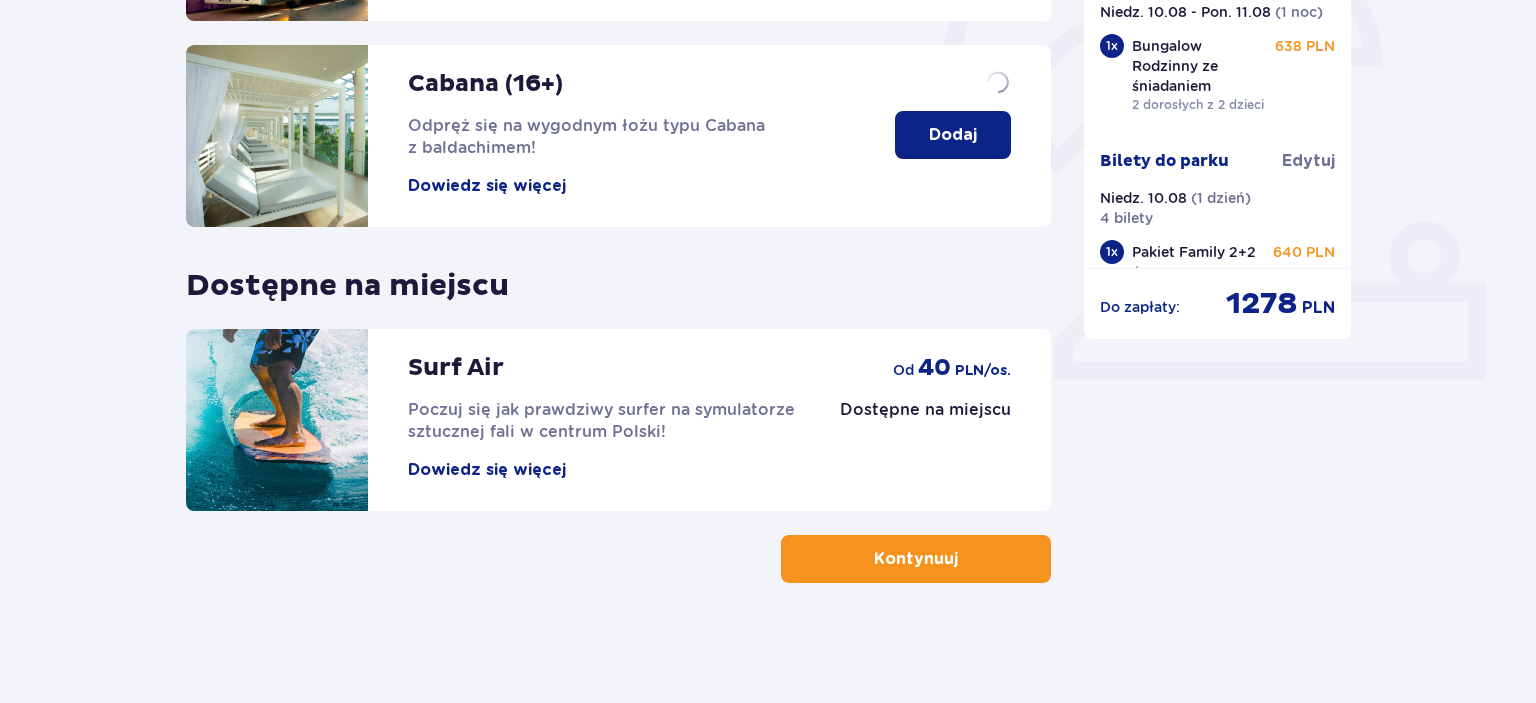 scroll, scrollTop: 0, scrollLeft: 0, axis: both 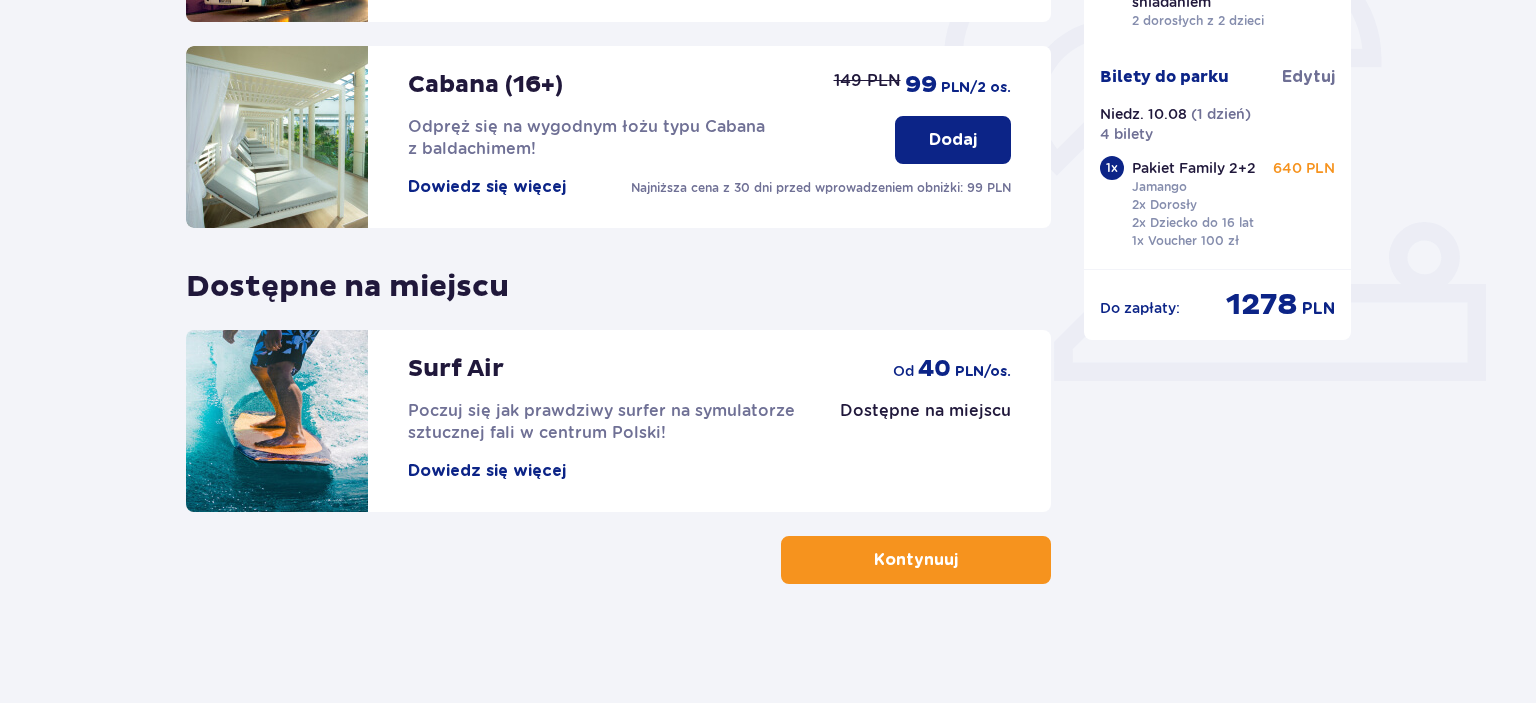 click at bounding box center (962, 560) 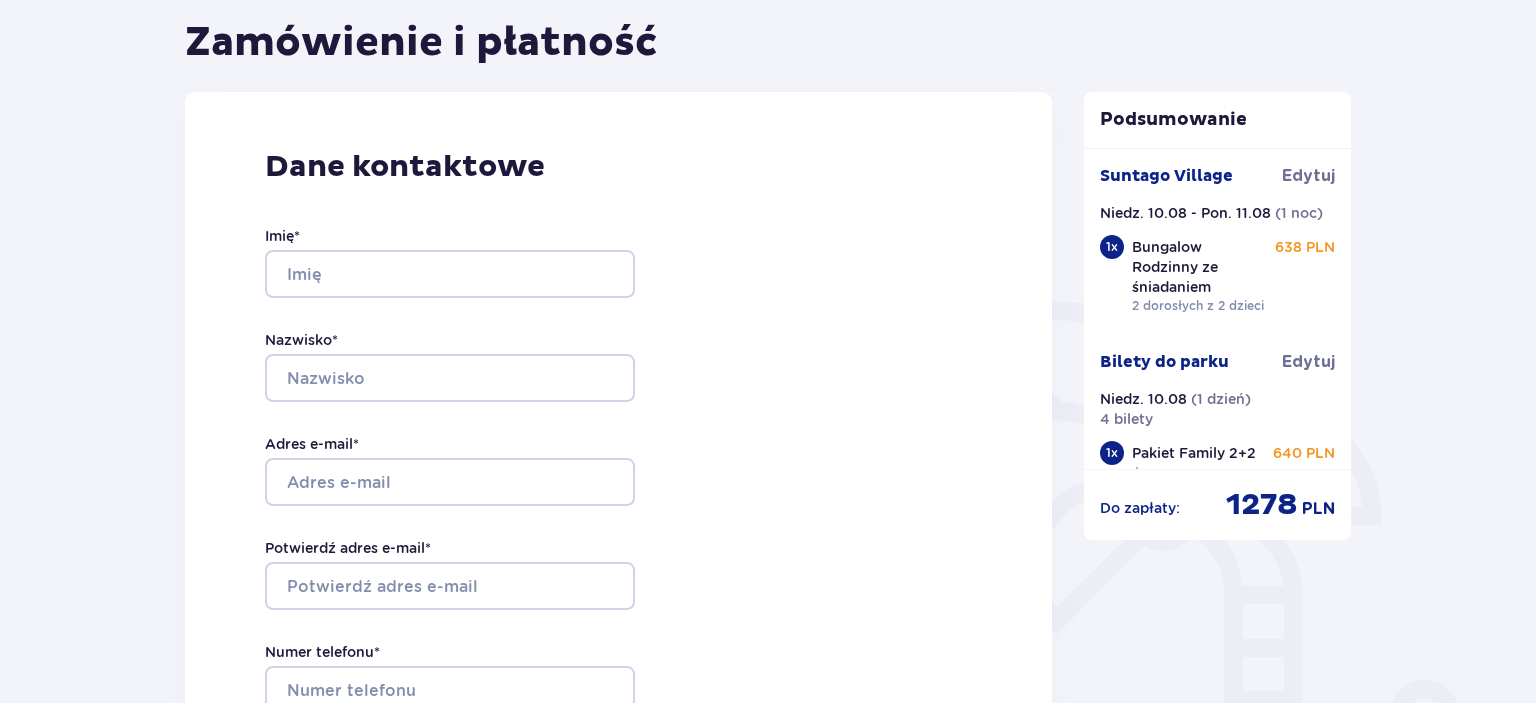 scroll, scrollTop: 211, scrollLeft: 0, axis: vertical 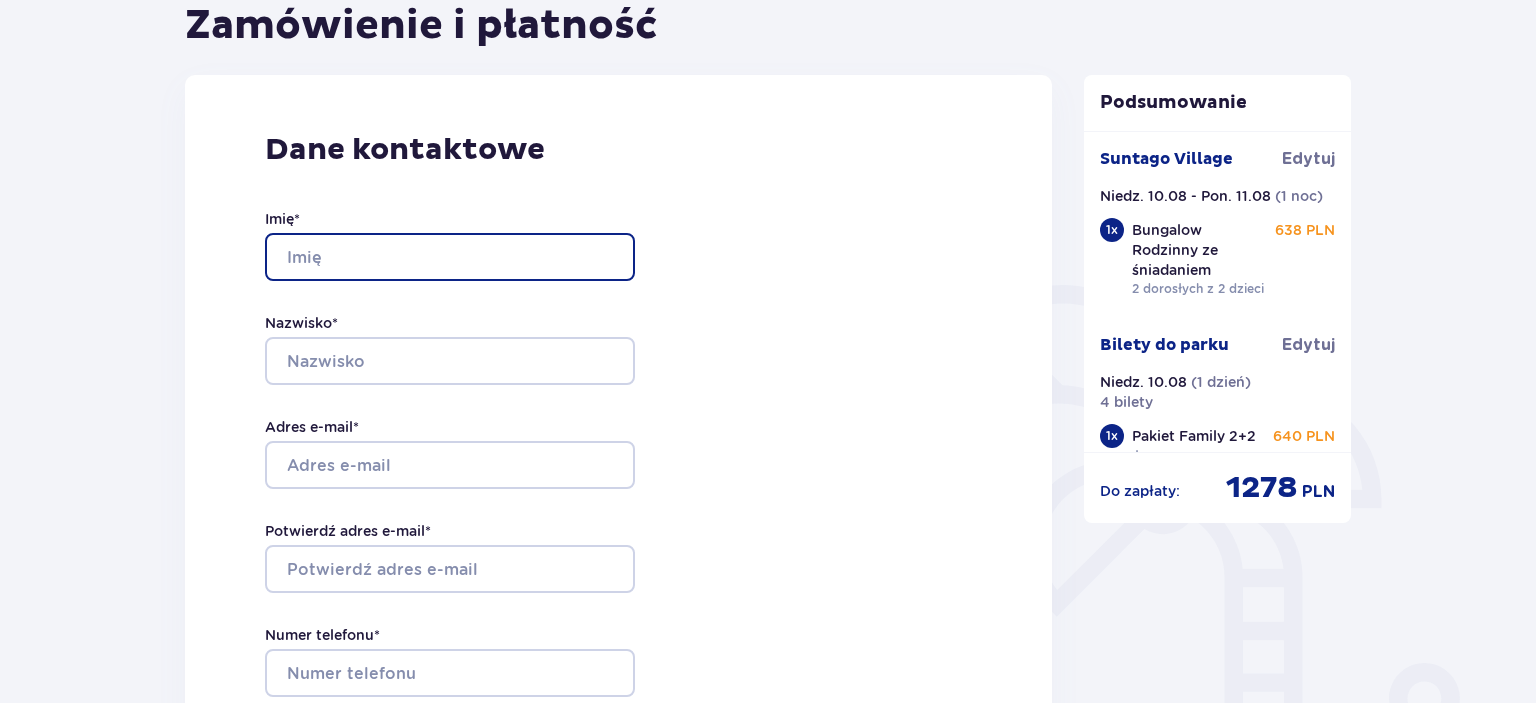 click on "Imię *" at bounding box center (450, 257) 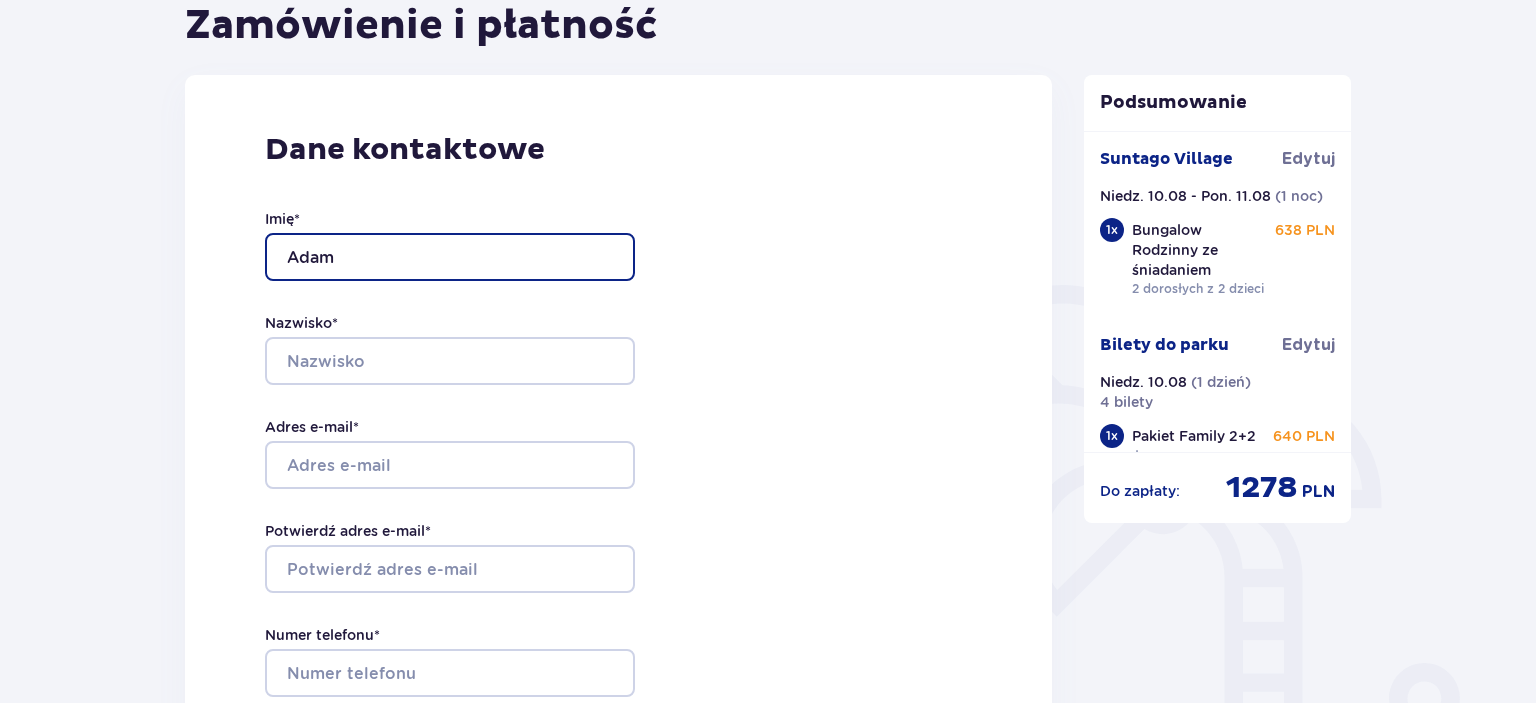 type on "Adam" 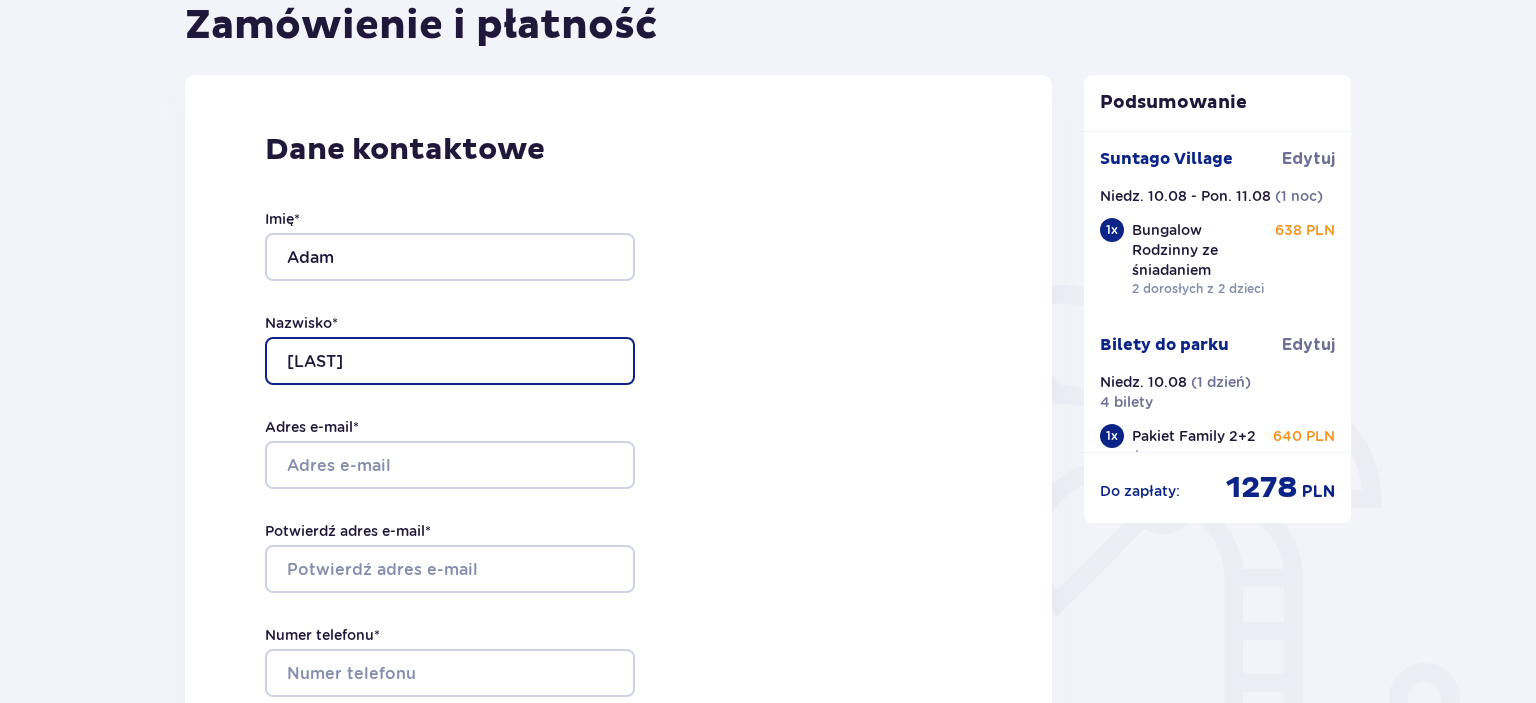 type on "Wojciechowski" 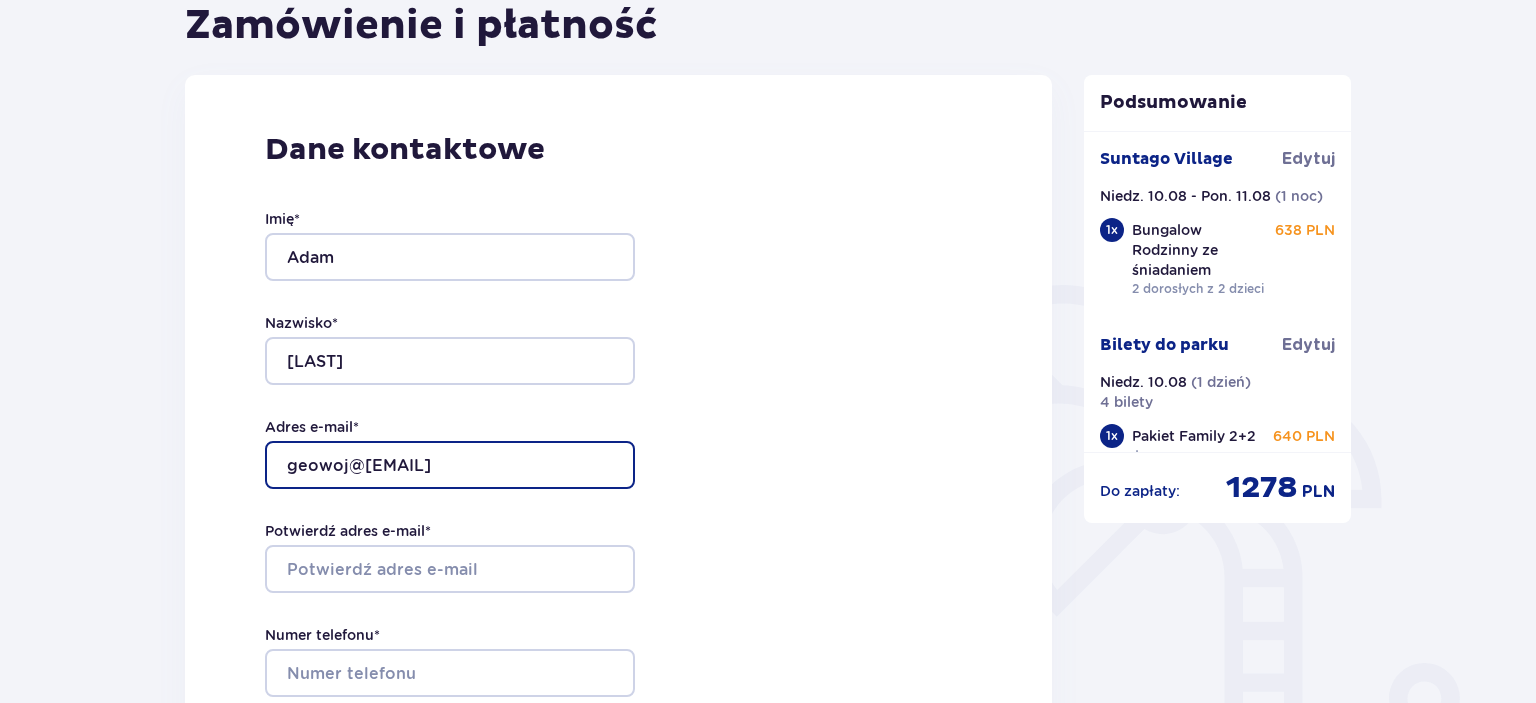 type on "geowoj@poczta.fm" 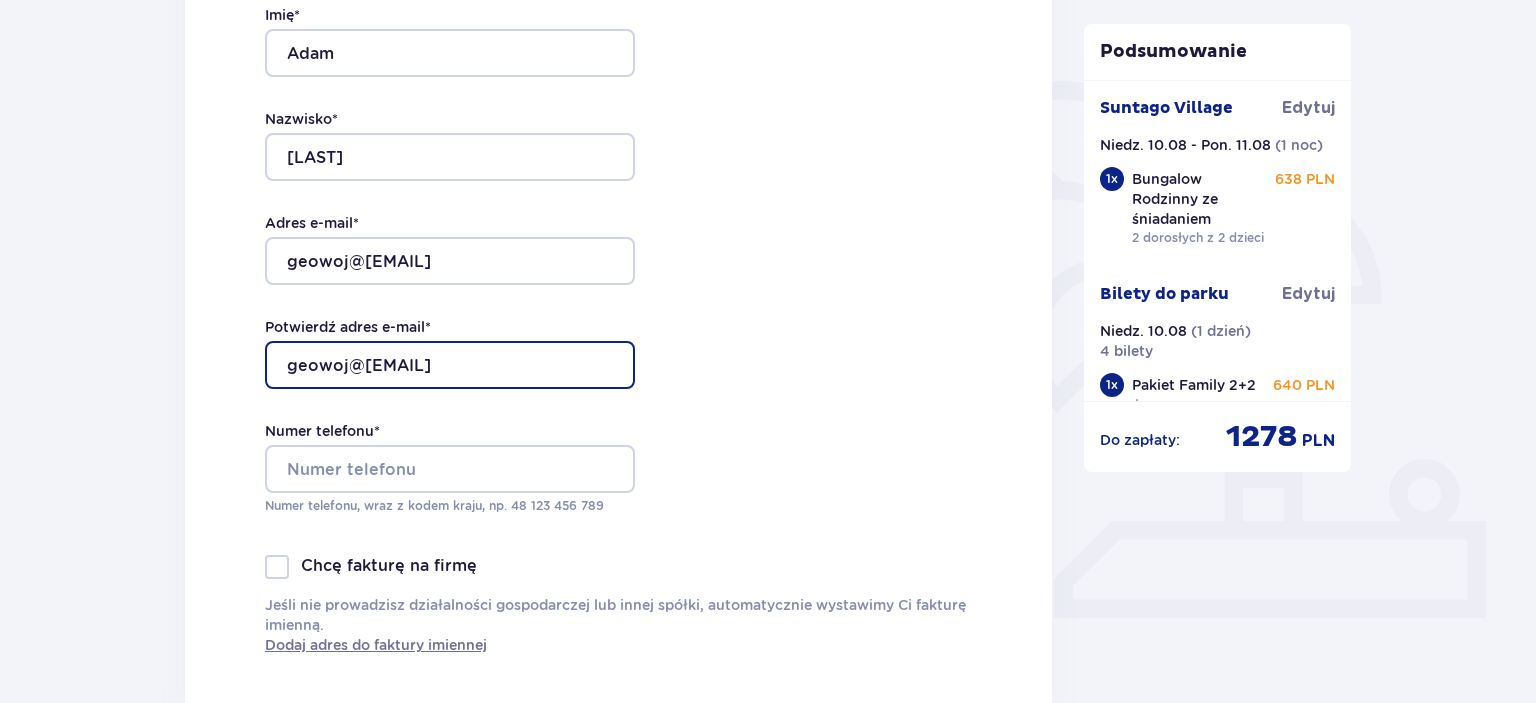 scroll, scrollTop: 422, scrollLeft: 0, axis: vertical 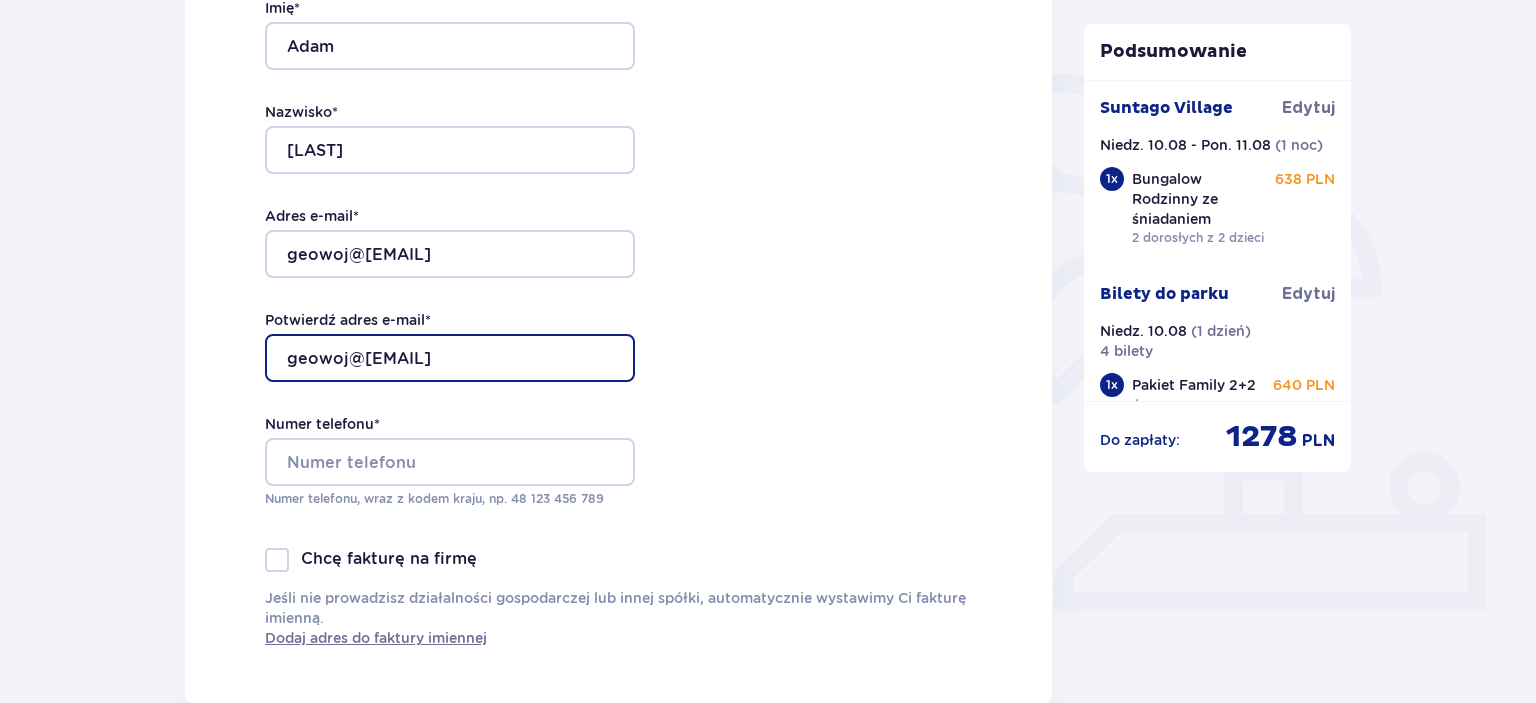 type on "geowoj@poczta.fm" 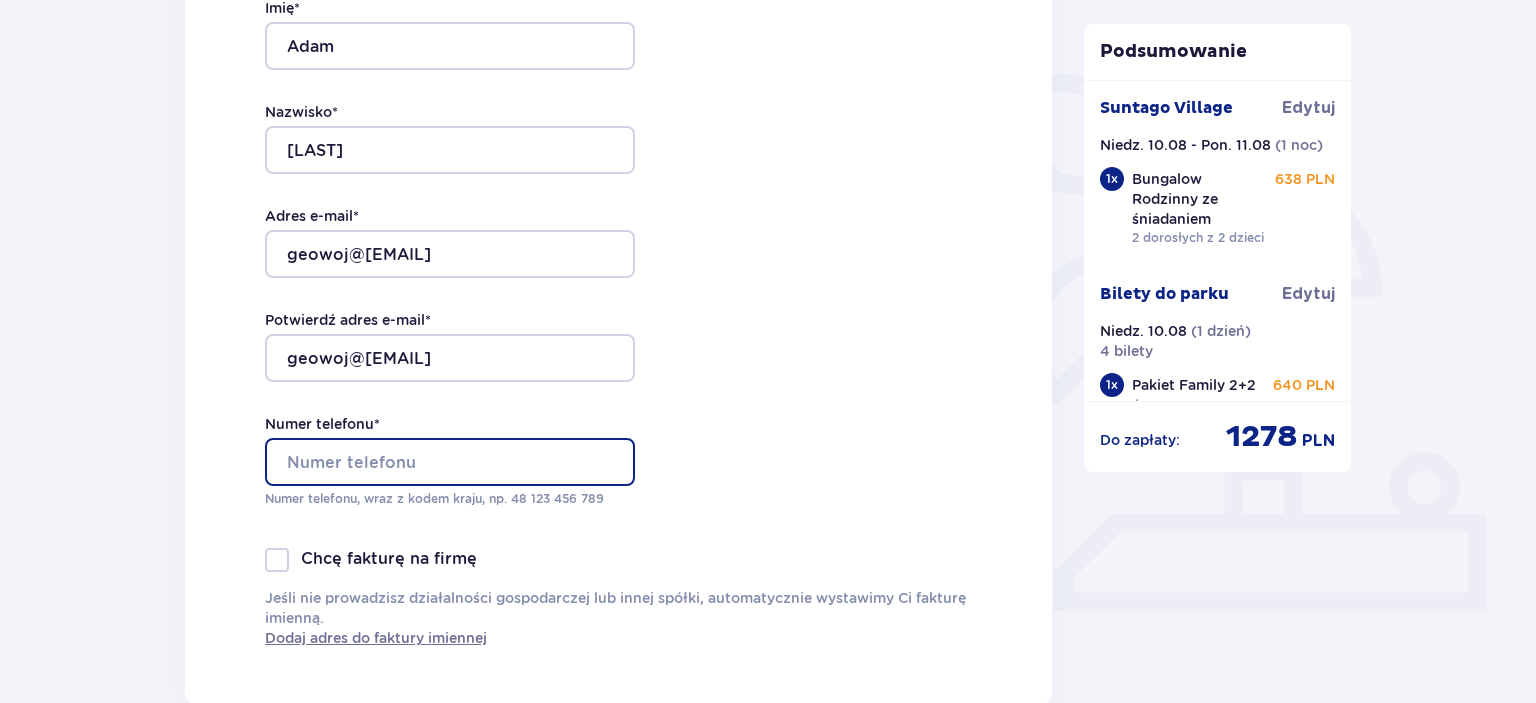 click on "Numer telefonu *" at bounding box center [450, 462] 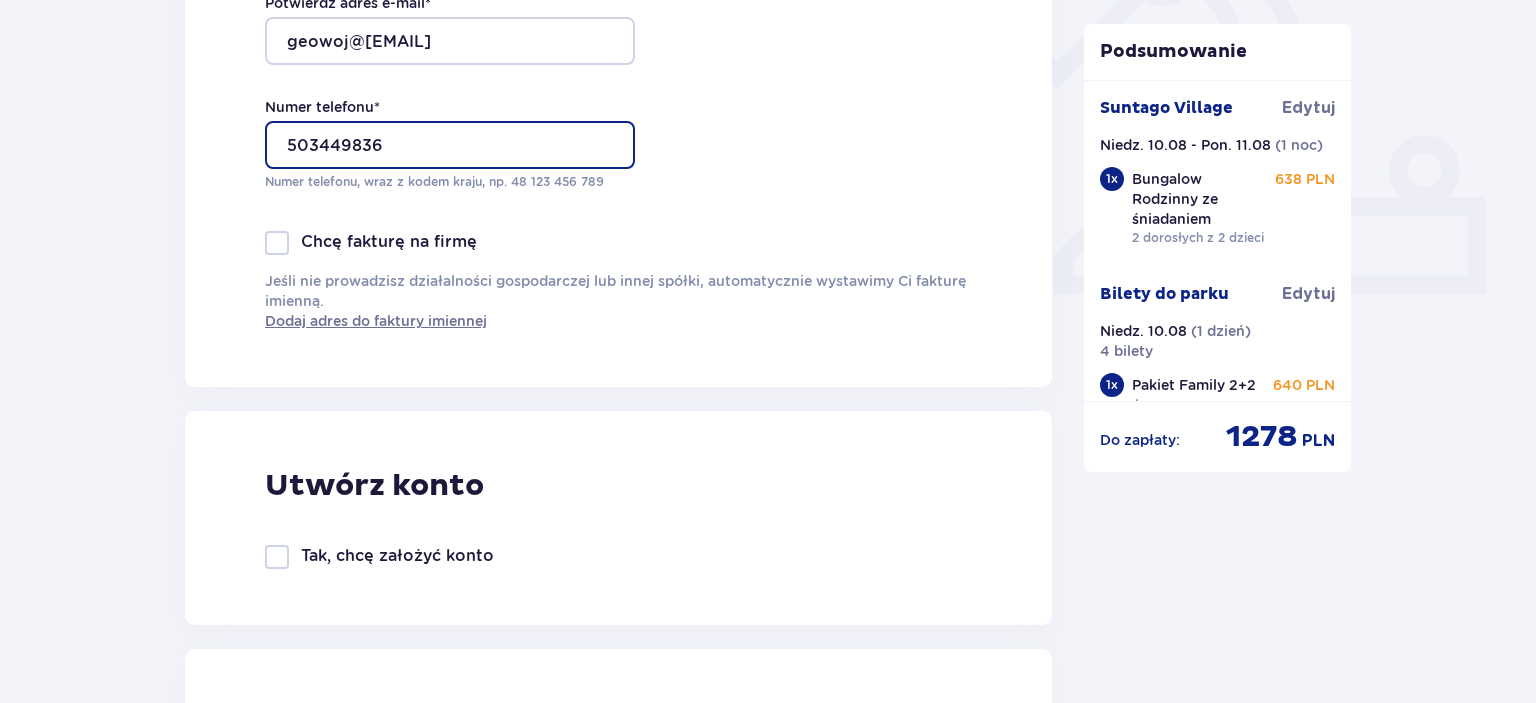 scroll, scrollTop: 0, scrollLeft: 0, axis: both 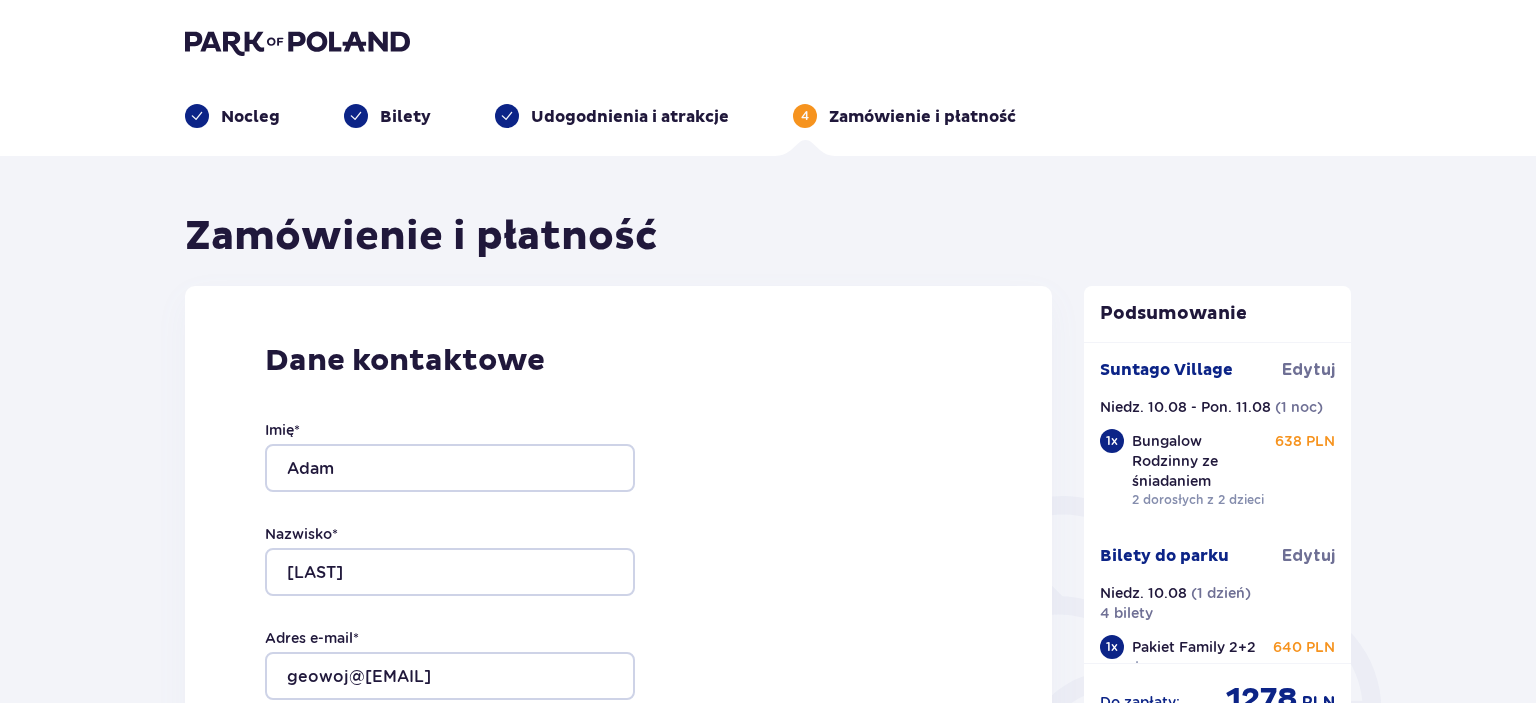 type on "503449836" 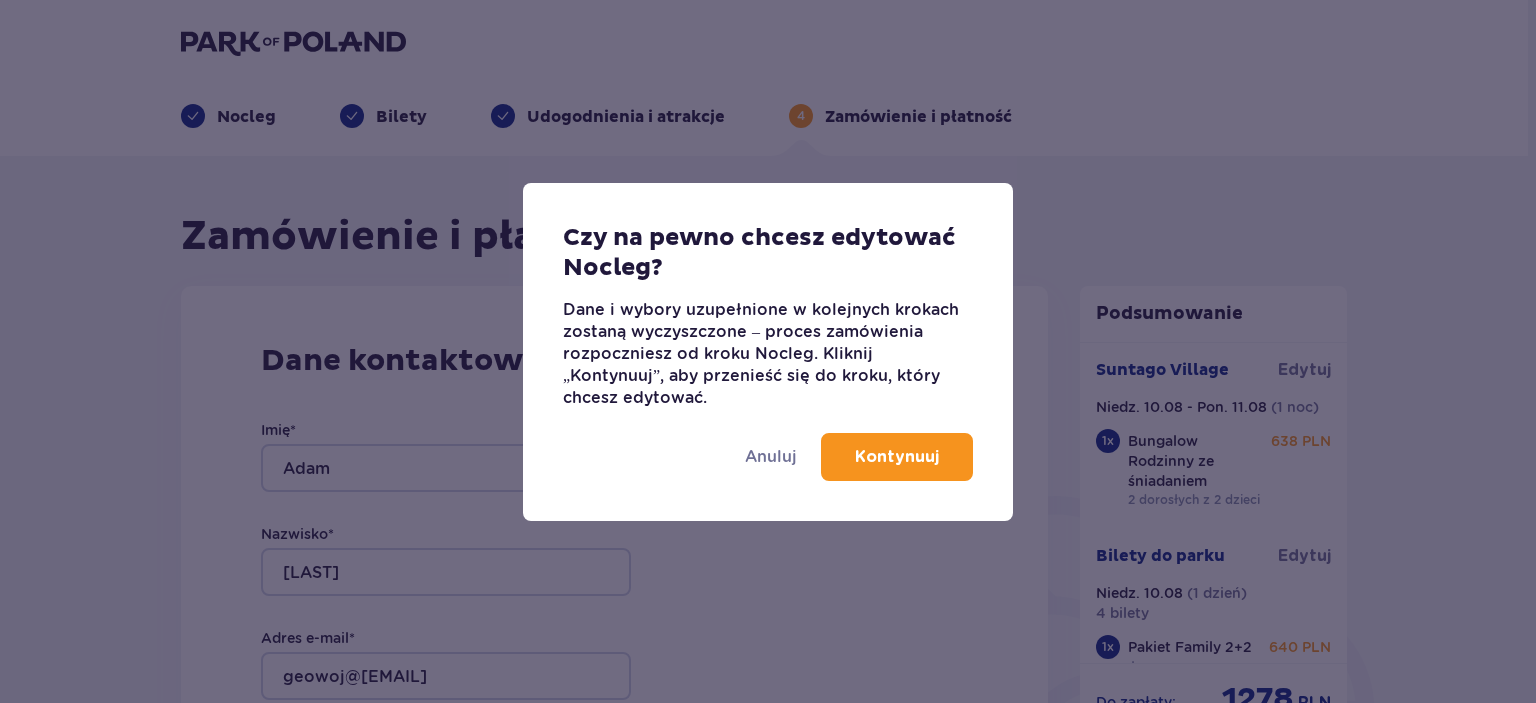 click on "Kontynuuj" at bounding box center (897, 457) 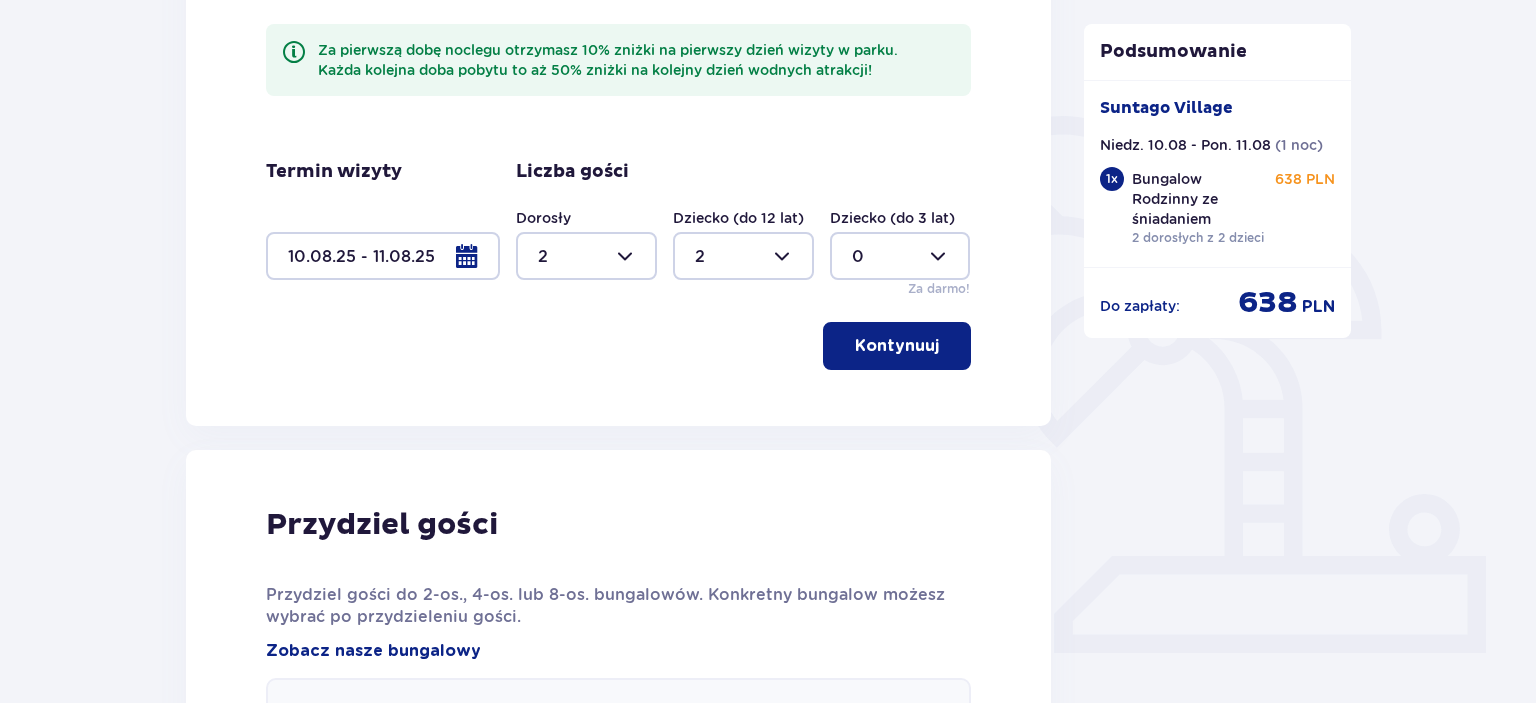 scroll, scrollTop: 422, scrollLeft: 0, axis: vertical 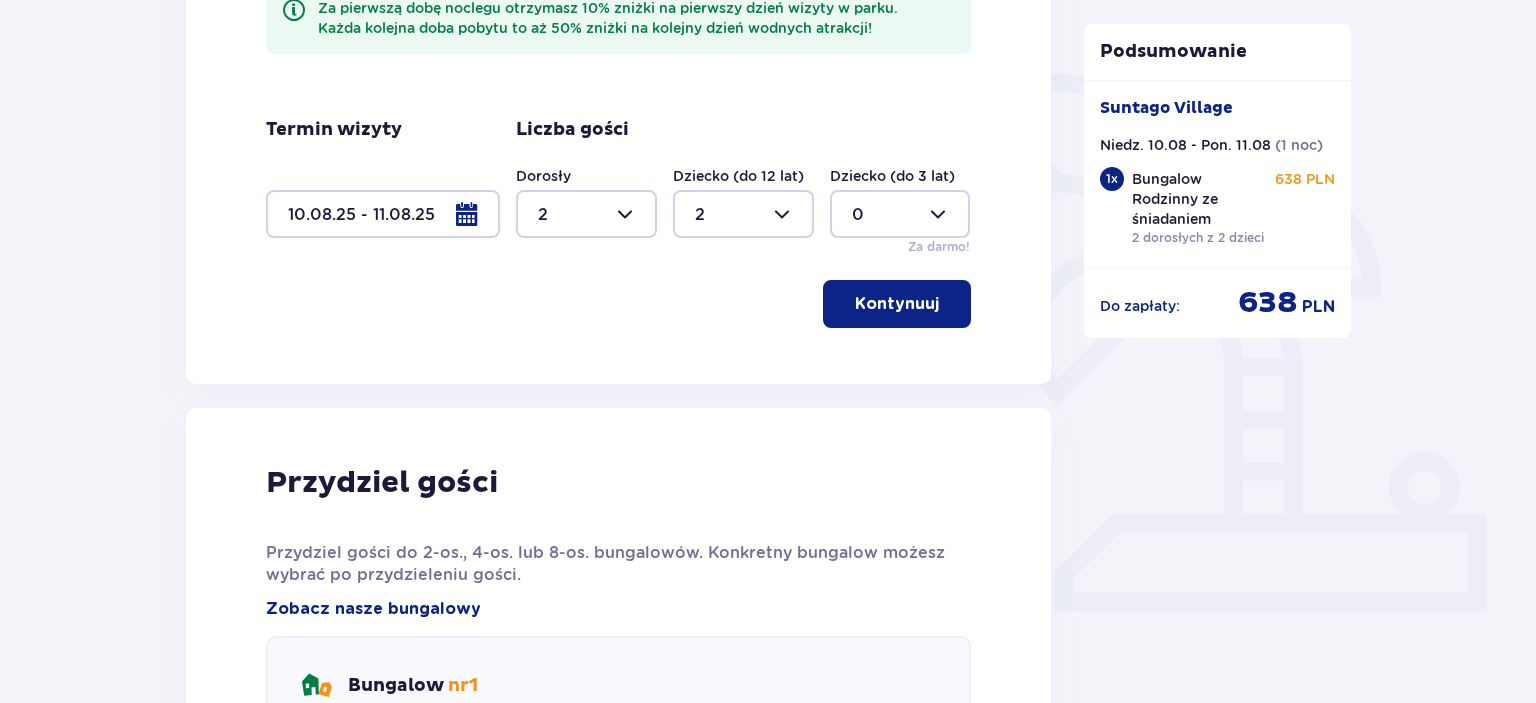 click at bounding box center [586, 214] 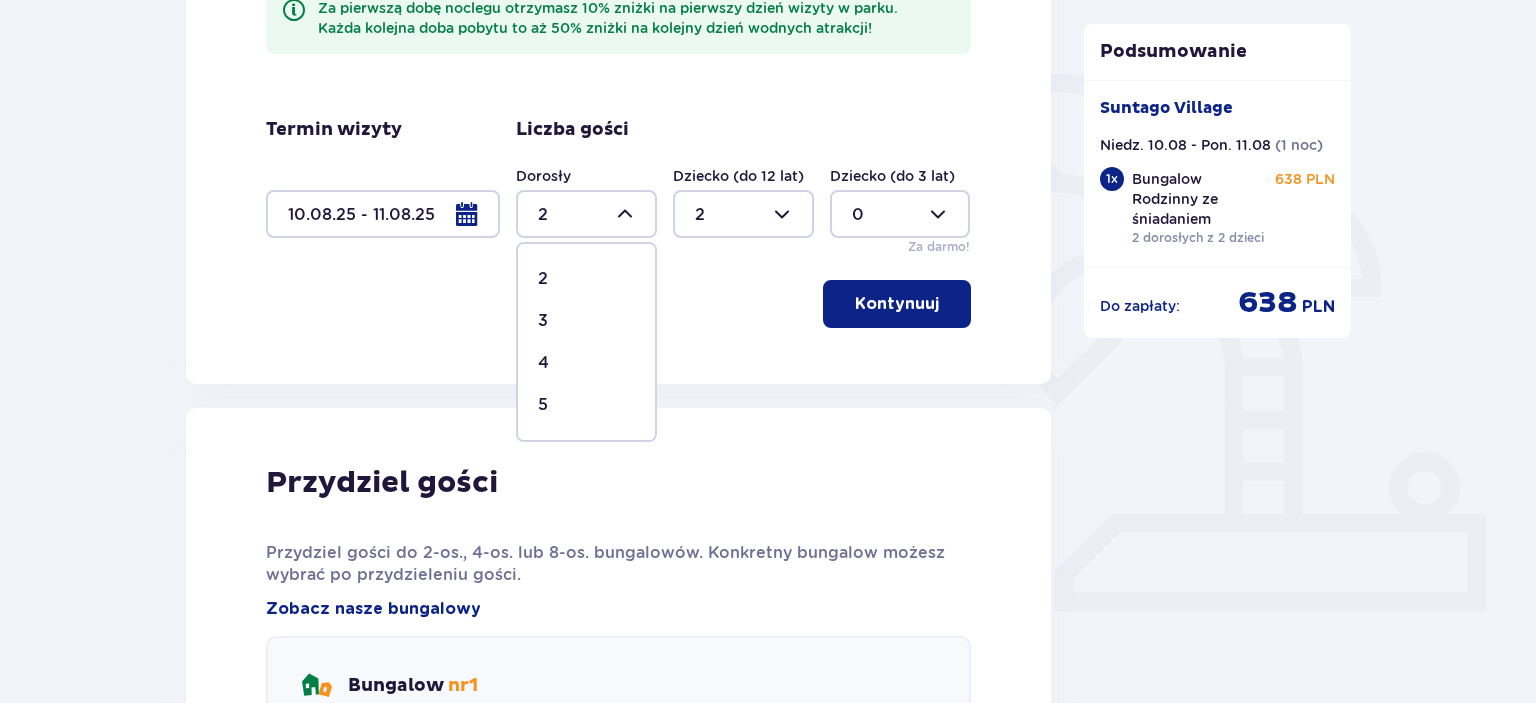 scroll, scrollTop: 115, scrollLeft: 0, axis: vertical 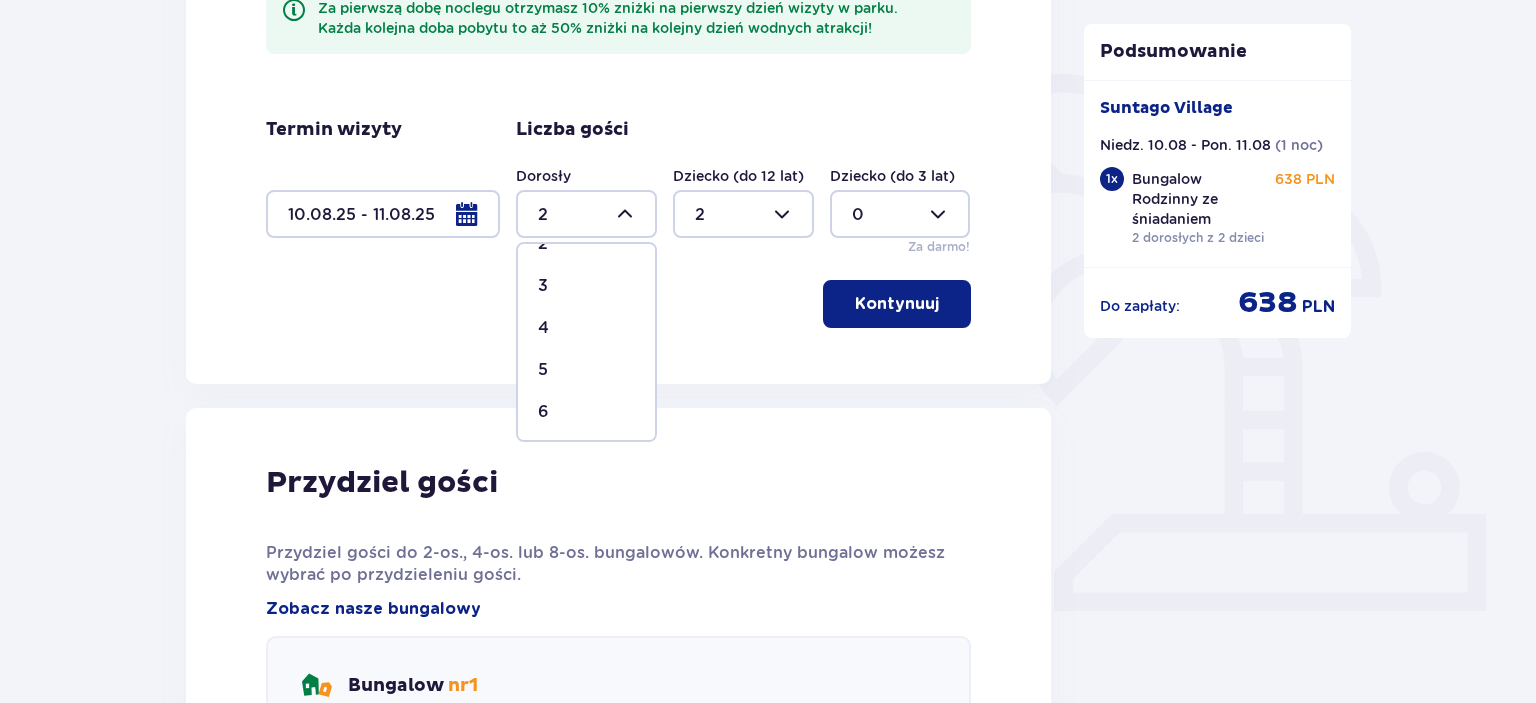 click on "4" at bounding box center (586, 328) 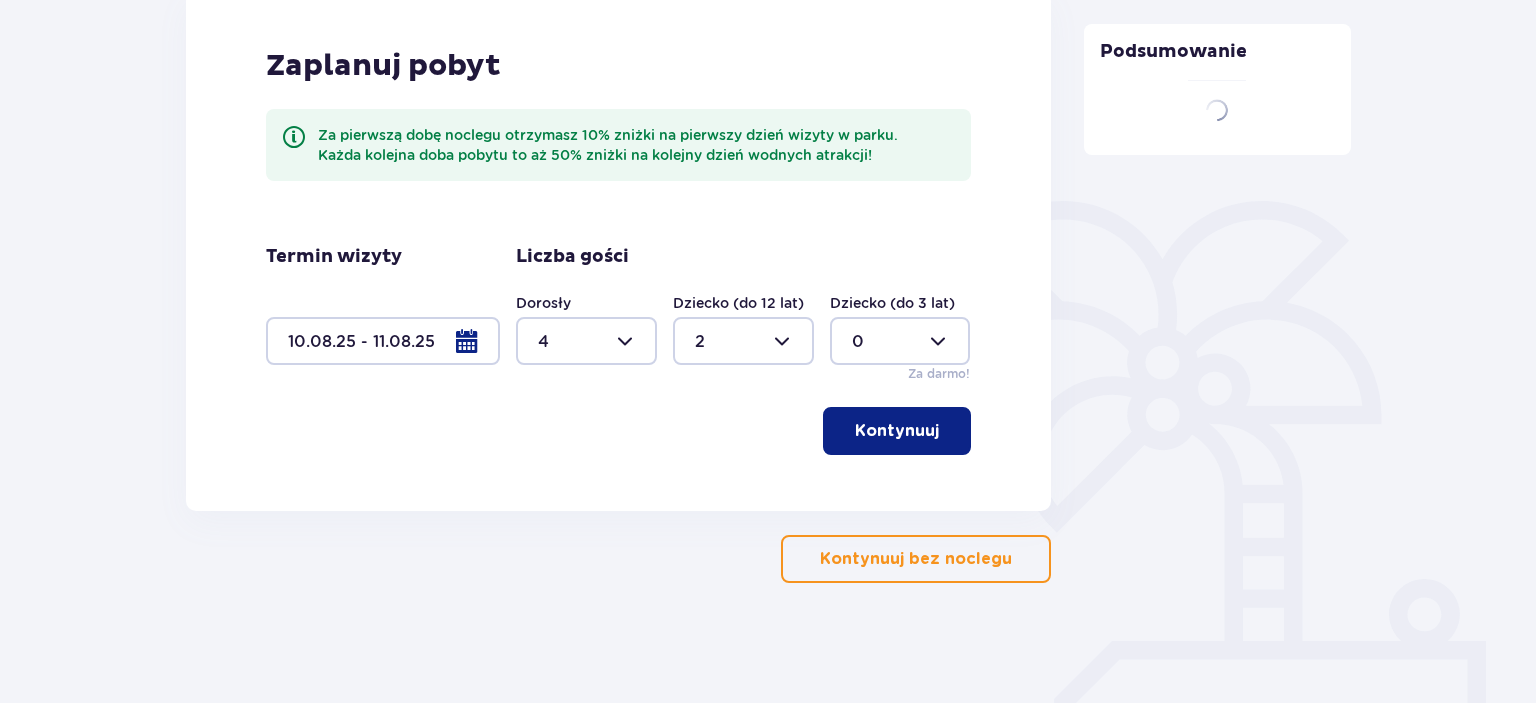 type on "4" 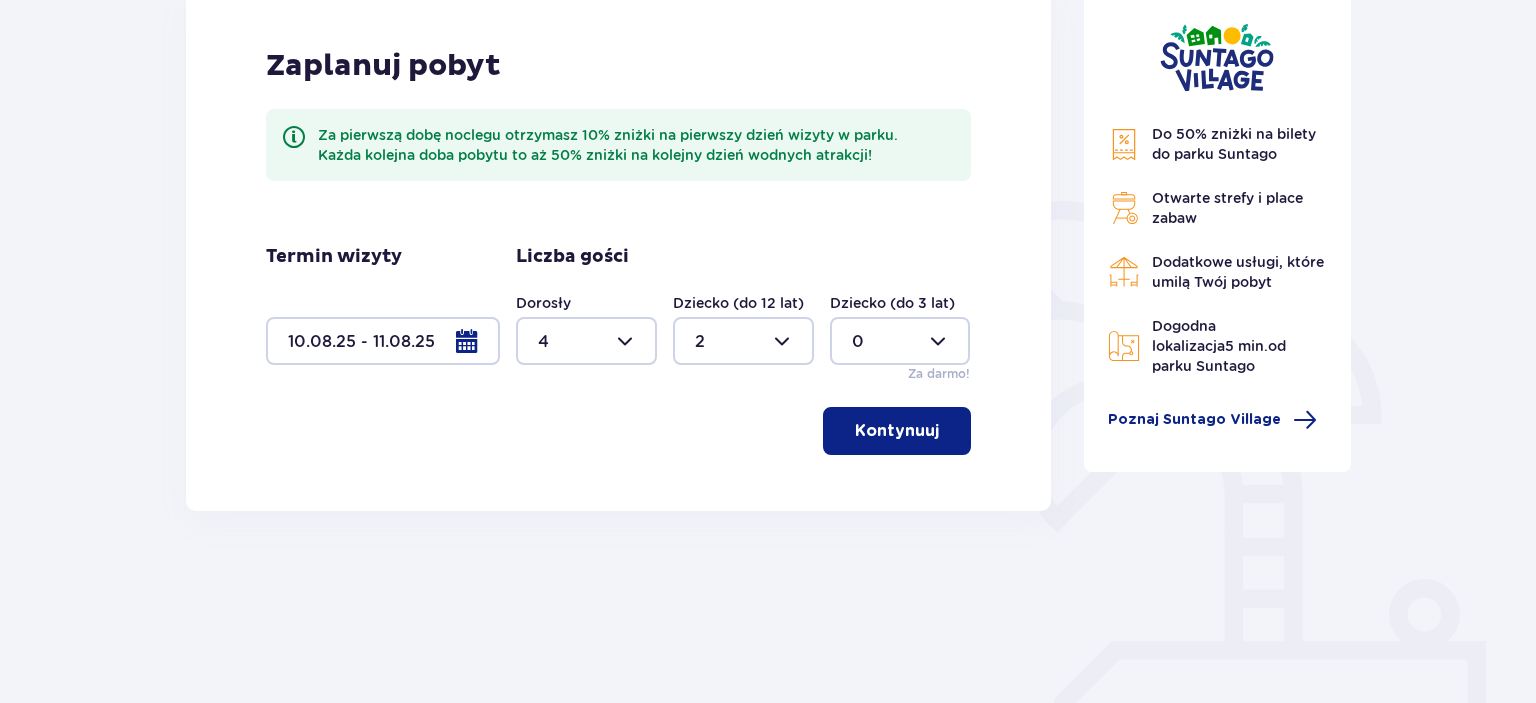 click at bounding box center (743, 341) 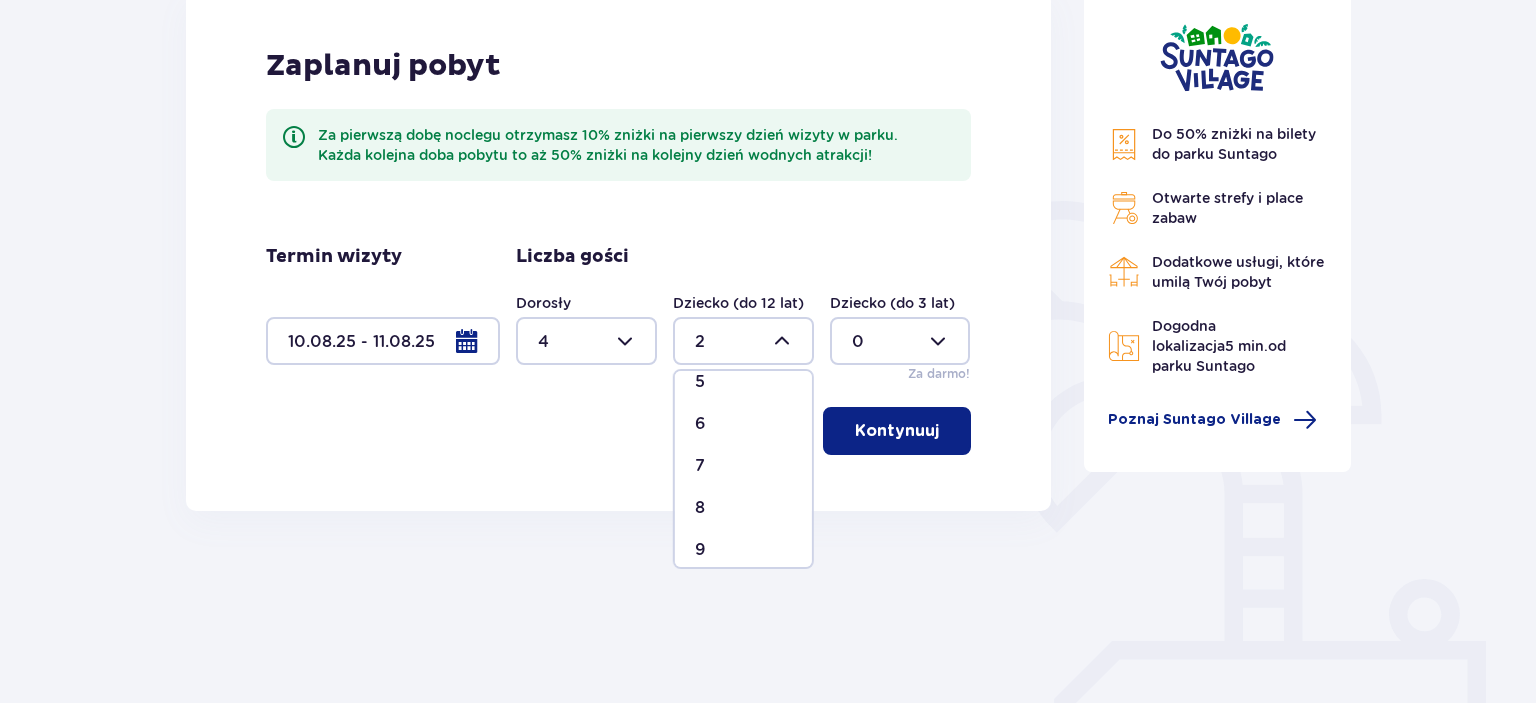 scroll, scrollTop: 115, scrollLeft: 0, axis: vertical 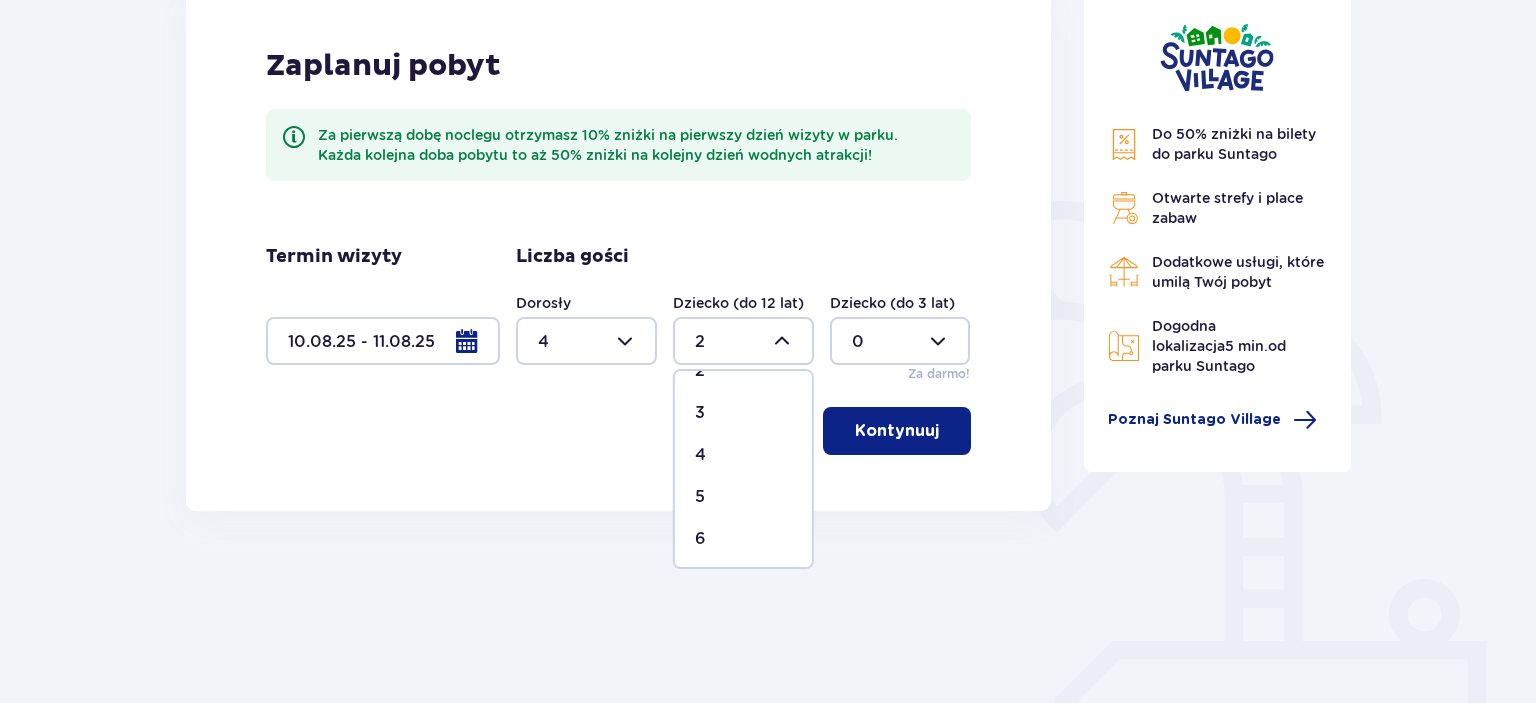 click on "4" at bounding box center (743, 455) 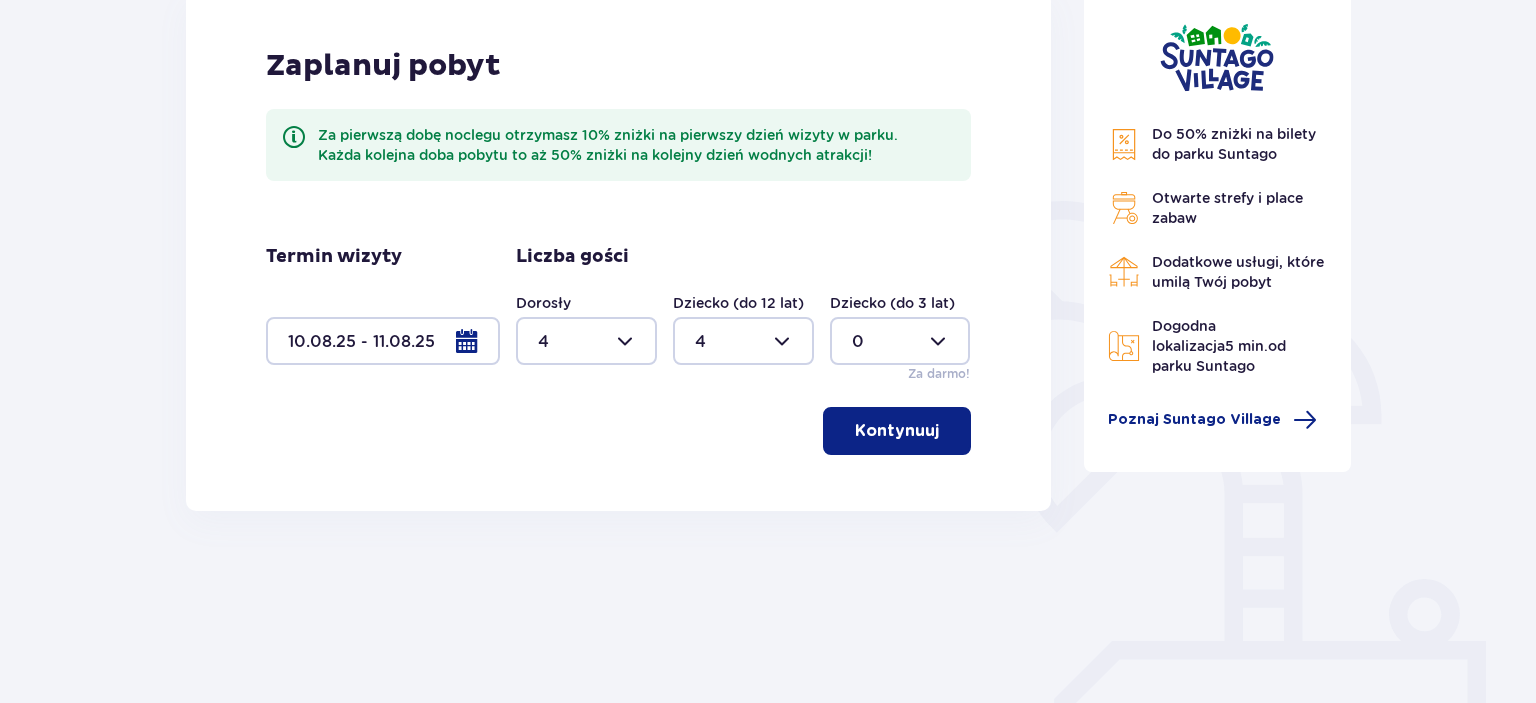 click on "Kontynuuj" at bounding box center [897, 431] 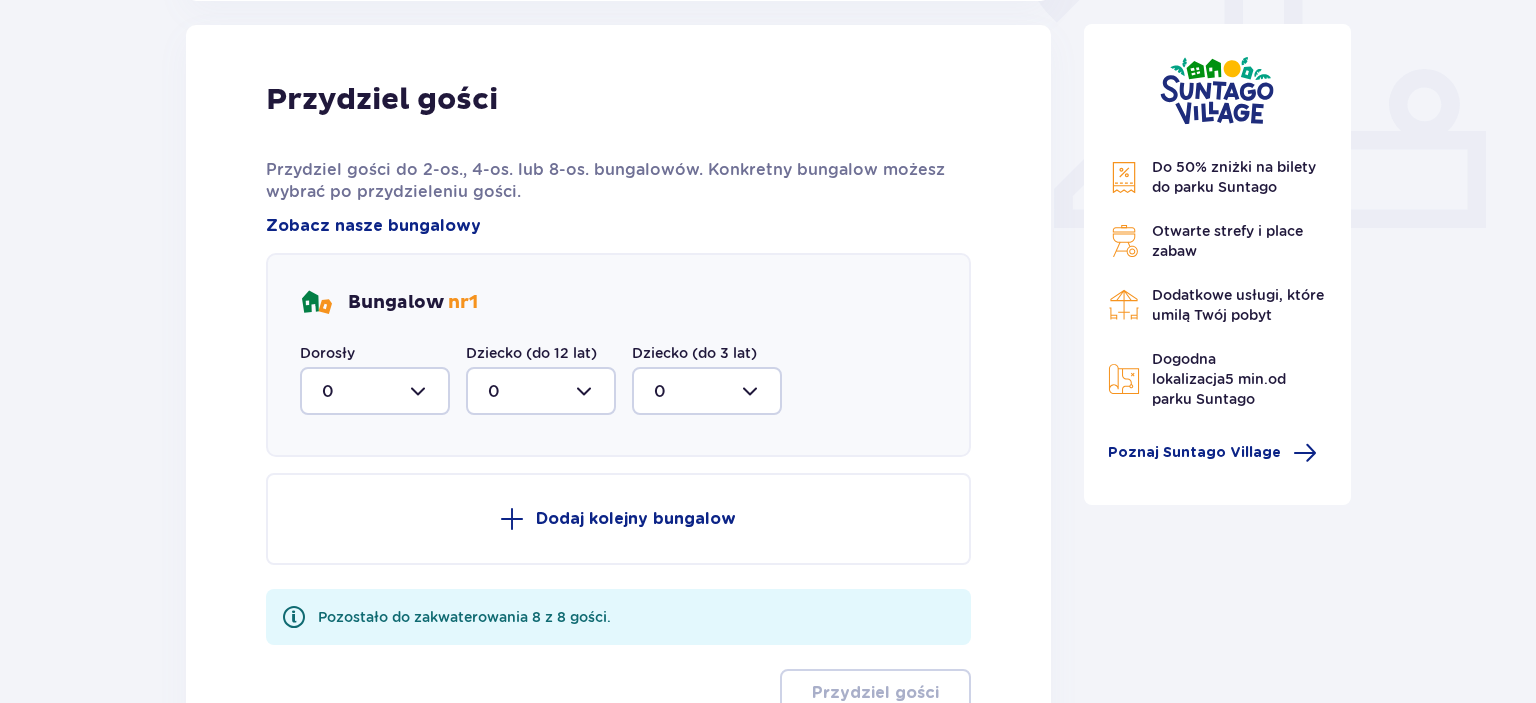 scroll, scrollTop: 806, scrollLeft: 0, axis: vertical 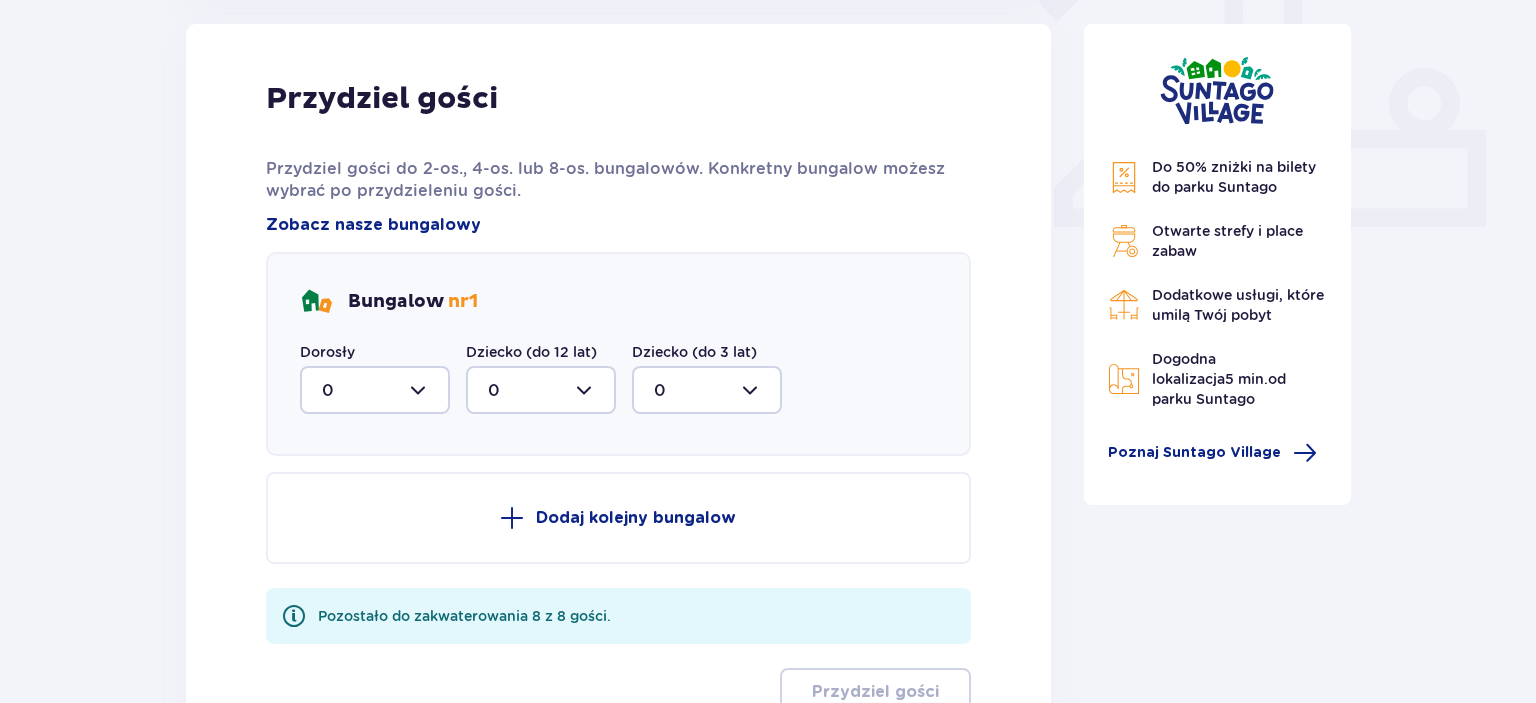 click at bounding box center (375, 390) 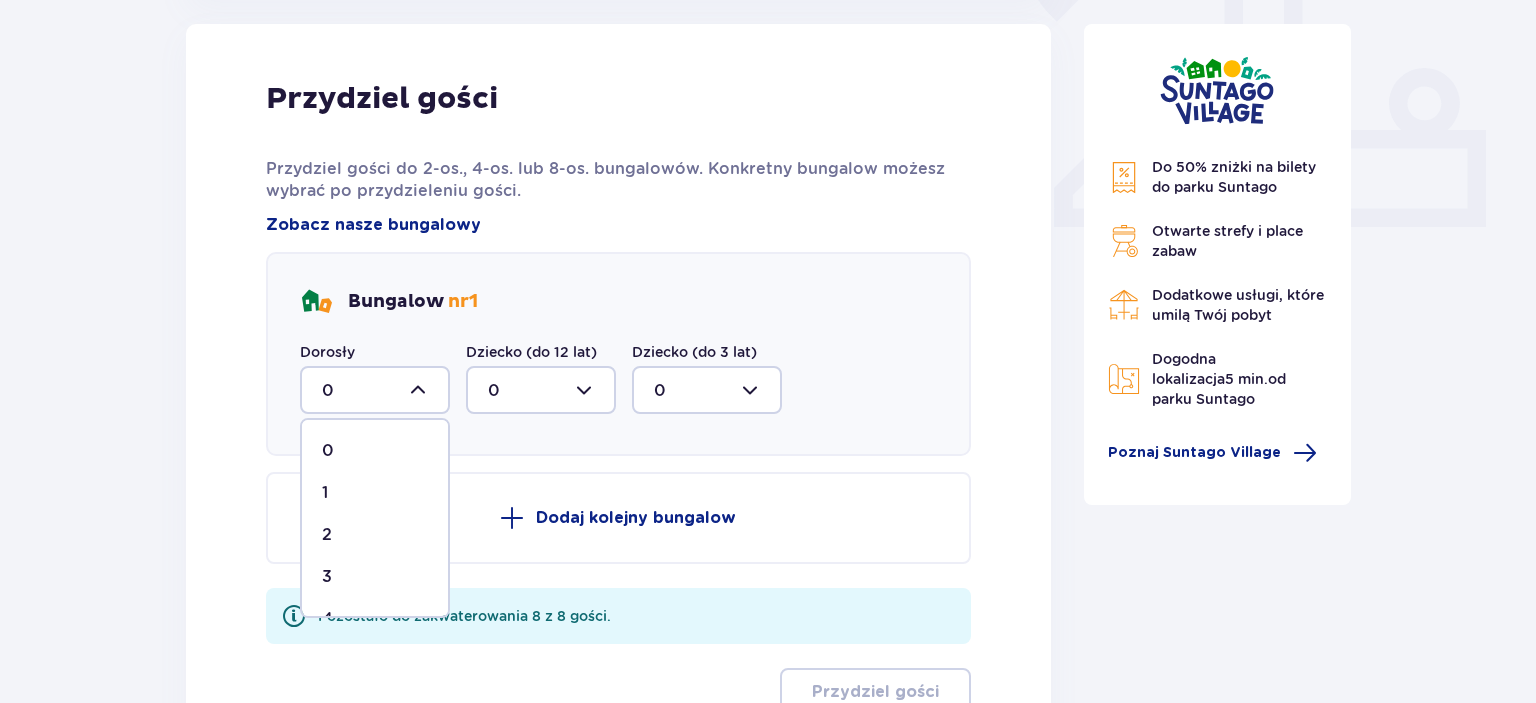 click on "2" at bounding box center (375, 535) 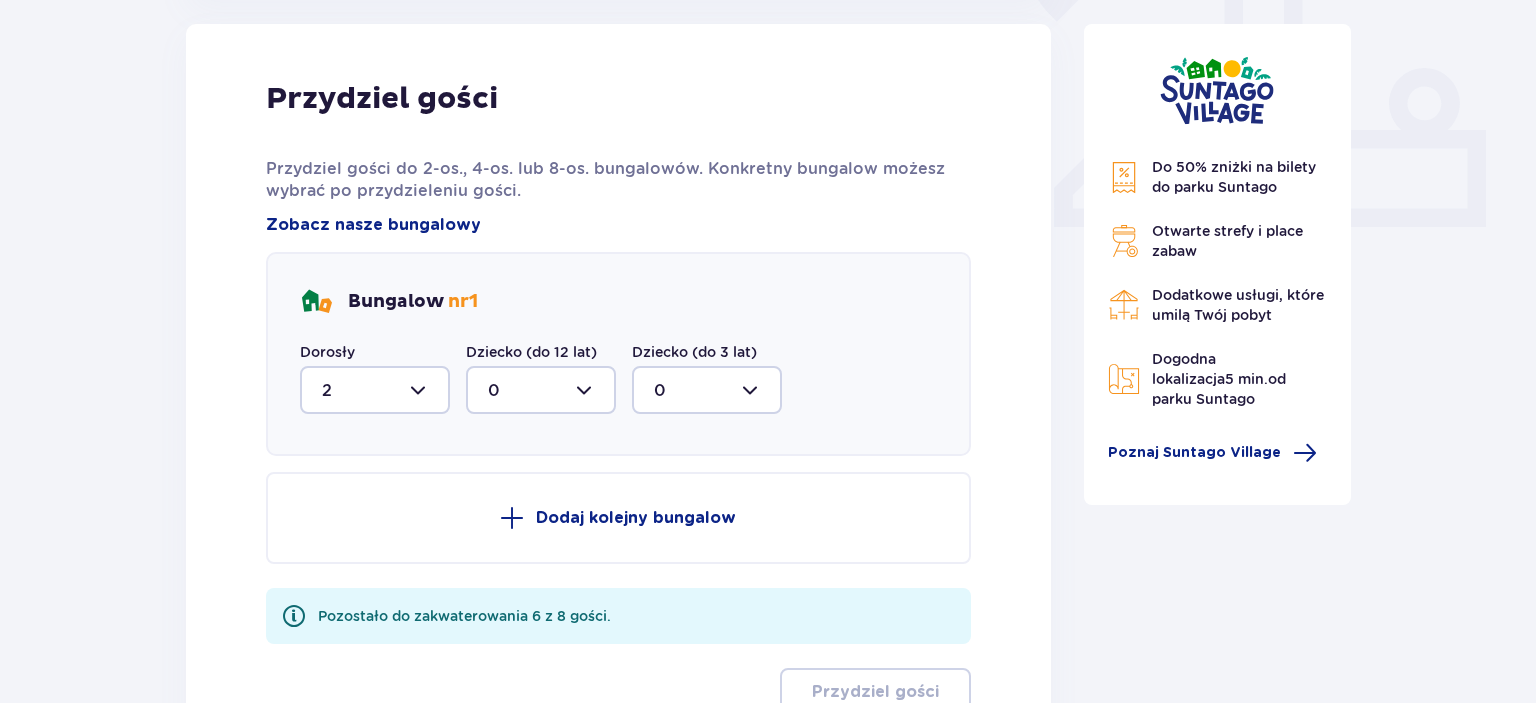 click at bounding box center (541, 390) 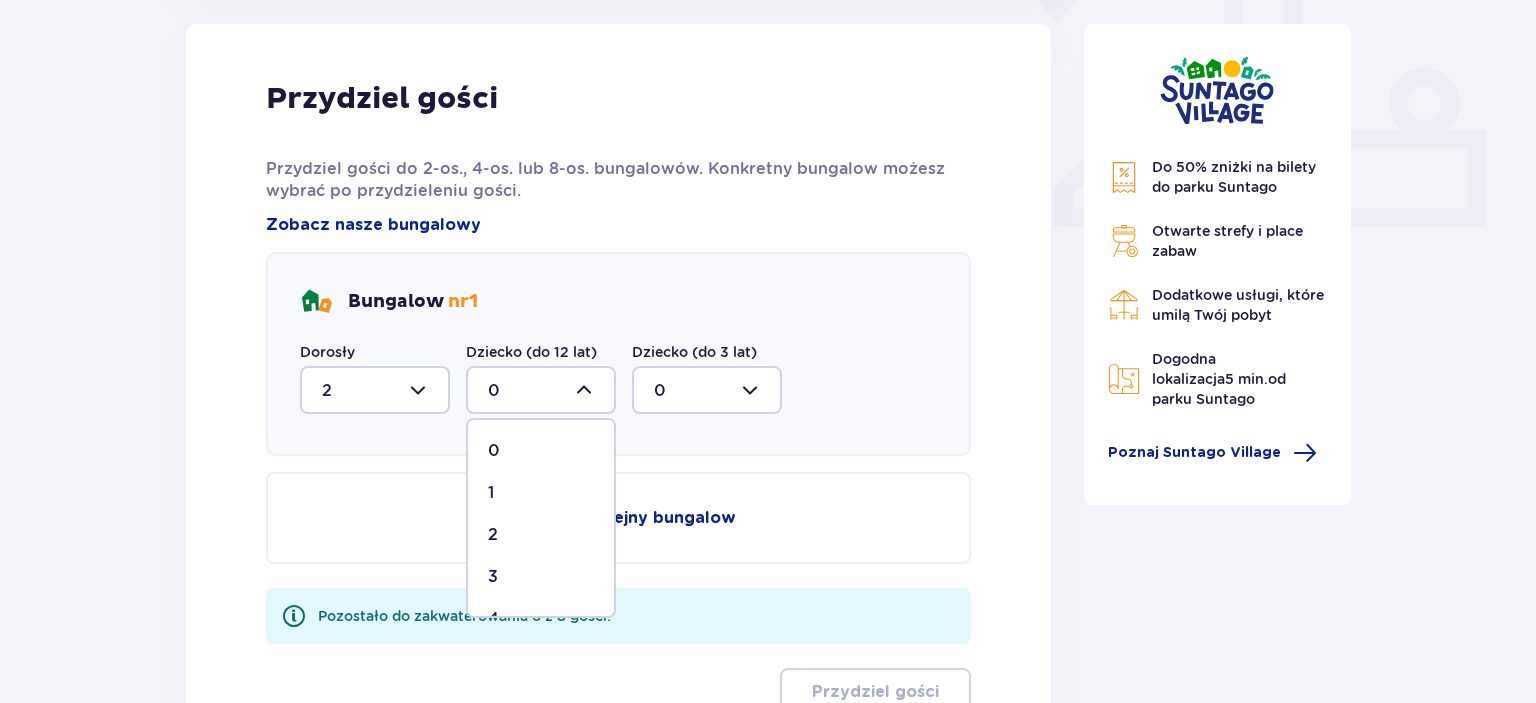 click on "2" at bounding box center (541, 535) 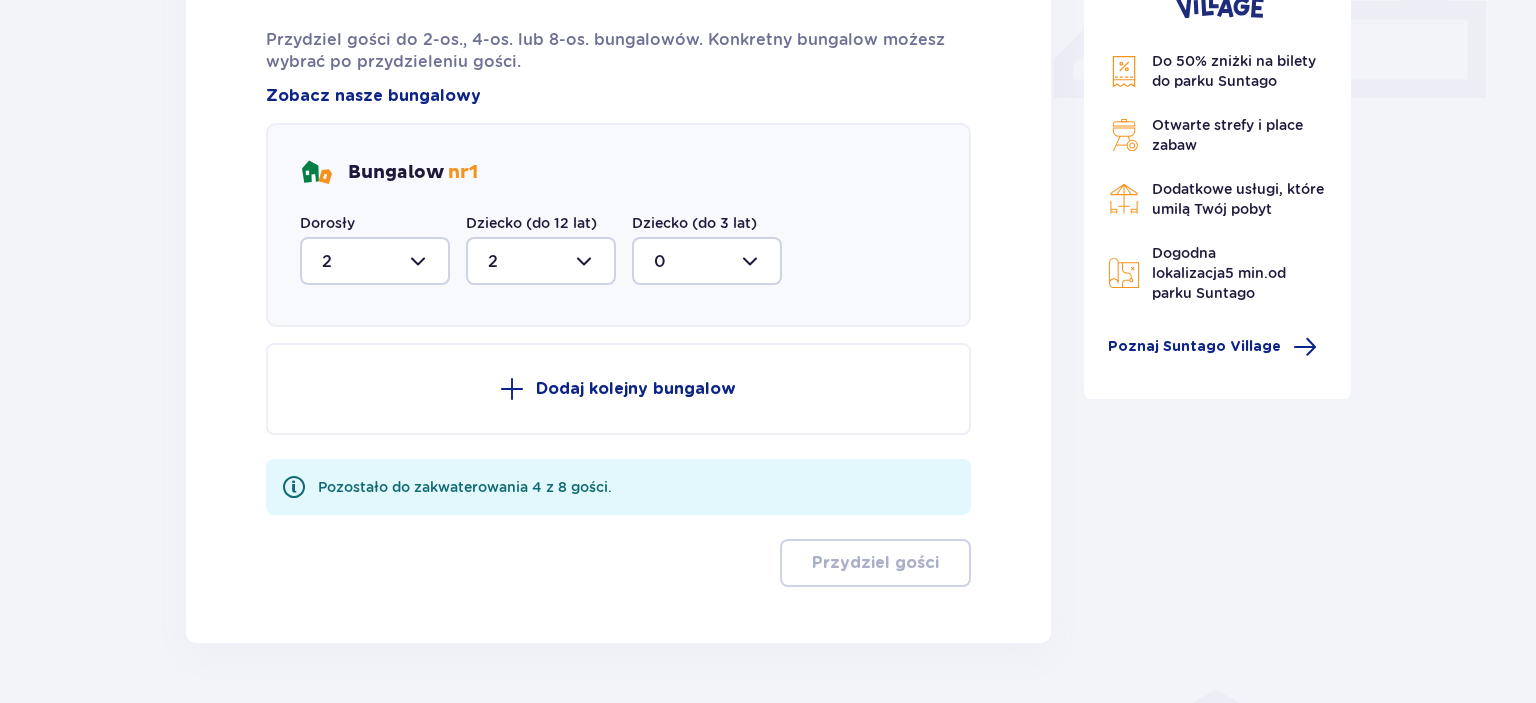 scroll, scrollTop: 993, scrollLeft: 0, axis: vertical 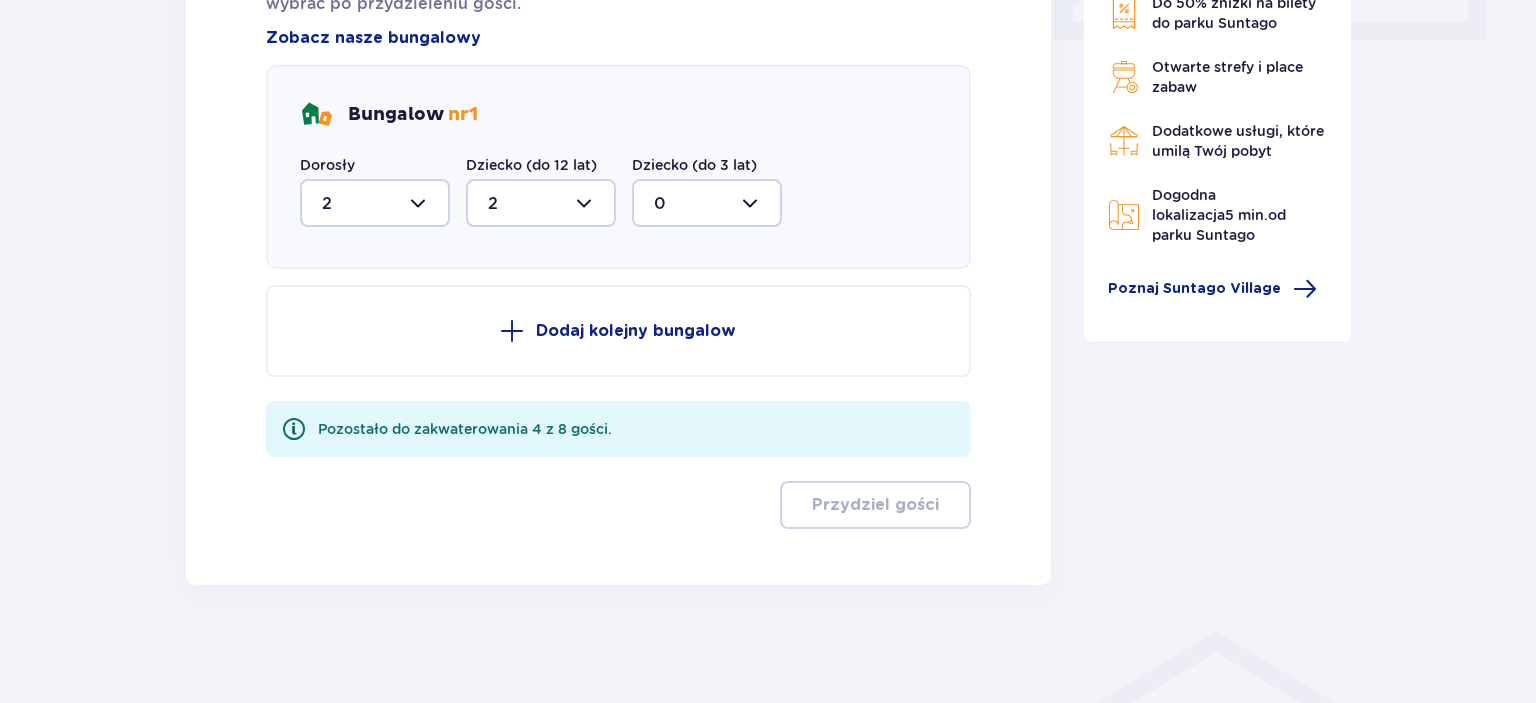 click on "Dodaj kolejny bungalow" at bounding box center (636, 331) 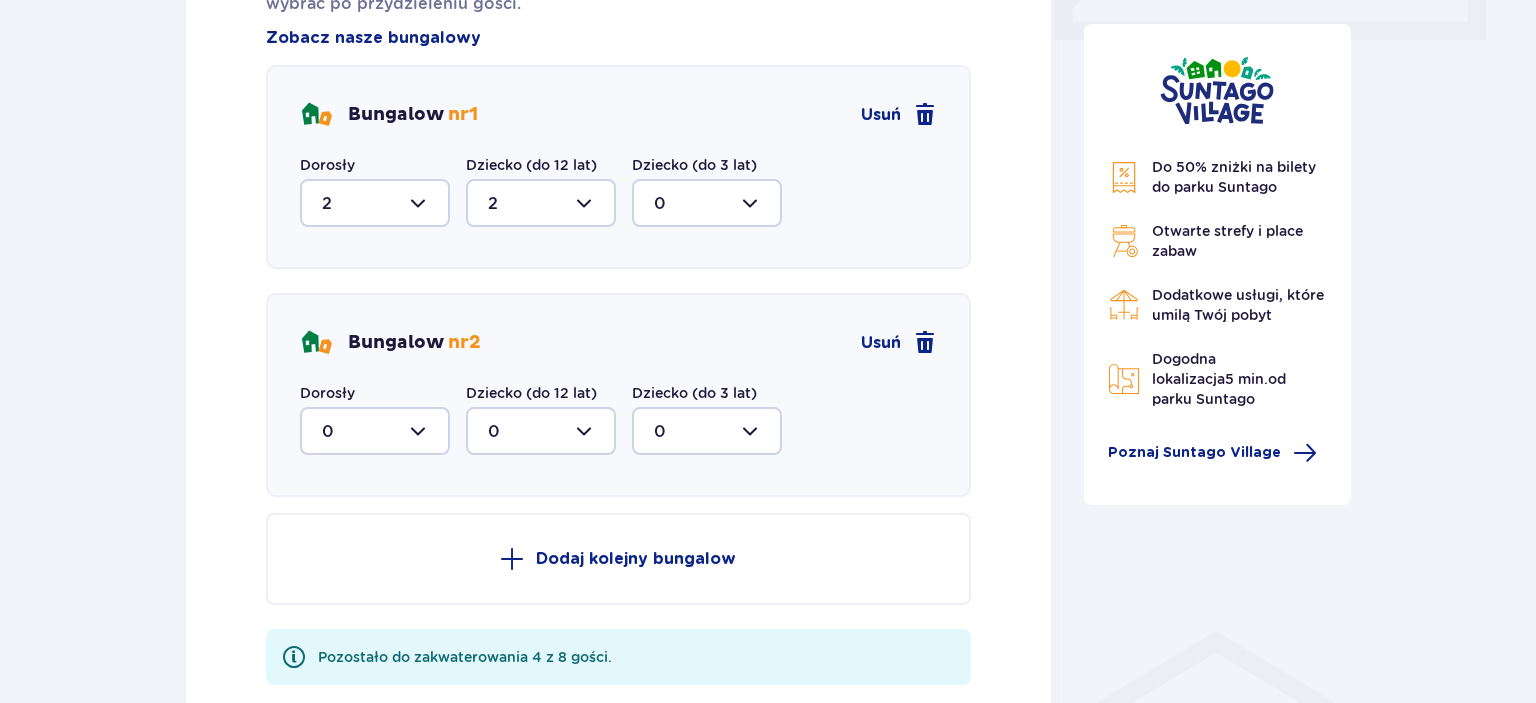 click at bounding box center [375, 431] 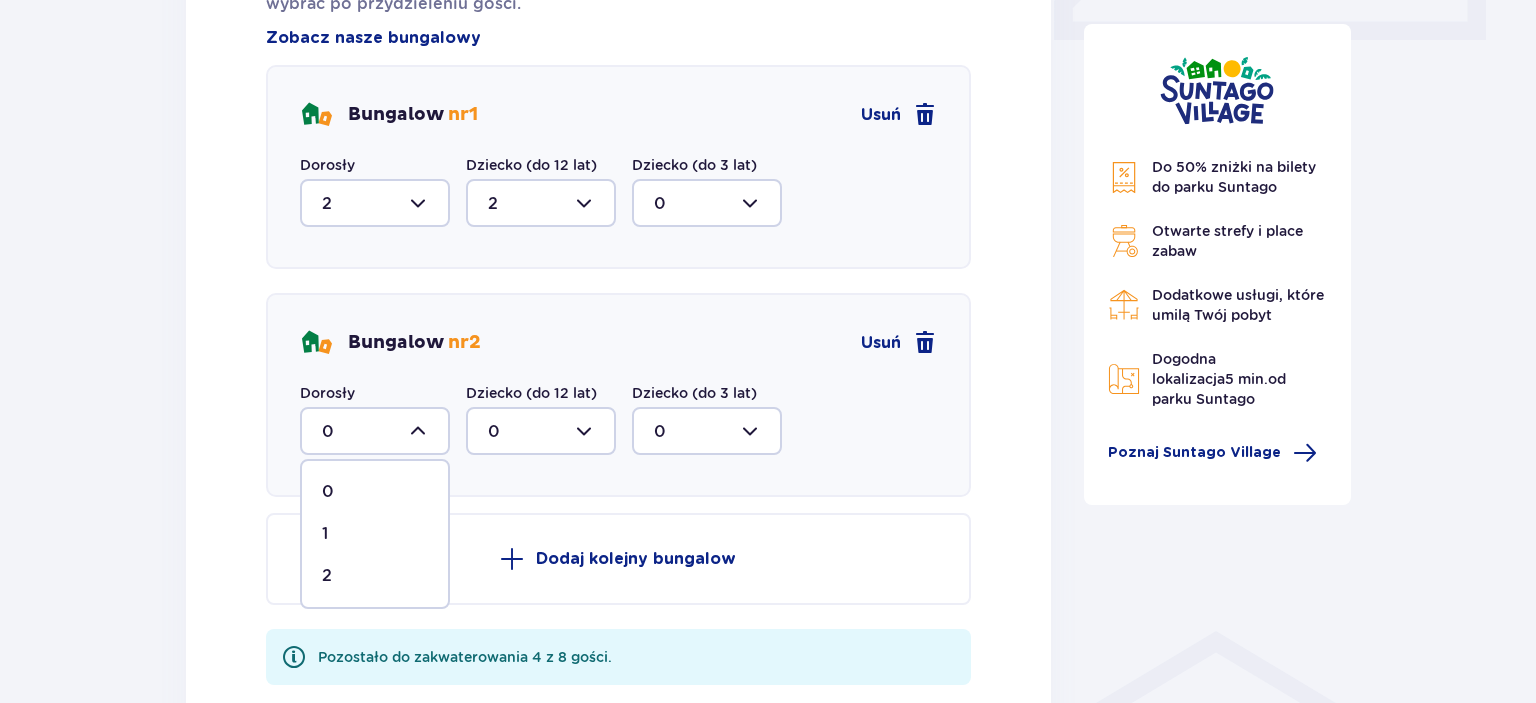 click on "2" at bounding box center (375, 576) 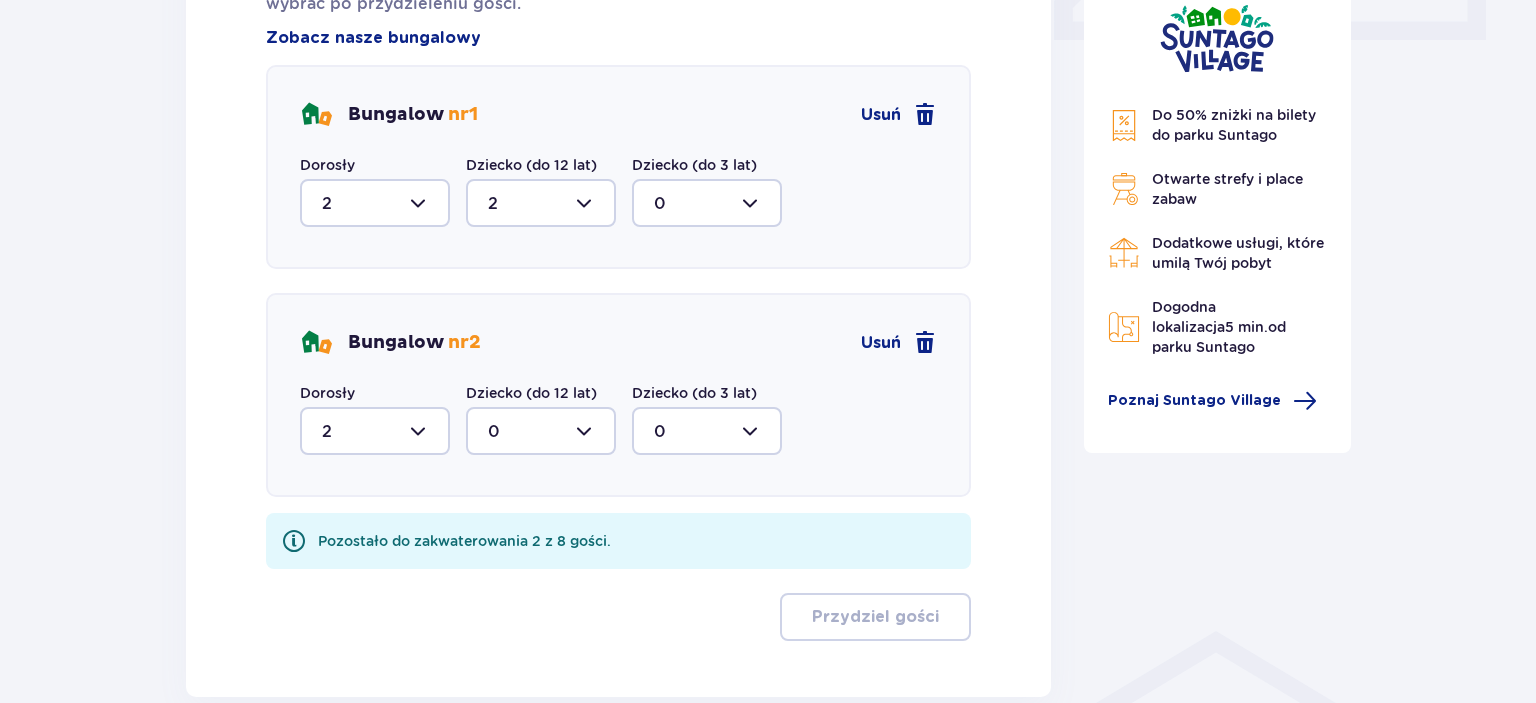 click at bounding box center [541, 431] 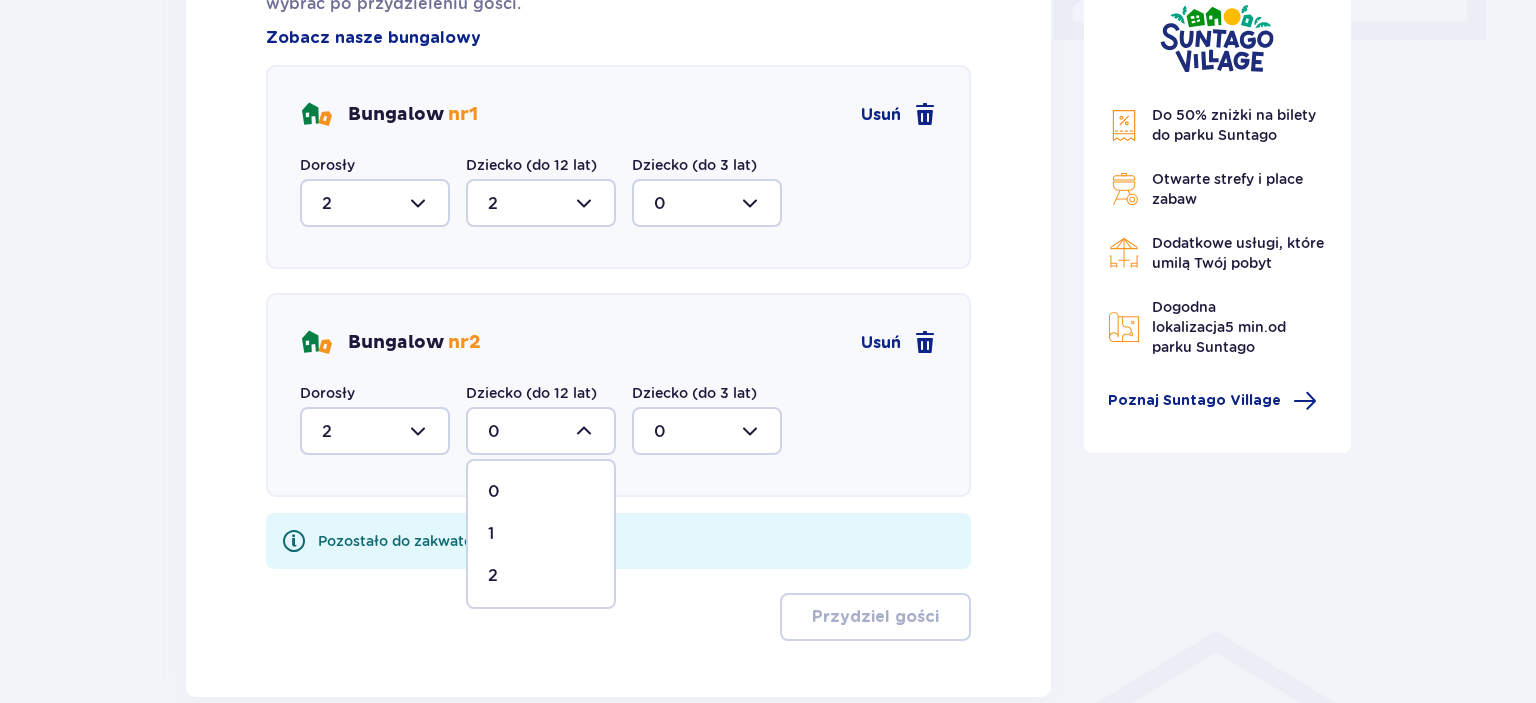 click on "2" at bounding box center (541, 576) 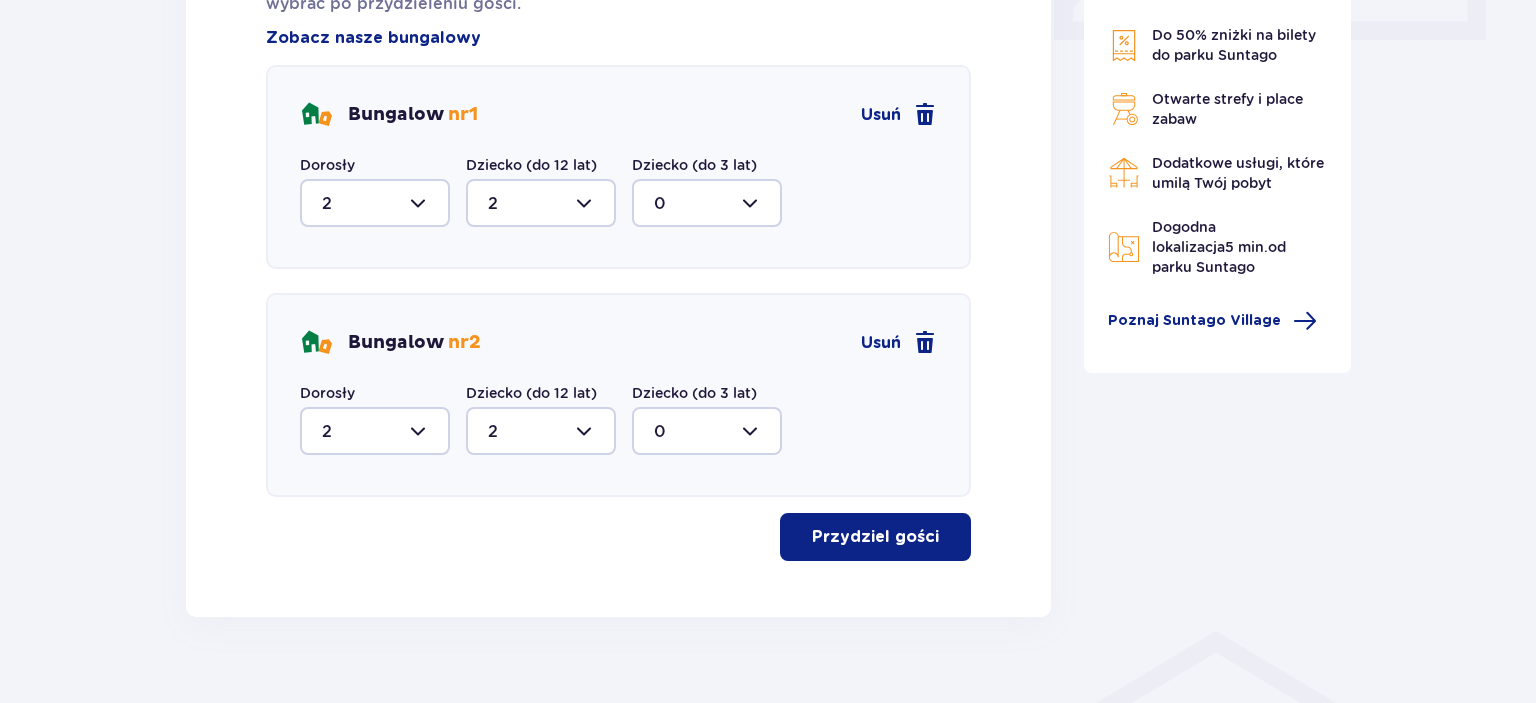 click on "Przydziel gości" at bounding box center (875, 537) 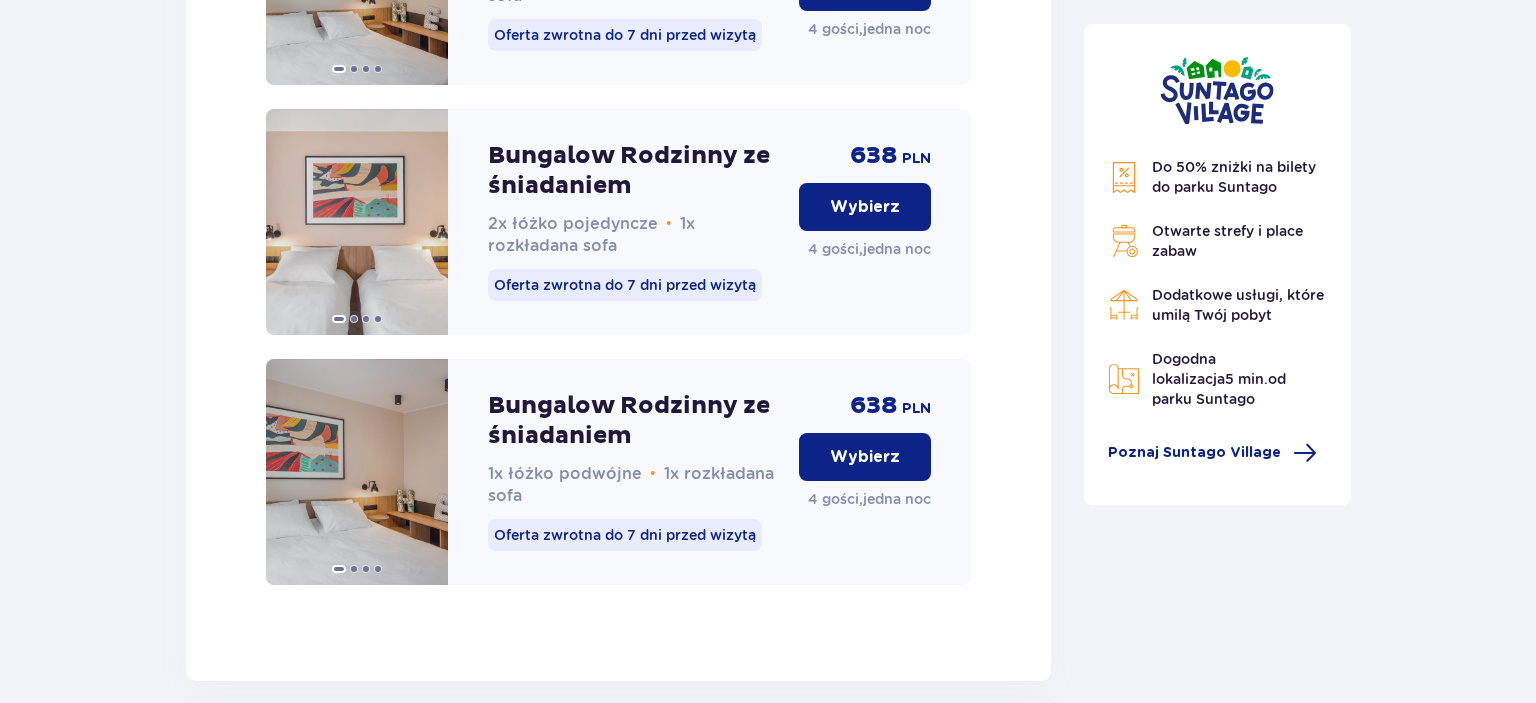 scroll, scrollTop: 2242, scrollLeft: 0, axis: vertical 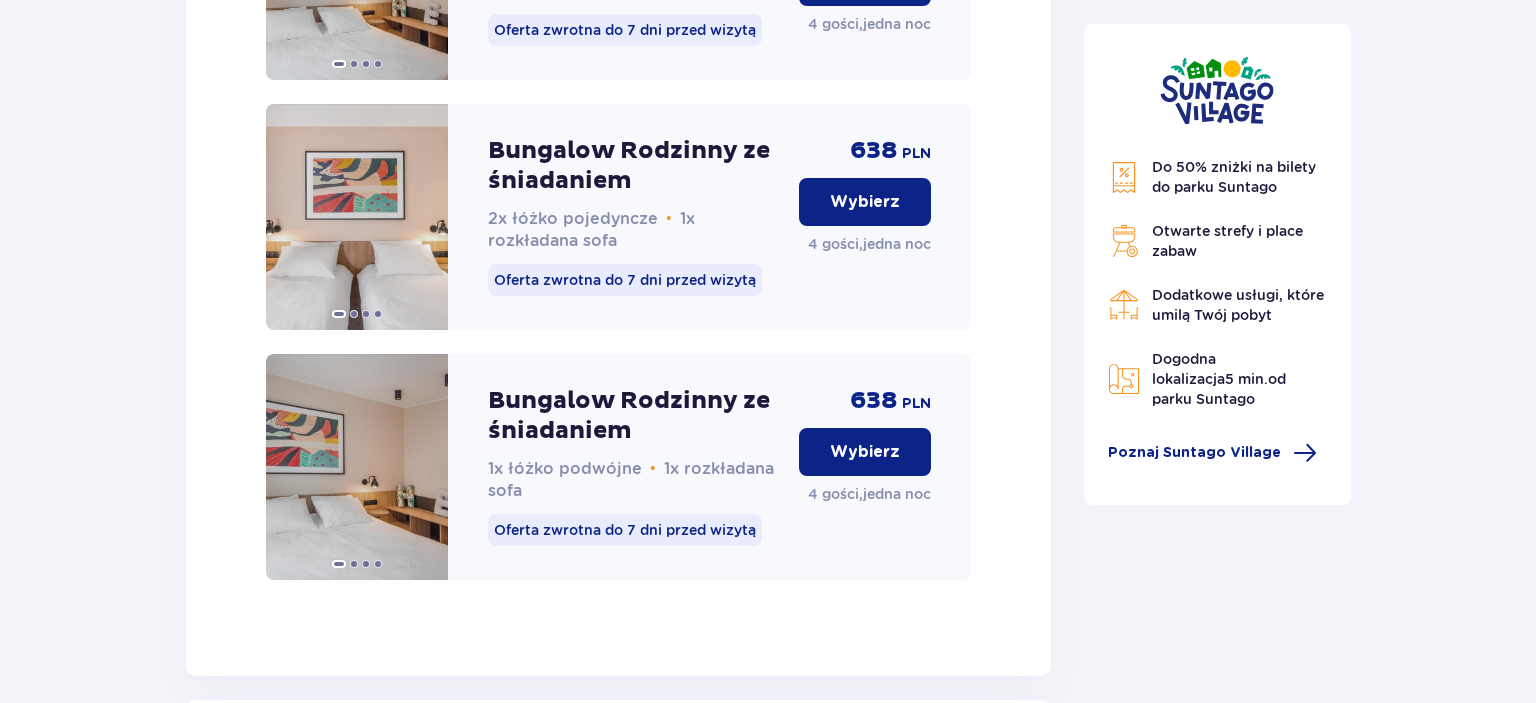 click on "Wybierz" at bounding box center (865, 452) 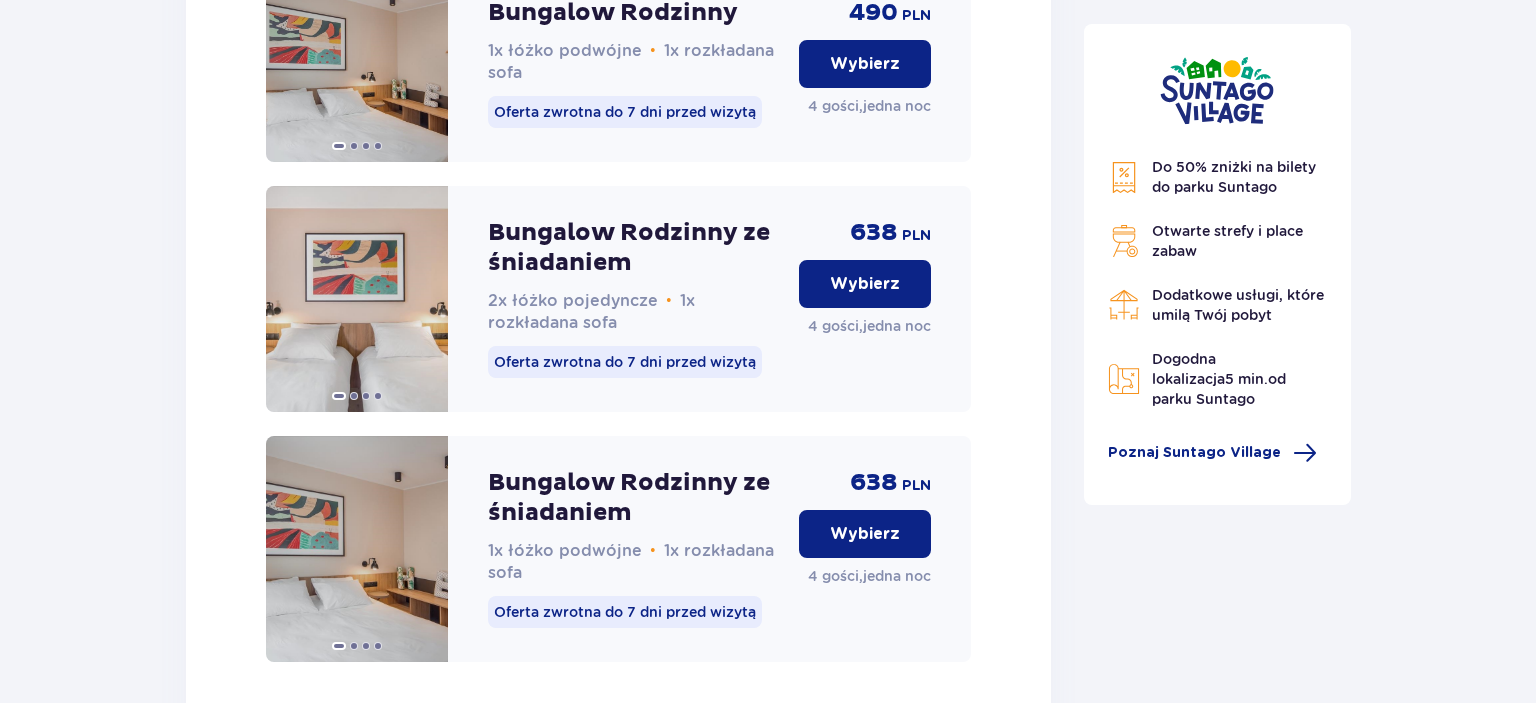 scroll, scrollTop: 3573, scrollLeft: 0, axis: vertical 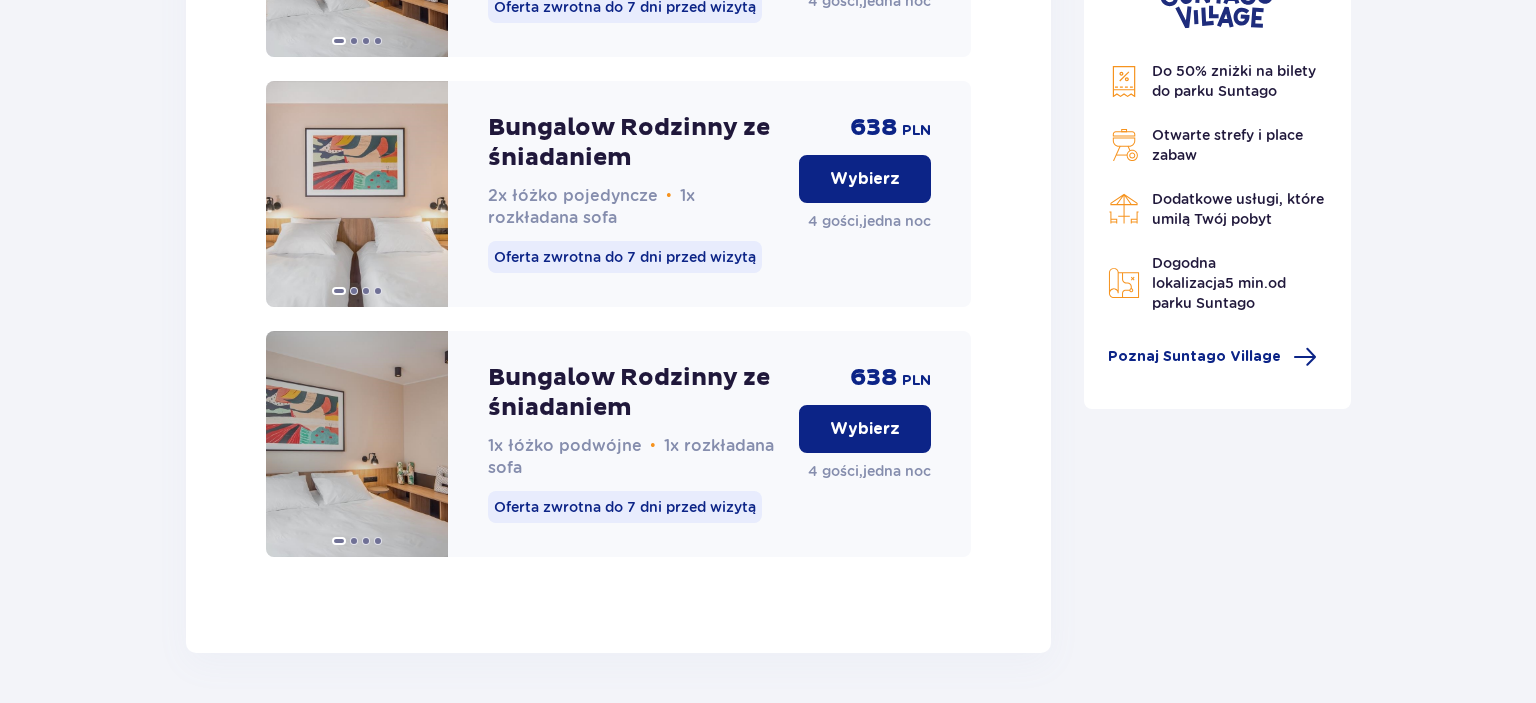 click on "Wybierz" at bounding box center (865, 429) 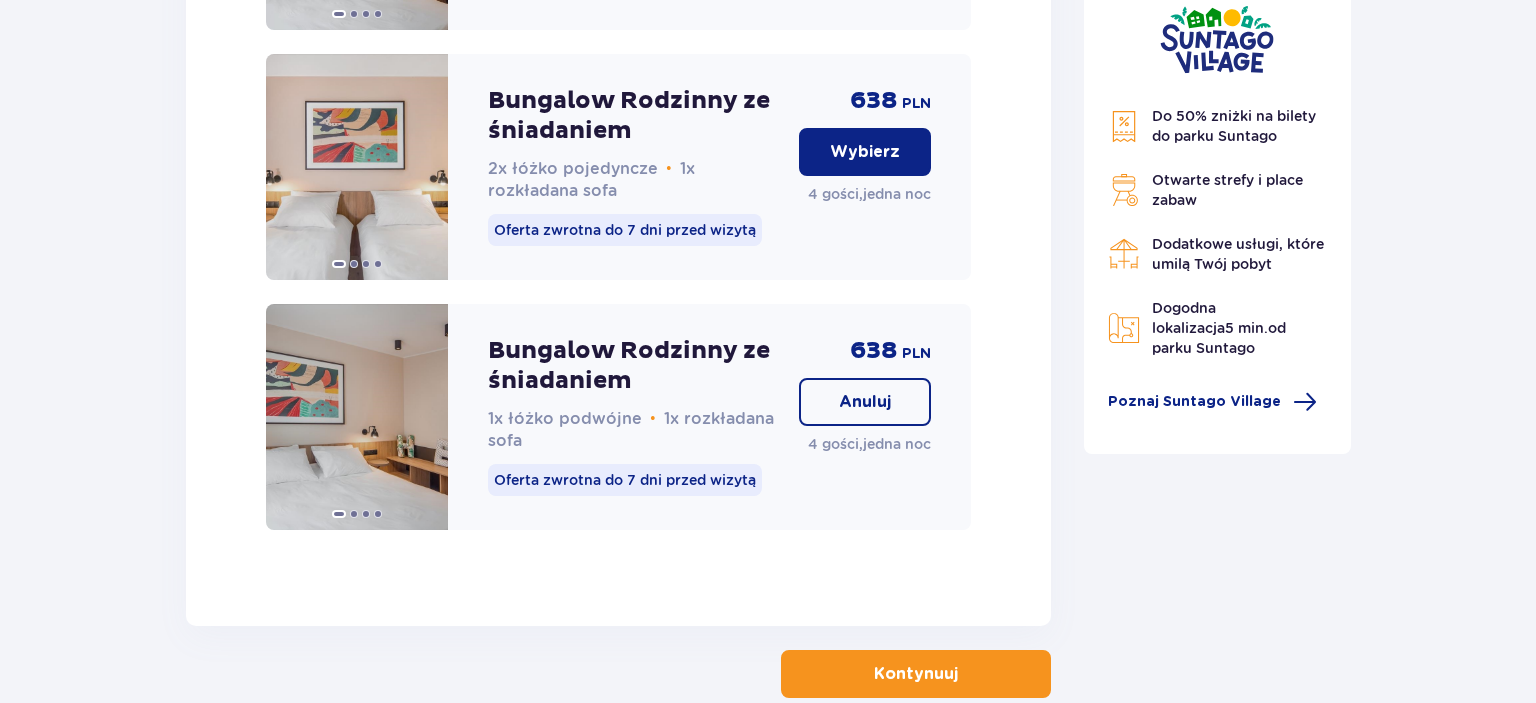 scroll, scrollTop: 3760, scrollLeft: 0, axis: vertical 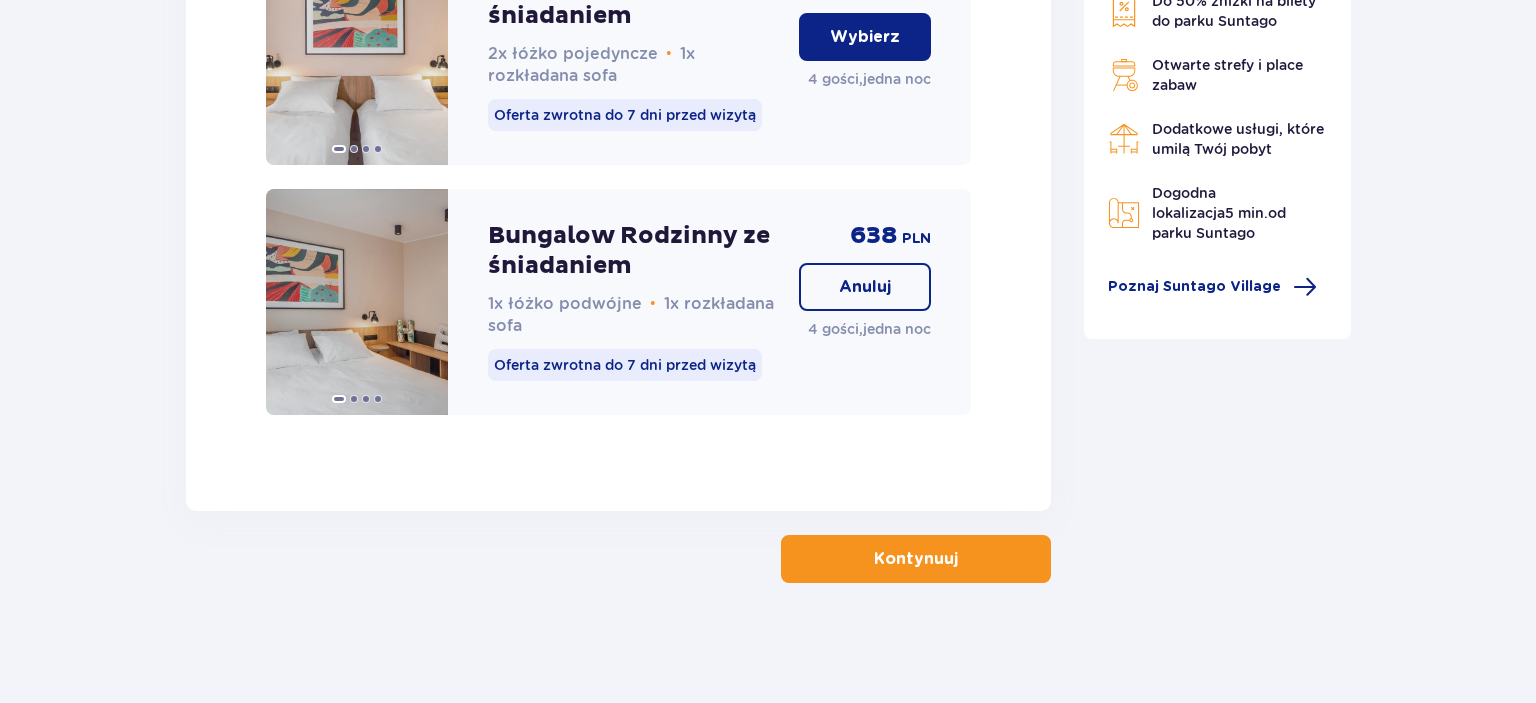 click on "Kontynuuj" at bounding box center [916, 559] 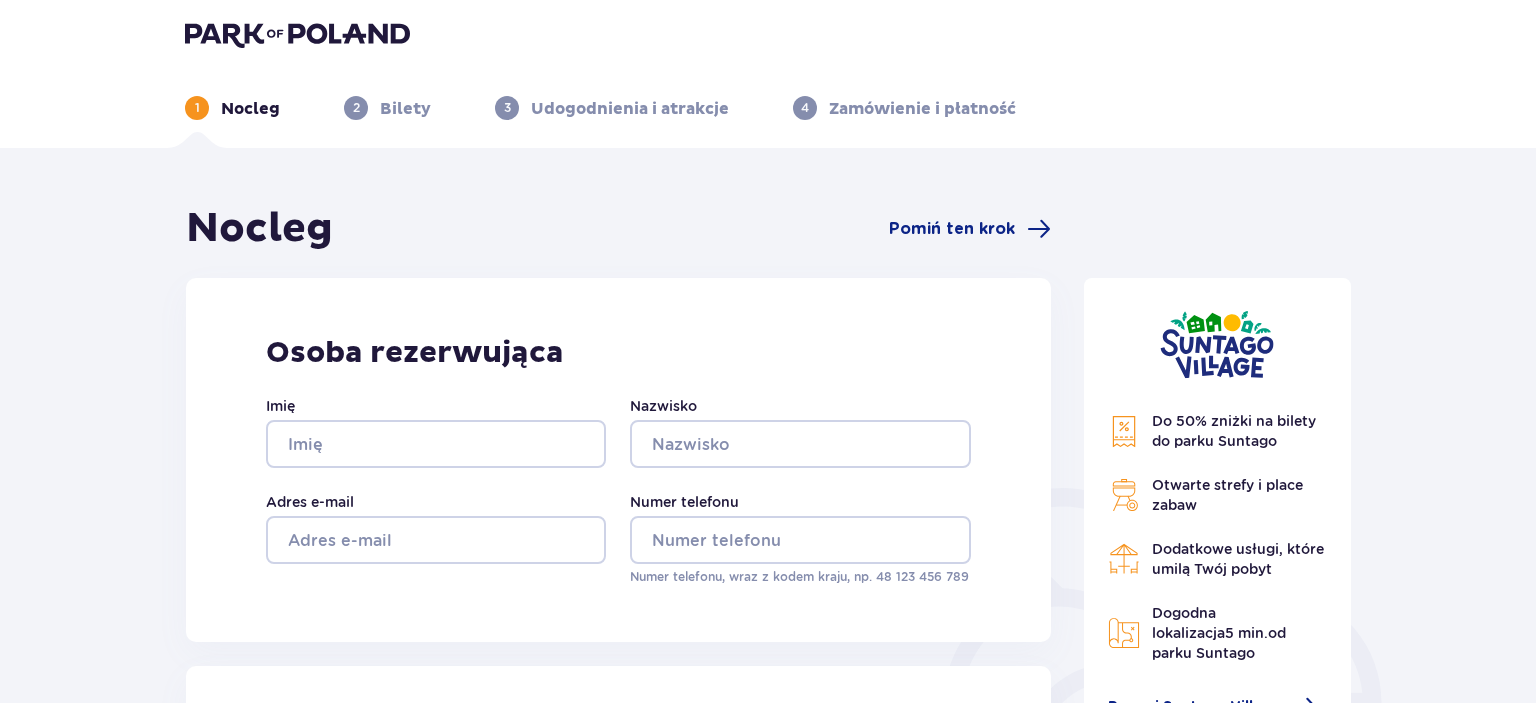 scroll, scrollTop: 0, scrollLeft: 0, axis: both 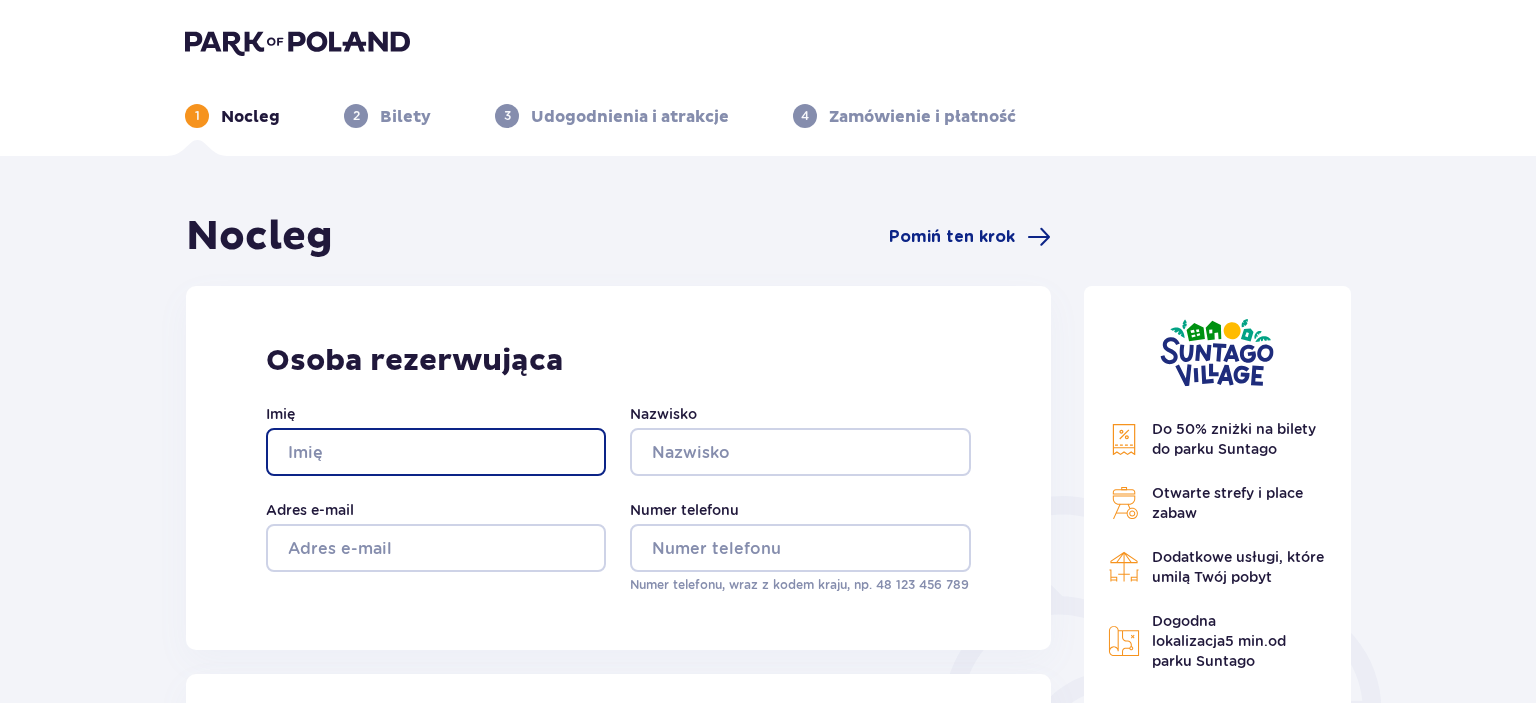 click on "Imię" at bounding box center [436, 452] 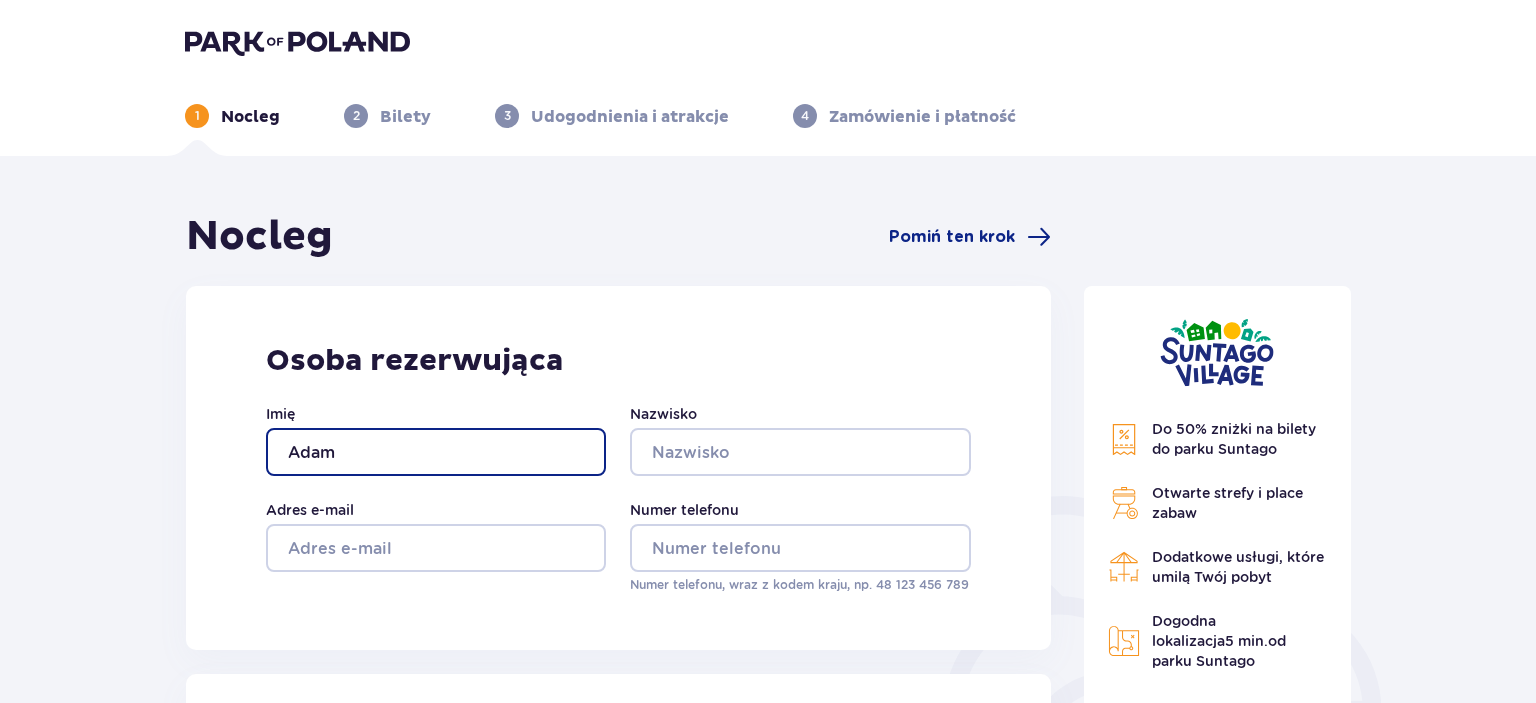 type on "Adam" 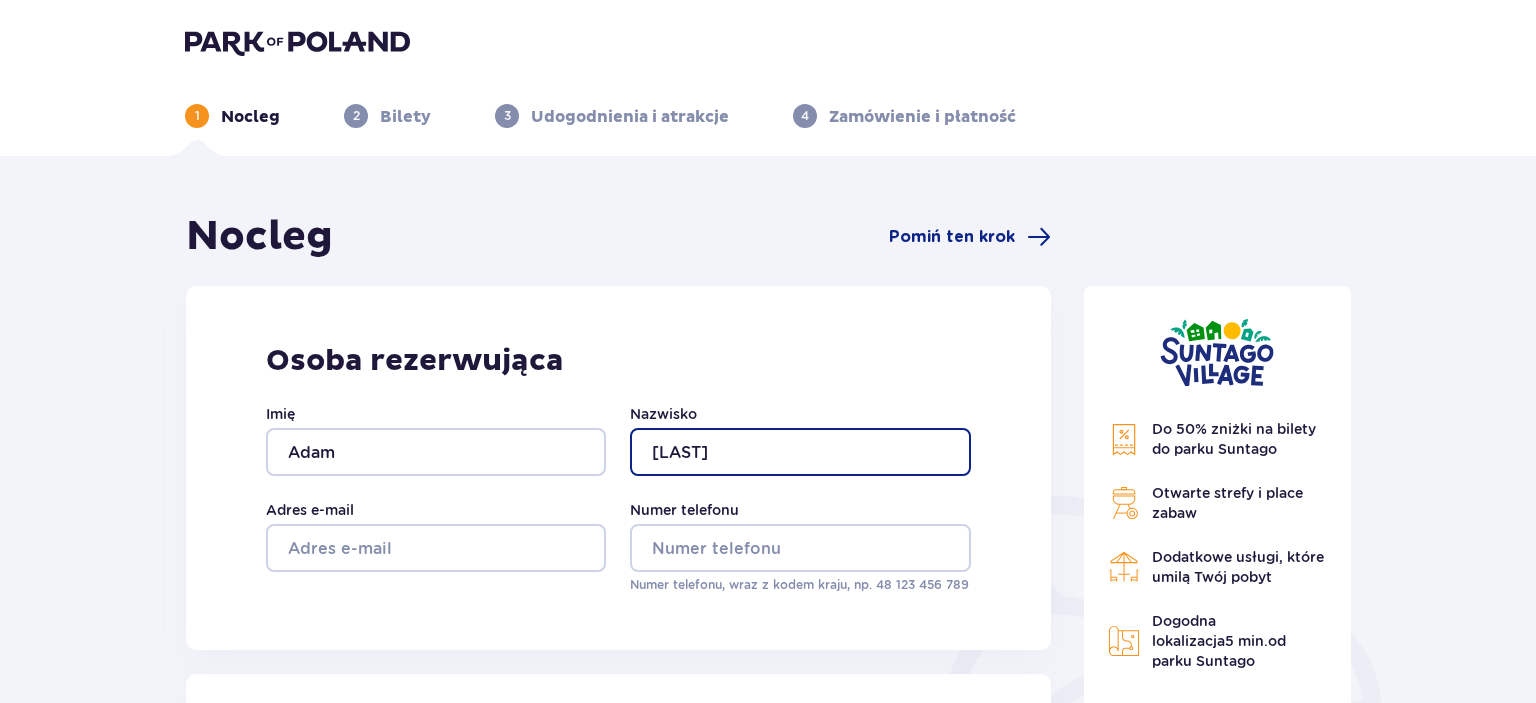 type on "Wojciechowska" 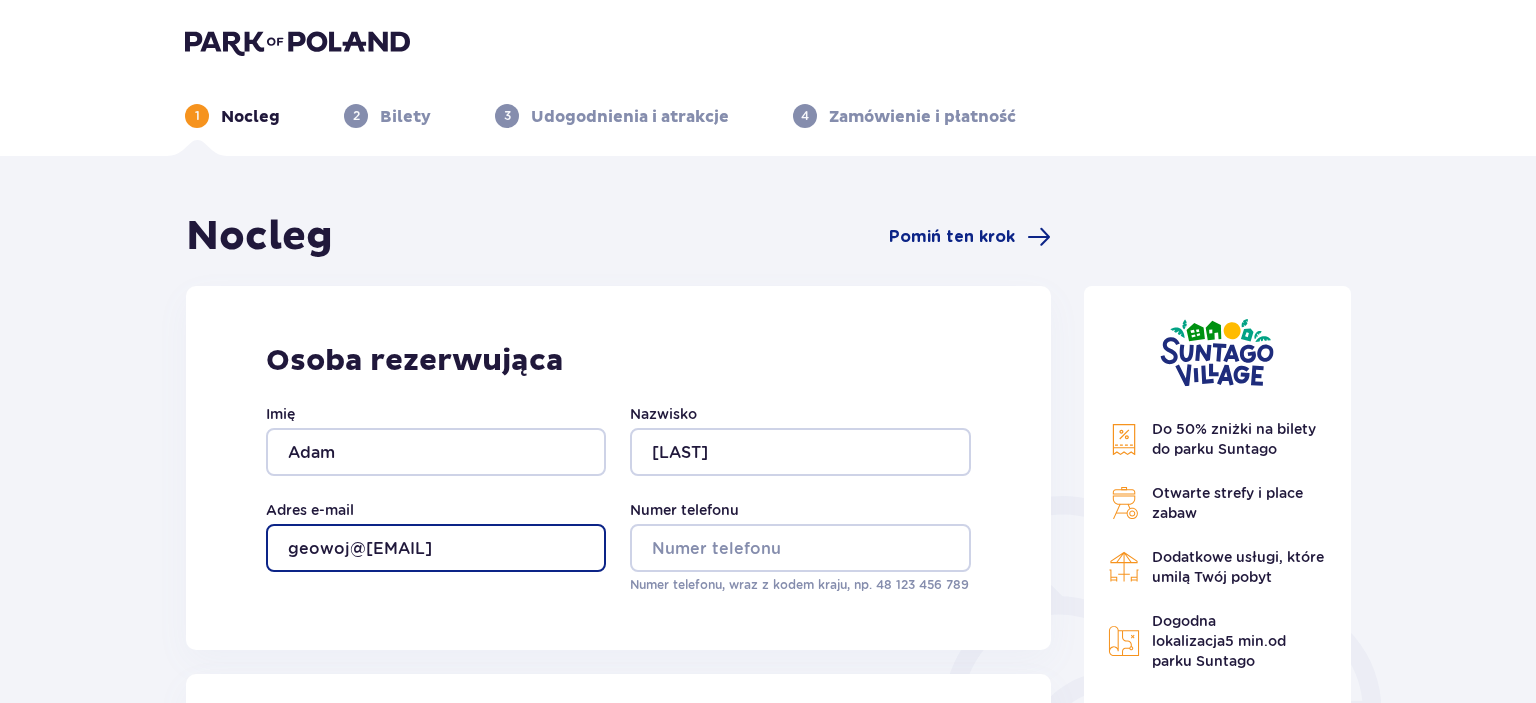 type on "geowoj@poczta.fm" 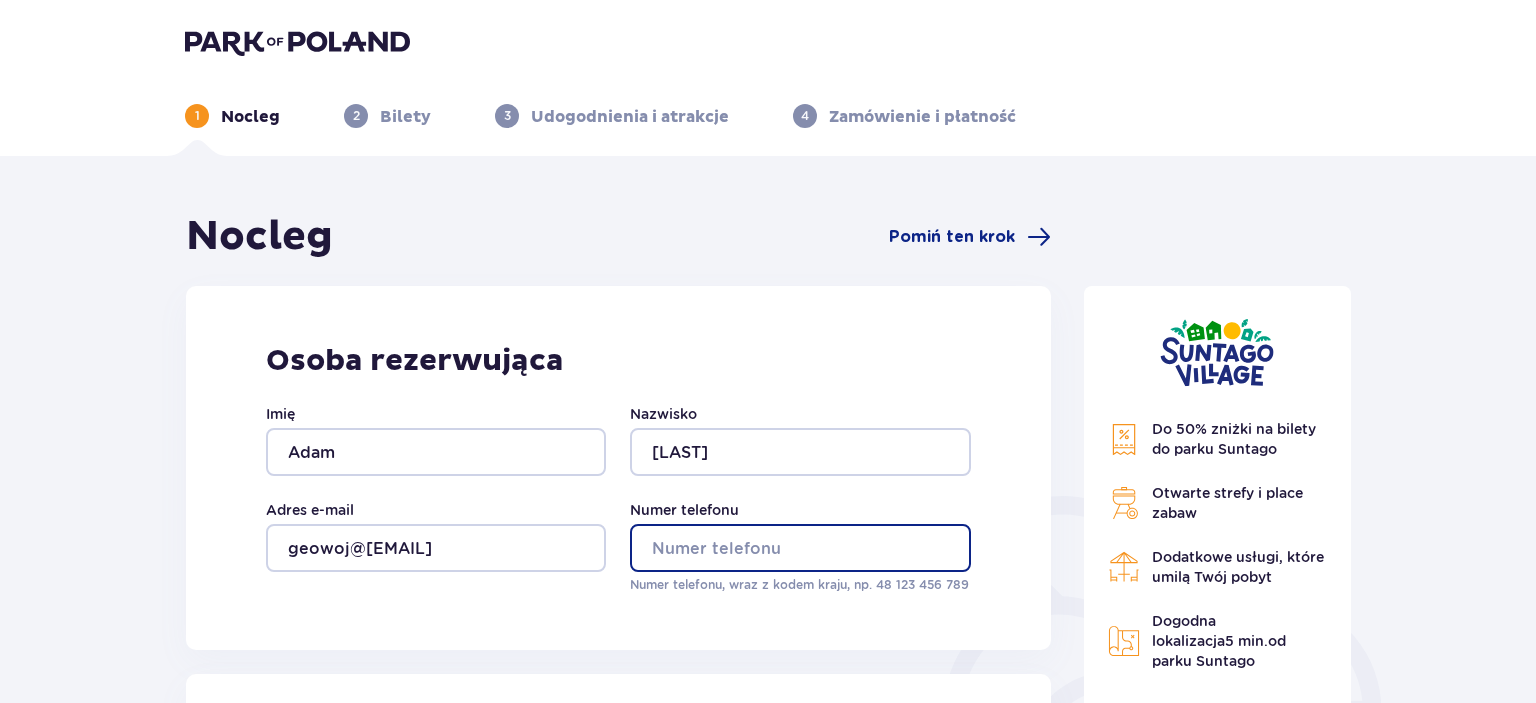 click on "Numer telefonu" at bounding box center (800, 548) 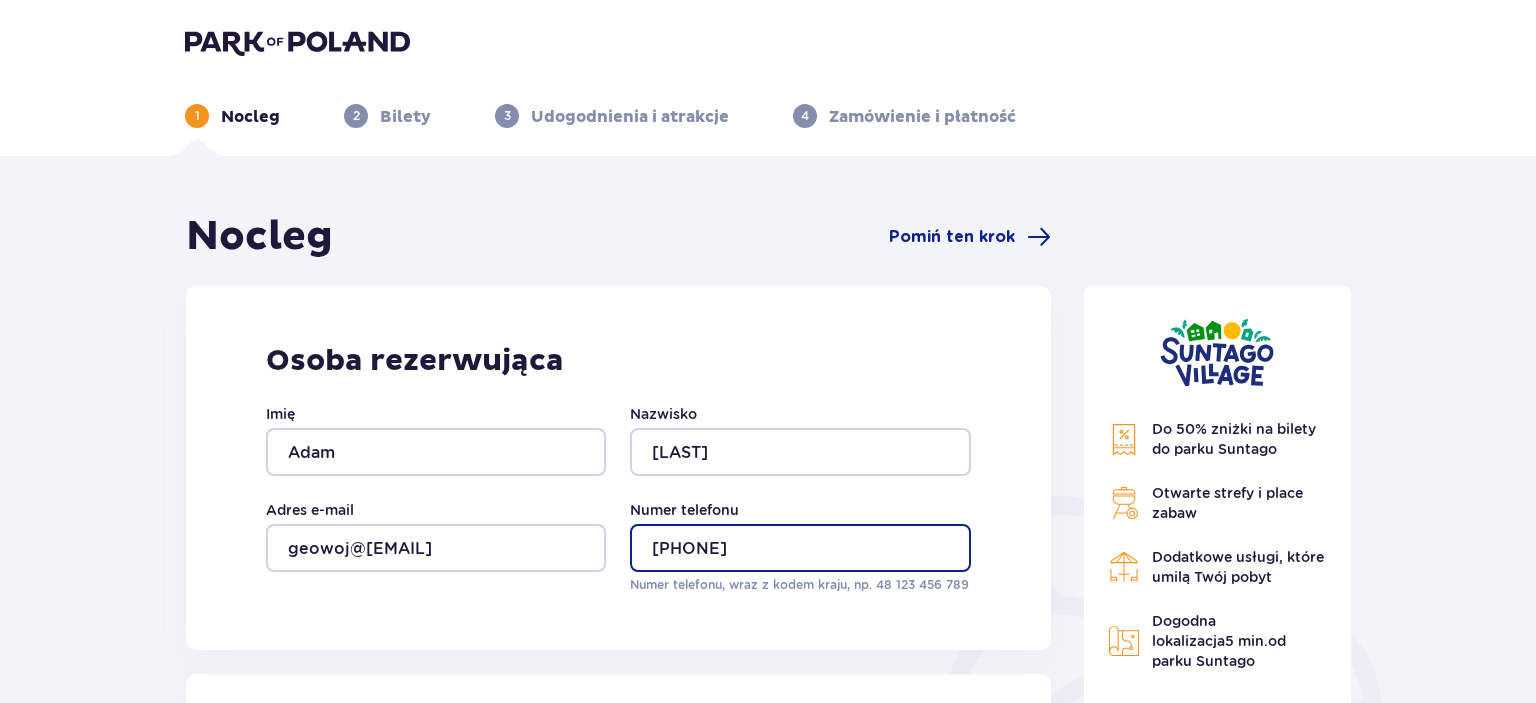 type on "48503449836" 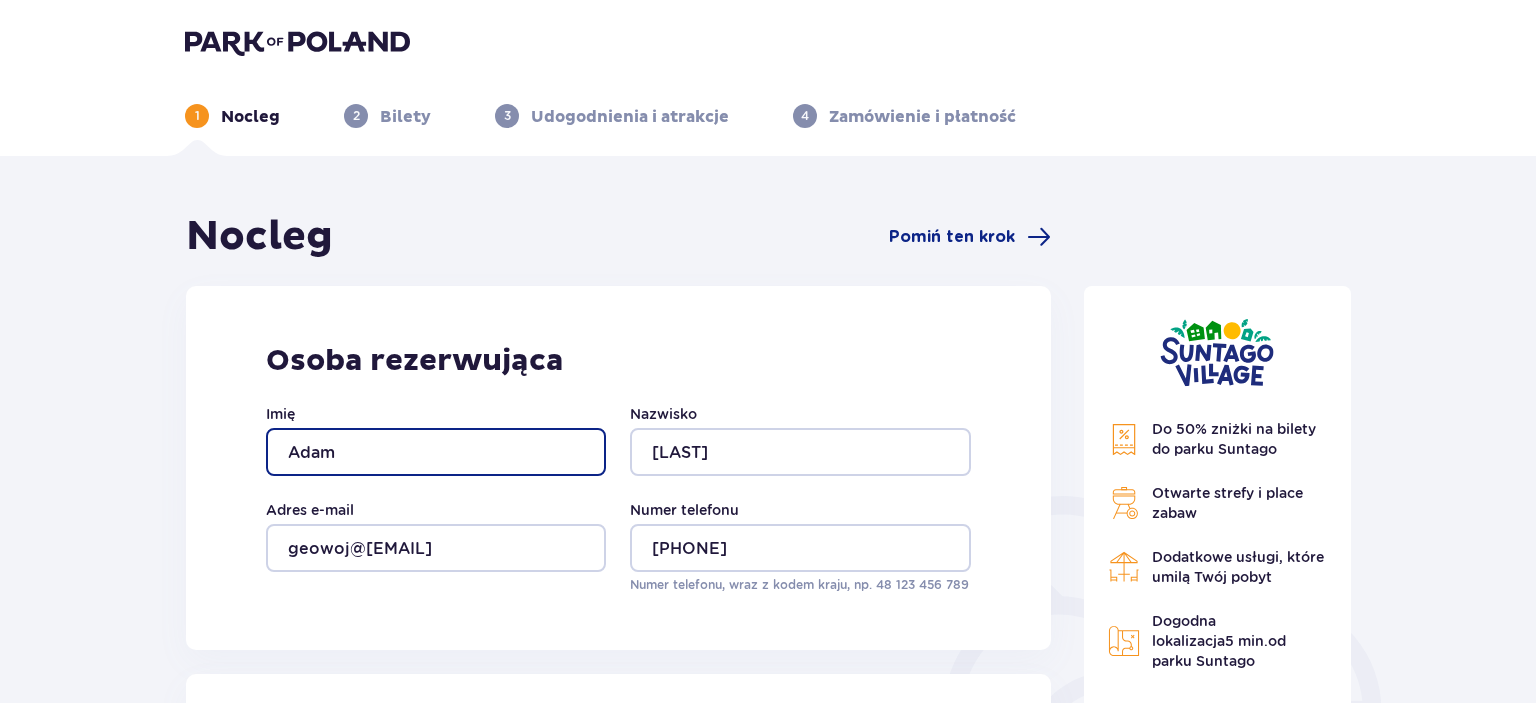 click on "Adam" at bounding box center (436, 452) 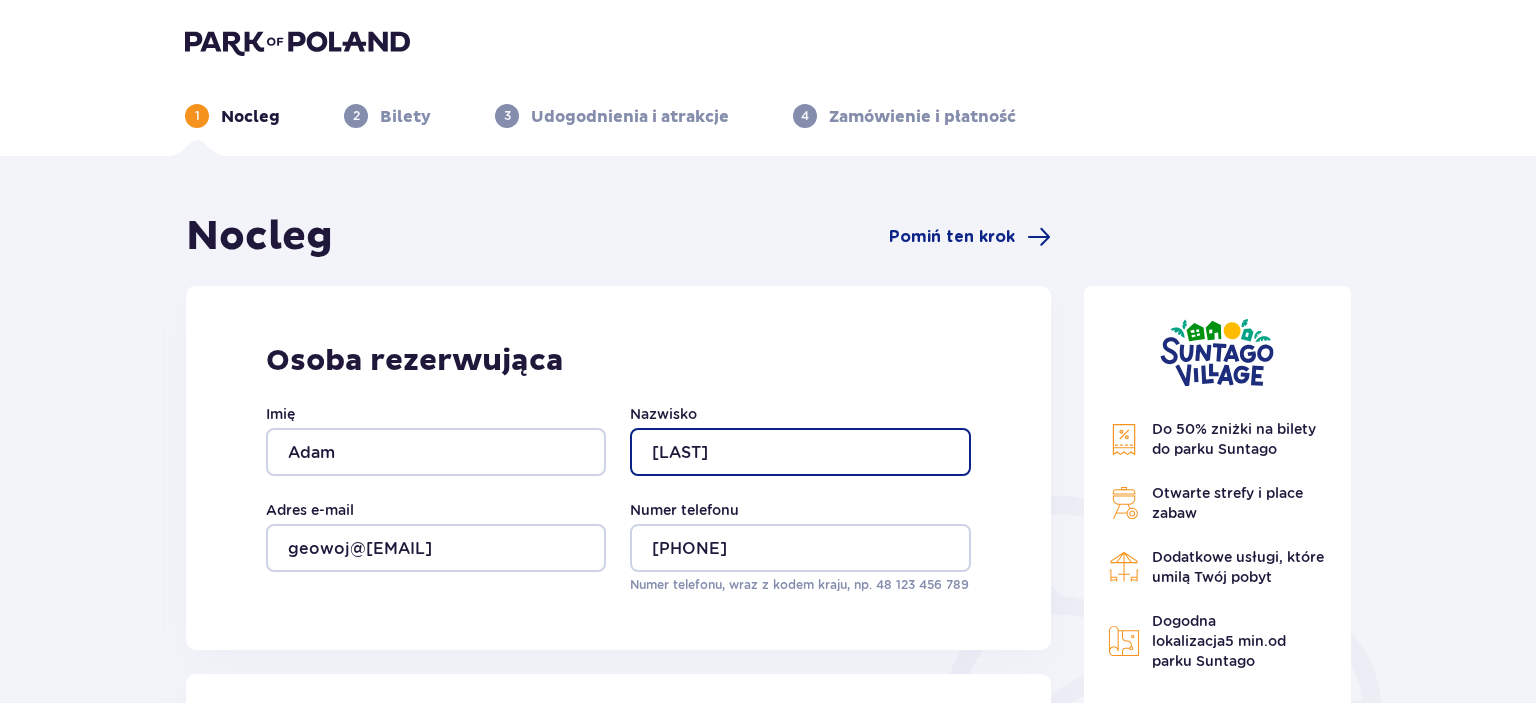 click on "Wojciechowska" at bounding box center (800, 452) 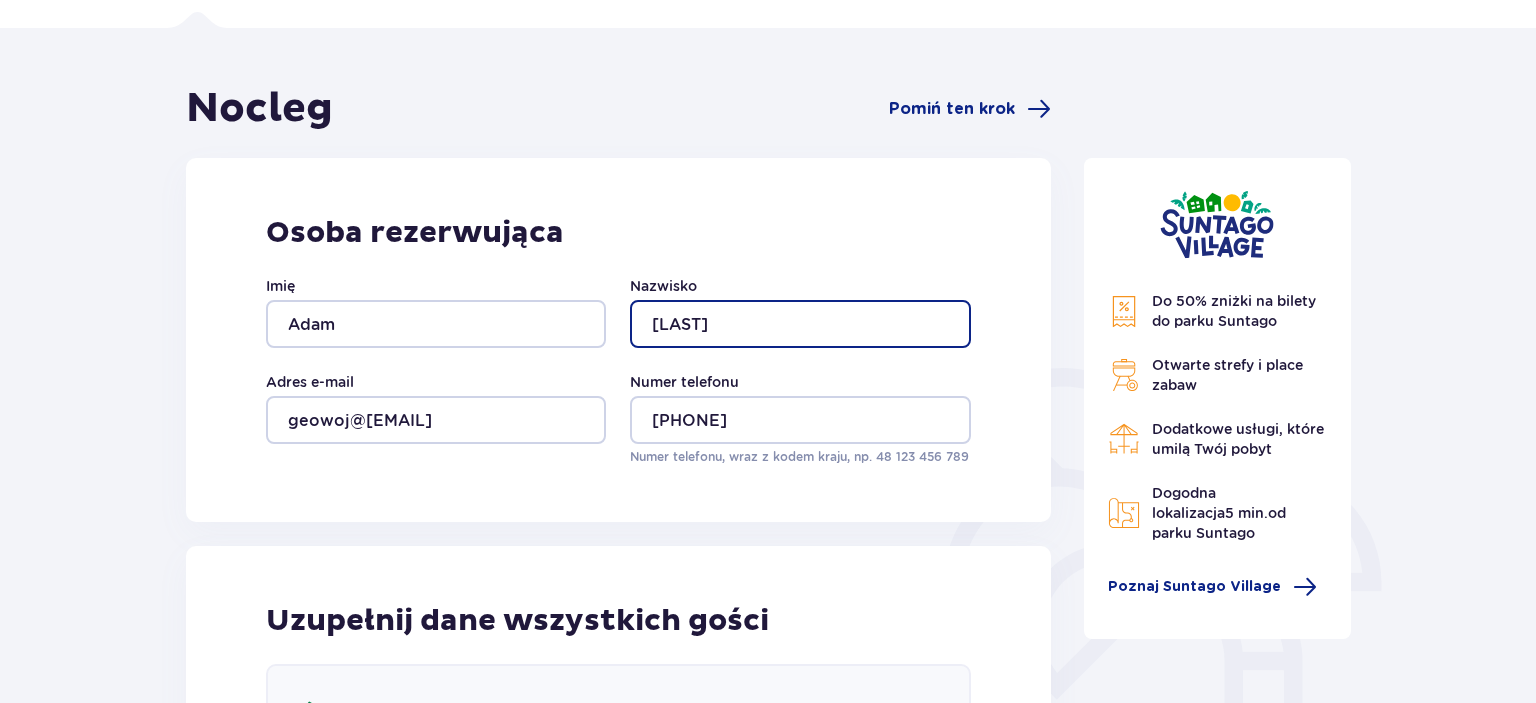 scroll, scrollTop: 105, scrollLeft: 0, axis: vertical 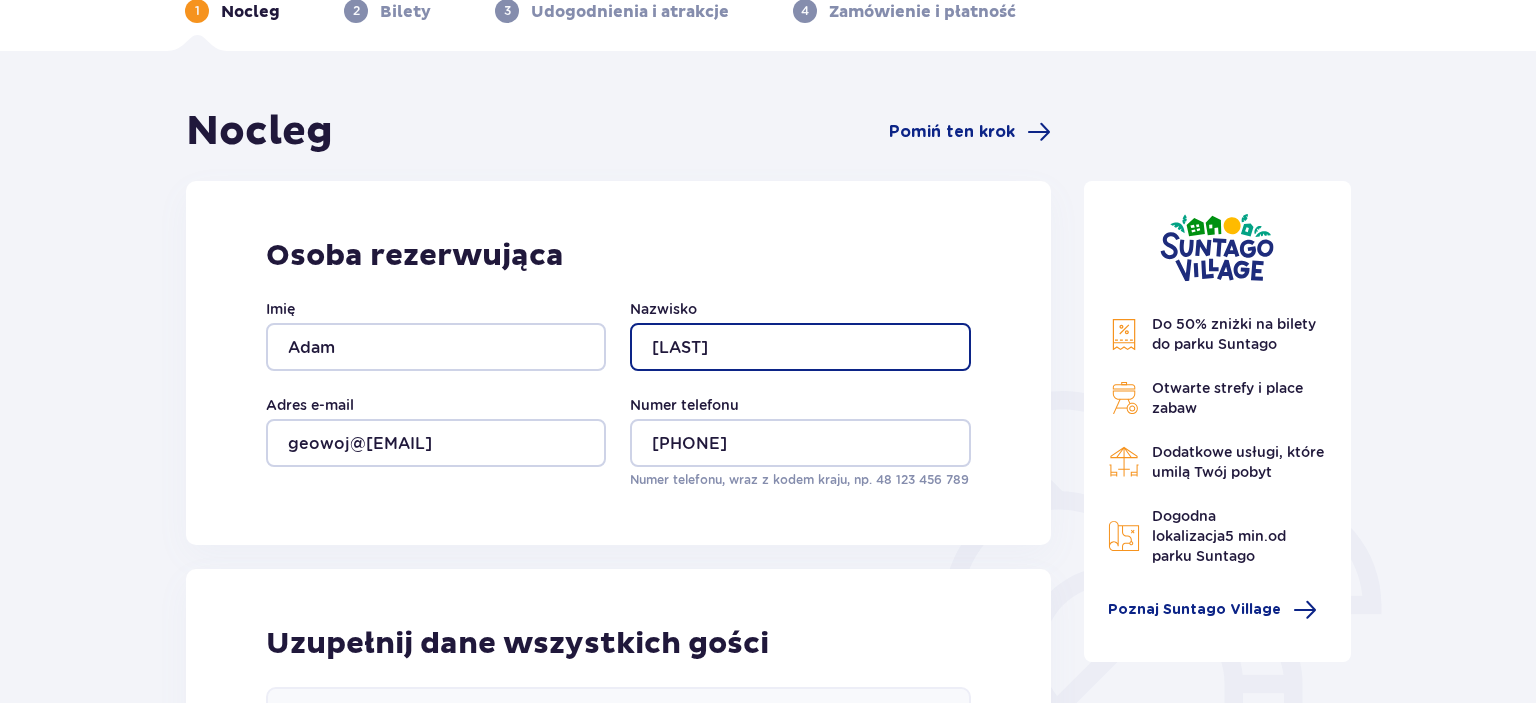 click on "Wojciechowska" at bounding box center [800, 347] 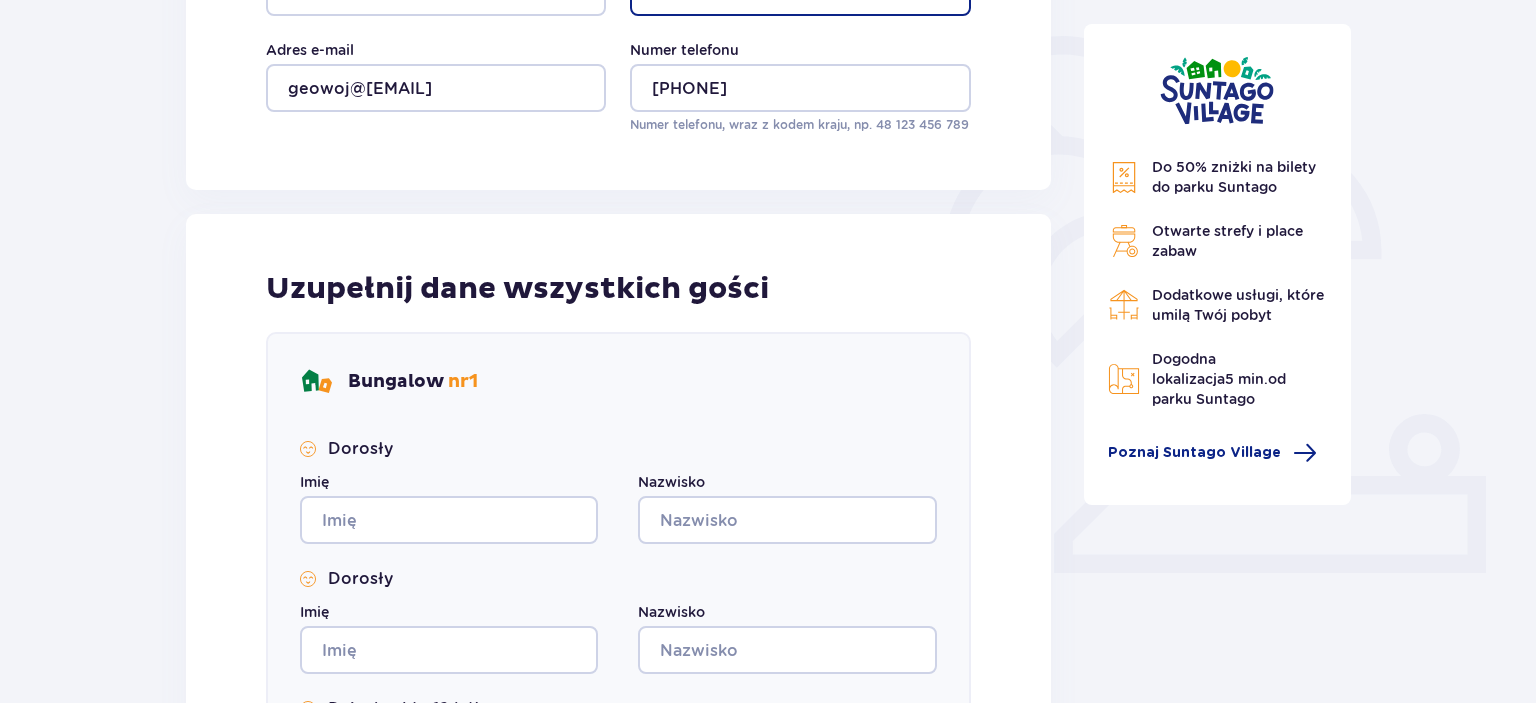 scroll, scrollTop: 528, scrollLeft: 0, axis: vertical 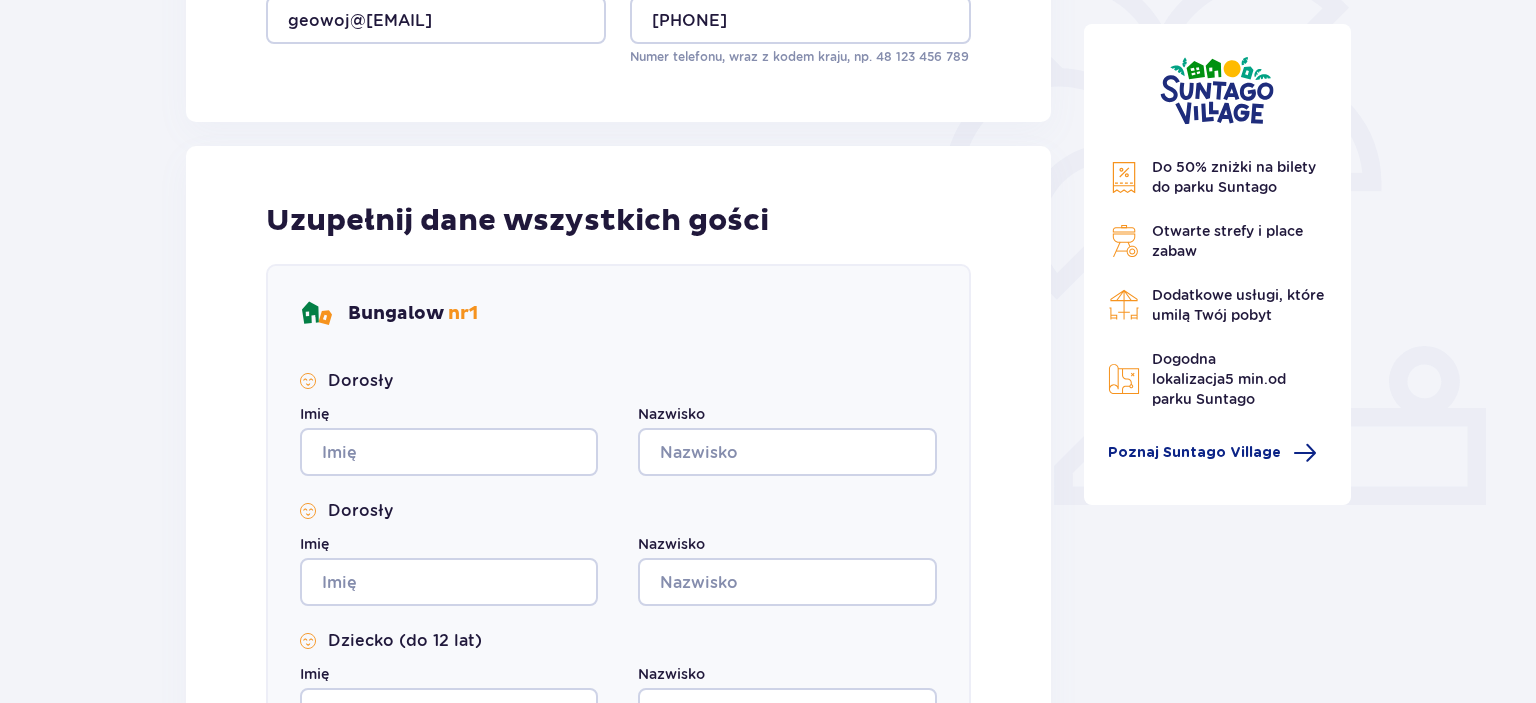 type on "Wojciechowski" 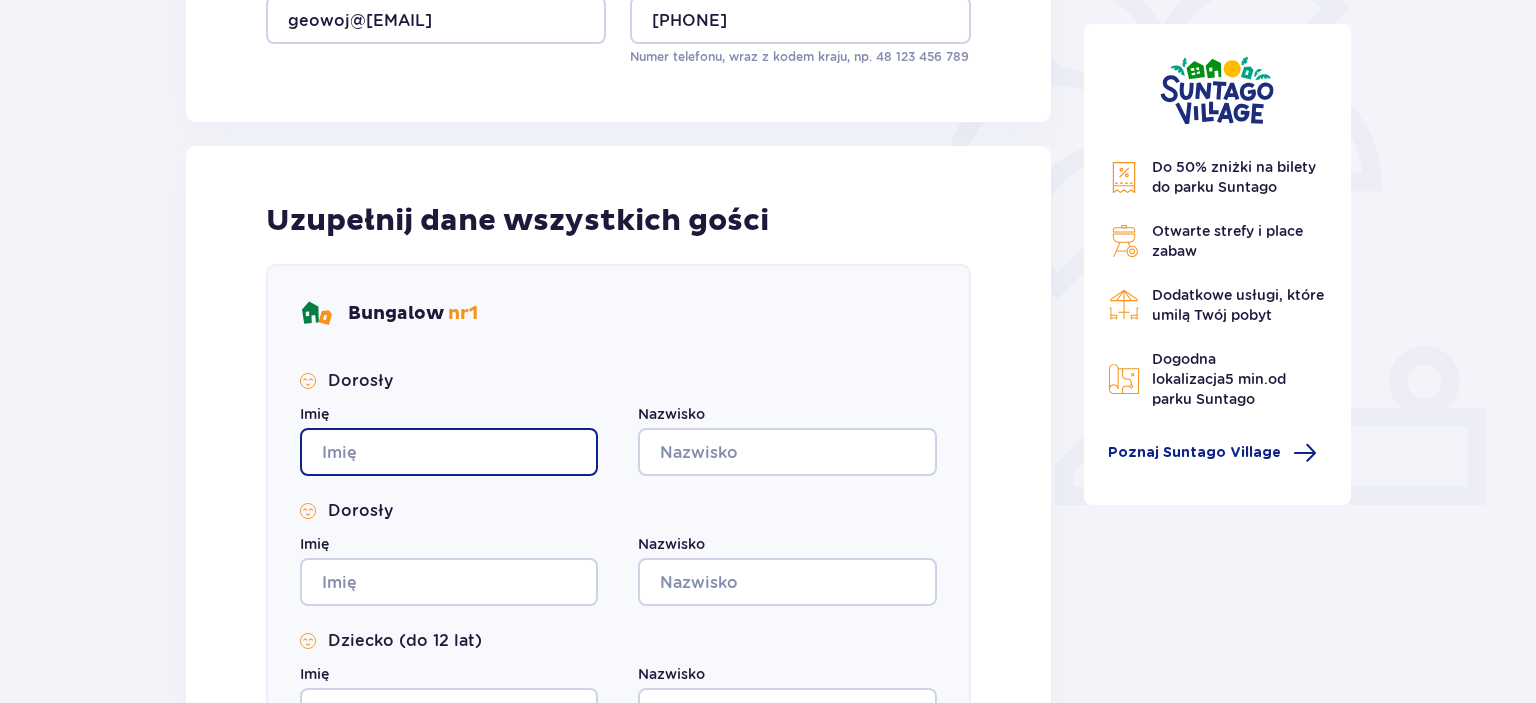 click on "Imię" at bounding box center (449, 452) 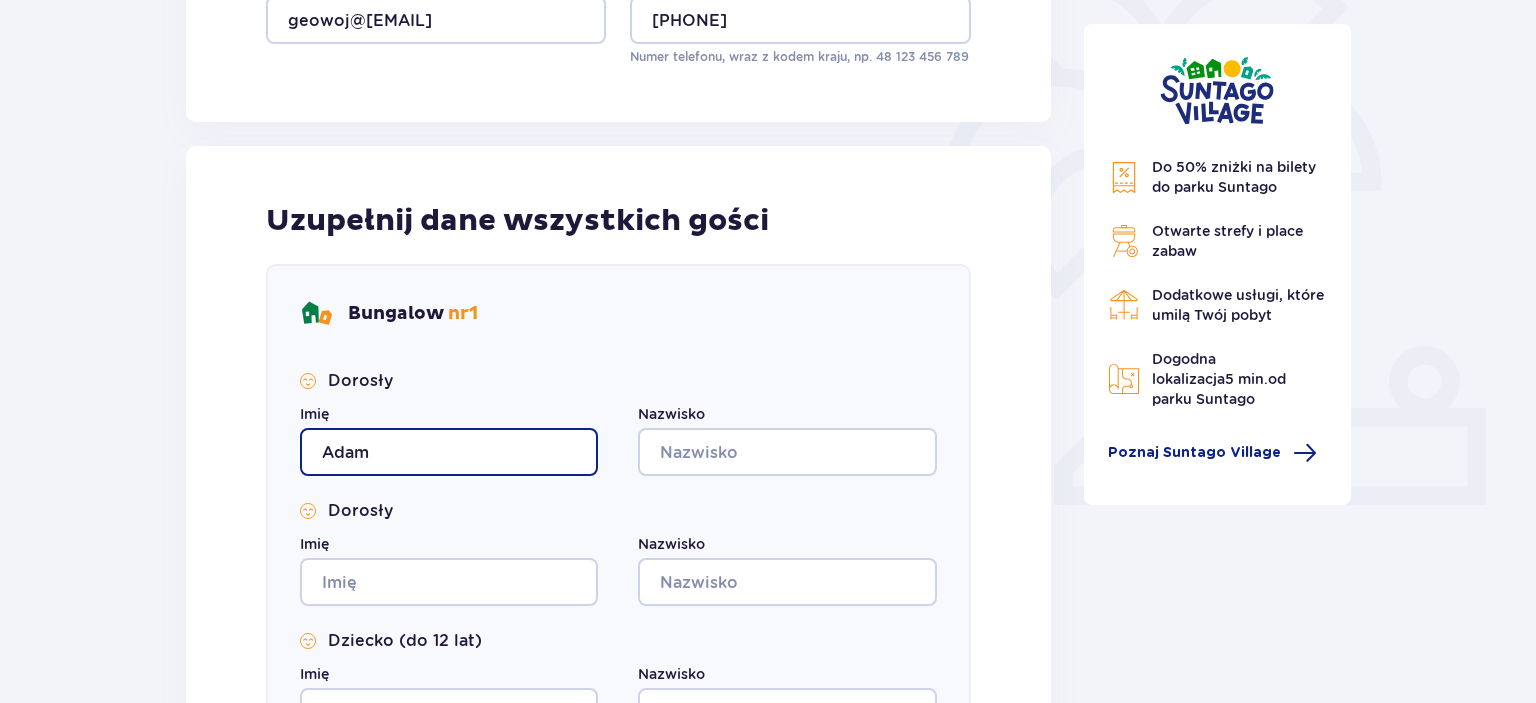 type on "Adam" 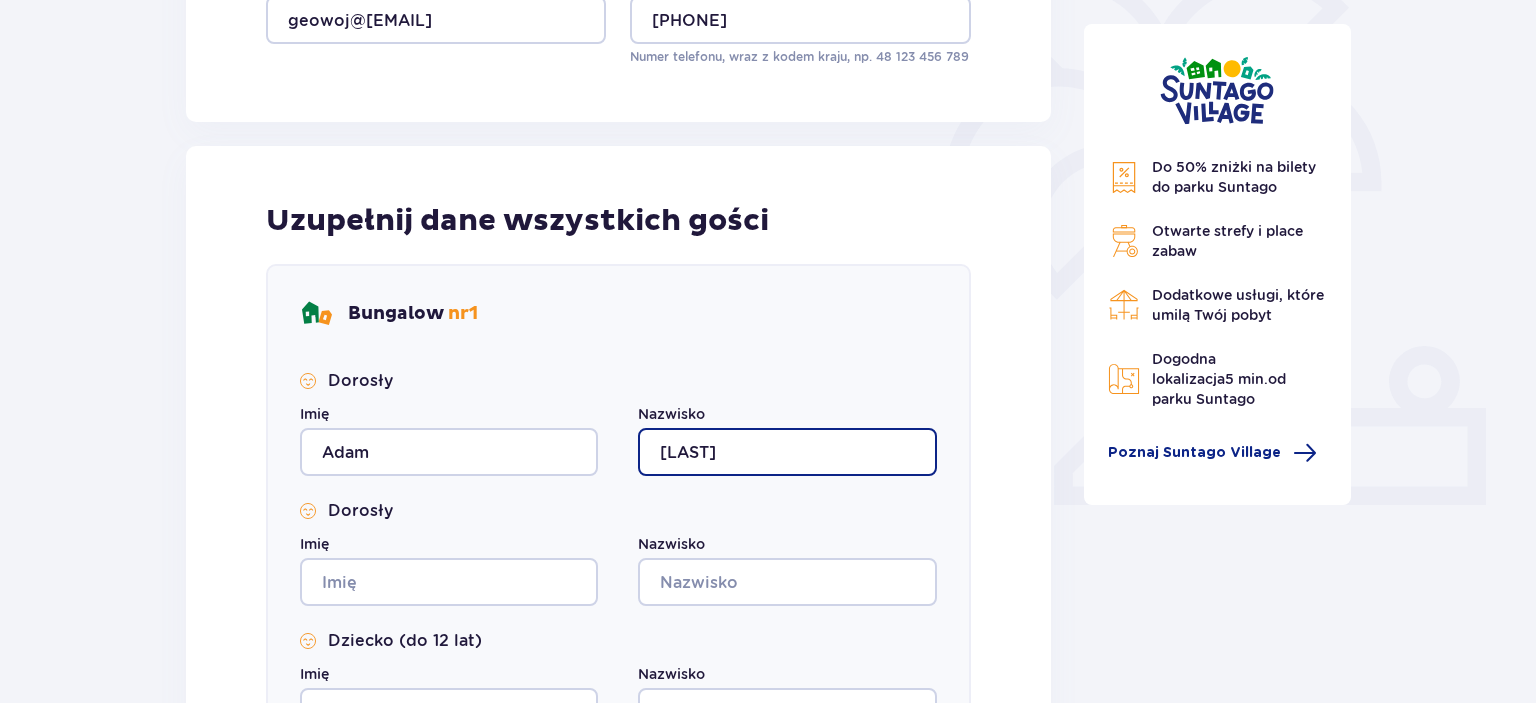 type on "Wojciechowski" 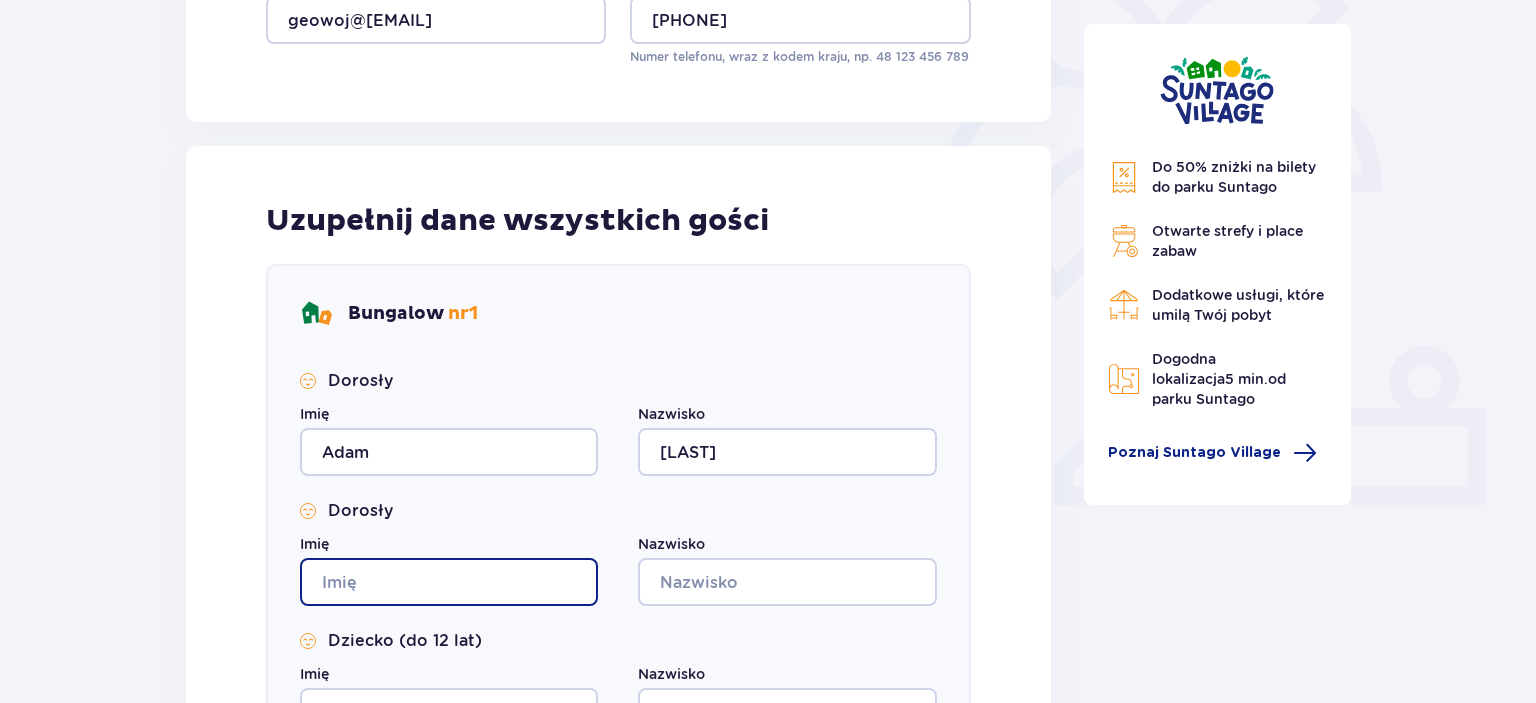 type on "A" 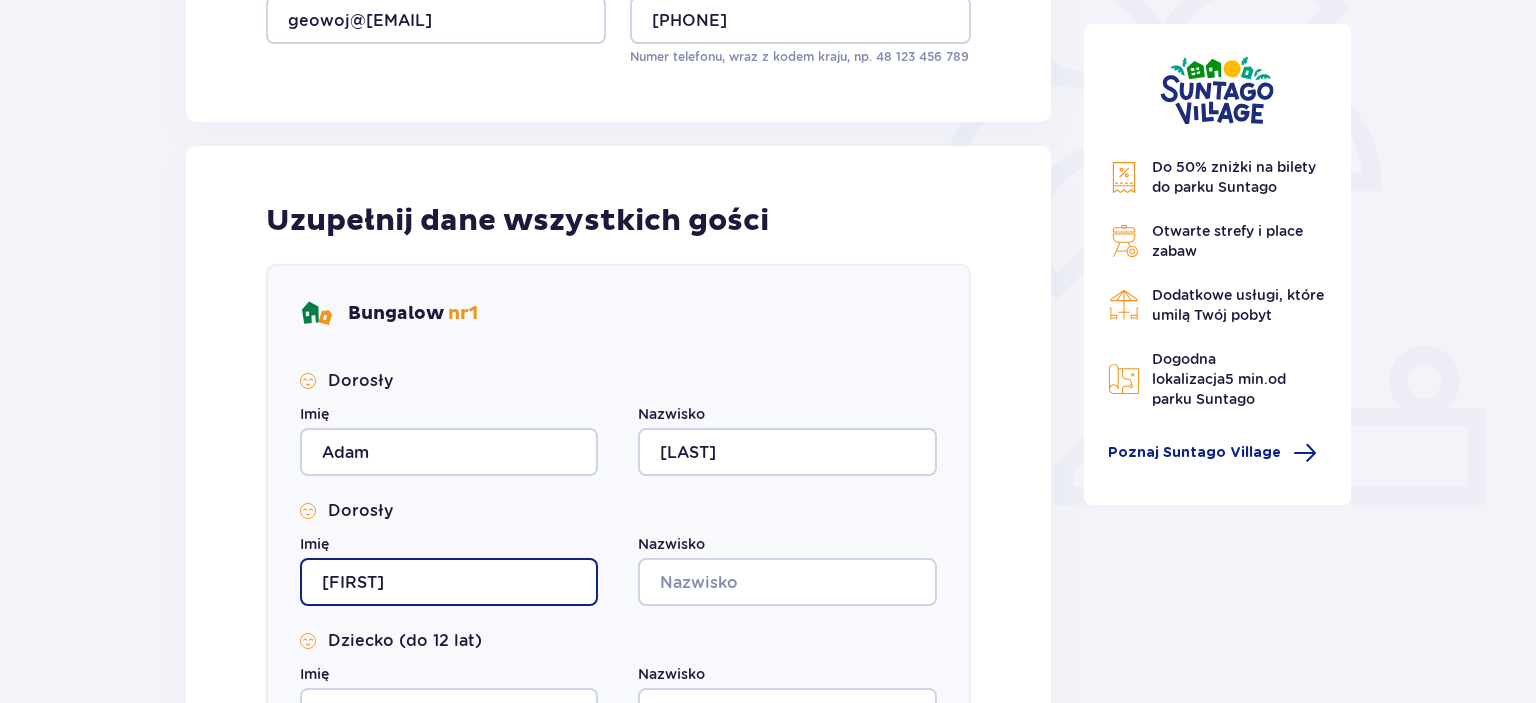 type on "Justyna" 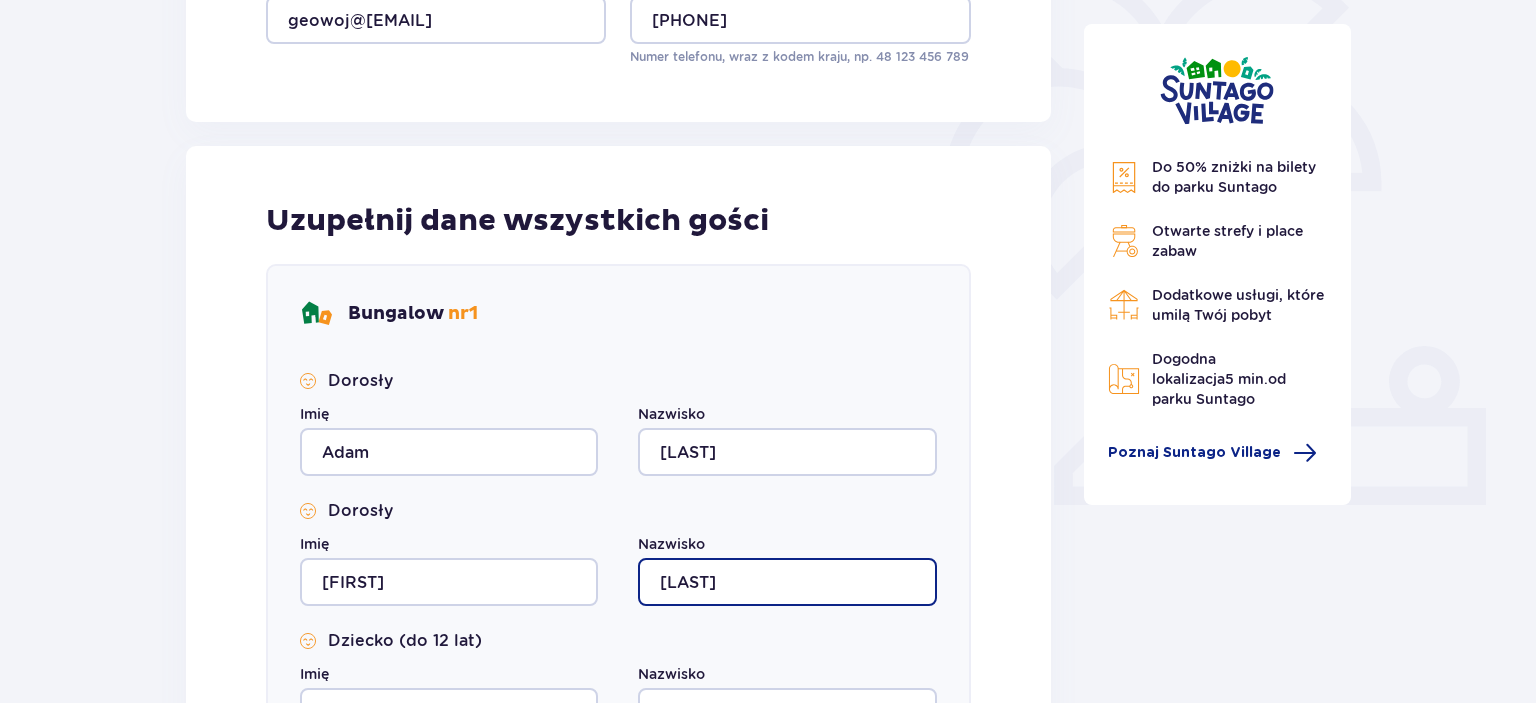 type on "Wojciechowska" 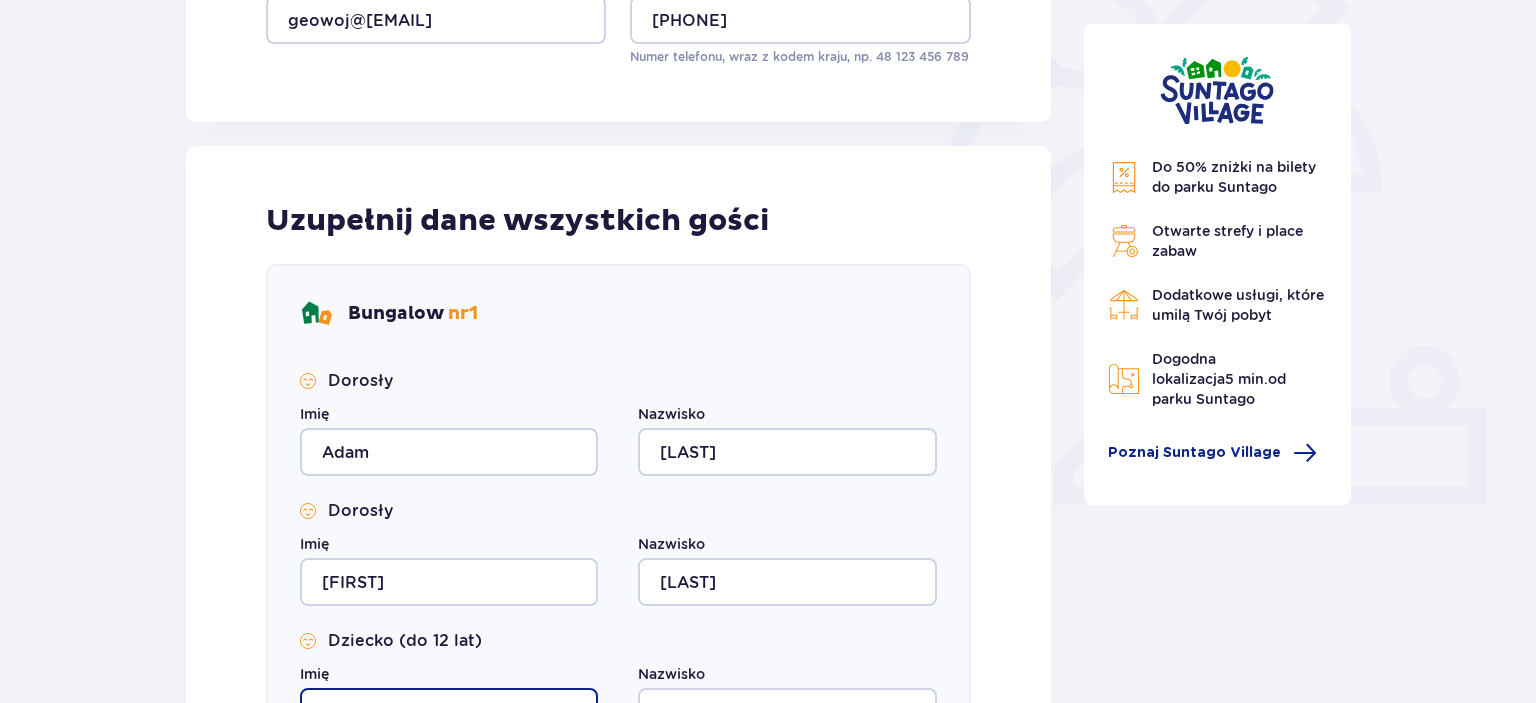 scroll, scrollTop: 888, scrollLeft: 0, axis: vertical 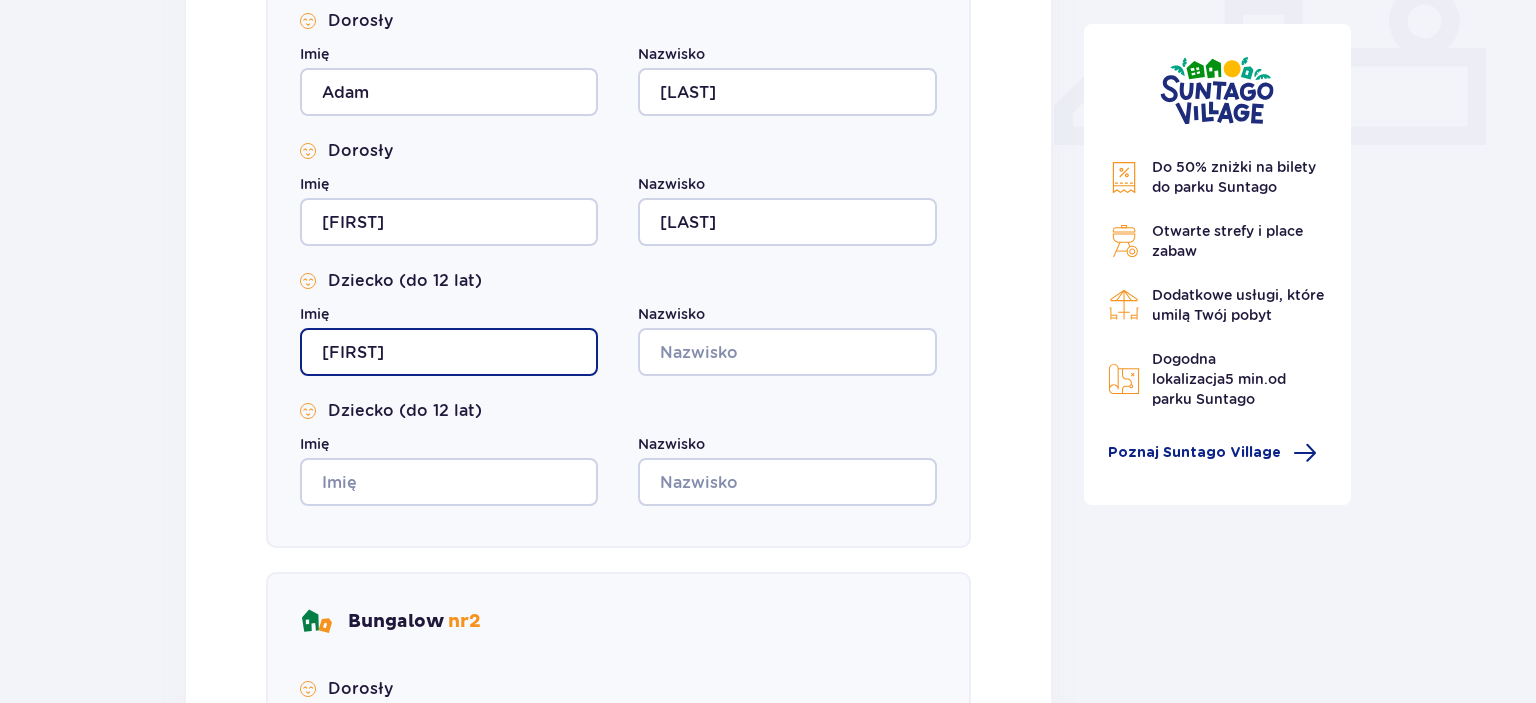 type on "Zuzanna" 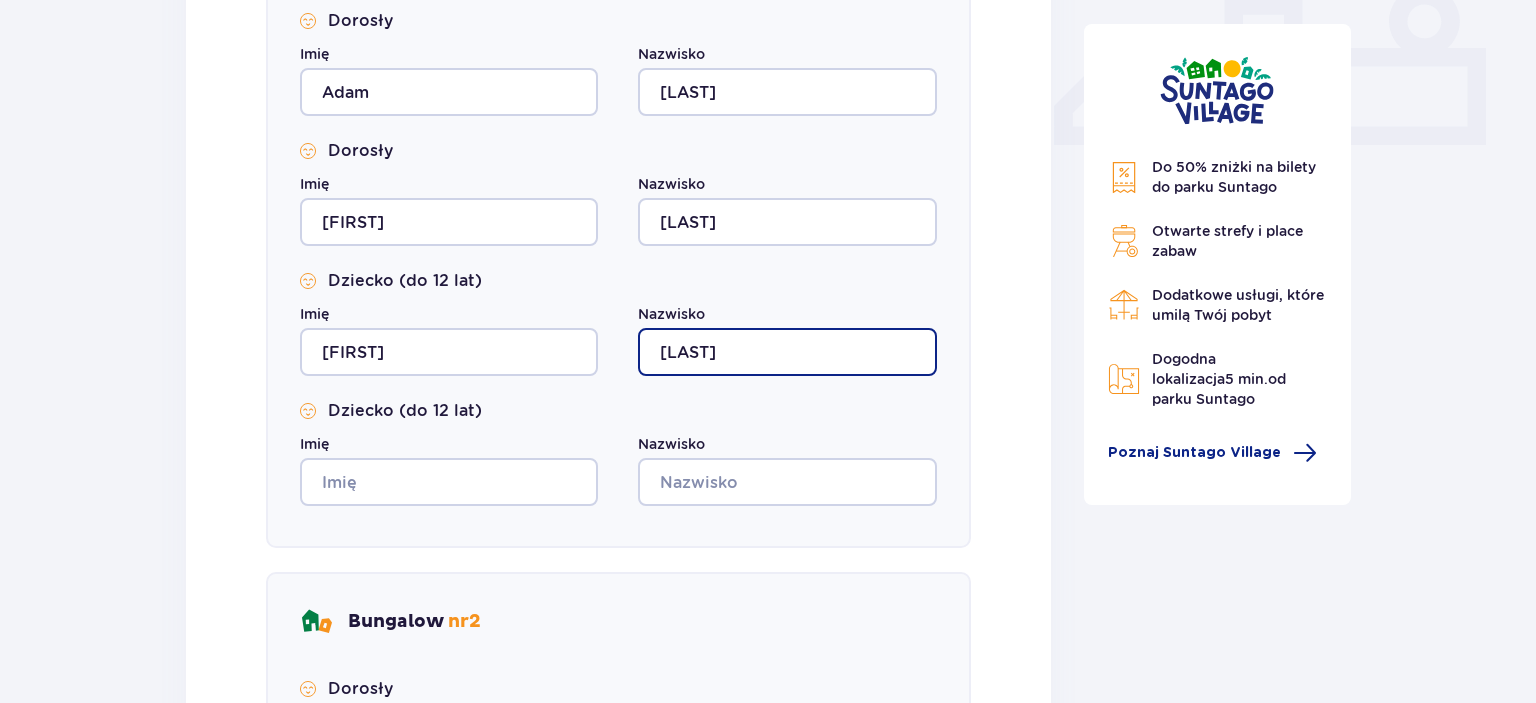 type on "Wojciechowska" 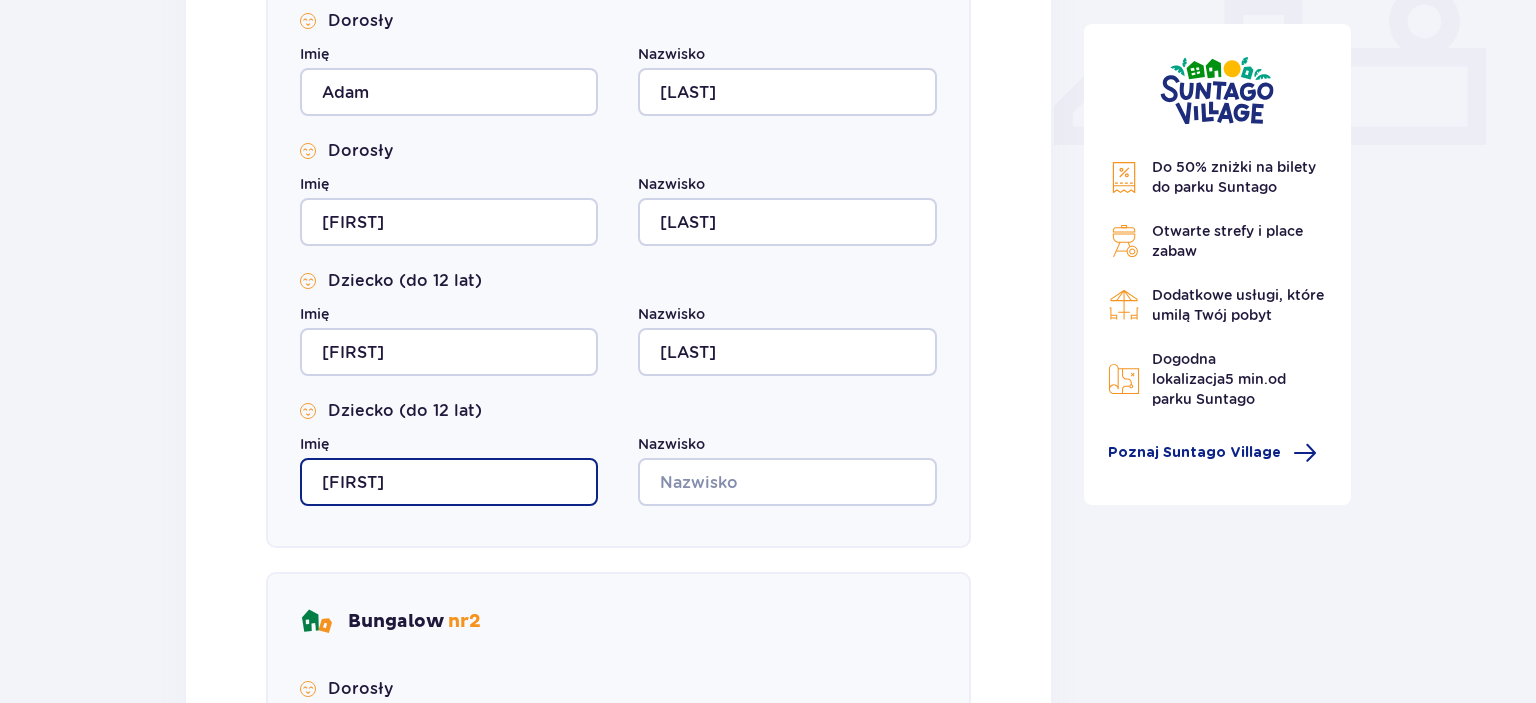 type on "Oliwia" 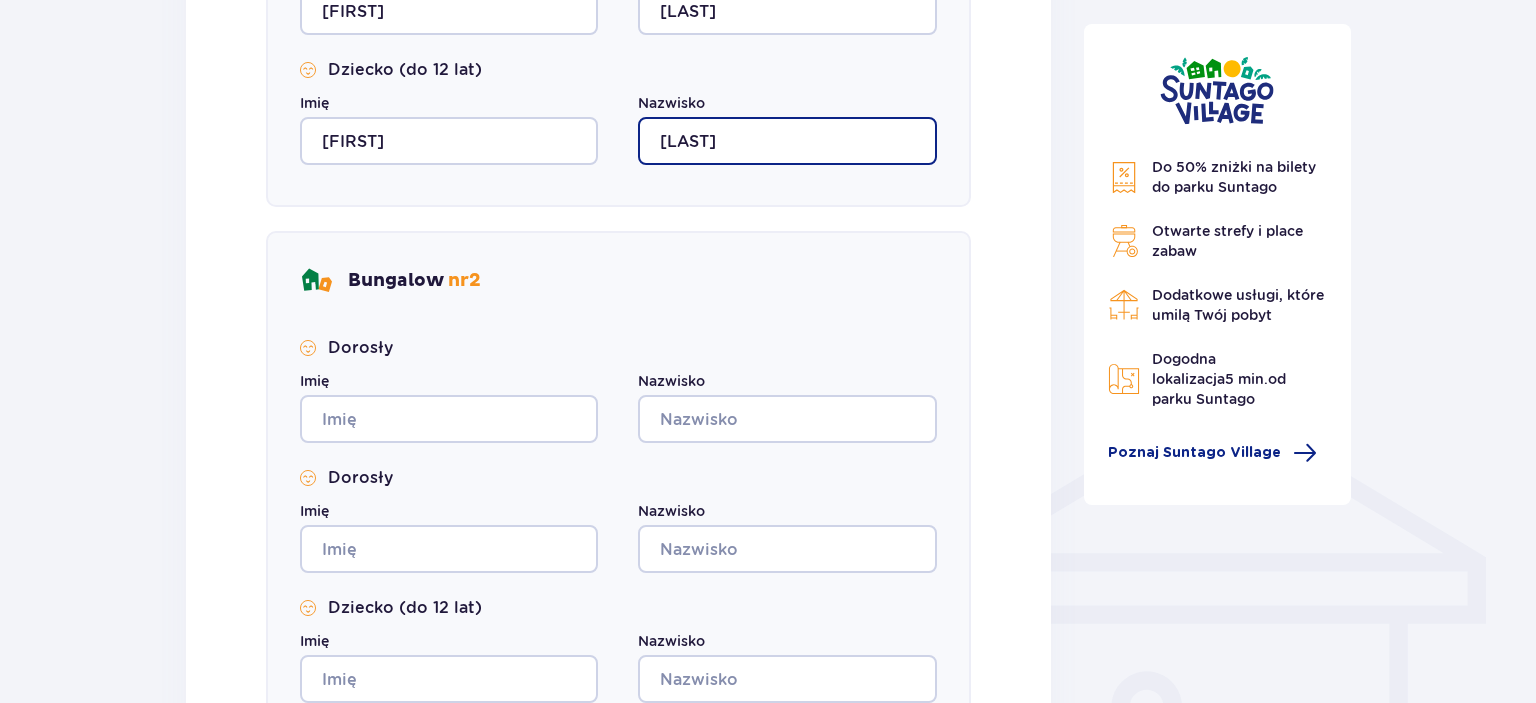 scroll, scrollTop: 1267, scrollLeft: 0, axis: vertical 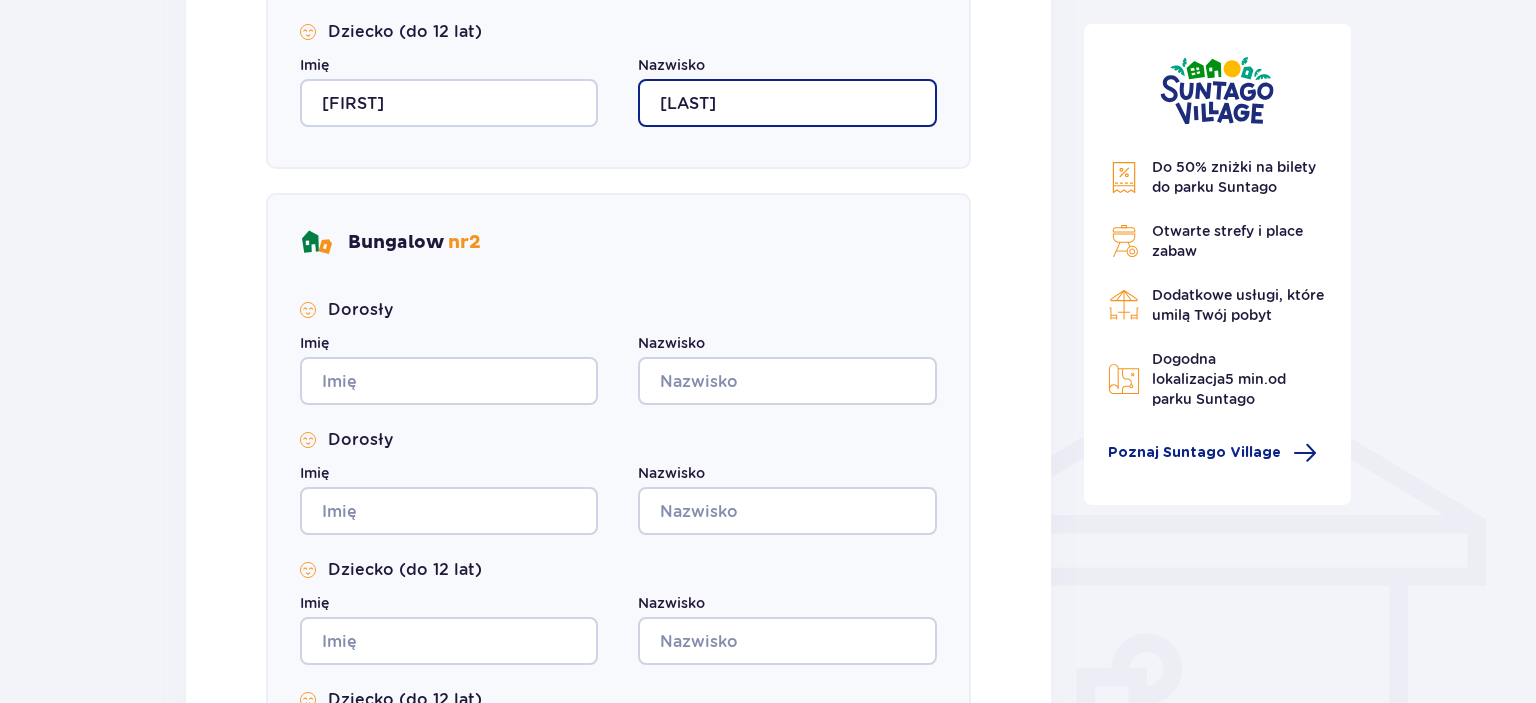 type on "Wojciechowska" 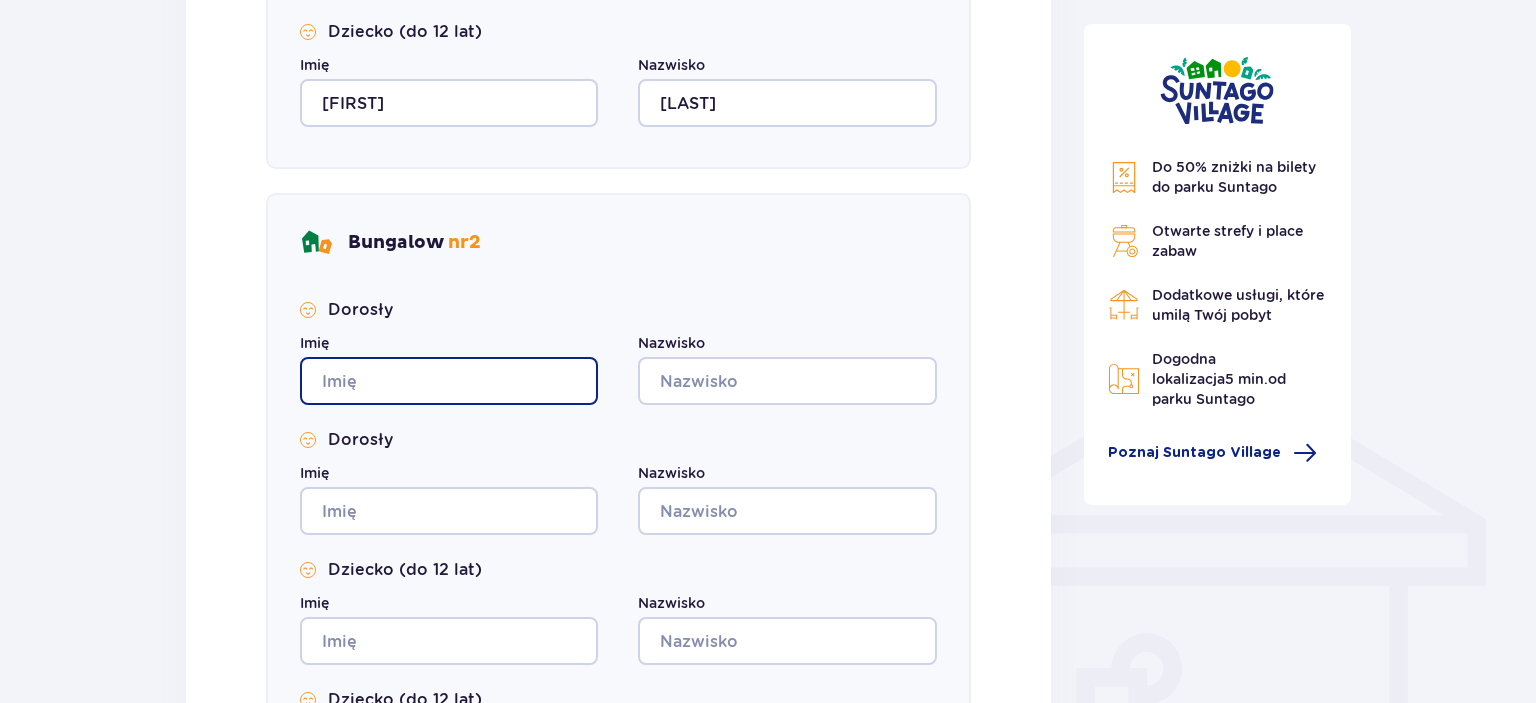 click on "Imię" at bounding box center [449, 381] 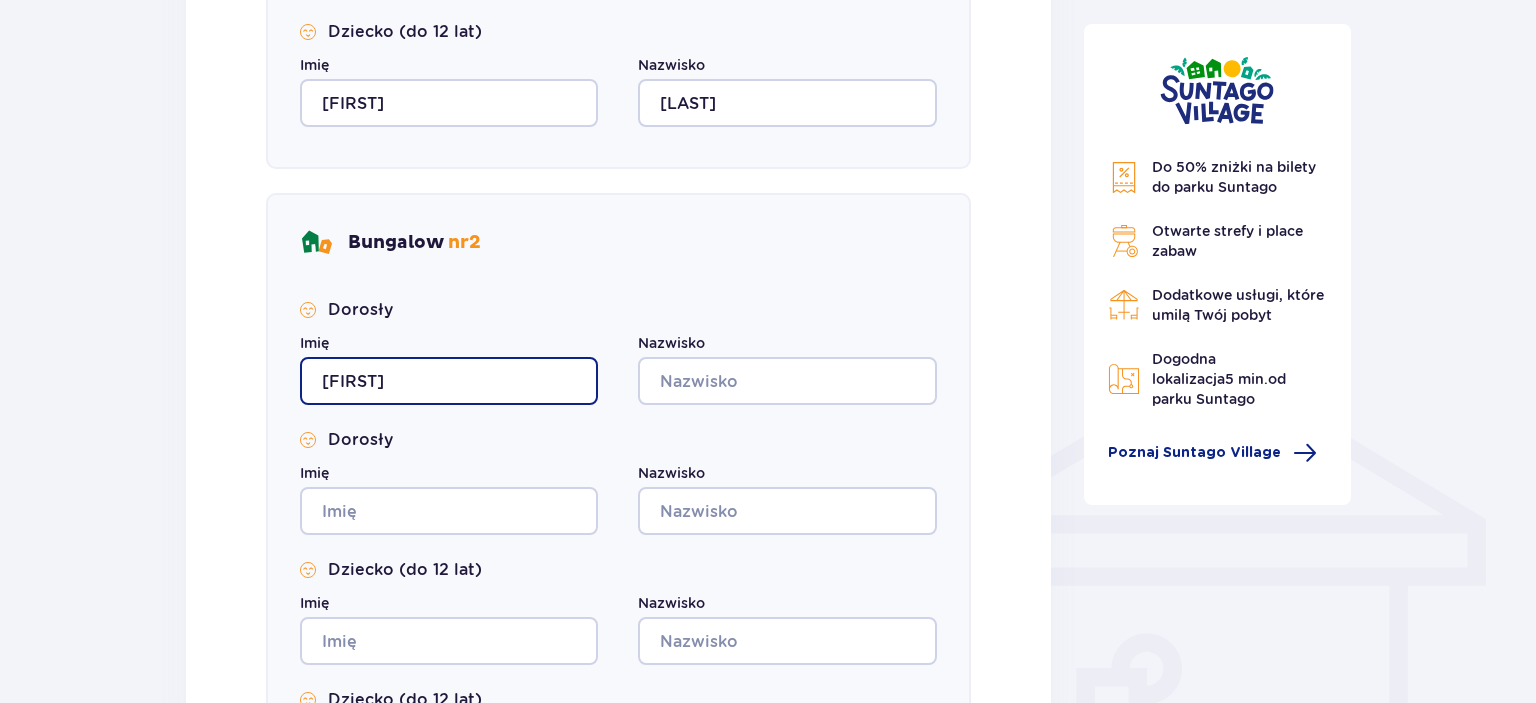 type on "Justyna" 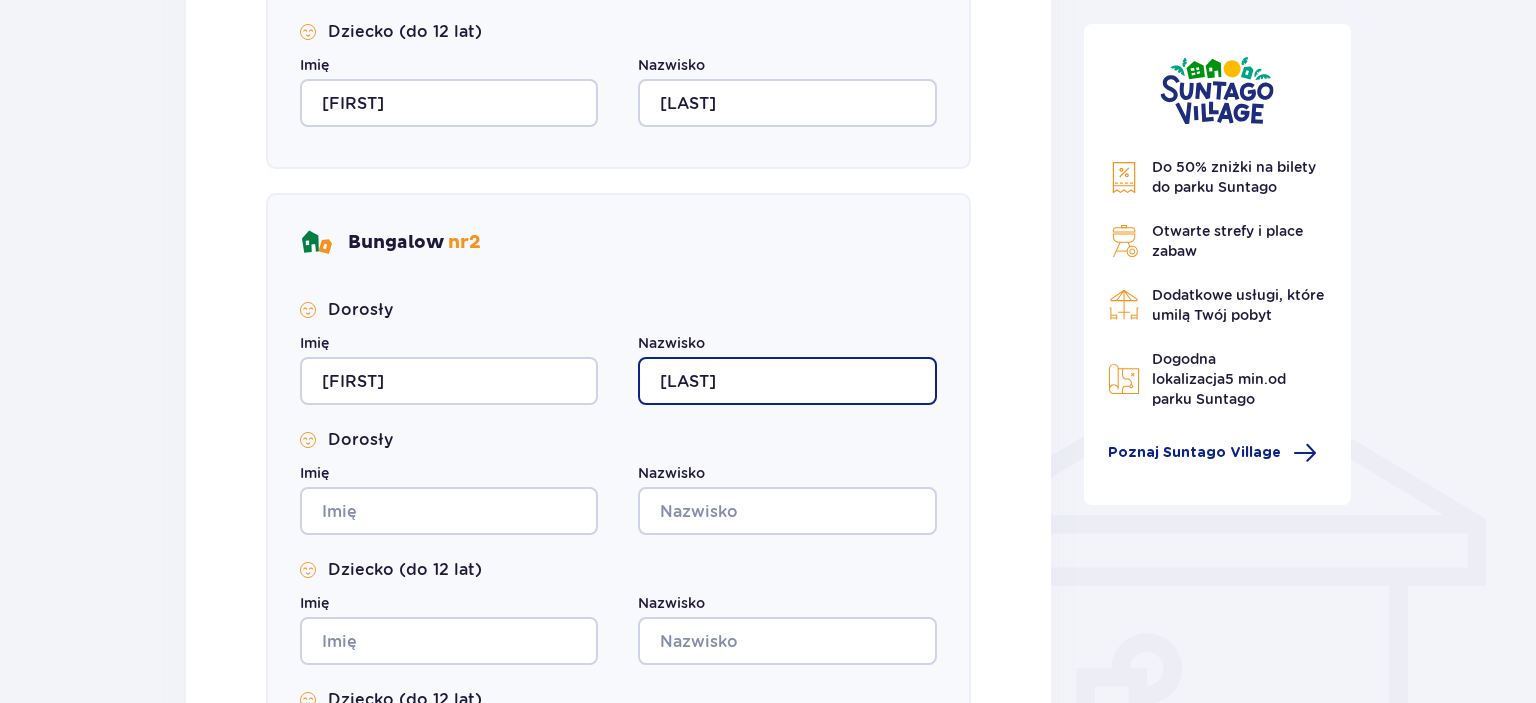 type on "Prusik" 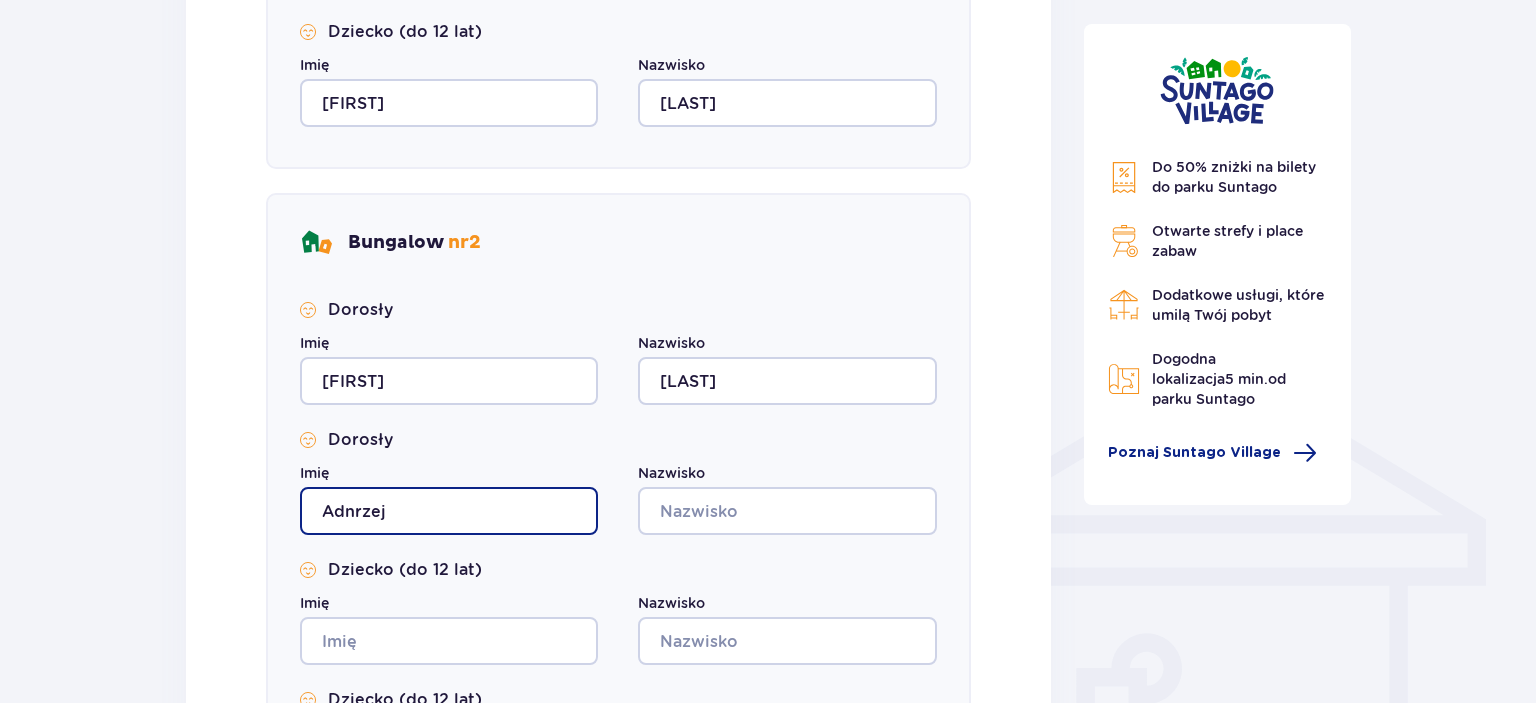 type on "Adnrzej" 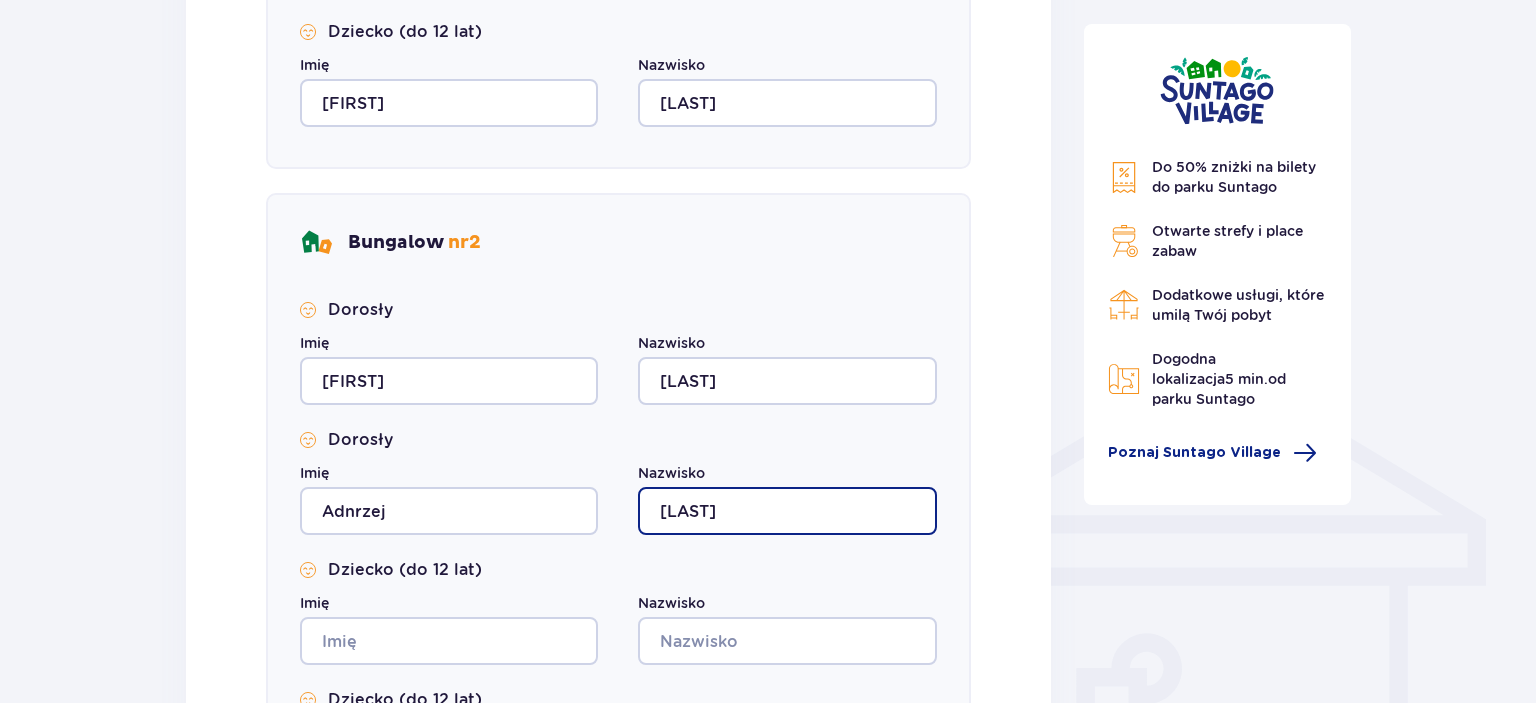 type on "Prusik" 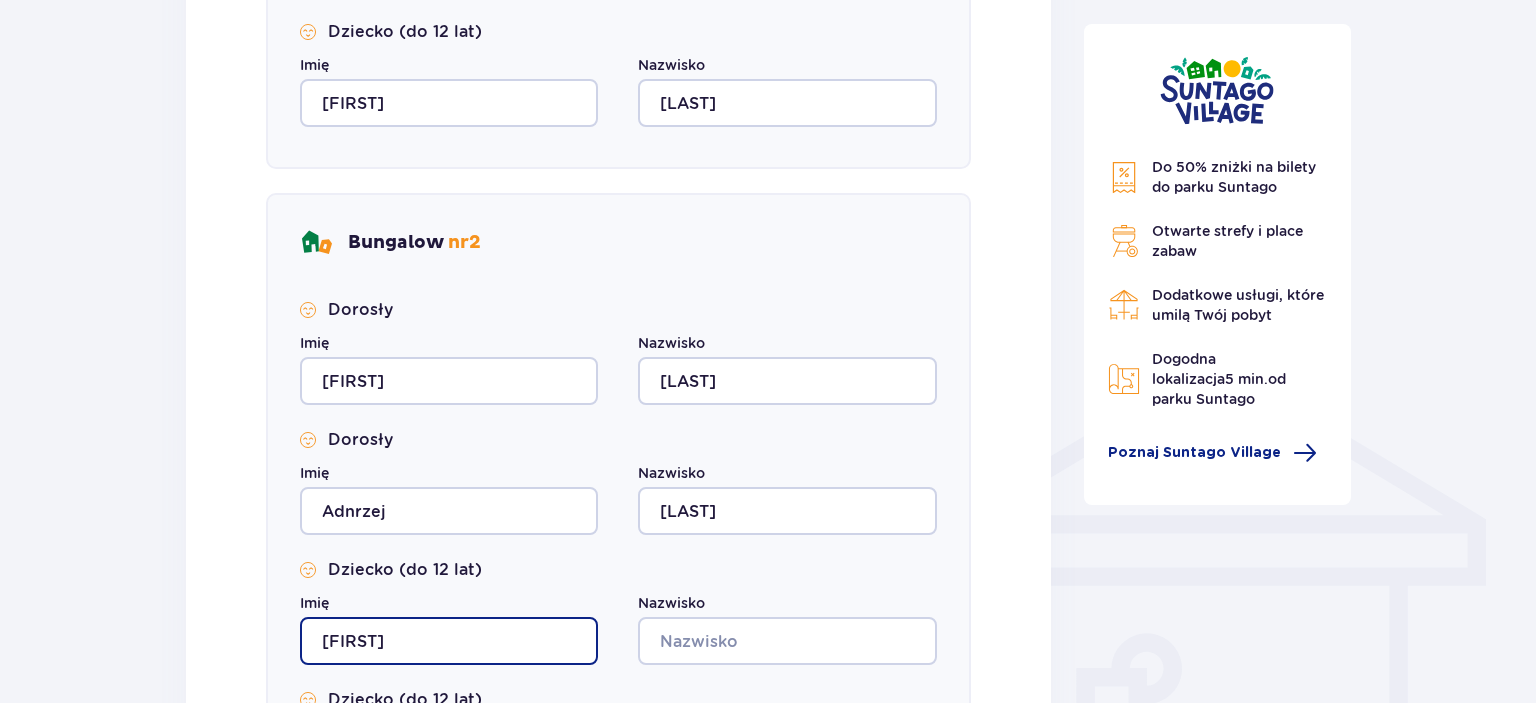 type on "Katarzyna" 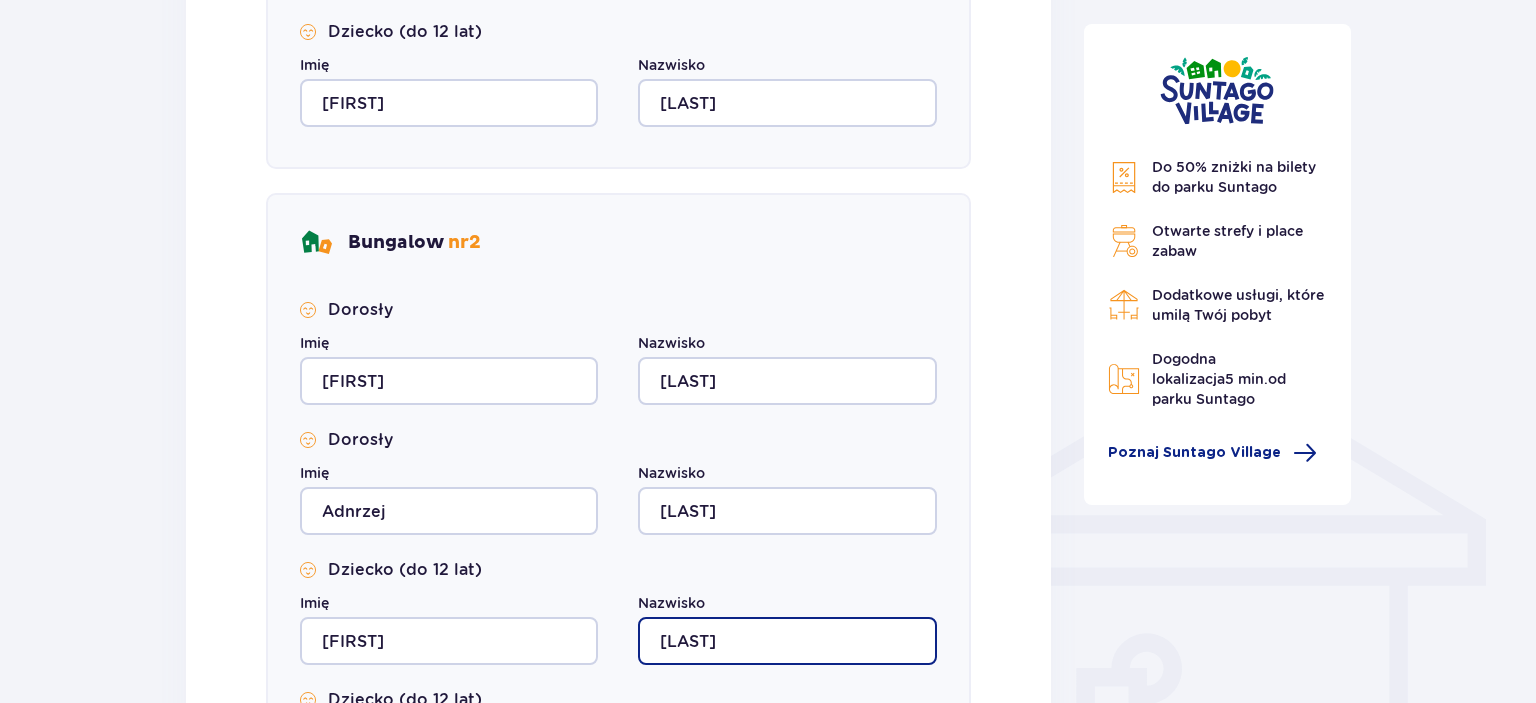 type on "Prusik" 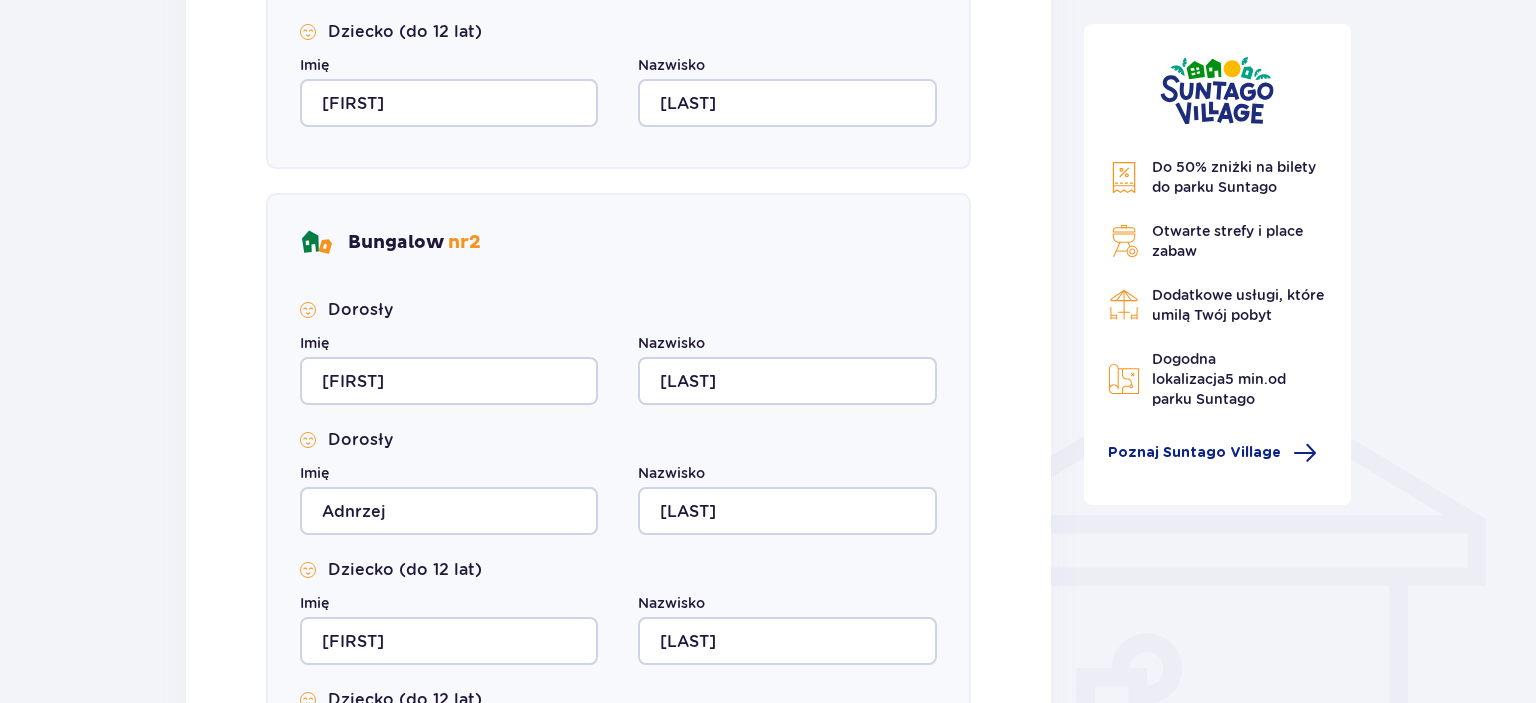 scroll, scrollTop: 1685, scrollLeft: 0, axis: vertical 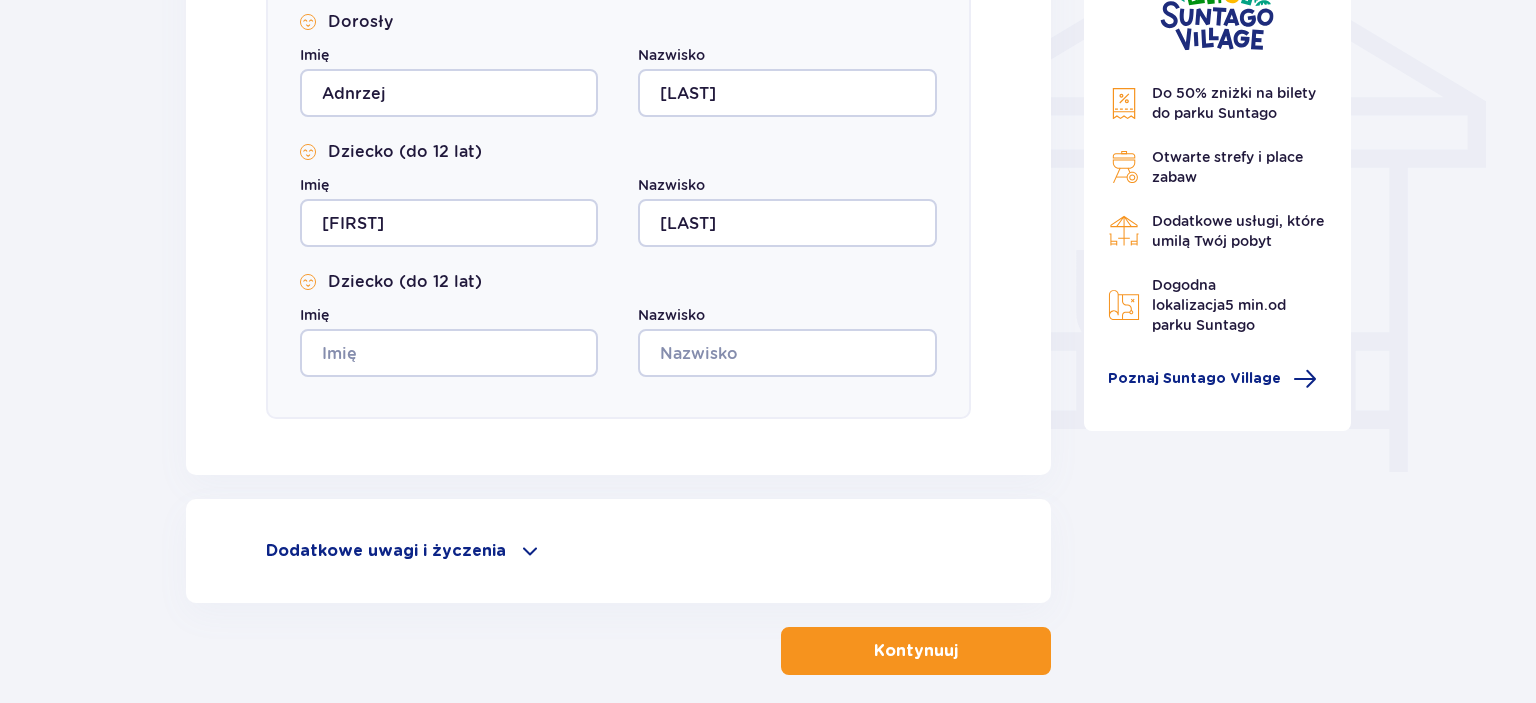 click on "Nocleg Pomiń ten krok Osoba rezerwująca Imię Adam Nazwisko Wojciechowski Adres e-mail geowoj@poczta.fm Numer telefonu 48503449836 Numer telefonu, wraz z kodem kraju, np. 48 ​123 ​456 ​789 Uzupełnij dane wszystkich gości Bungalow   nr  1 Dorosły Imię Adam Nazwisko Wojciechowski Dorosły Imię Justyna Nazwisko Wojciechowska Dziecko (do 12 lat) Imię Zuzanna Nazwisko Wojciechowska Dziecko (do 12 lat) Imię Oliwia Nazwisko Wojciechowska Bungalow   nr  2 Dorosły Imię Justyna Nazwisko Prusik Dorosły Imię Adnrzej Nazwisko Prusik Dziecko (do 12 lat) Imię Katarzyna Nazwisko Prusik Dziecko (do 12 lat) Imię Nazwisko Dodatkowe uwagi i życzenia Czy możemy Ci jeszcze w czymś pomóc? Daj nam znać! Dołożymy wszelkich starań, aby Twój pobyt u nas był wyjątkowy. 0  /  500 Kontynuuj Do 50% zniżki na bilety do parku Suntago   Otwarte strefy i place zabaw   Dodatkowe usługi, które umilą Twój pobyt   Dogodna lokalizacja  5 min.  od parku Suntago   Poznaj Suntago Village" at bounding box center (768, -367) 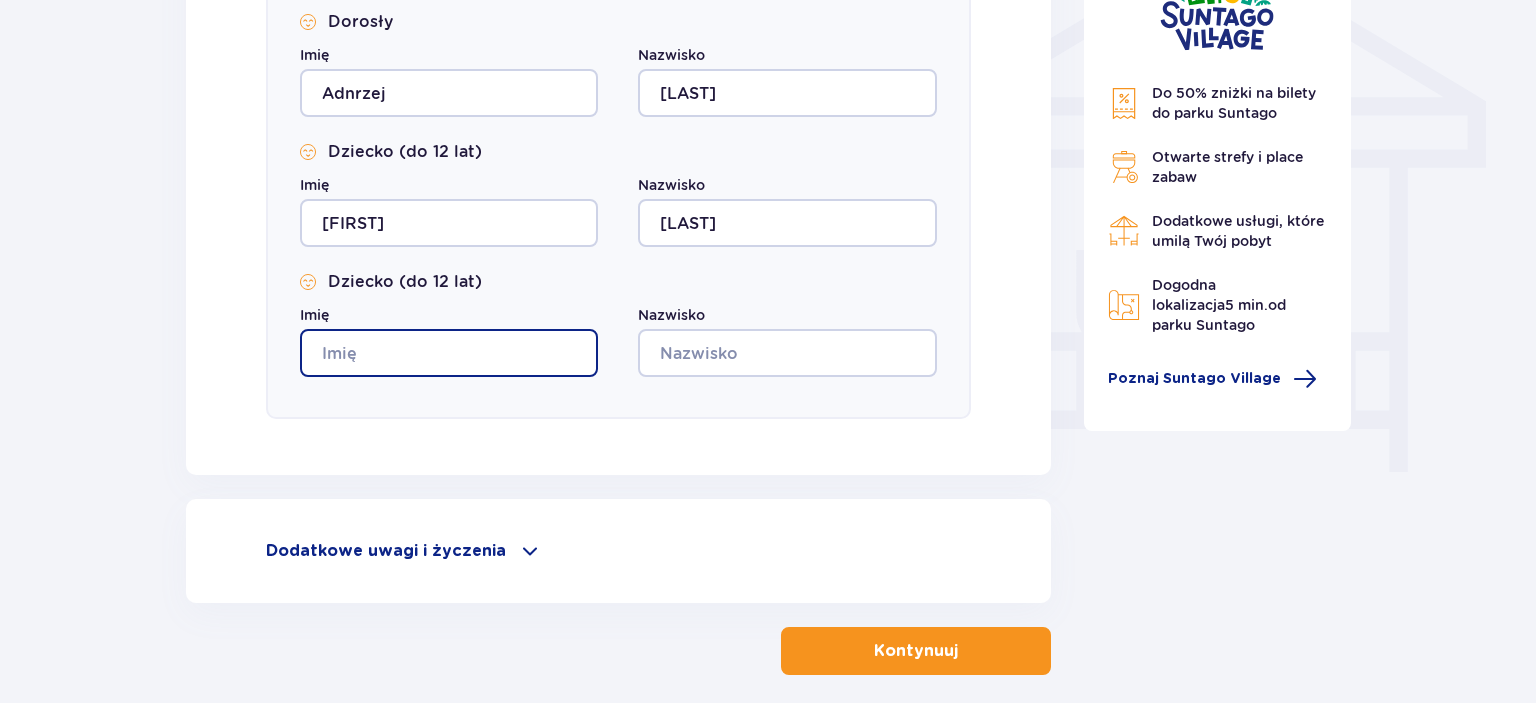 click on "Imię" at bounding box center (449, 353) 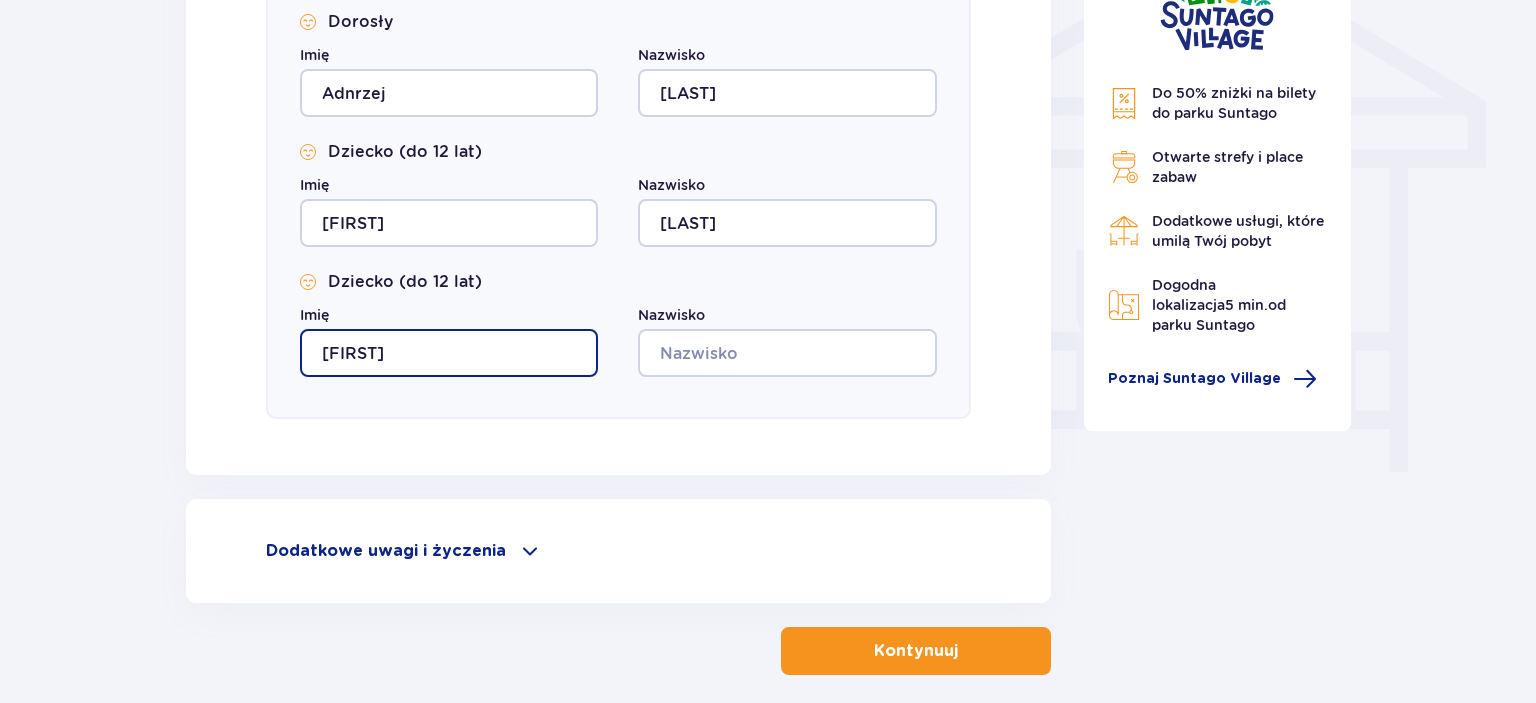 type on "Emilia" 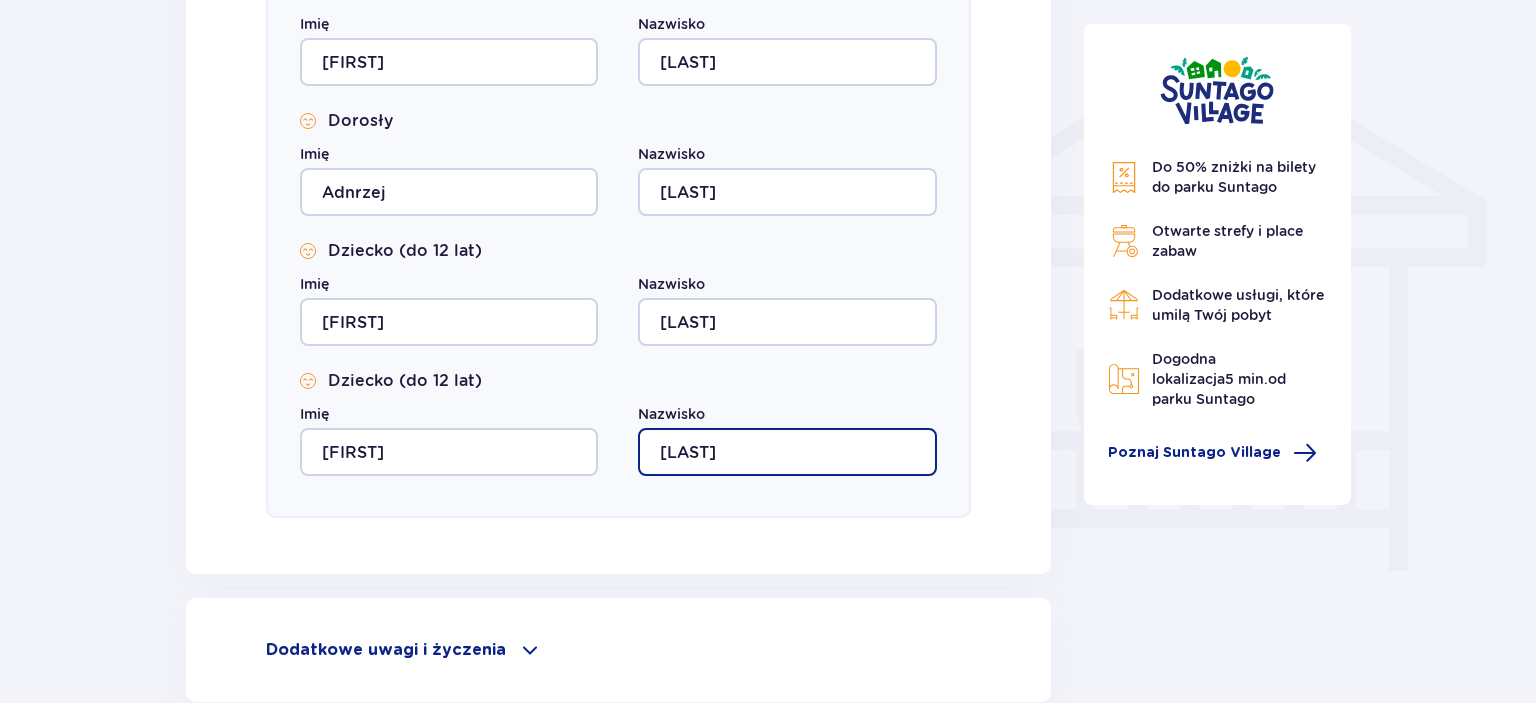 scroll, scrollTop: 1685, scrollLeft: 0, axis: vertical 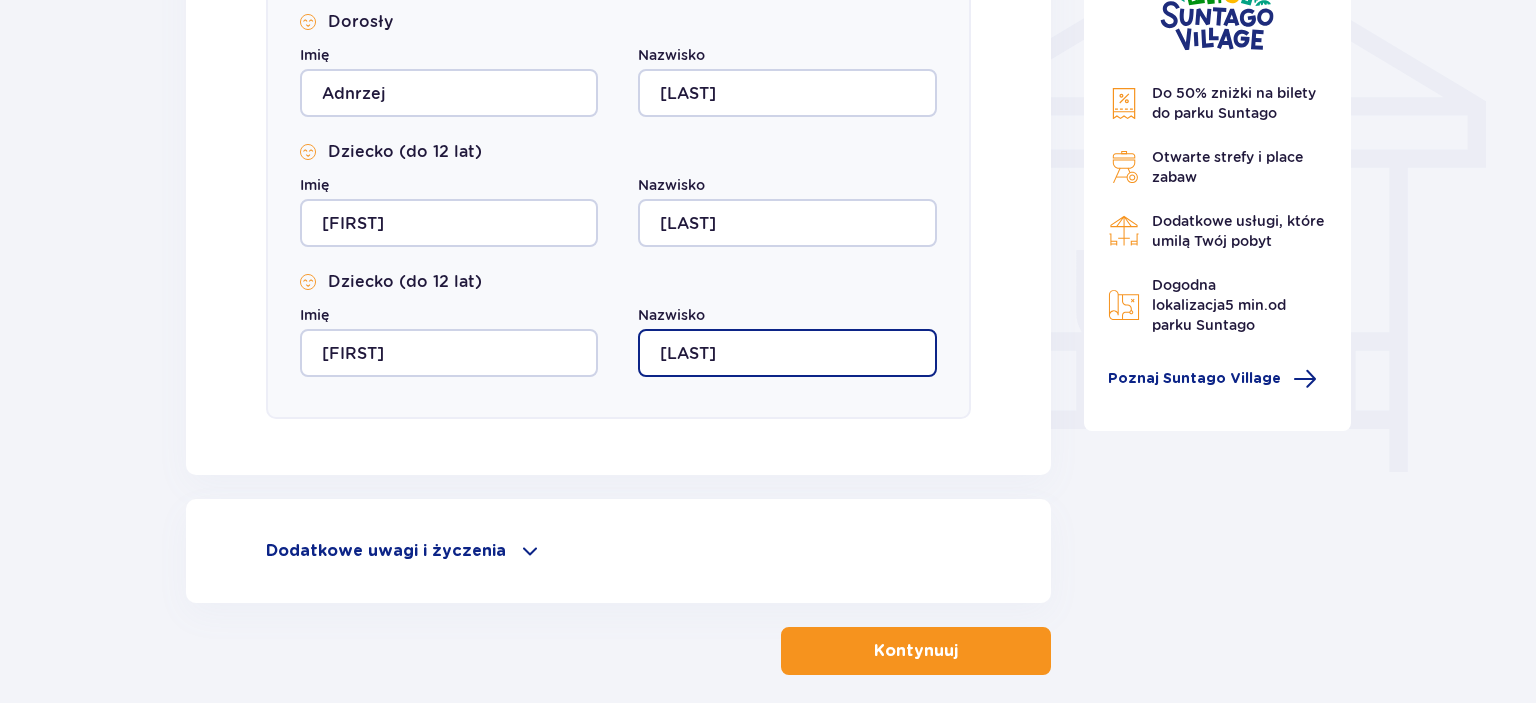 type on "Prusik" 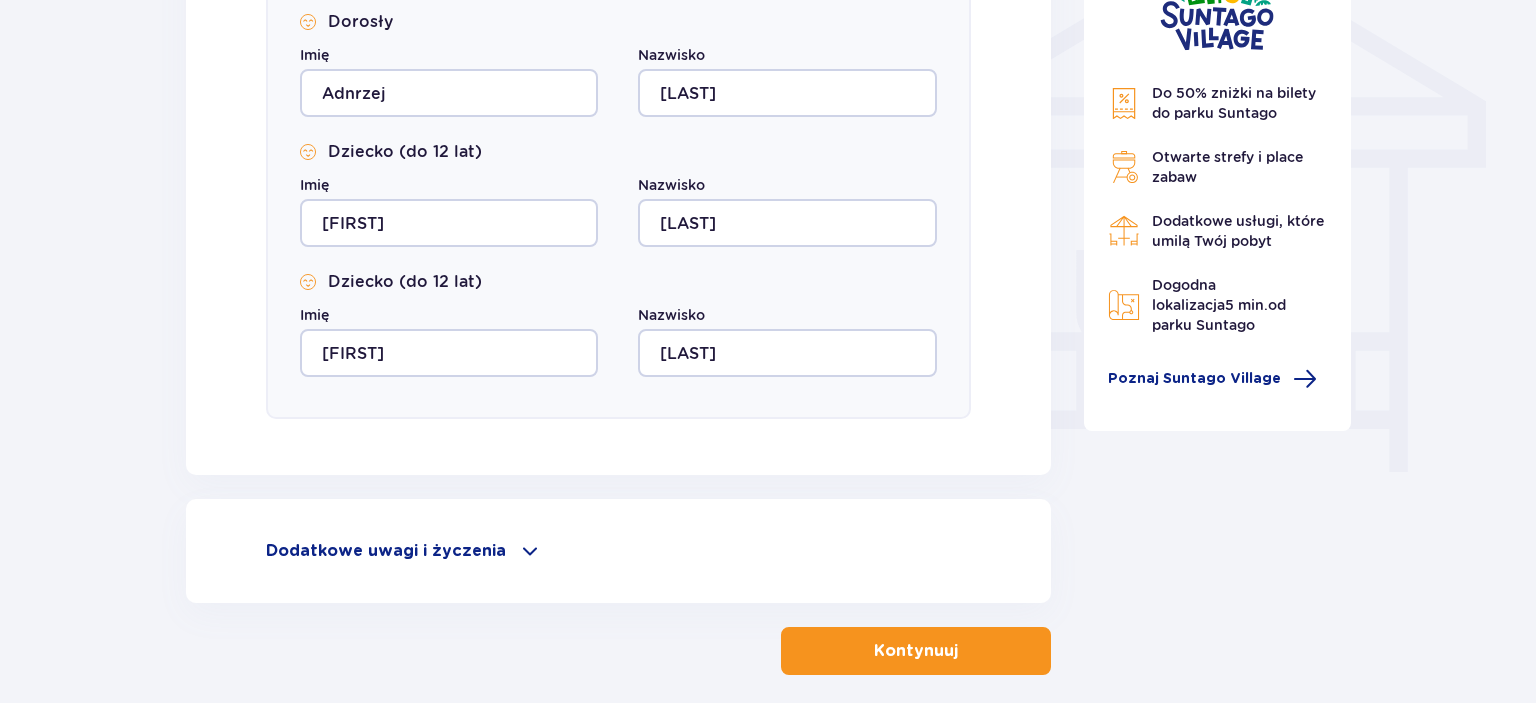 click on "Kontynuuj" at bounding box center (916, 651) 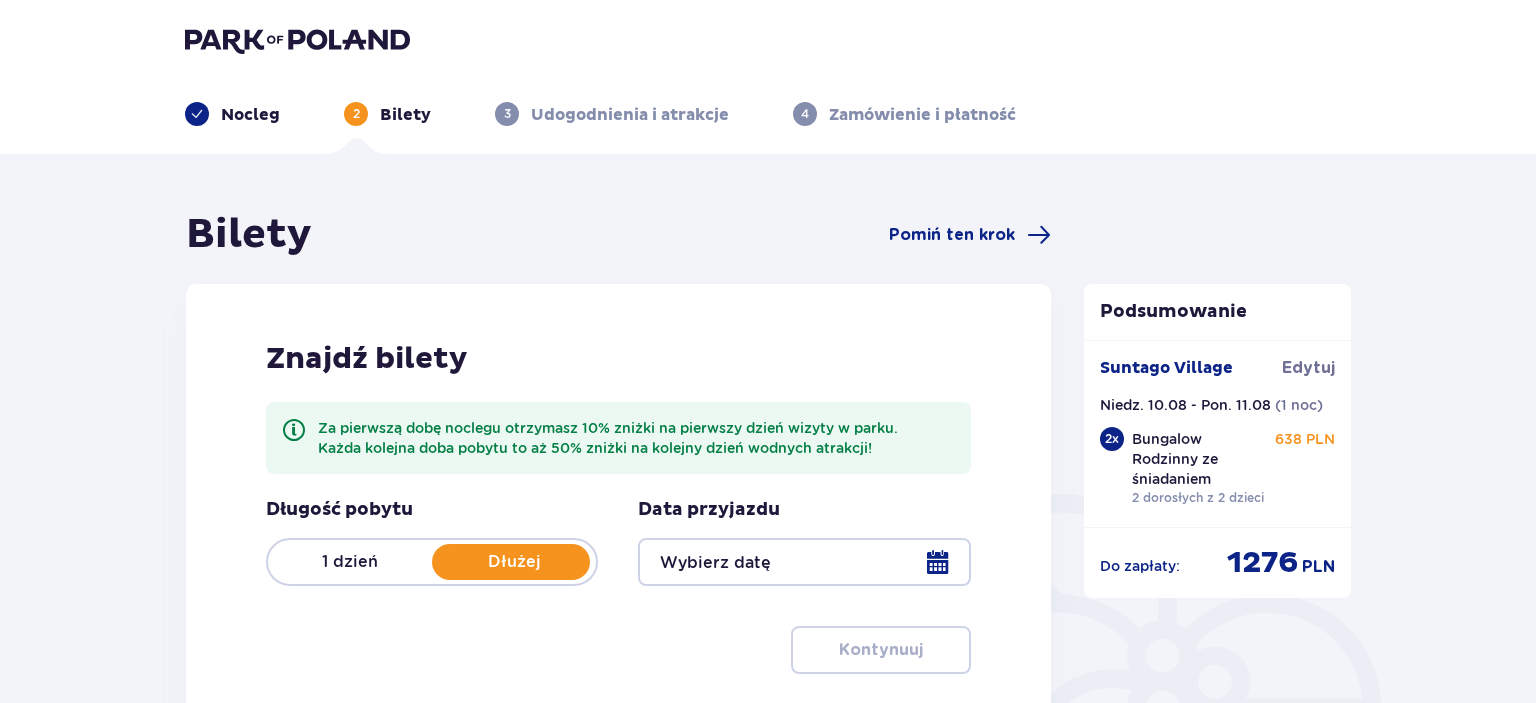 scroll, scrollTop: 0, scrollLeft: 0, axis: both 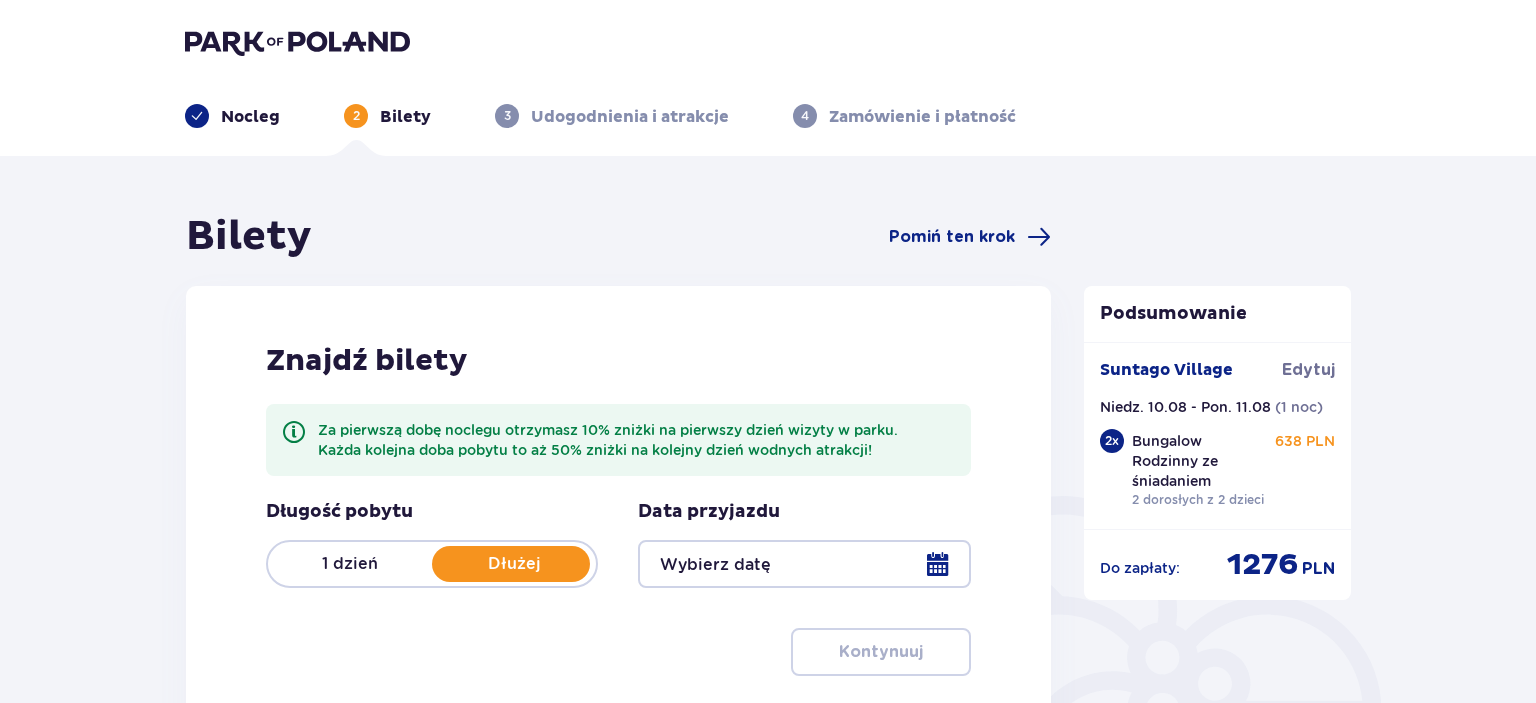click on "1 dzień" at bounding box center [350, 564] 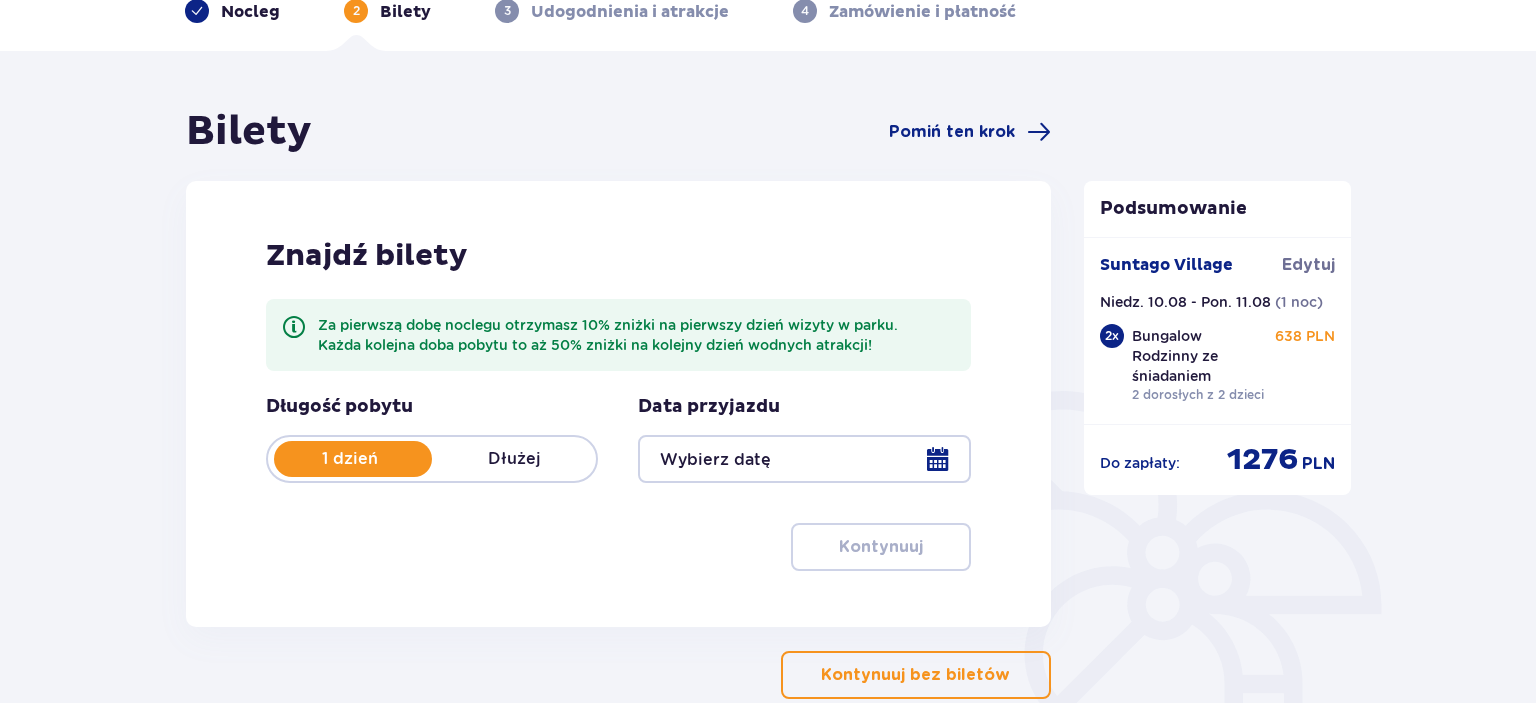 scroll, scrollTop: 211, scrollLeft: 0, axis: vertical 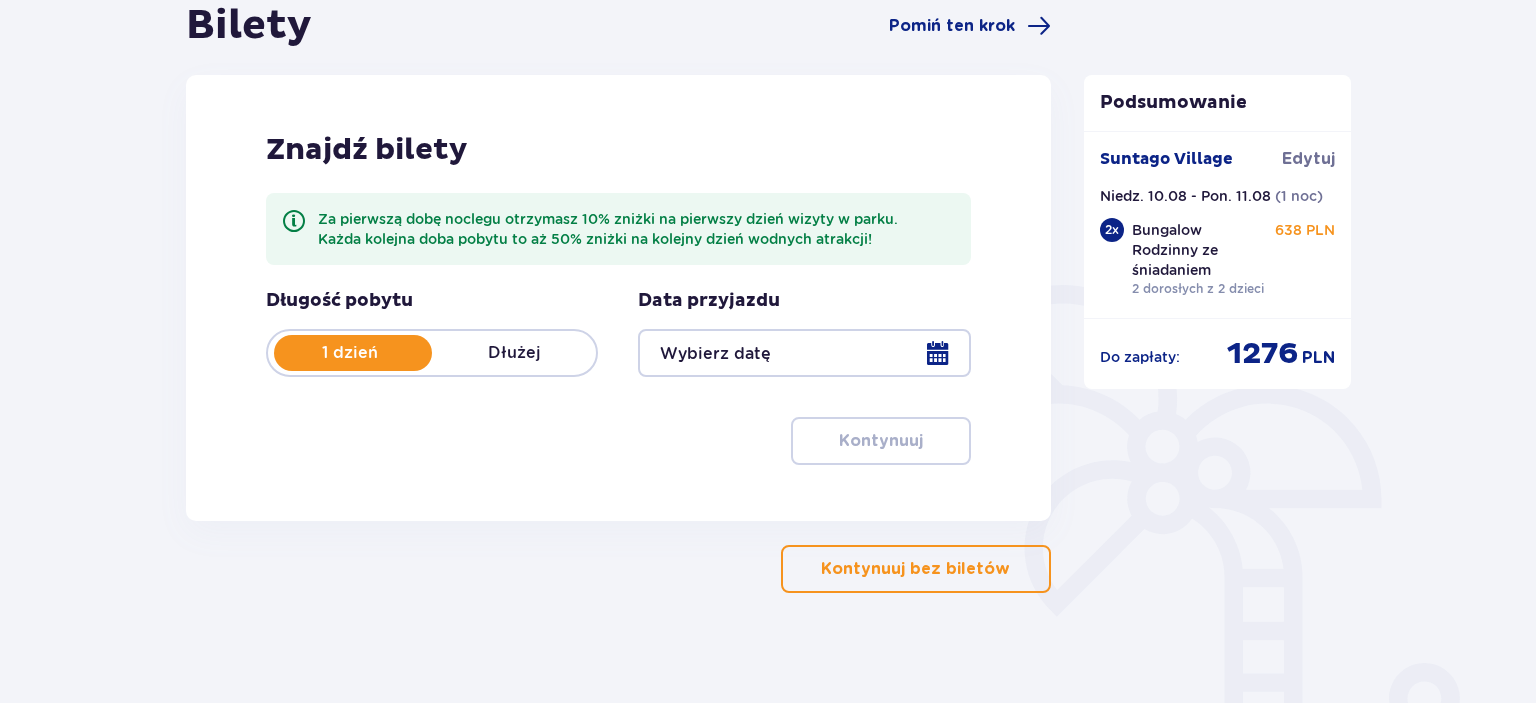 click at bounding box center [804, 353] 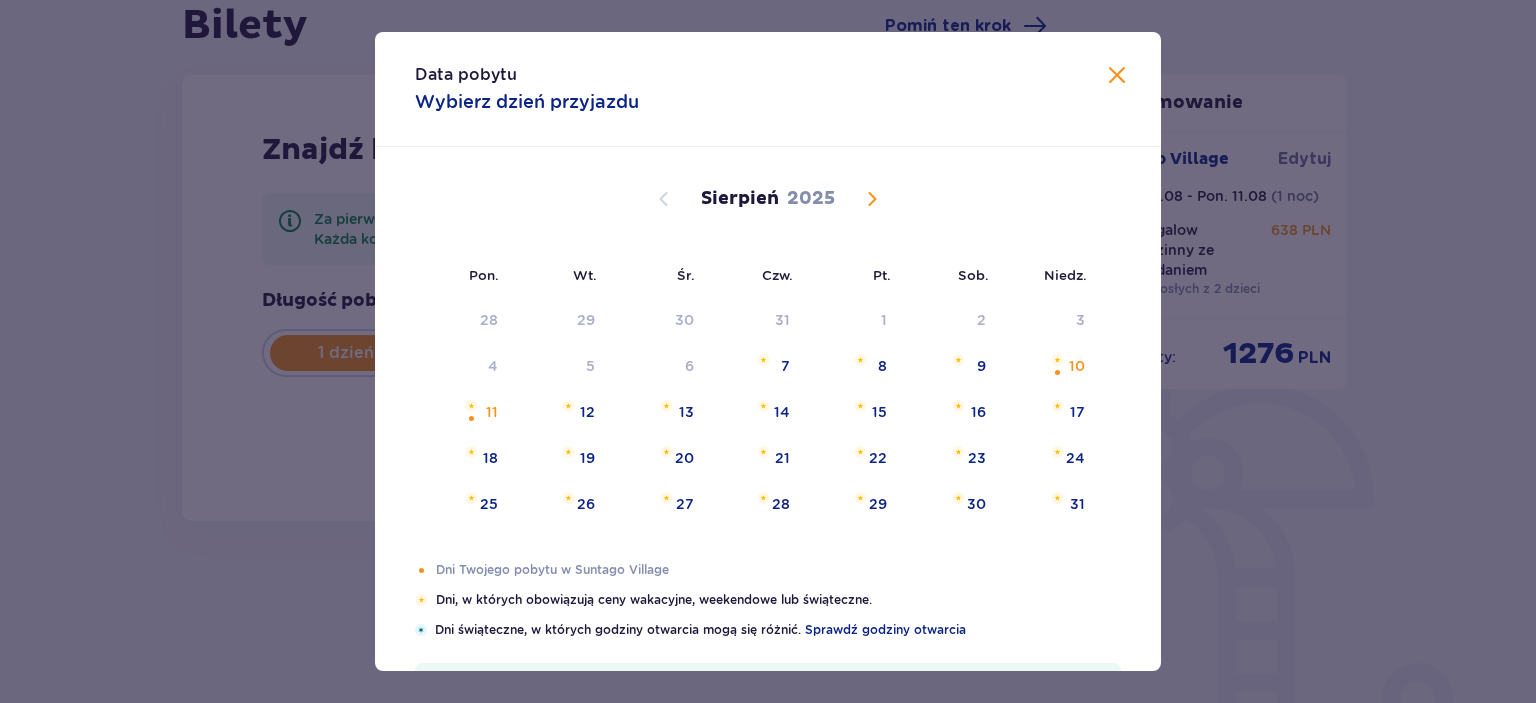click at bounding box center [1117, 76] 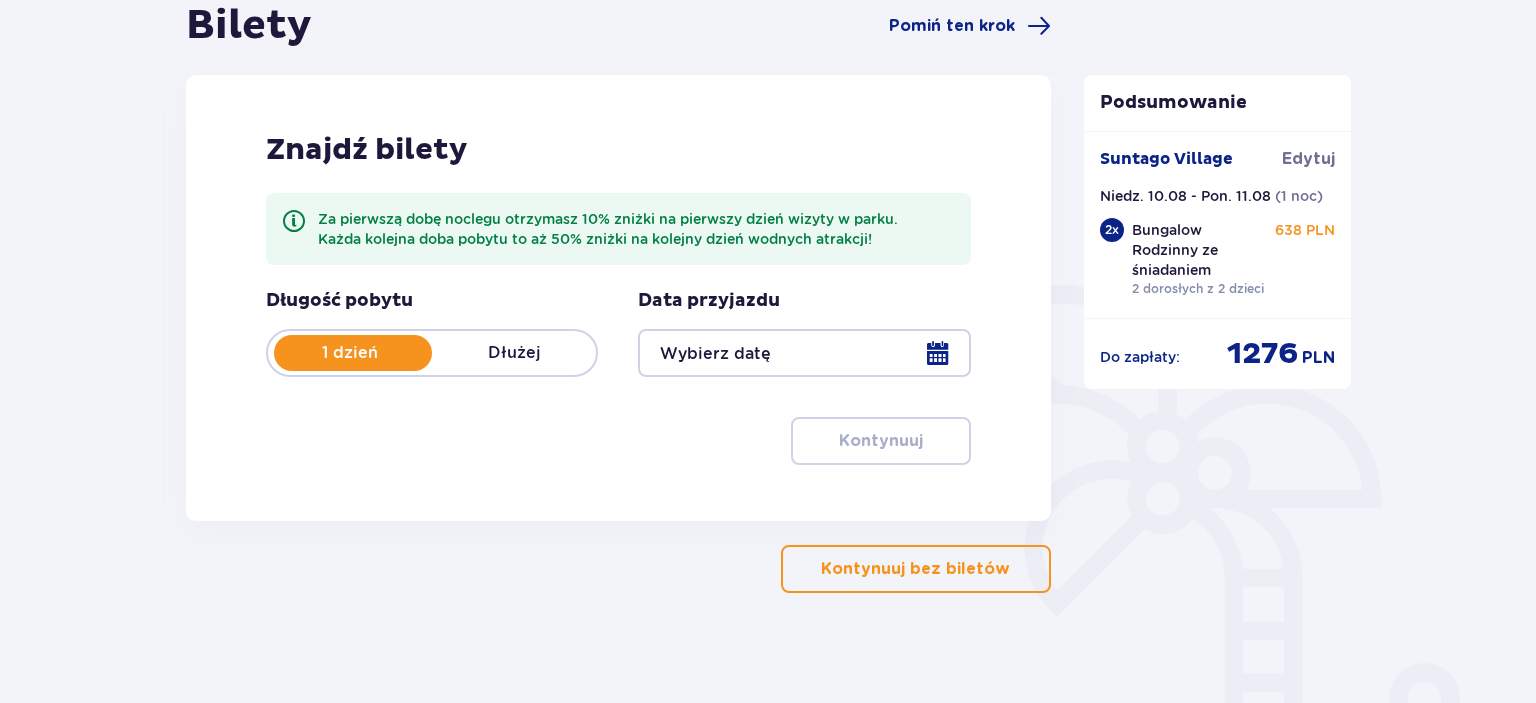 click at bounding box center (804, 353) 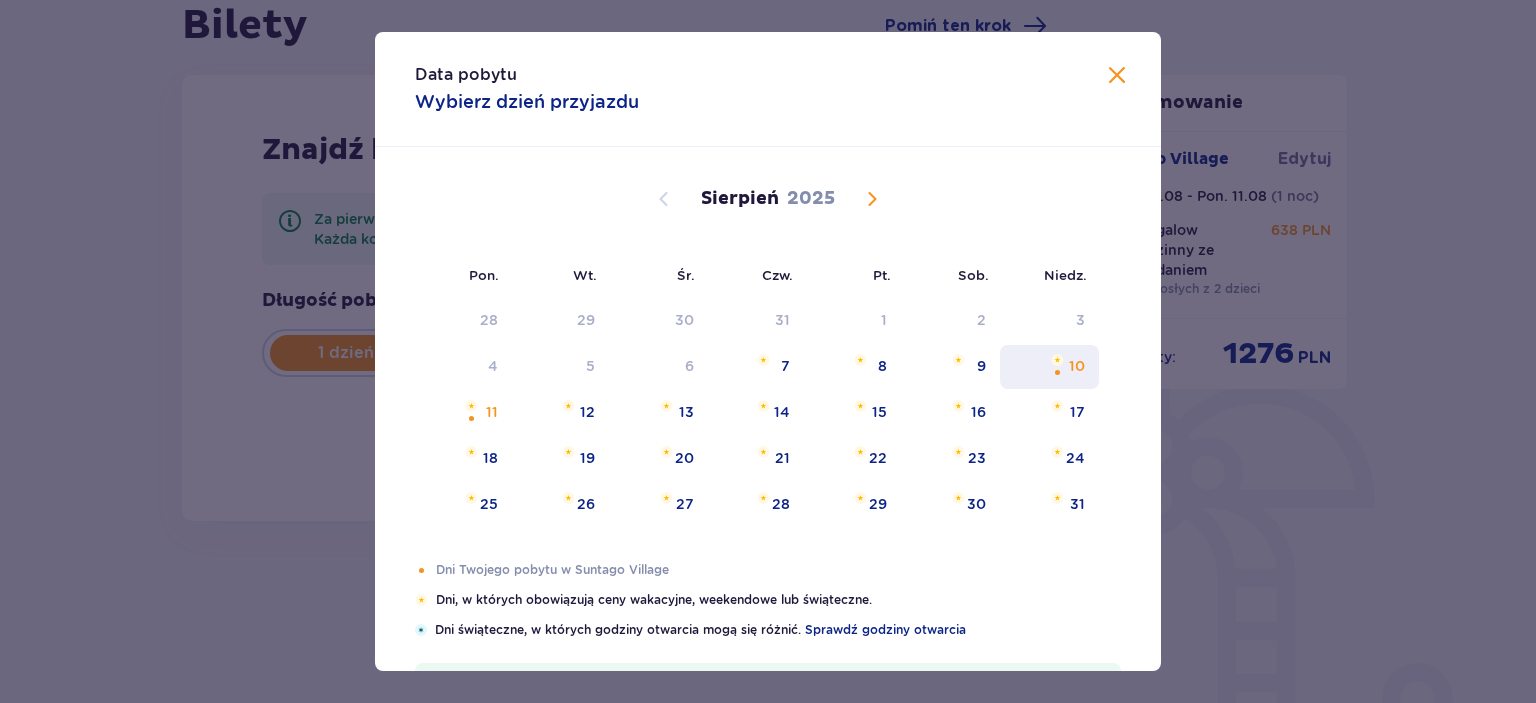click at bounding box center [1057, 372] 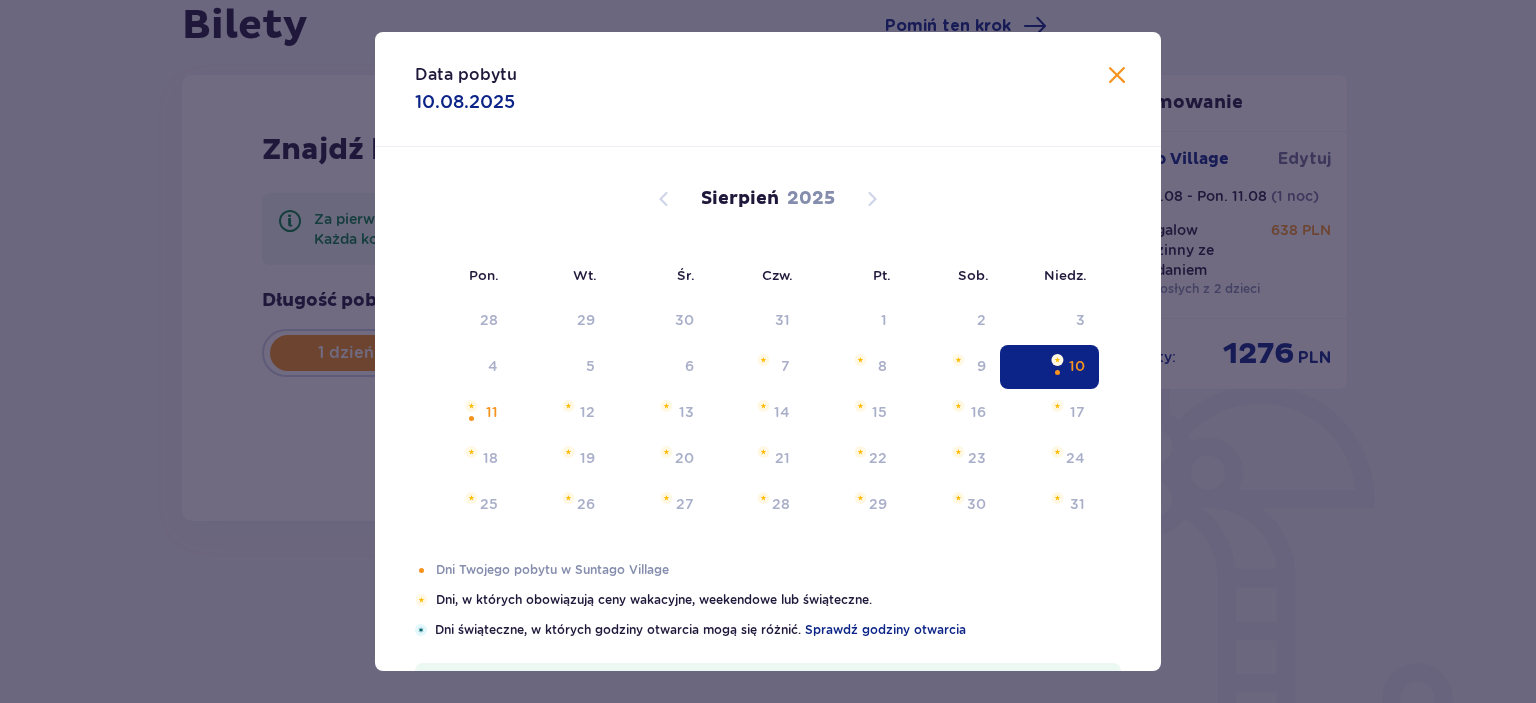 type on "10.08.25" 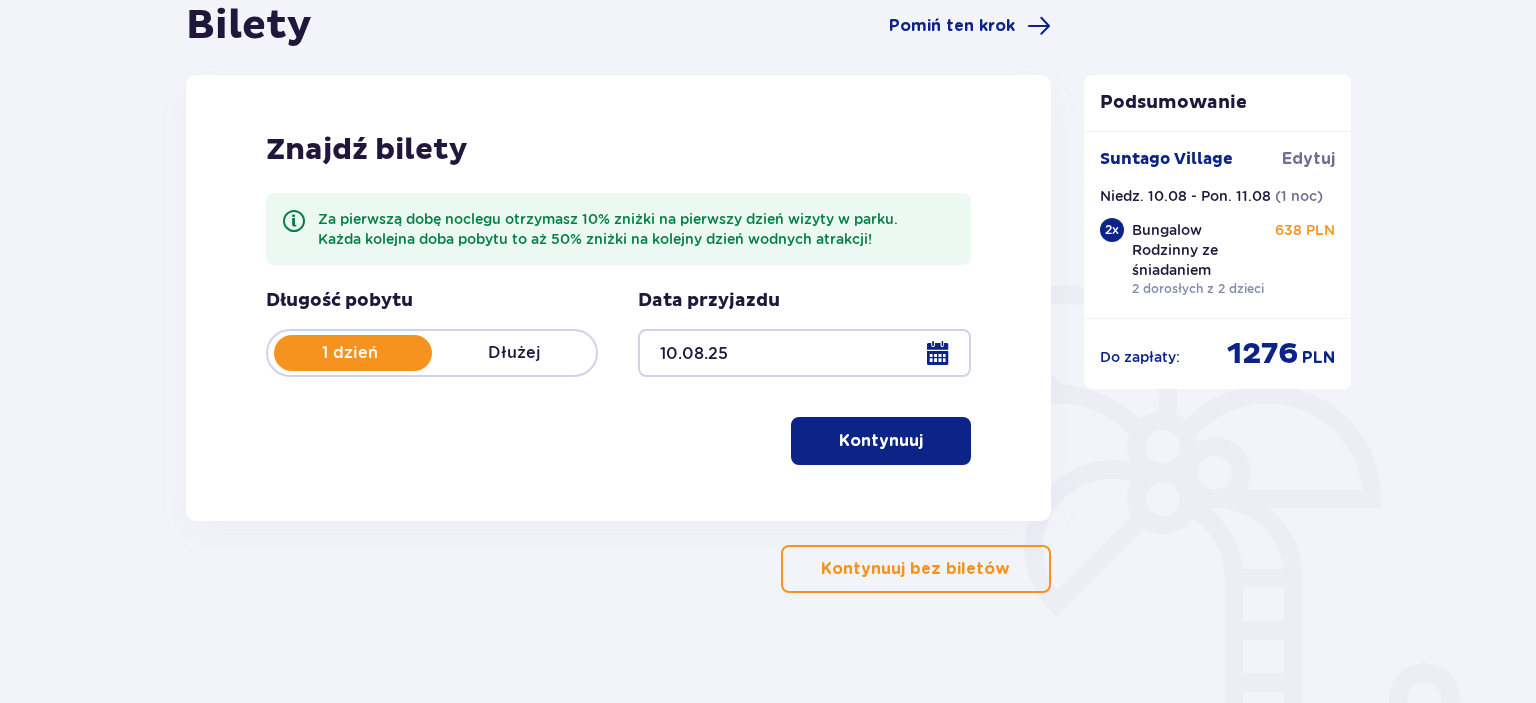 click on "Kontynuuj" at bounding box center [881, 441] 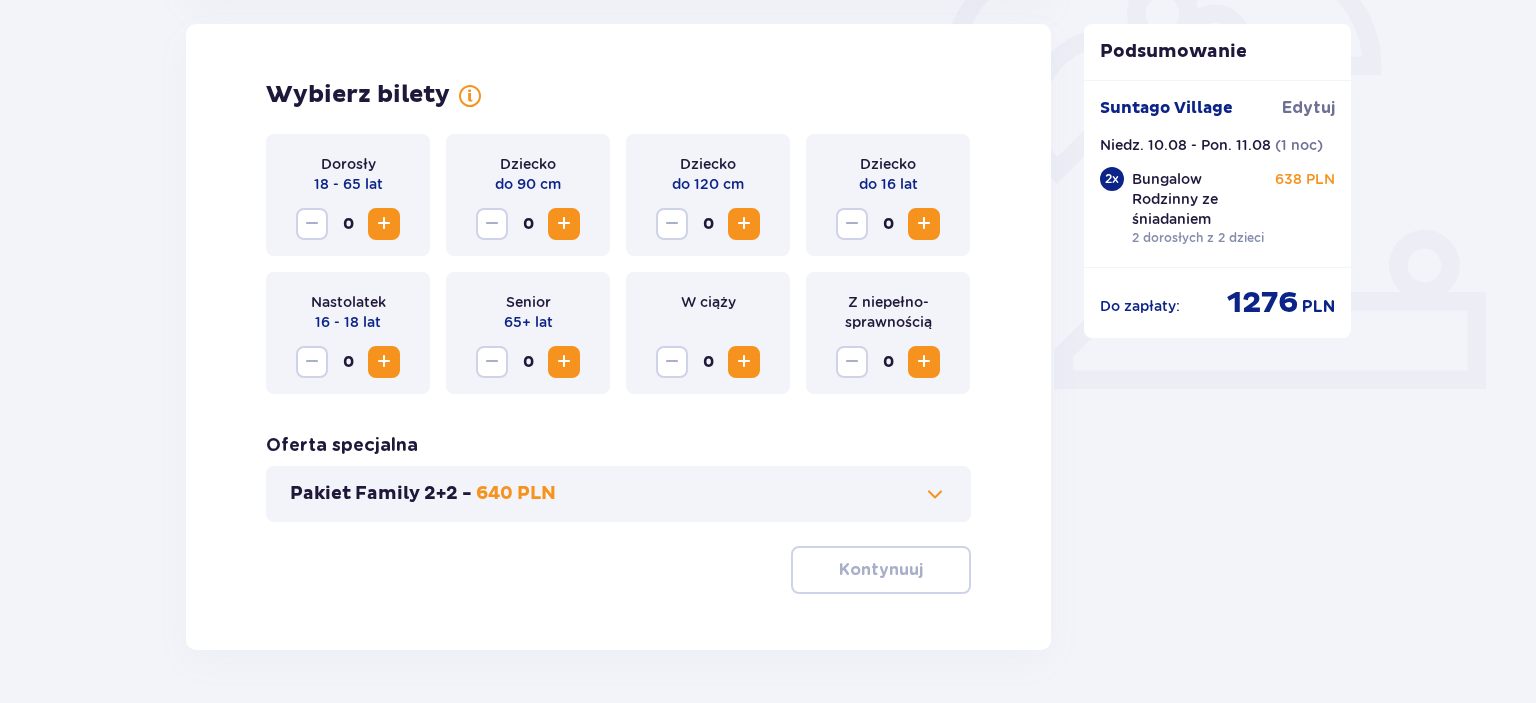 scroll, scrollTop: 645, scrollLeft: 0, axis: vertical 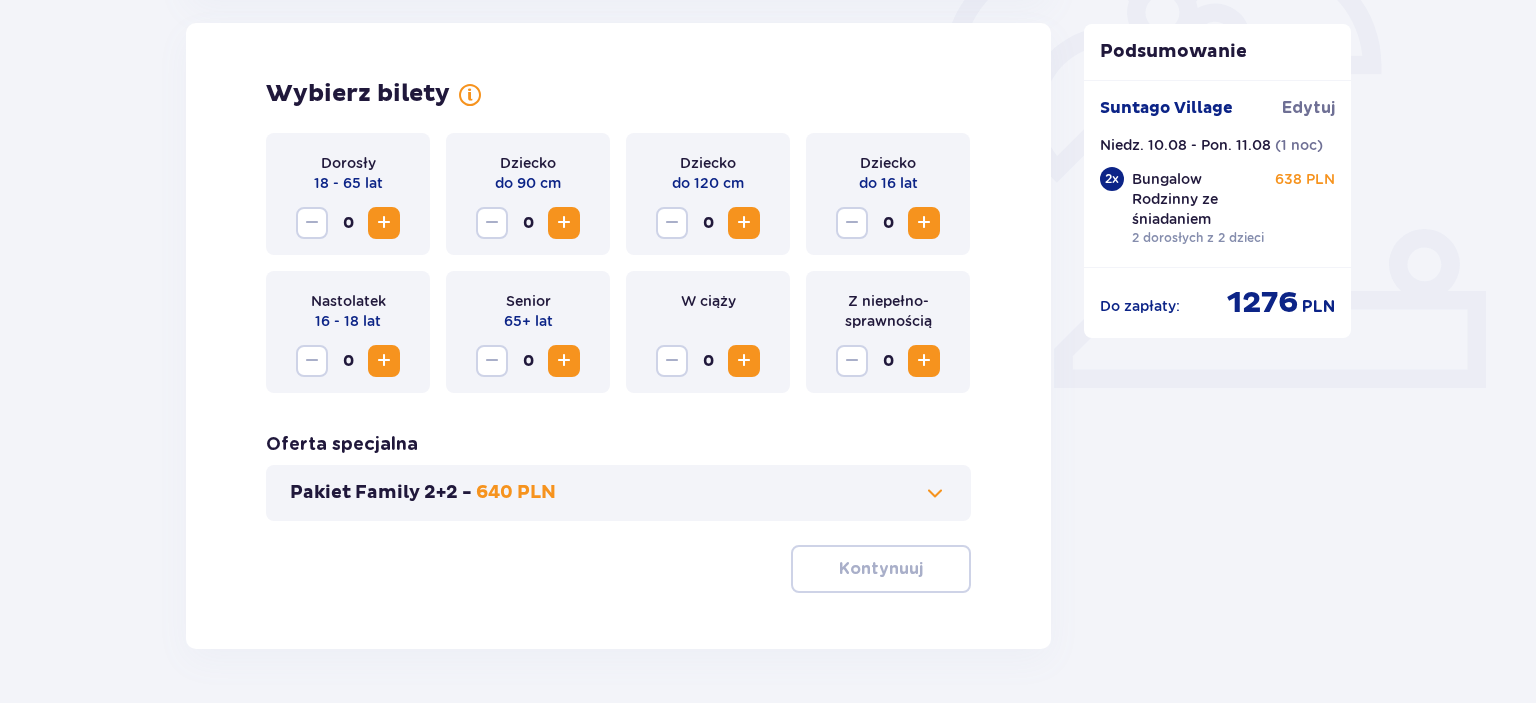 click on "640 PLN" at bounding box center (516, 493) 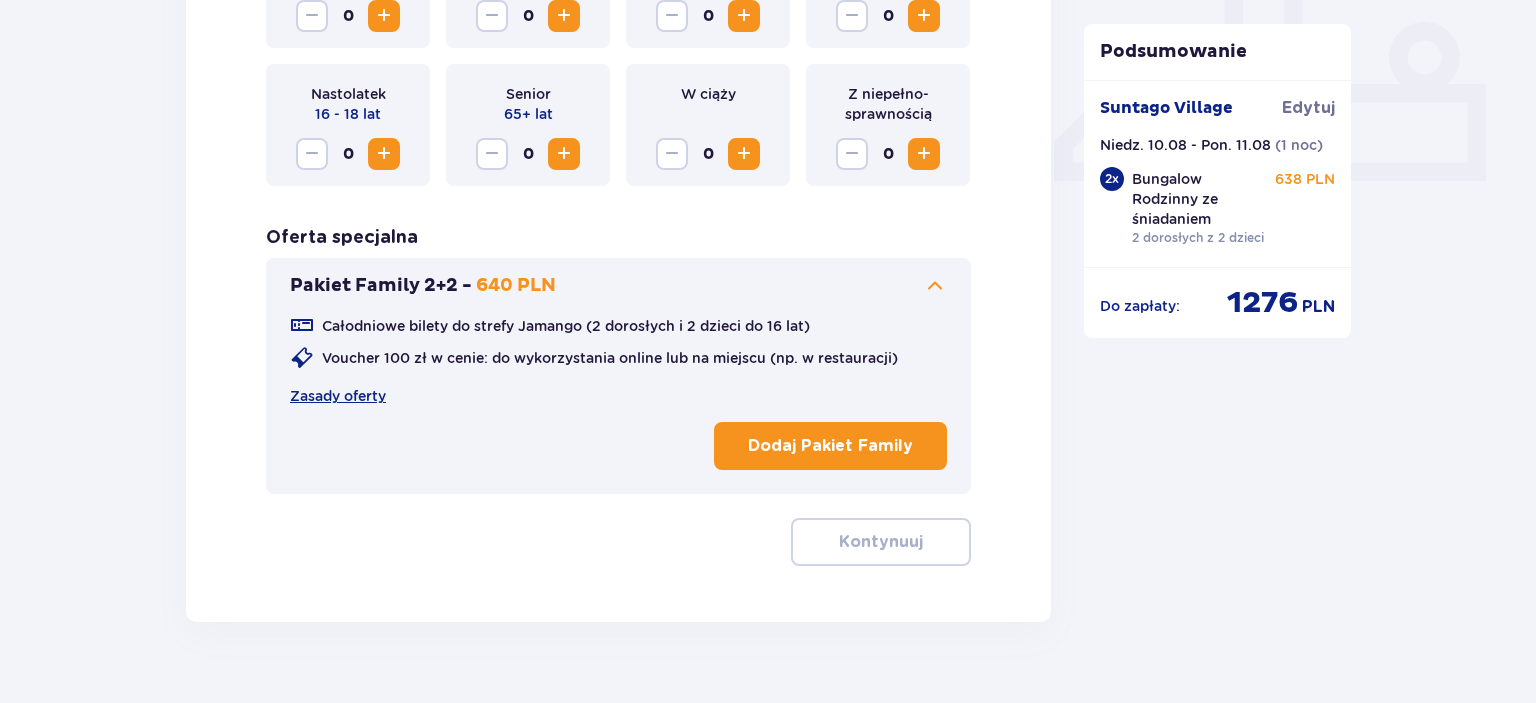 scroll, scrollTop: 855, scrollLeft: 0, axis: vertical 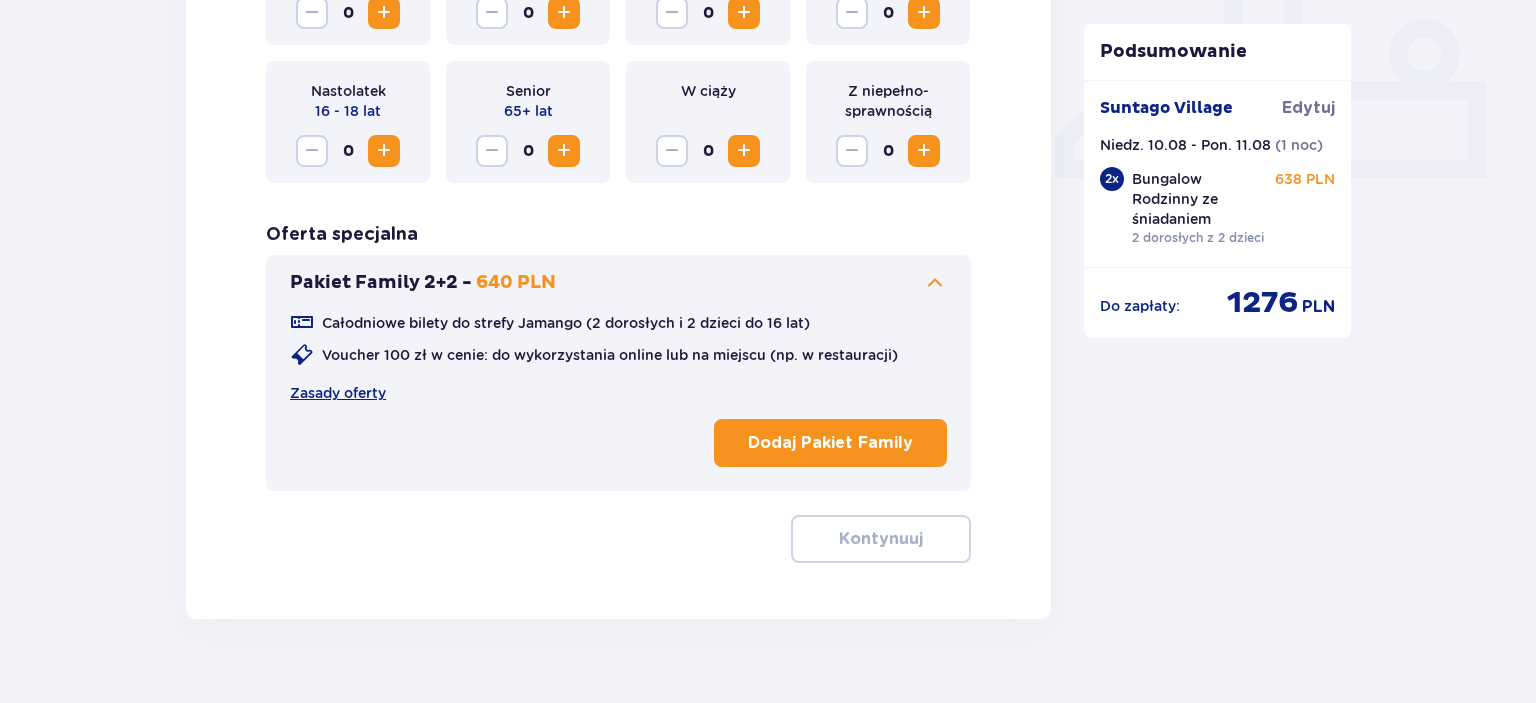 type 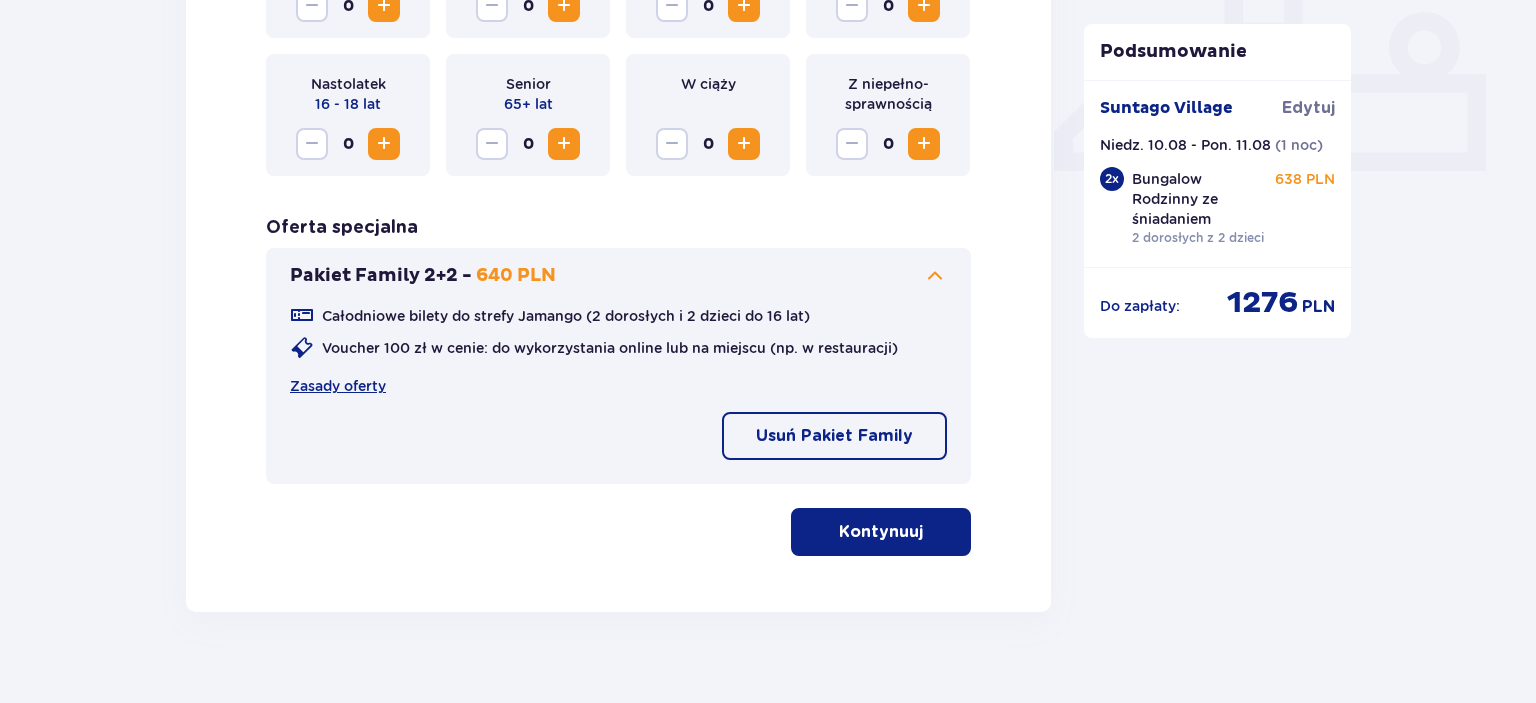 scroll, scrollTop: 891, scrollLeft: 0, axis: vertical 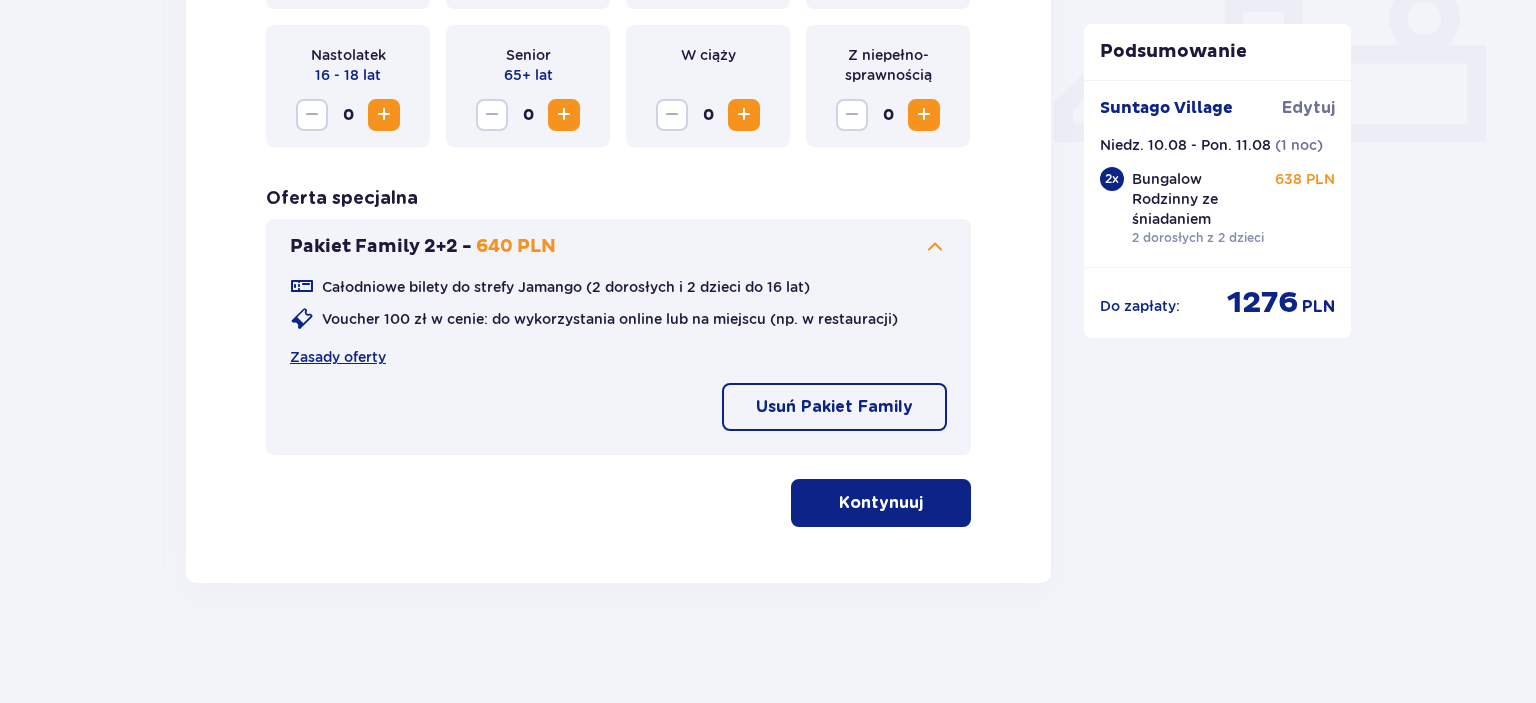 click on "Kontynuuj" at bounding box center (881, 503) 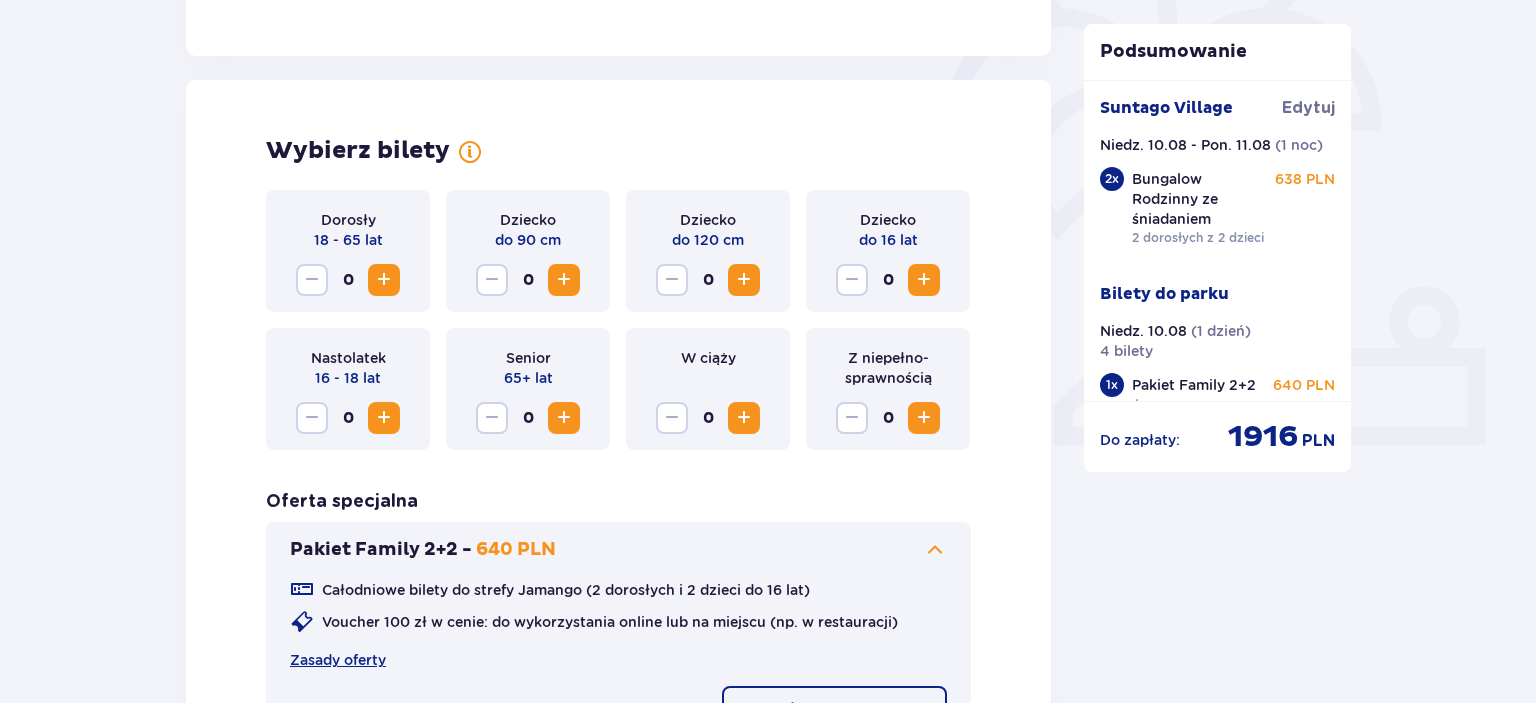 scroll, scrollTop: 617, scrollLeft: 0, axis: vertical 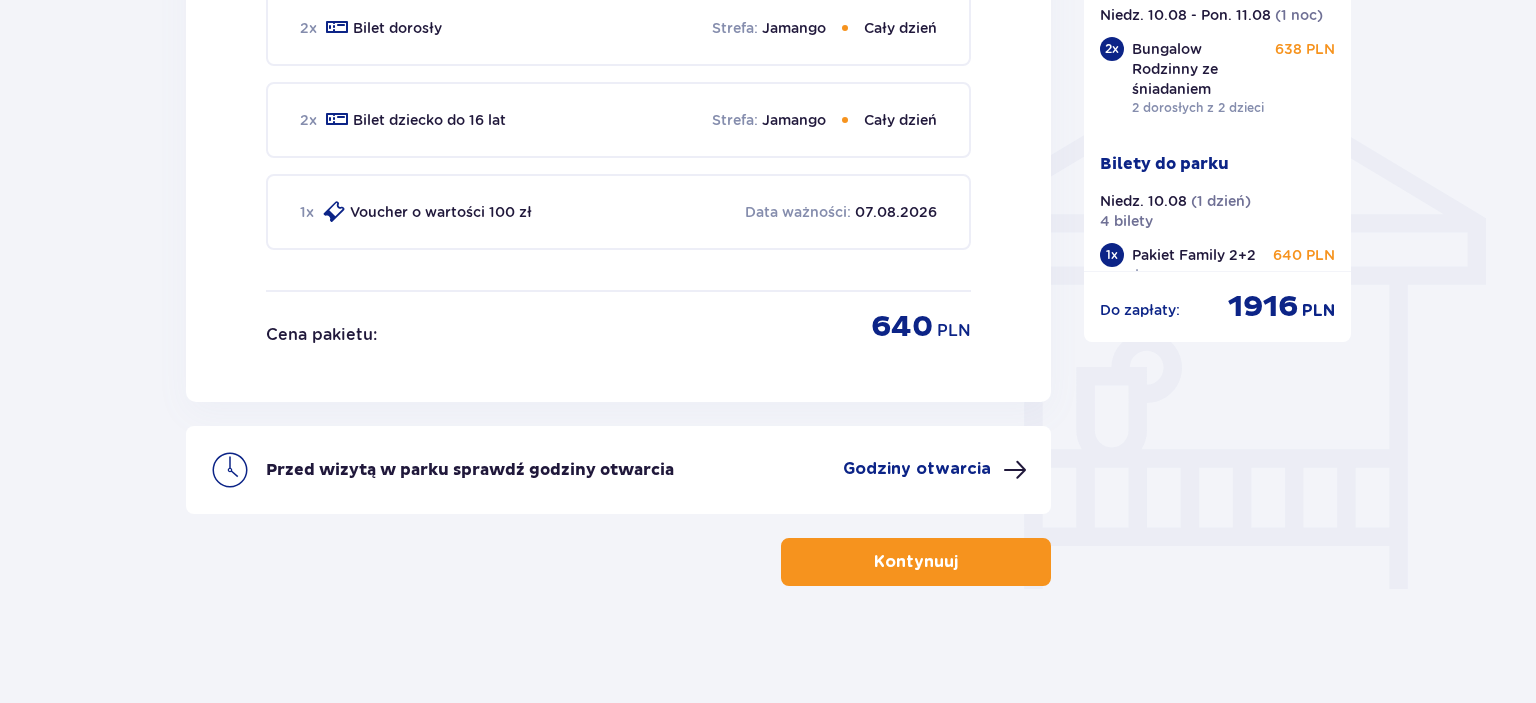 click on "Kontynuuj" at bounding box center (916, 562) 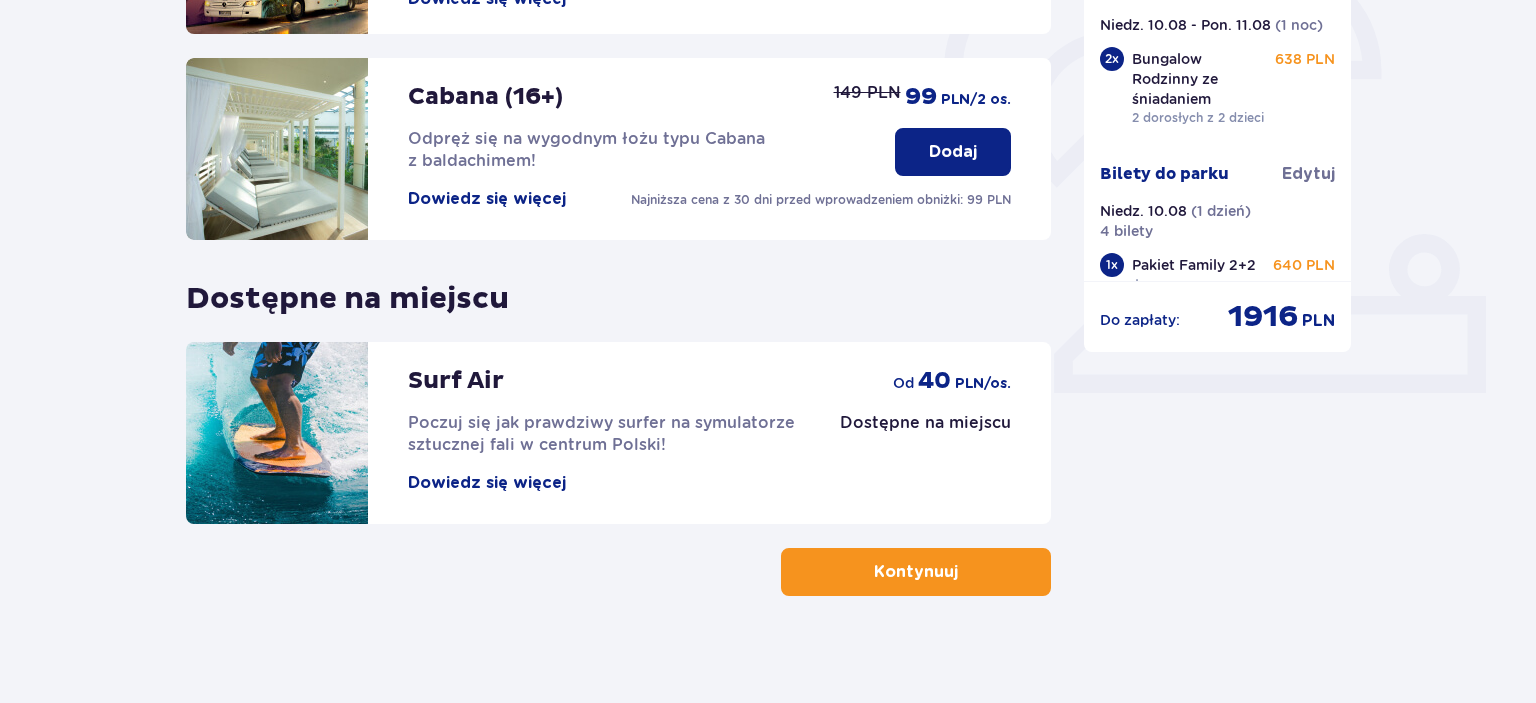 scroll, scrollTop: 652, scrollLeft: 0, axis: vertical 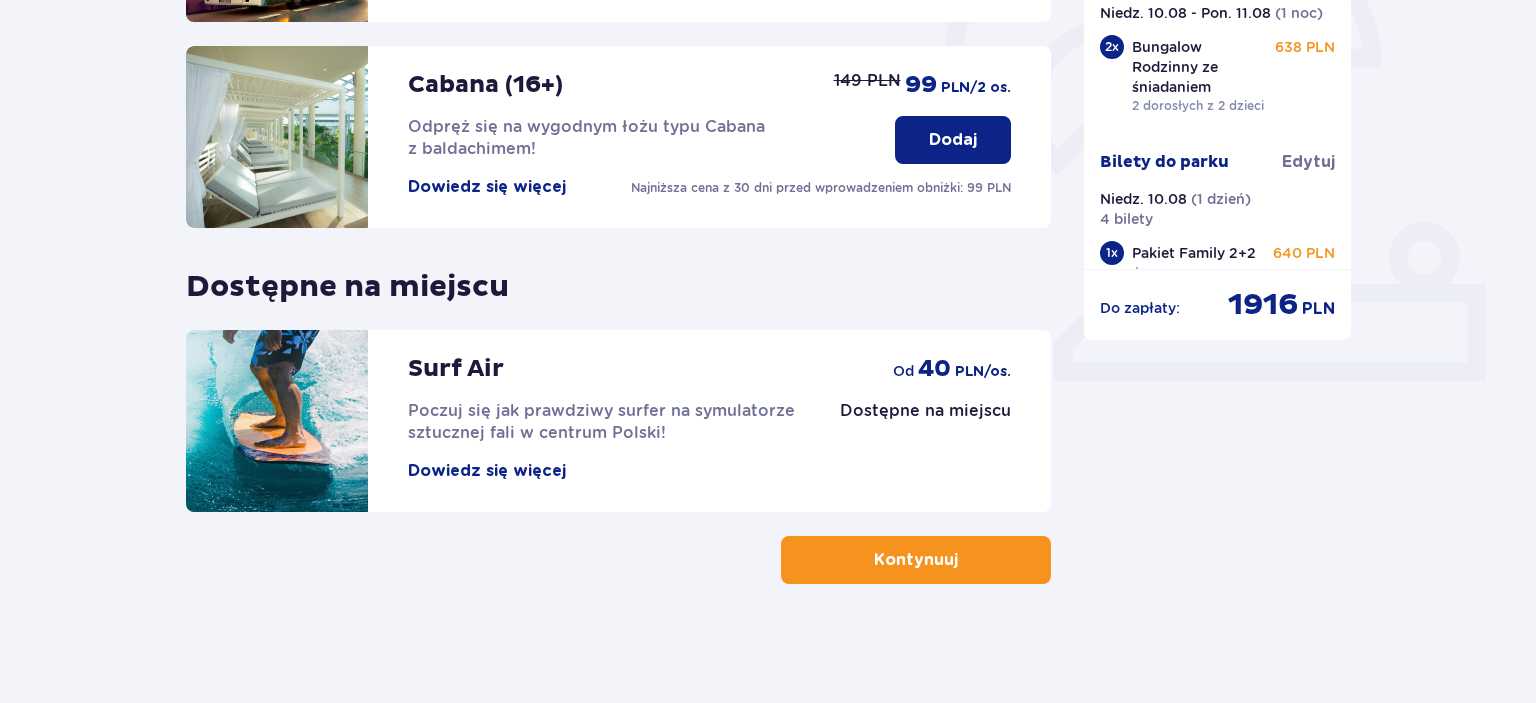 click on "Kontynuuj" at bounding box center (916, 560) 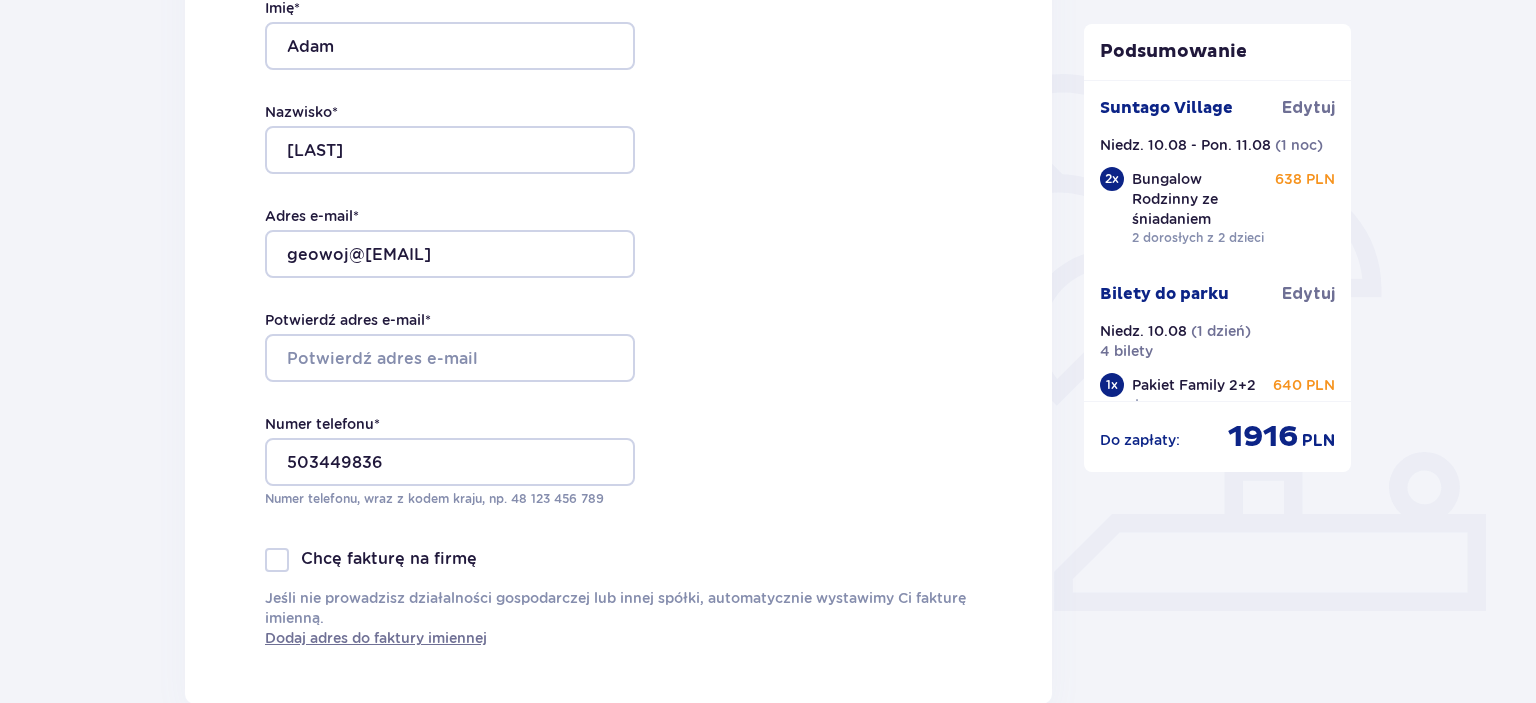 scroll, scrollTop: 528, scrollLeft: 0, axis: vertical 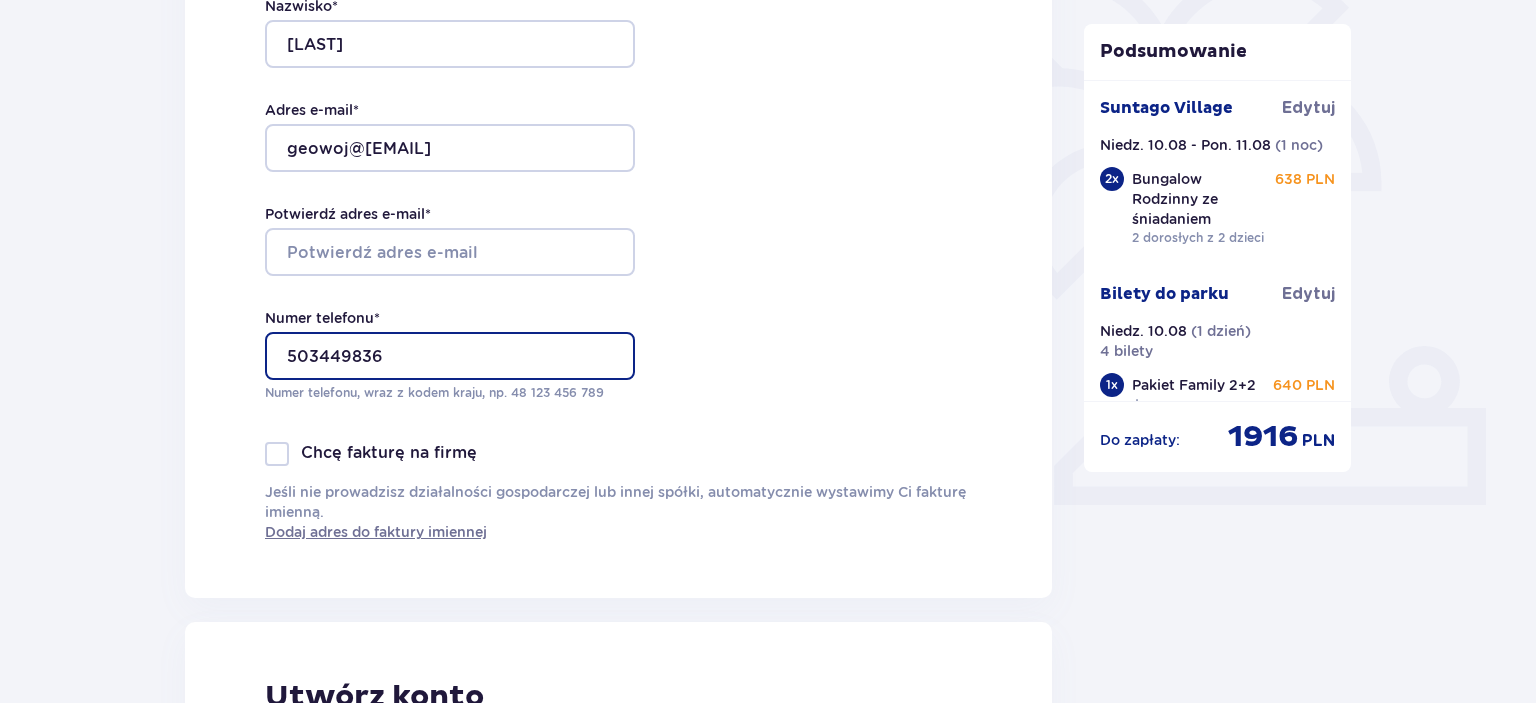 click on "503449836" at bounding box center [450, 356] 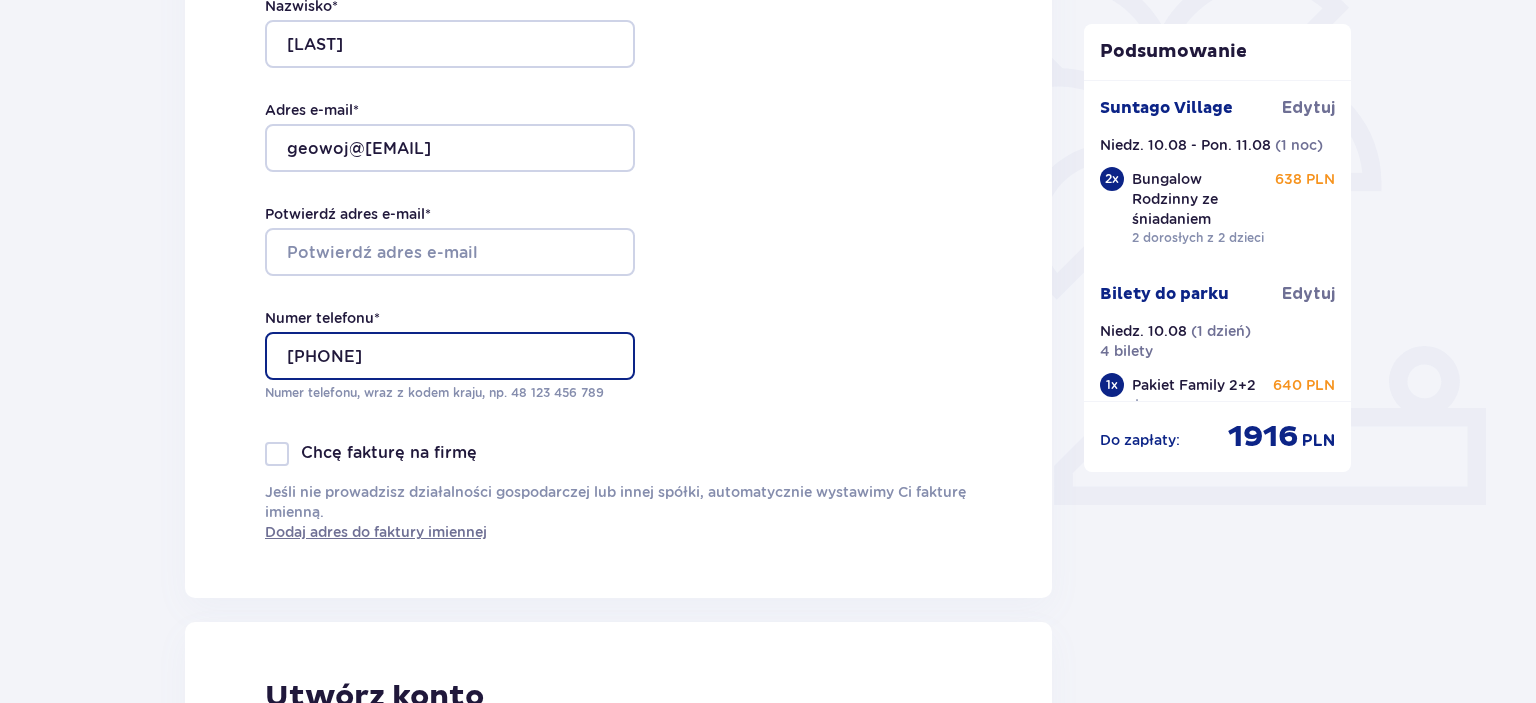 type on "48503449836" 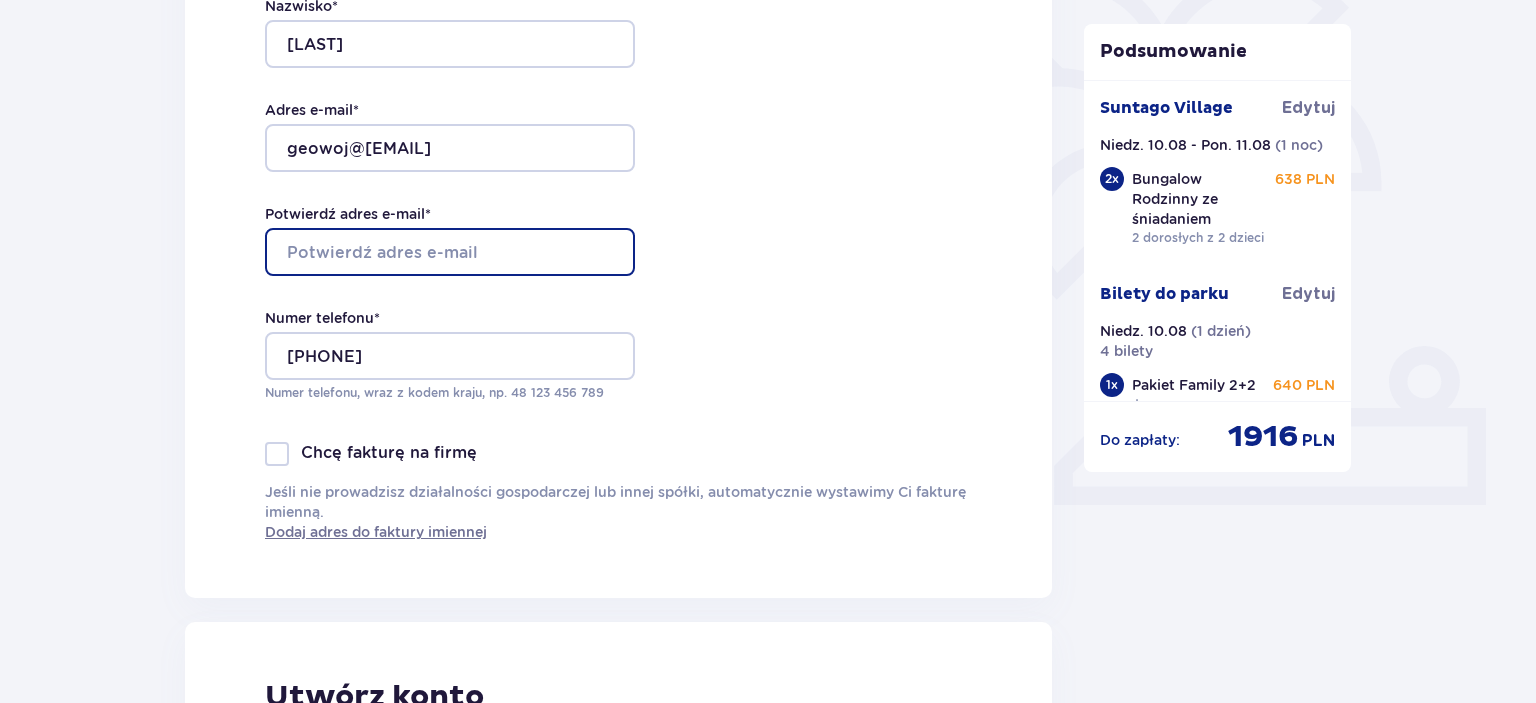 click on "Potwierdź adres e-mail *" at bounding box center [450, 252] 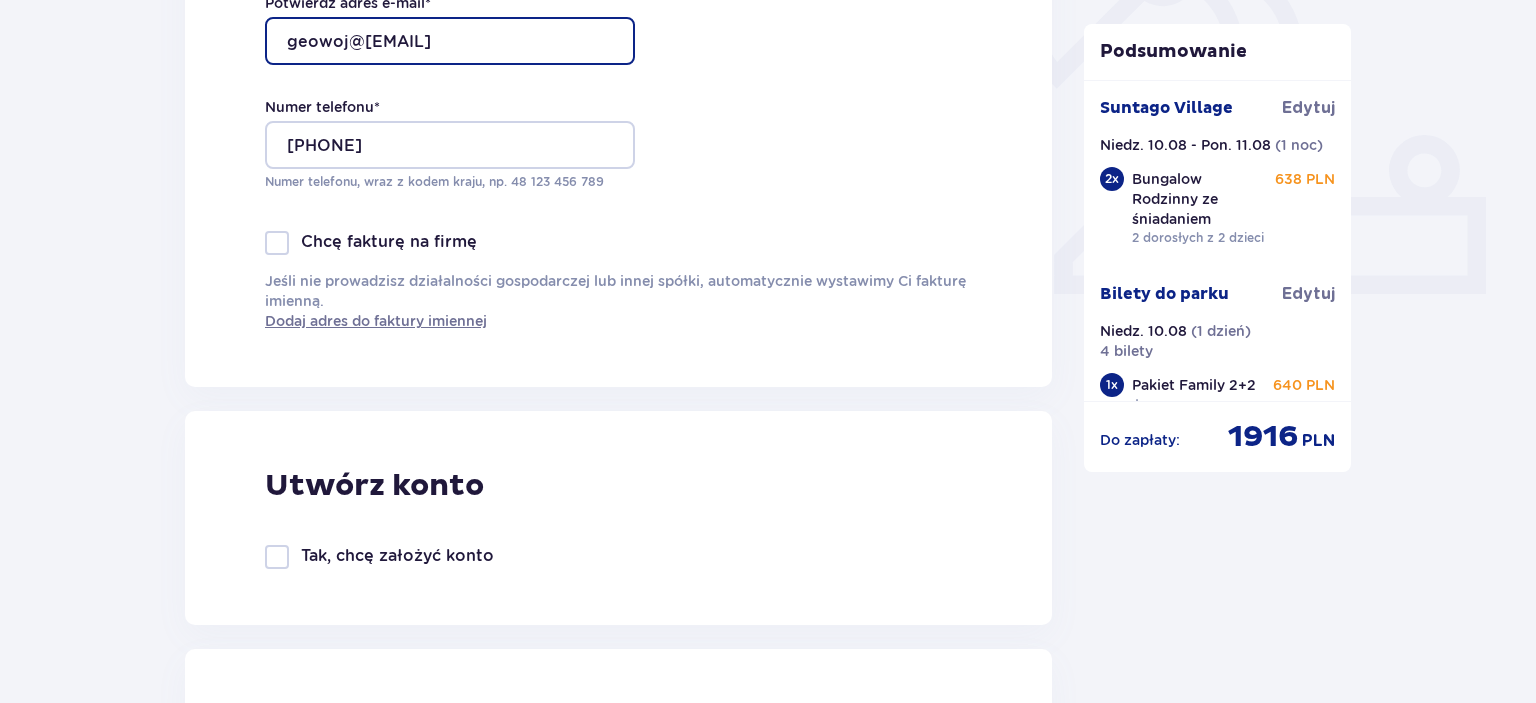 scroll, scrollTop: 1056, scrollLeft: 0, axis: vertical 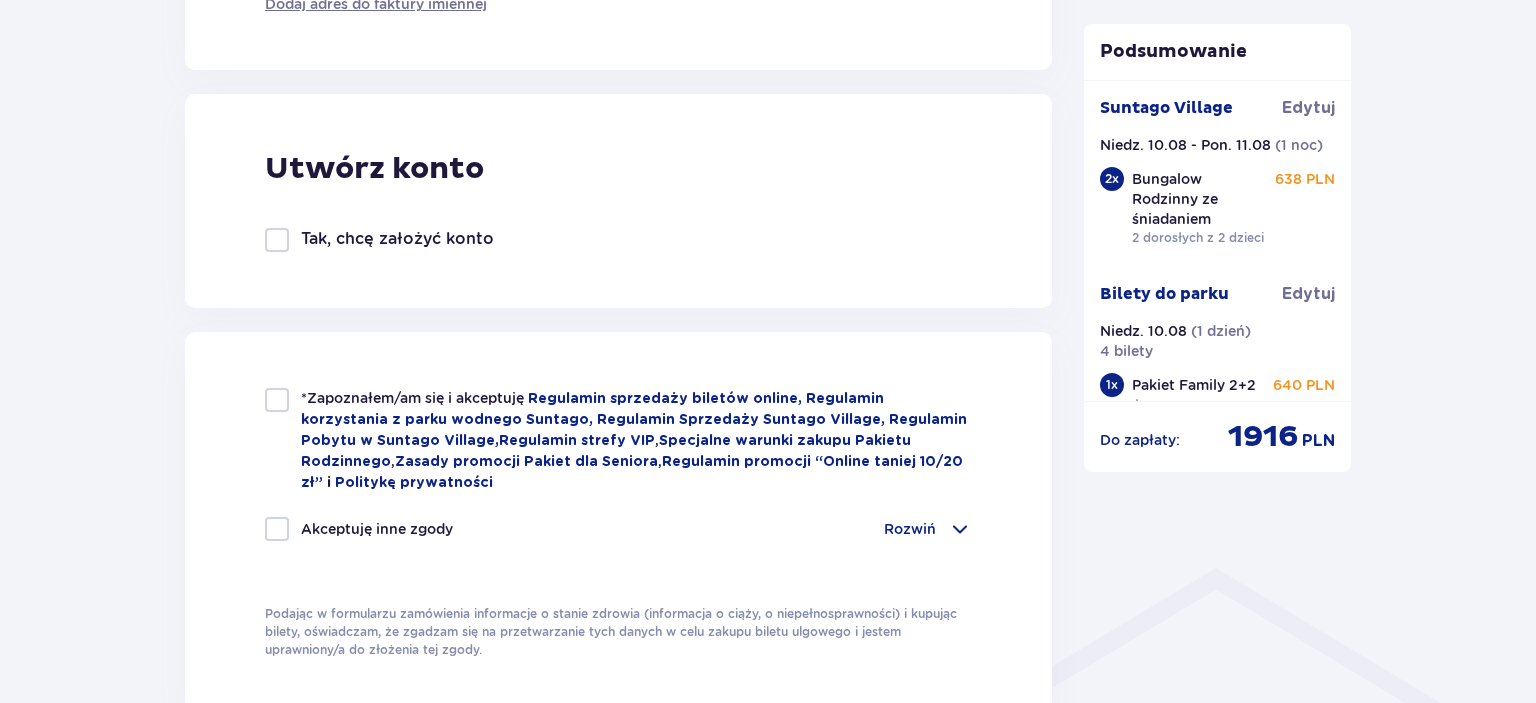 type on "geowoj@poczta.fm" 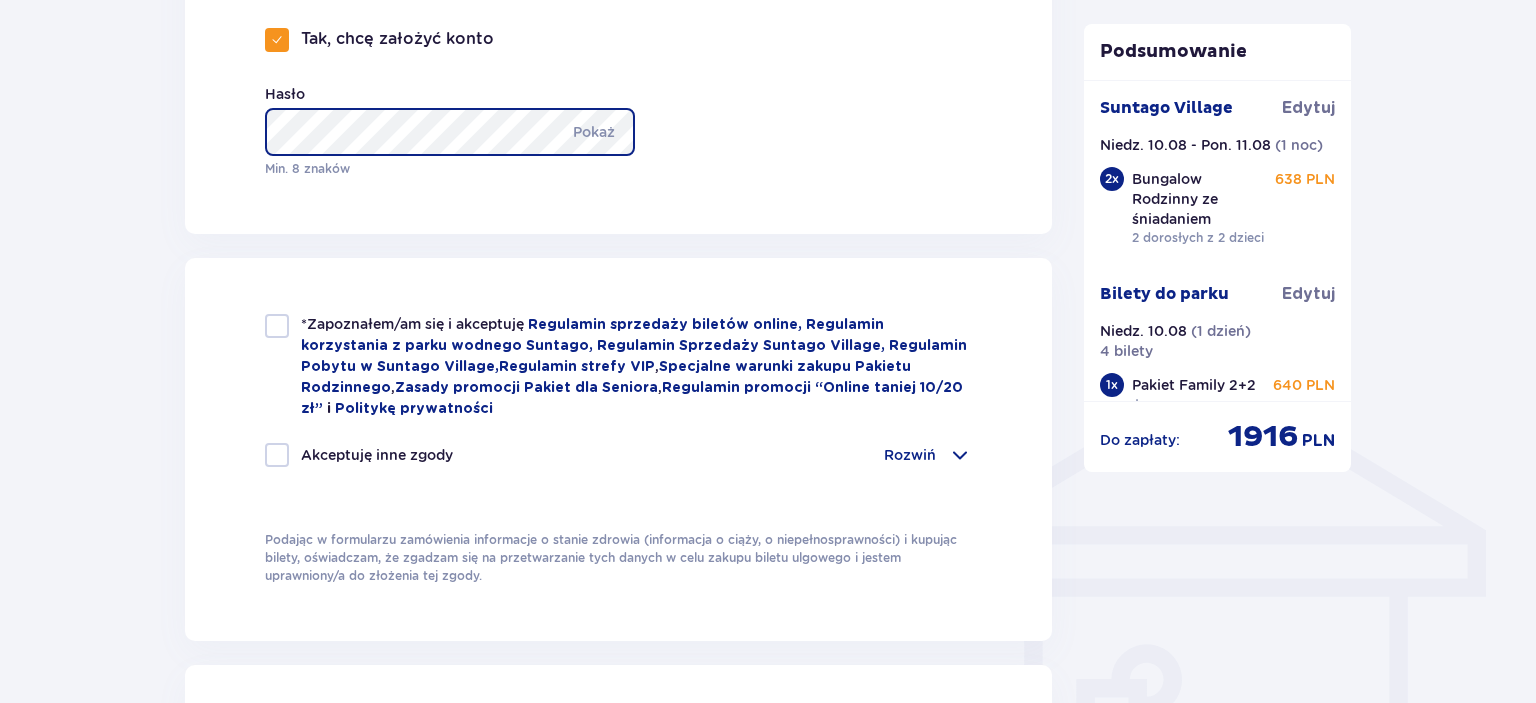 scroll, scrollTop: 1267, scrollLeft: 0, axis: vertical 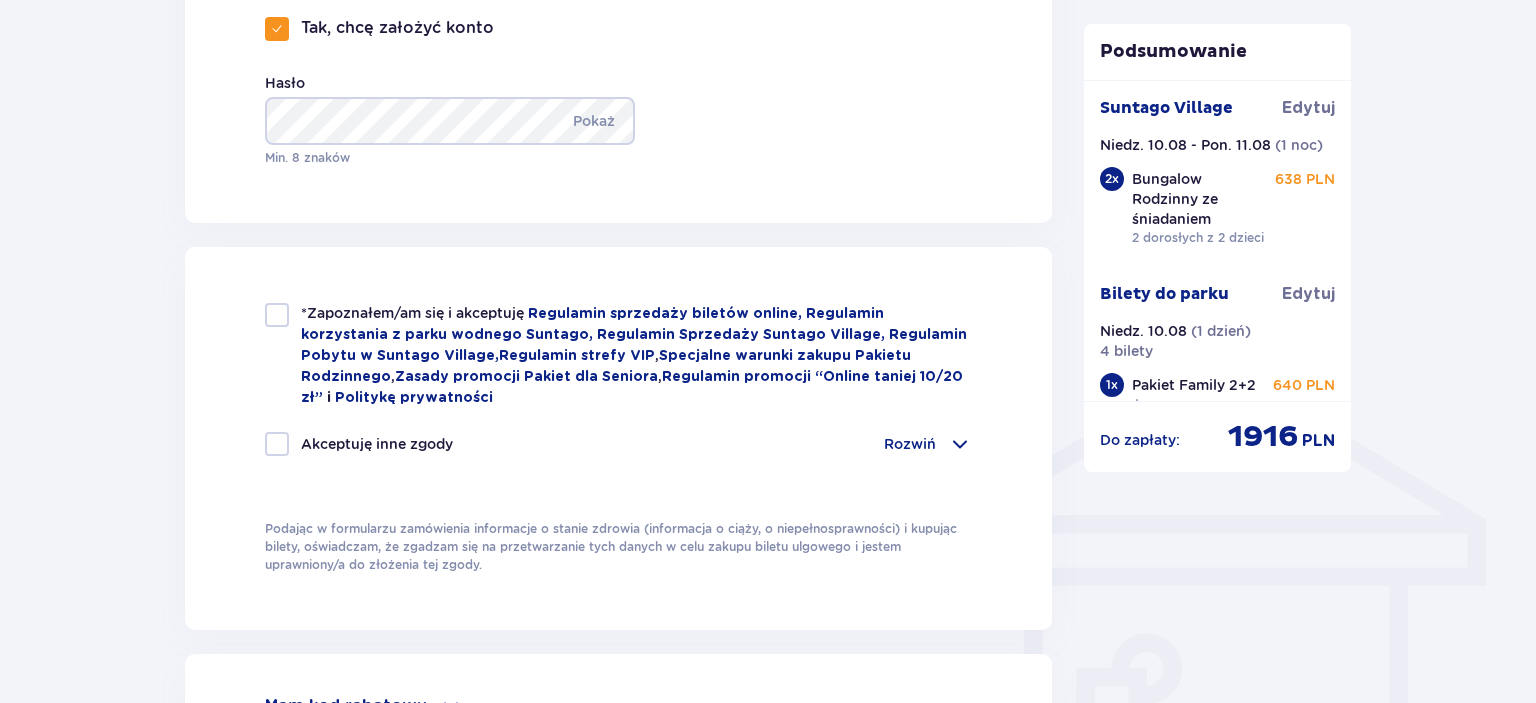 click at bounding box center (277, 315) 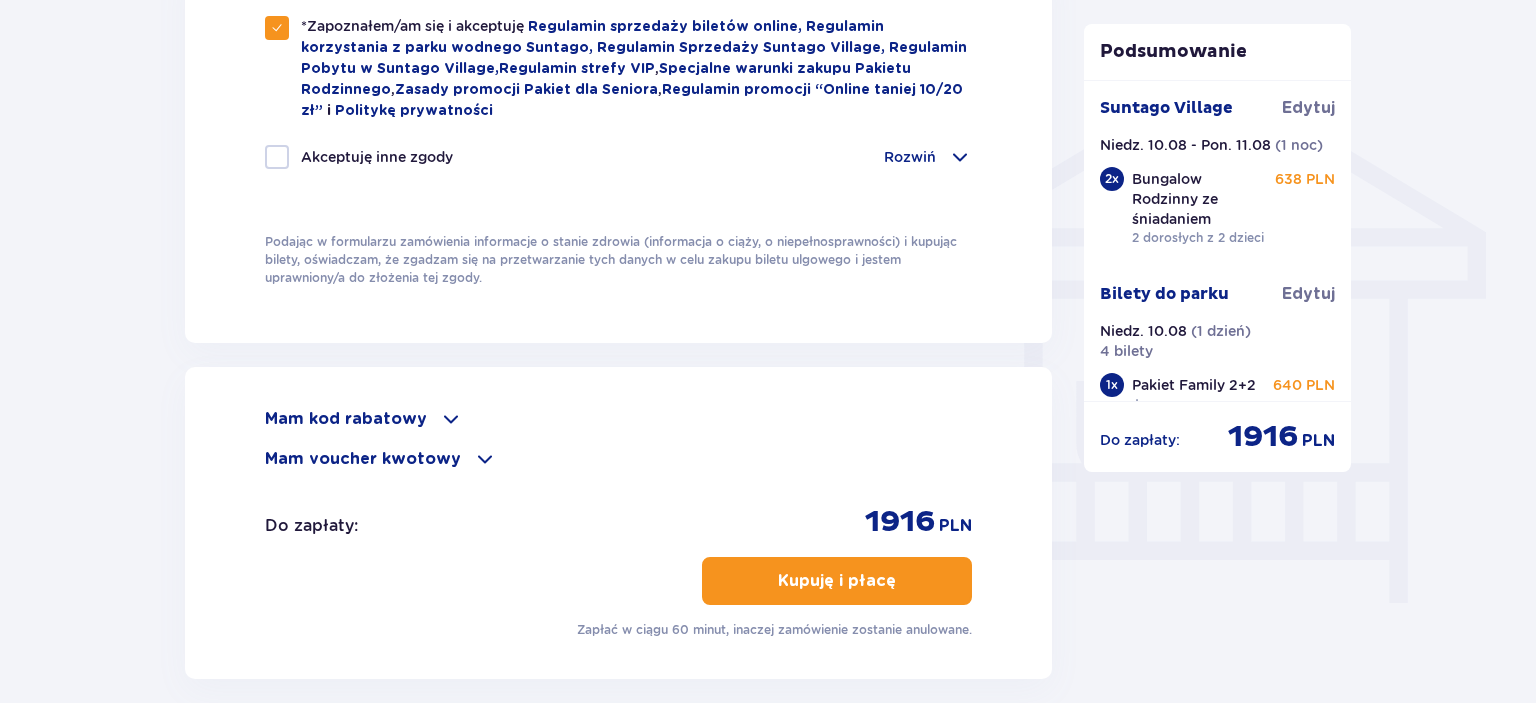 scroll, scrollTop: 1584, scrollLeft: 0, axis: vertical 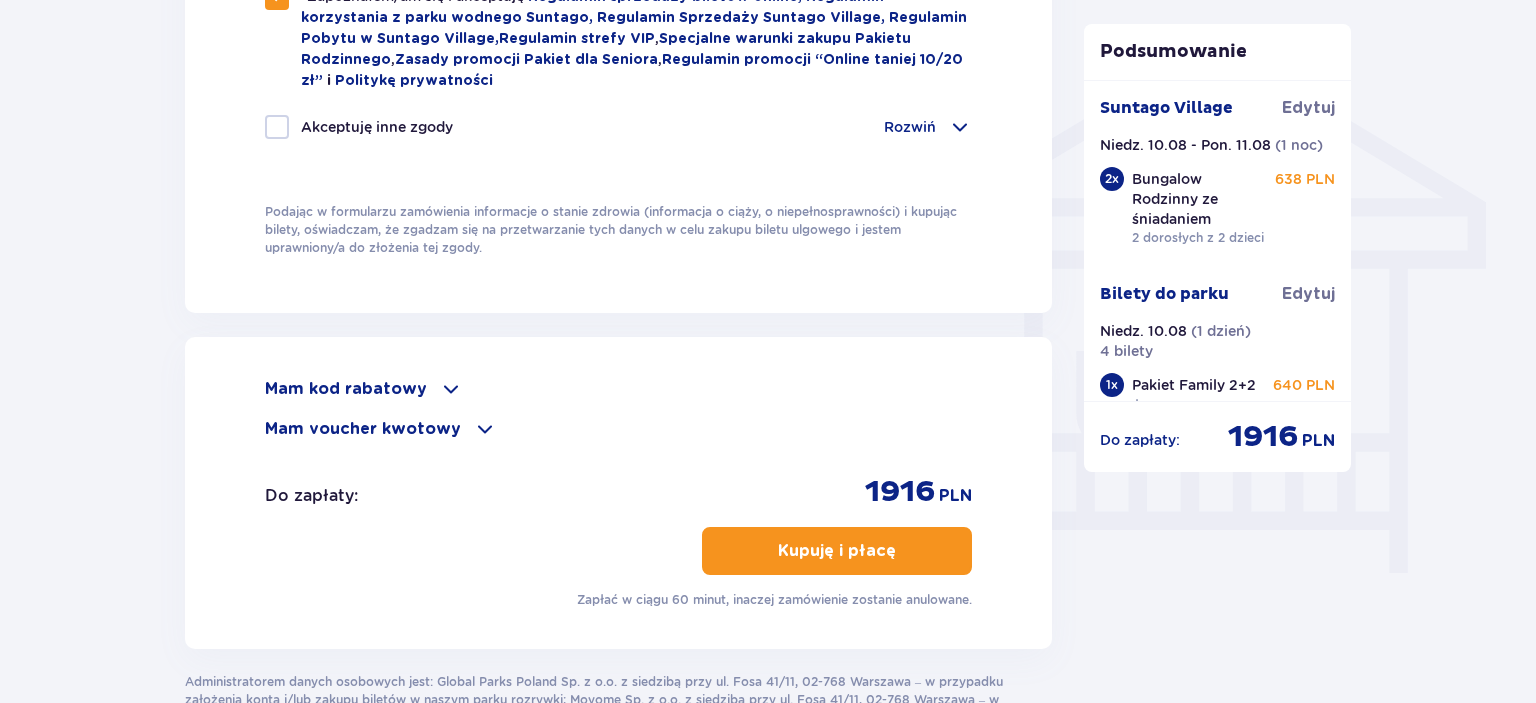 click on "Kupuję i płacę" at bounding box center [837, 551] 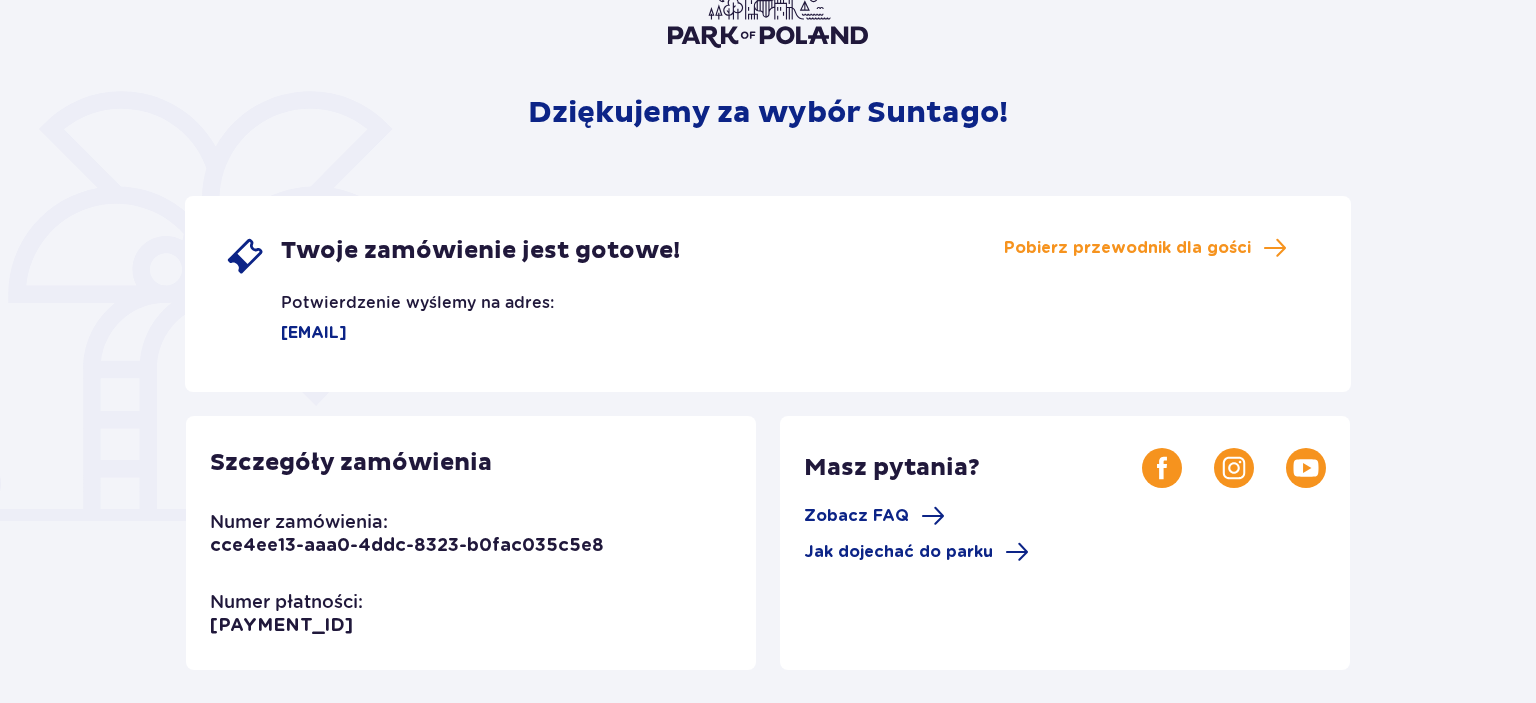 scroll, scrollTop: 316, scrollLeft: 0, axis: vertical 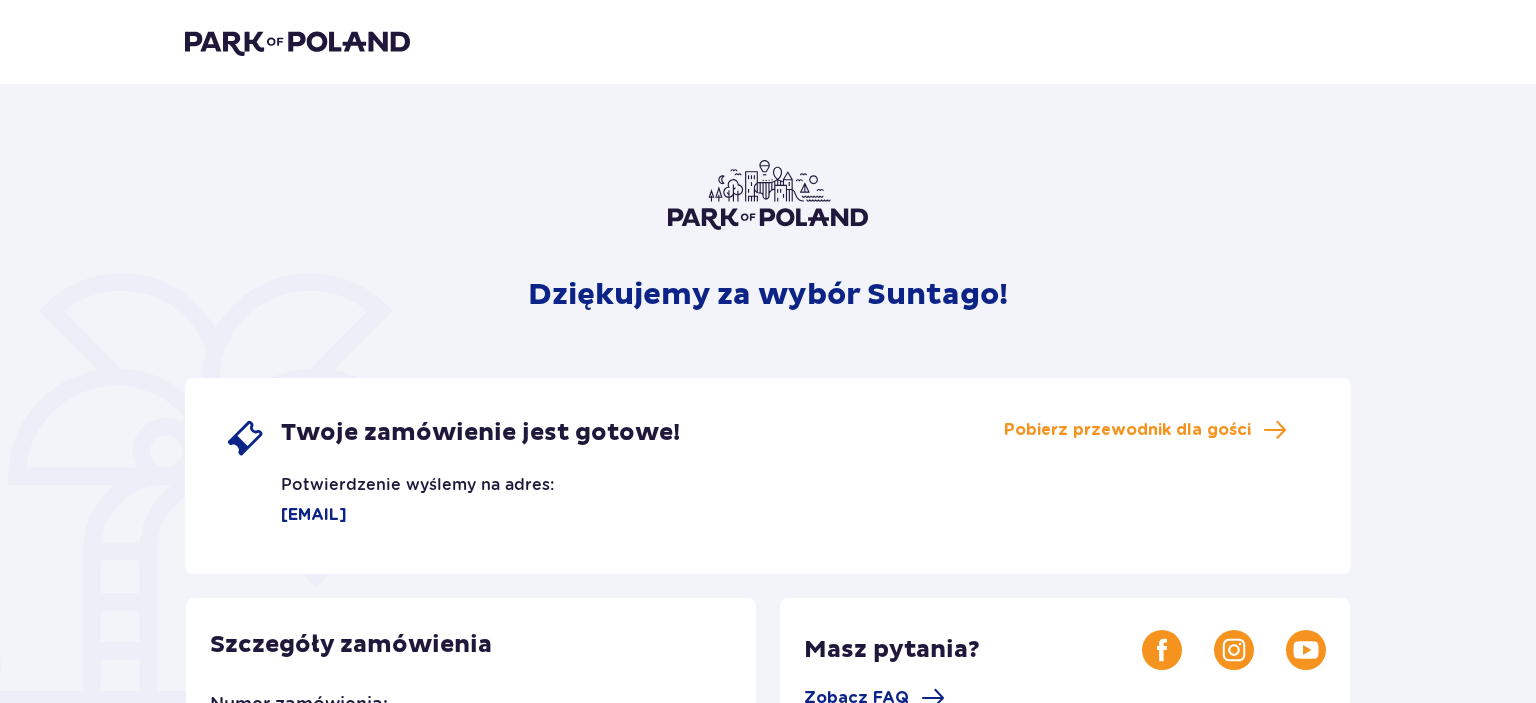 click on "Twoje zamówienie jest gotowe!" at bounding box center (480, 433) 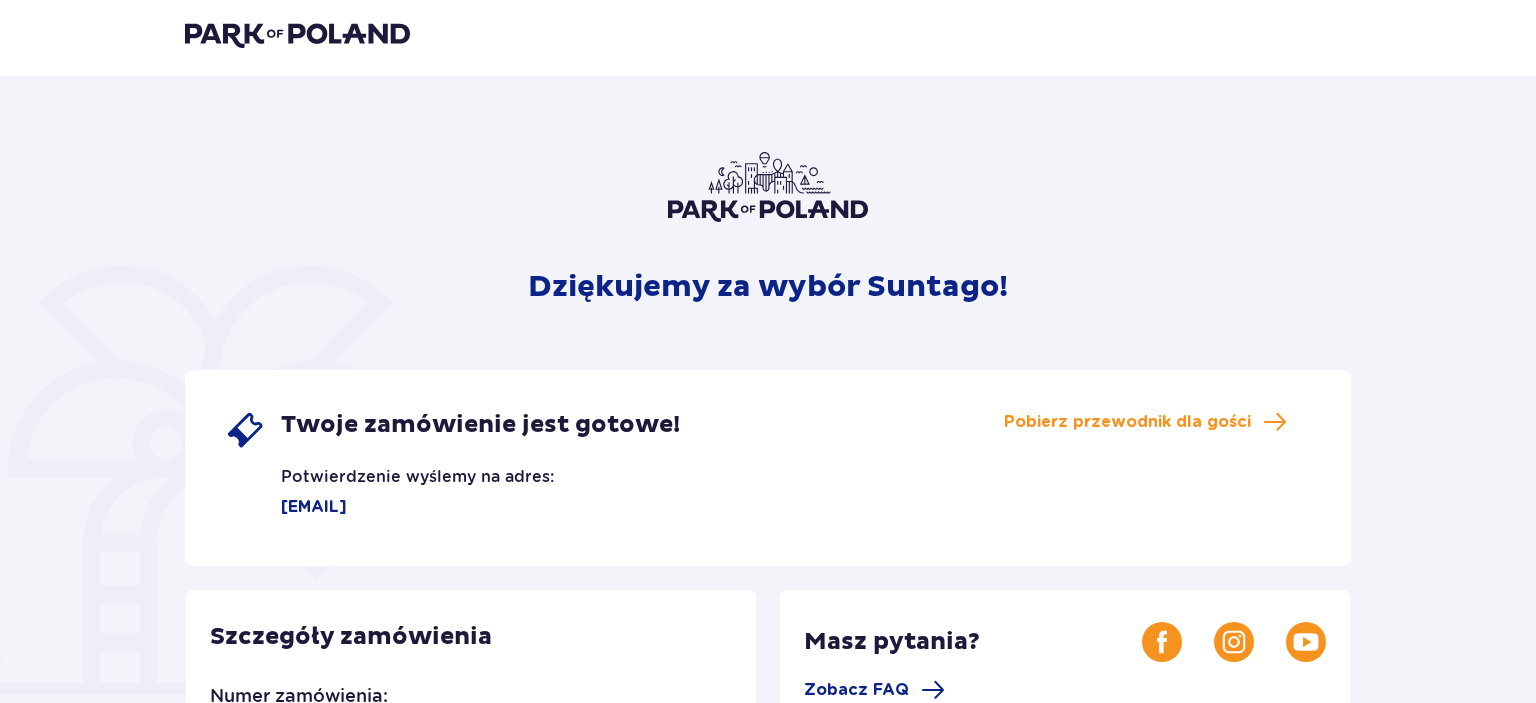 scroll, scrollTop: 0, scrollLeft: 0, axis: both 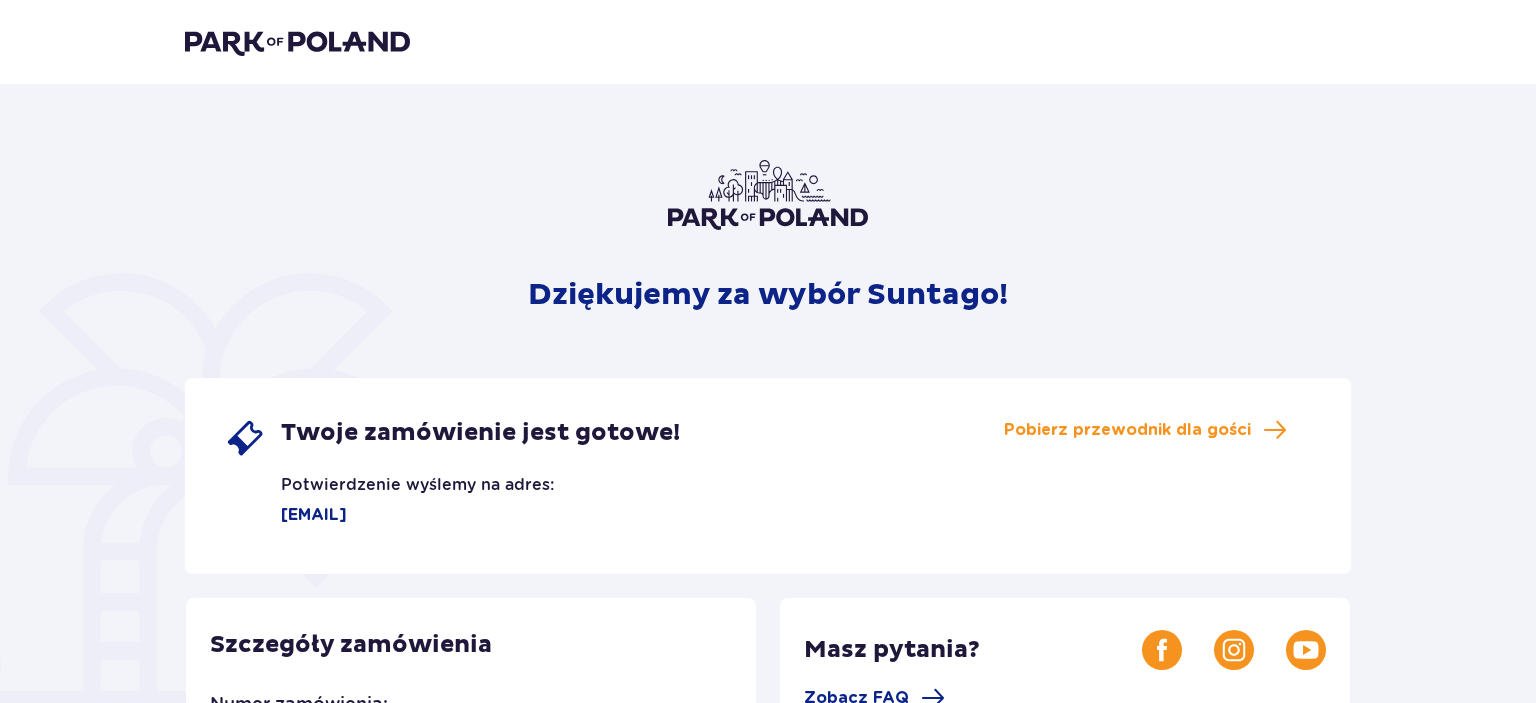 click at bounding box center [297, 42] 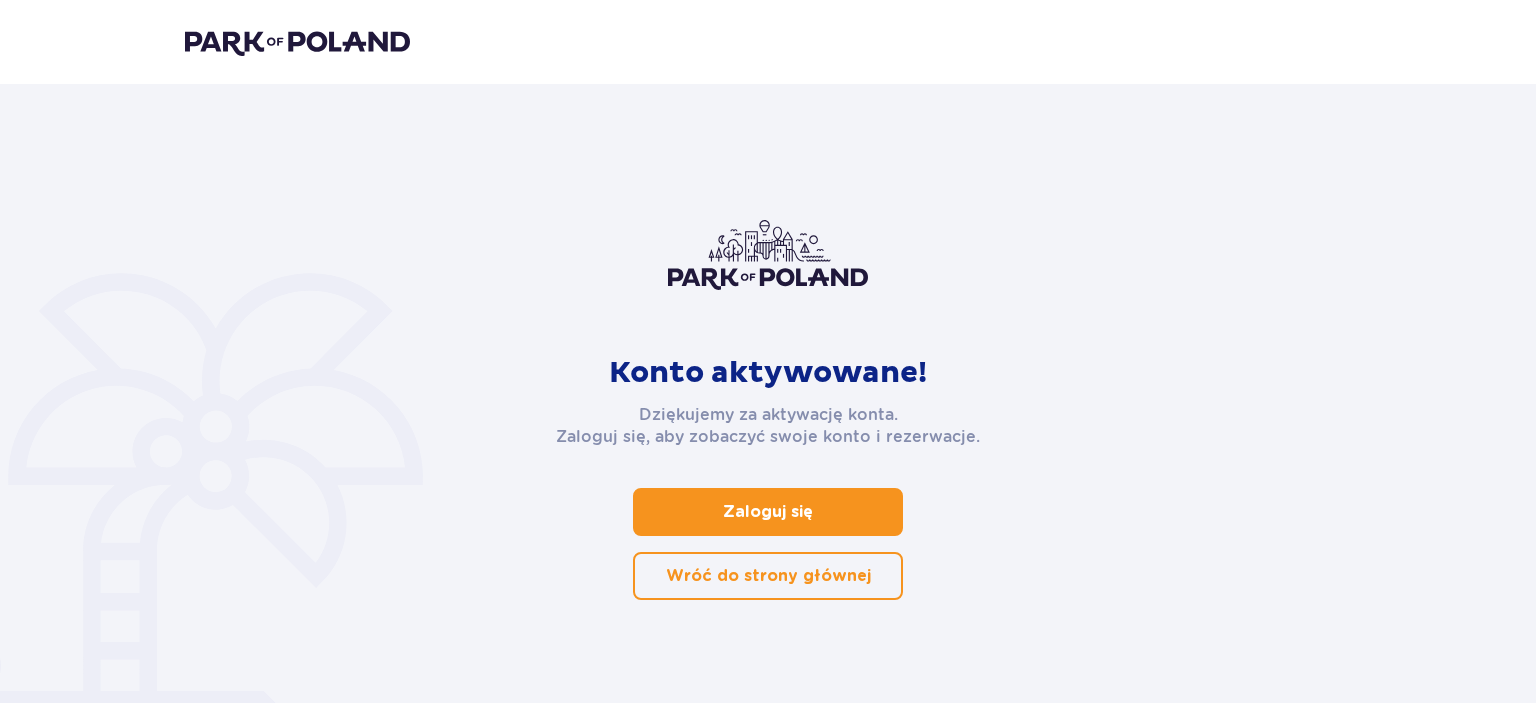 scroll, scrollTop: 0, scrollLeft: 0, axis: both 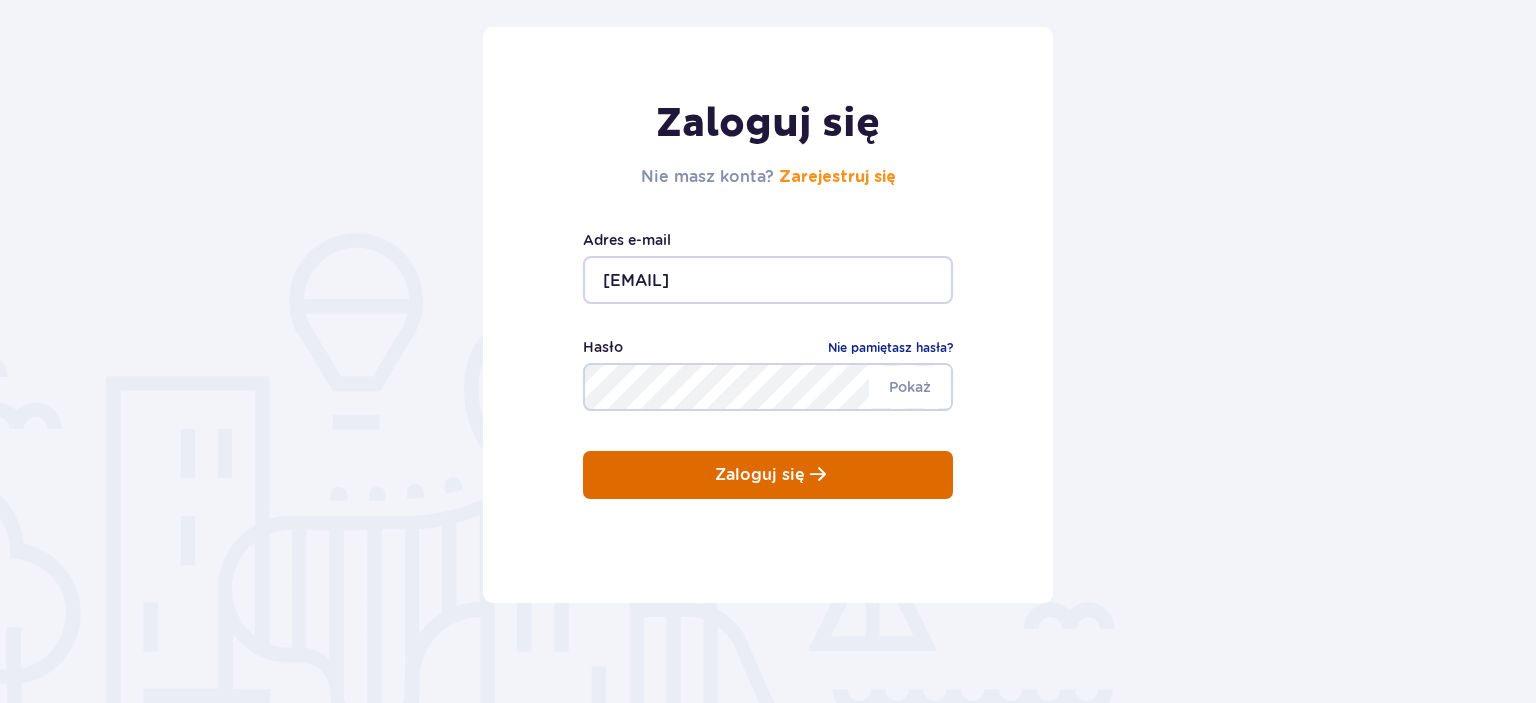 click on "Zaloguj się" at bounding box center [768, 475] 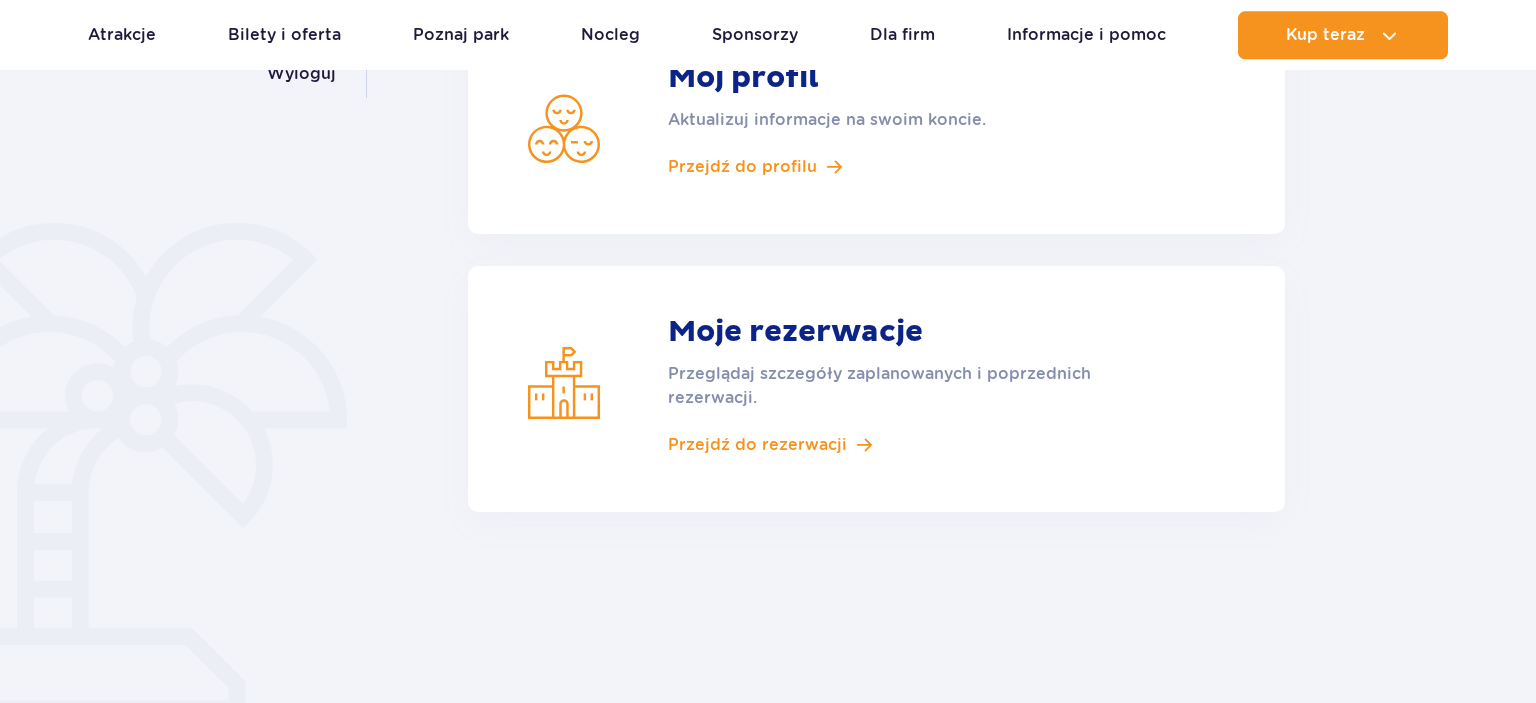 scroll, scrollTop: 422, scrollLeft: 0, axis: vertical 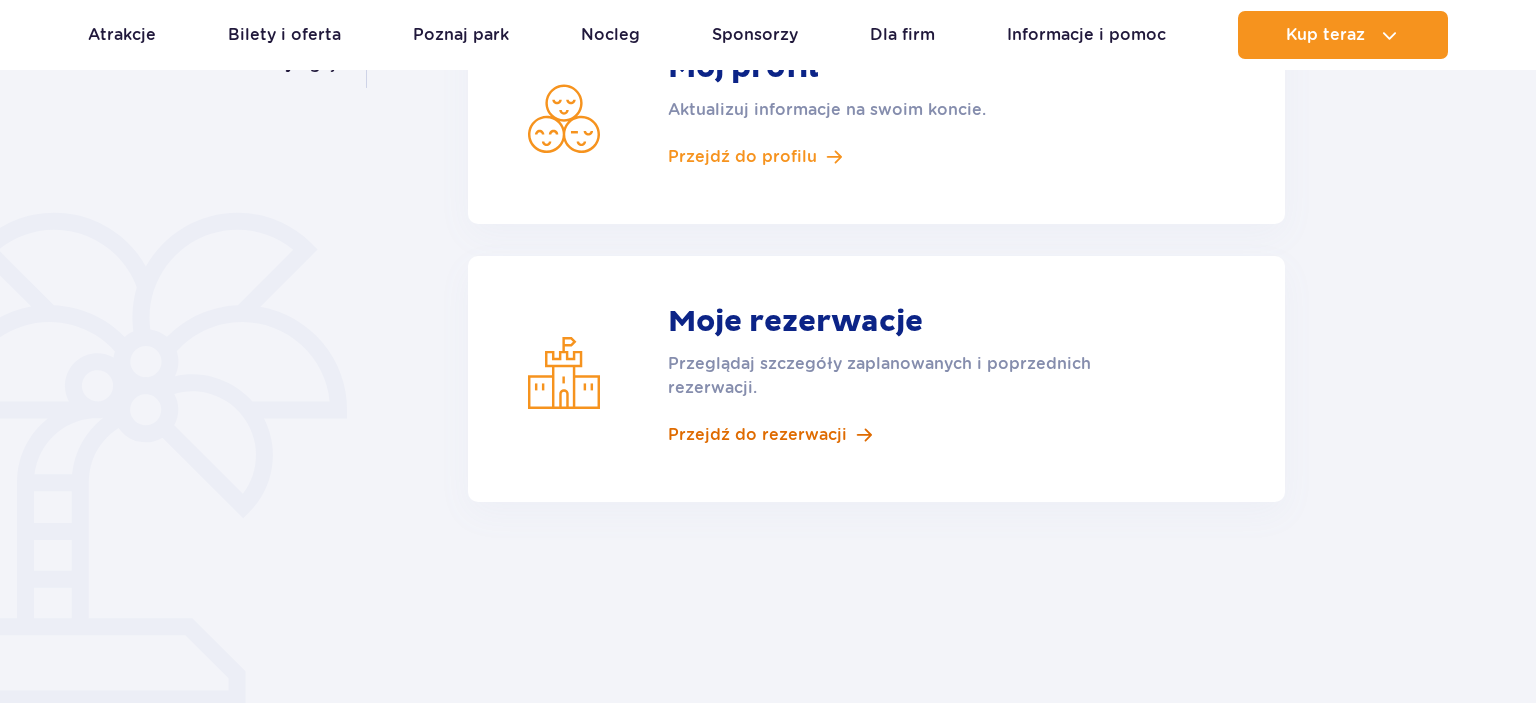 click on "Przejdź do rezerwacji" at bounding box center [757, 435] 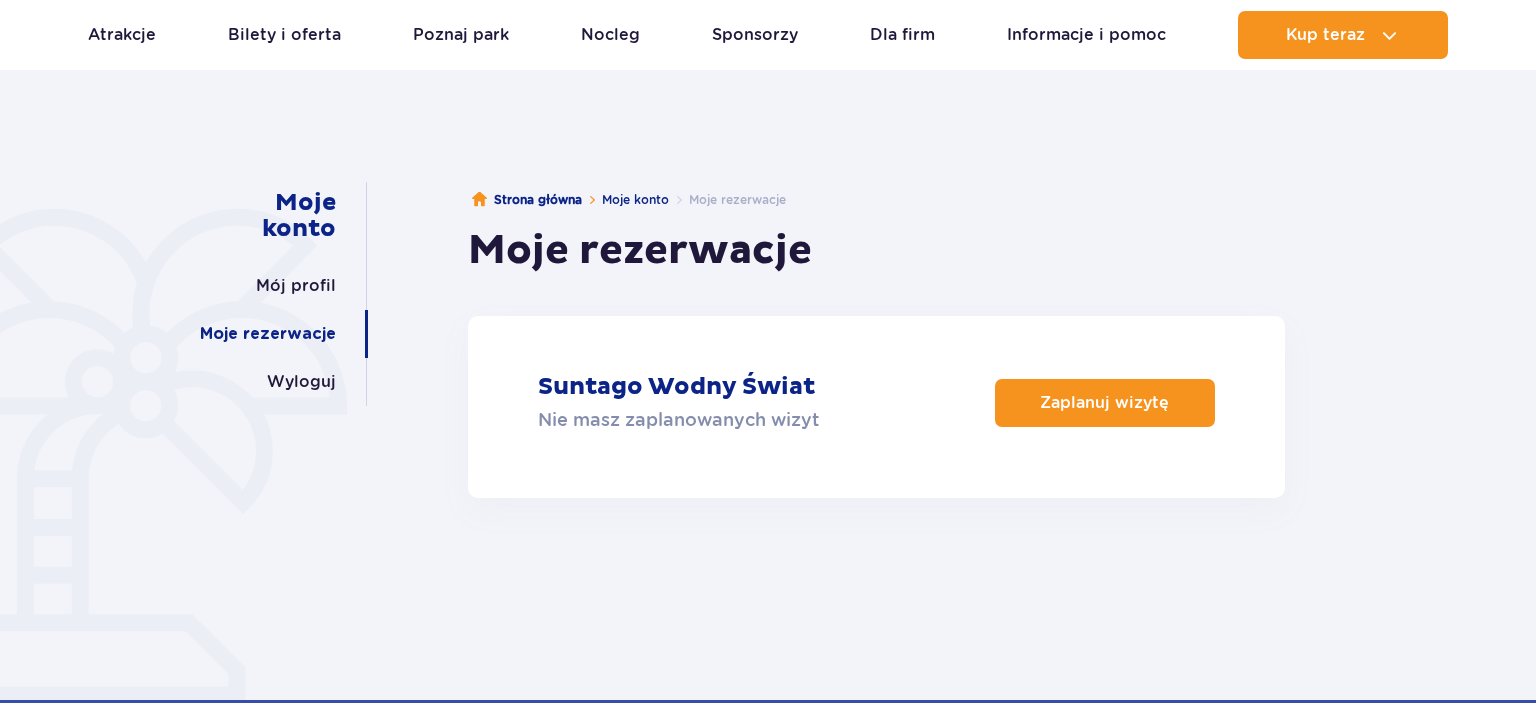 scroll, scrollTop: 211, scrollLeft: 0, axis: vertical 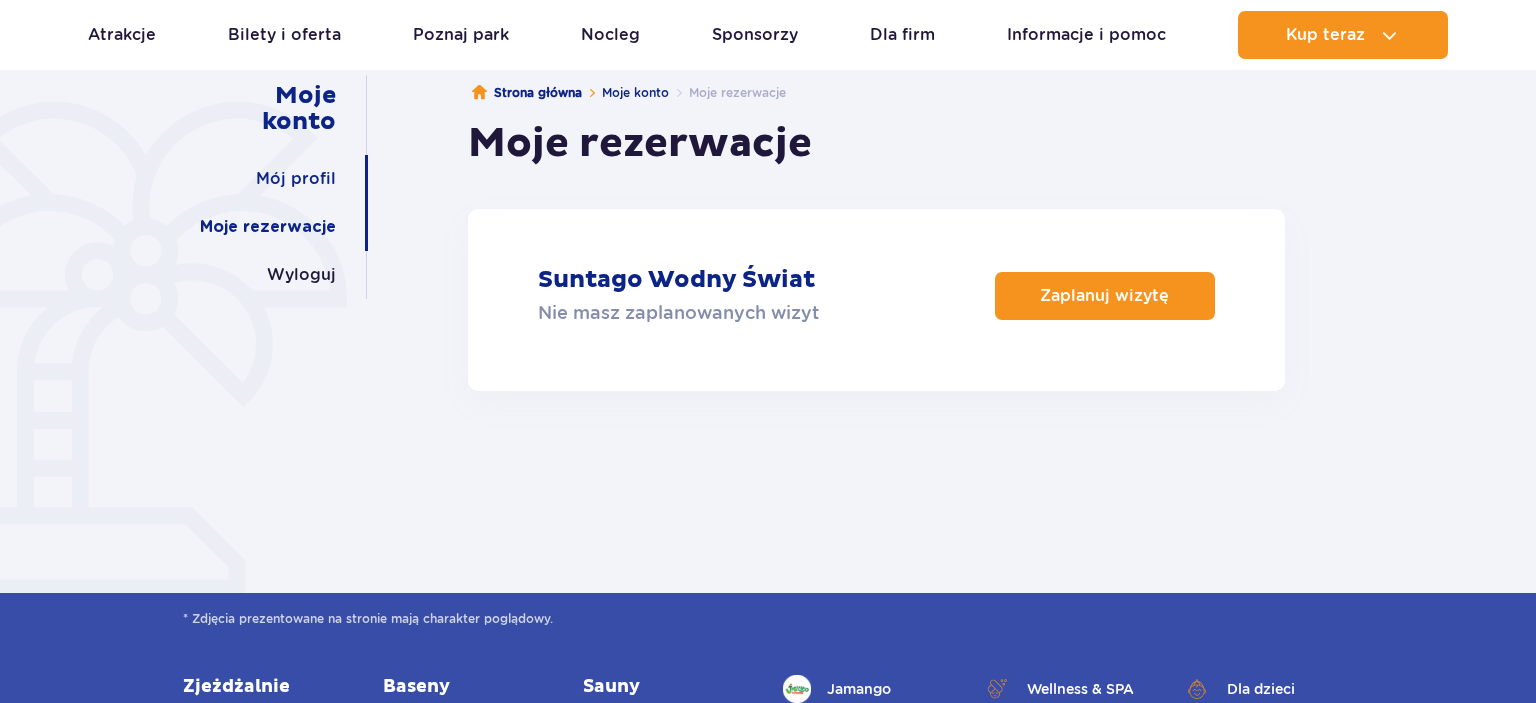 click on "Mój profil" at bounding box center (296, 179) 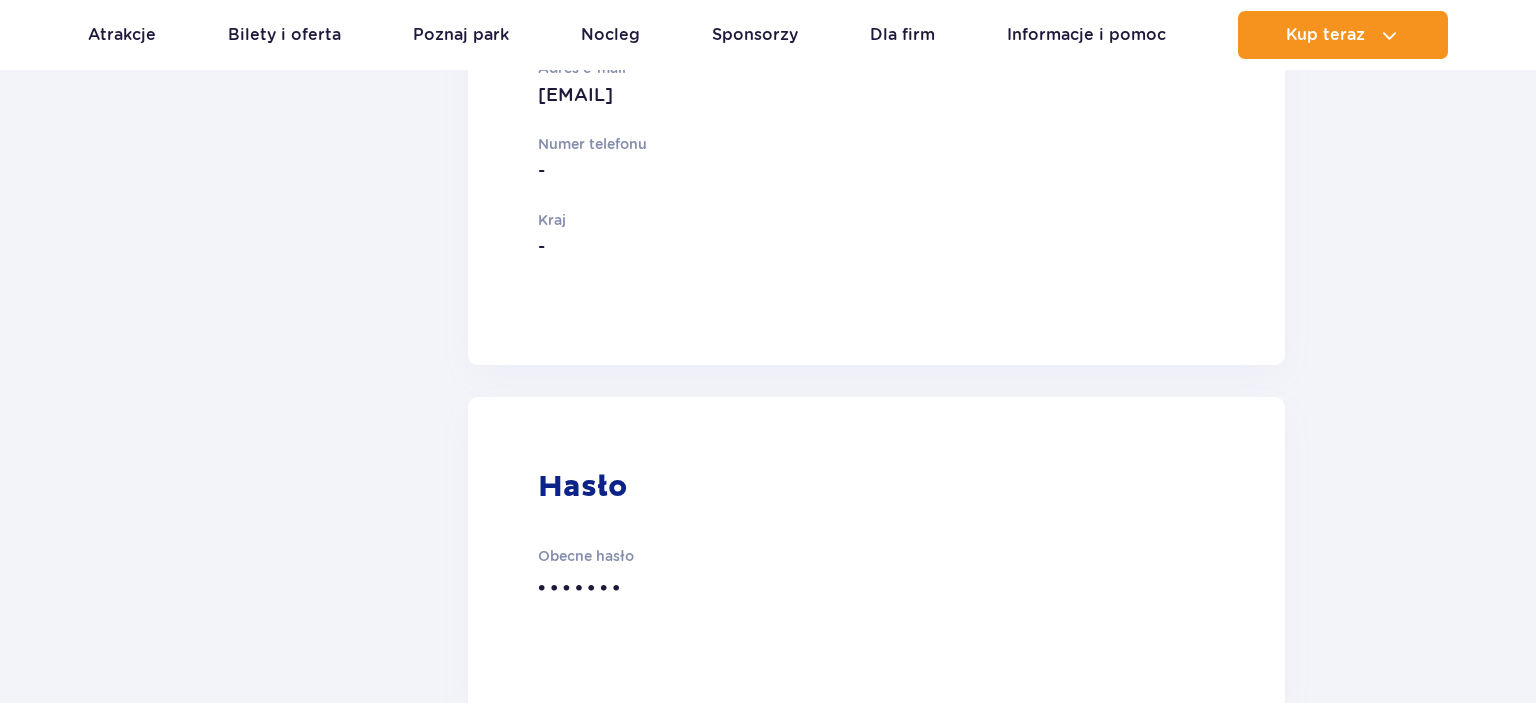 scroll, scrollTop: 0, scrollLeft: 0, axis: both 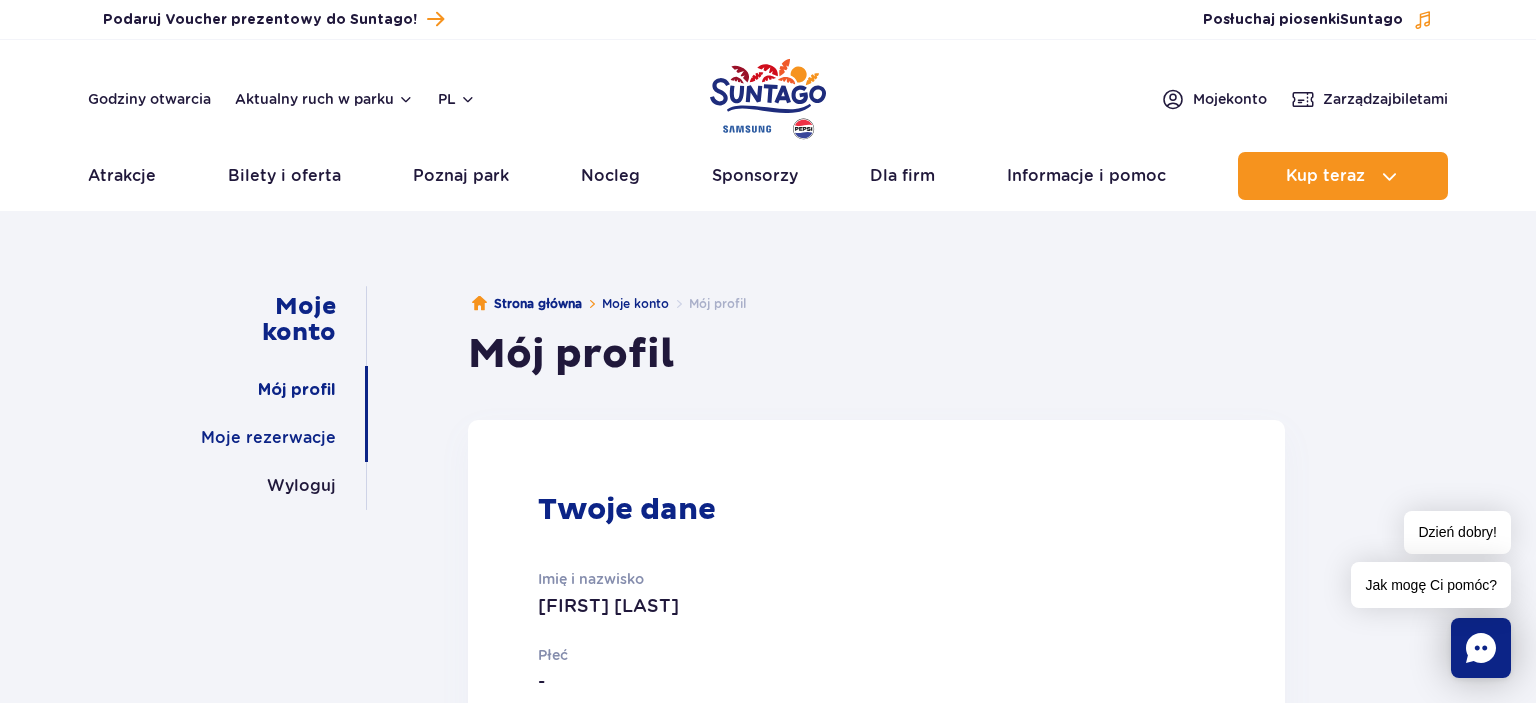 click on "Moje rezerwacje" at bounding box center (268, 438) 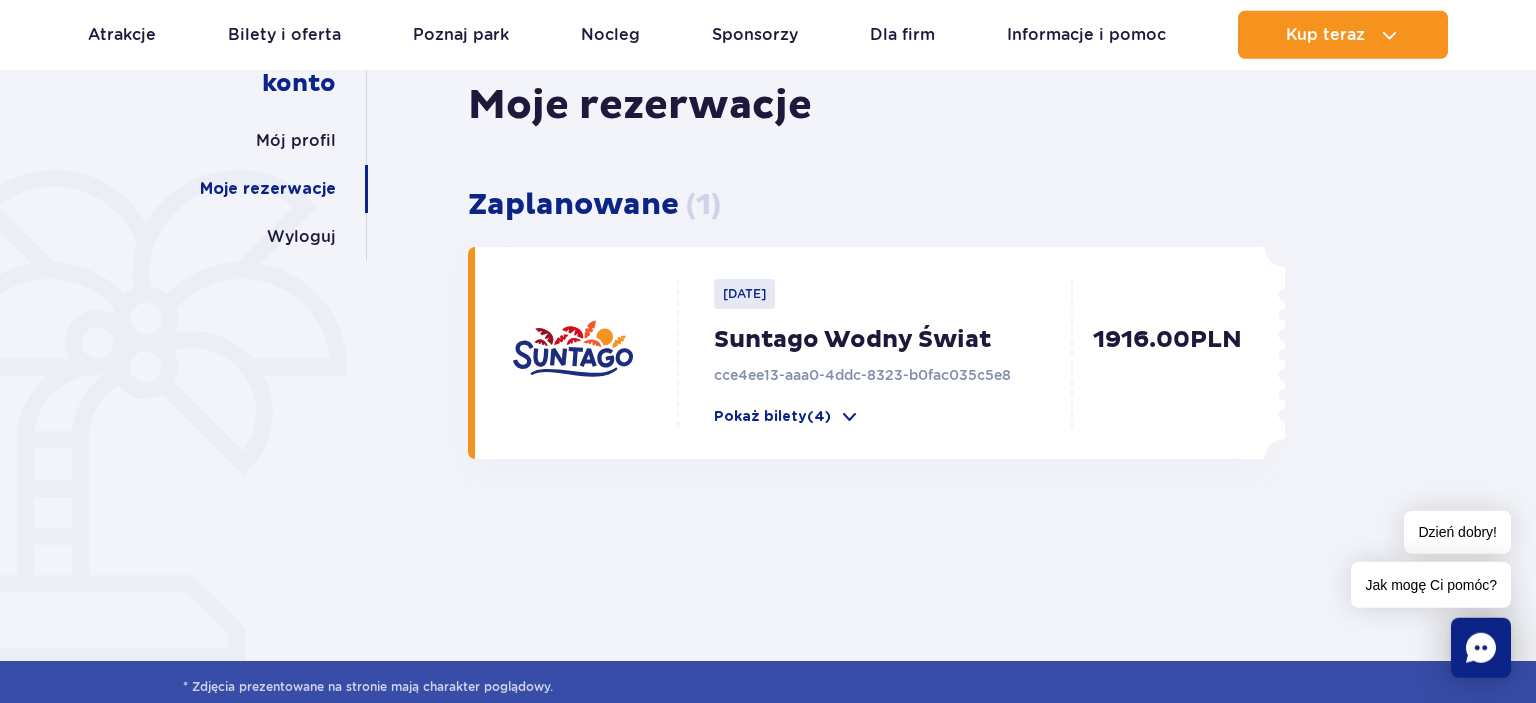 scroll, scrollTop: 316, scrollLeft: 0, axis: vertical 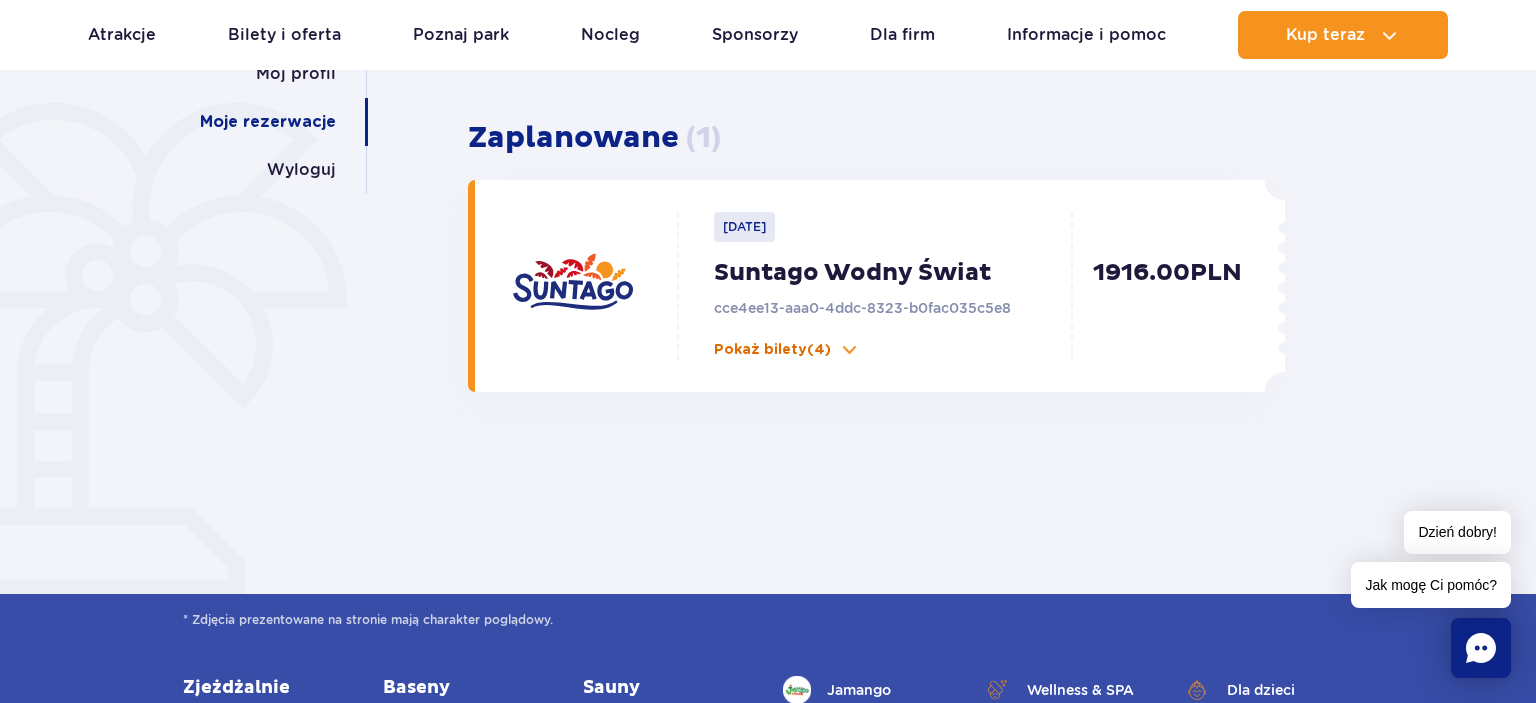 click on "Pokaż bilety  (4)" at bounding box center [772, 350] 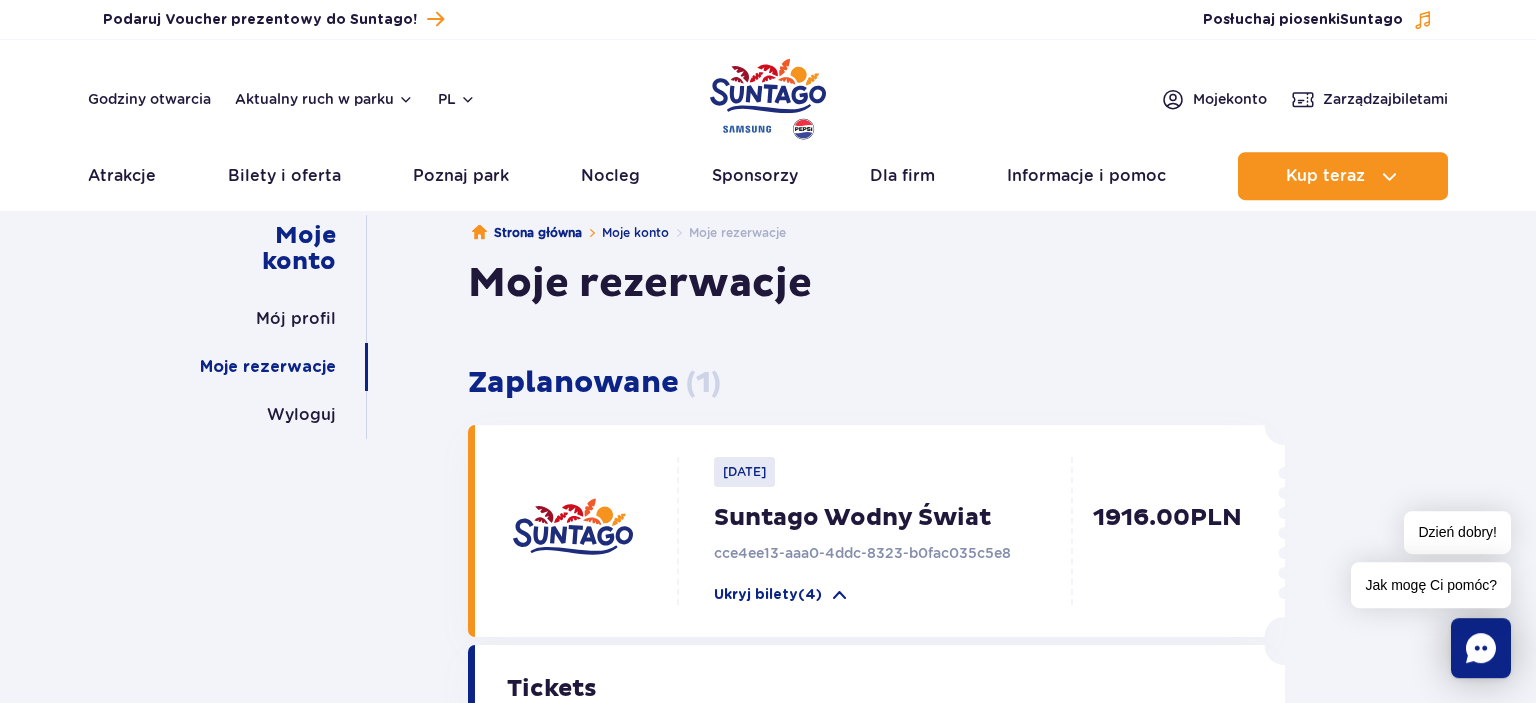 scroll, scrollTop: 105, scrollLeft: 0, axis: vertical 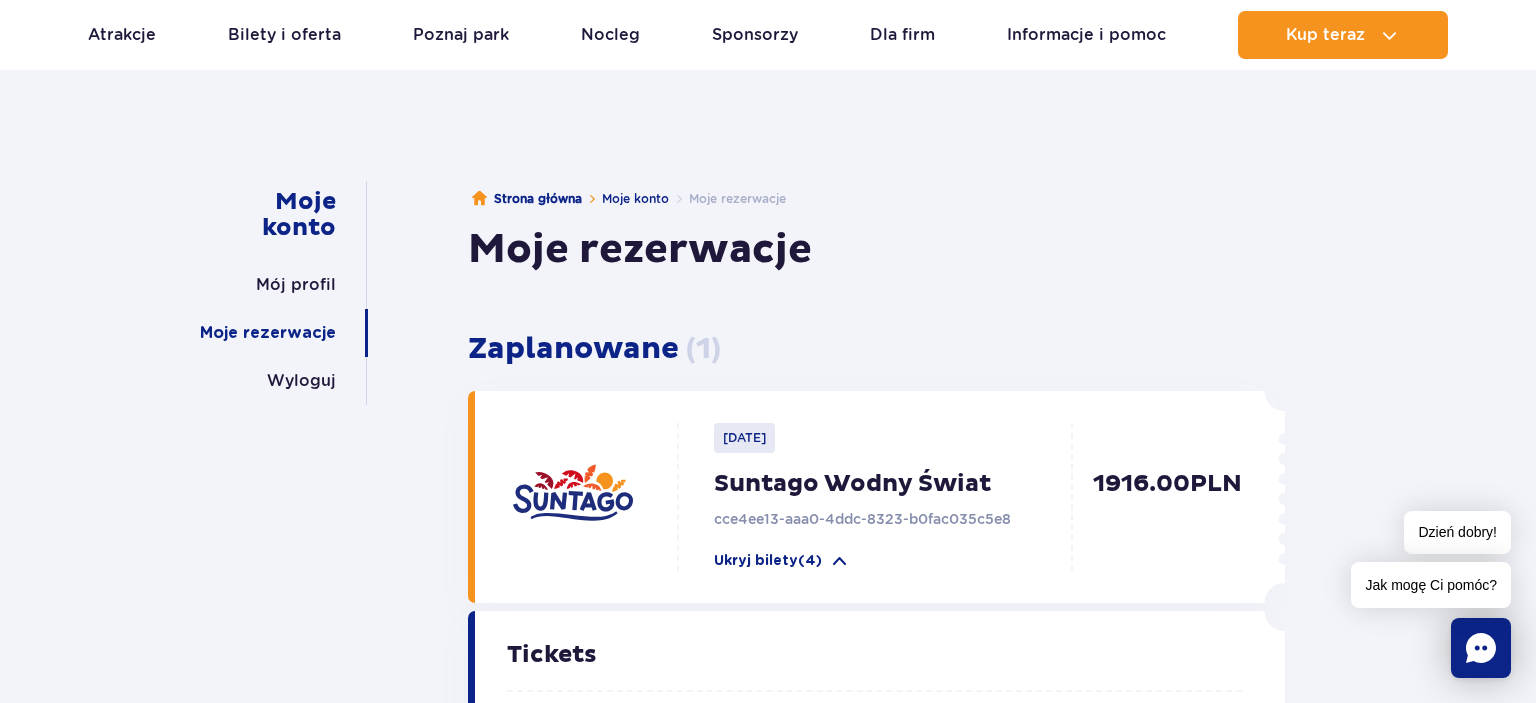 click on "Suntago Wodny Świat" at bounding box center [898, 484] 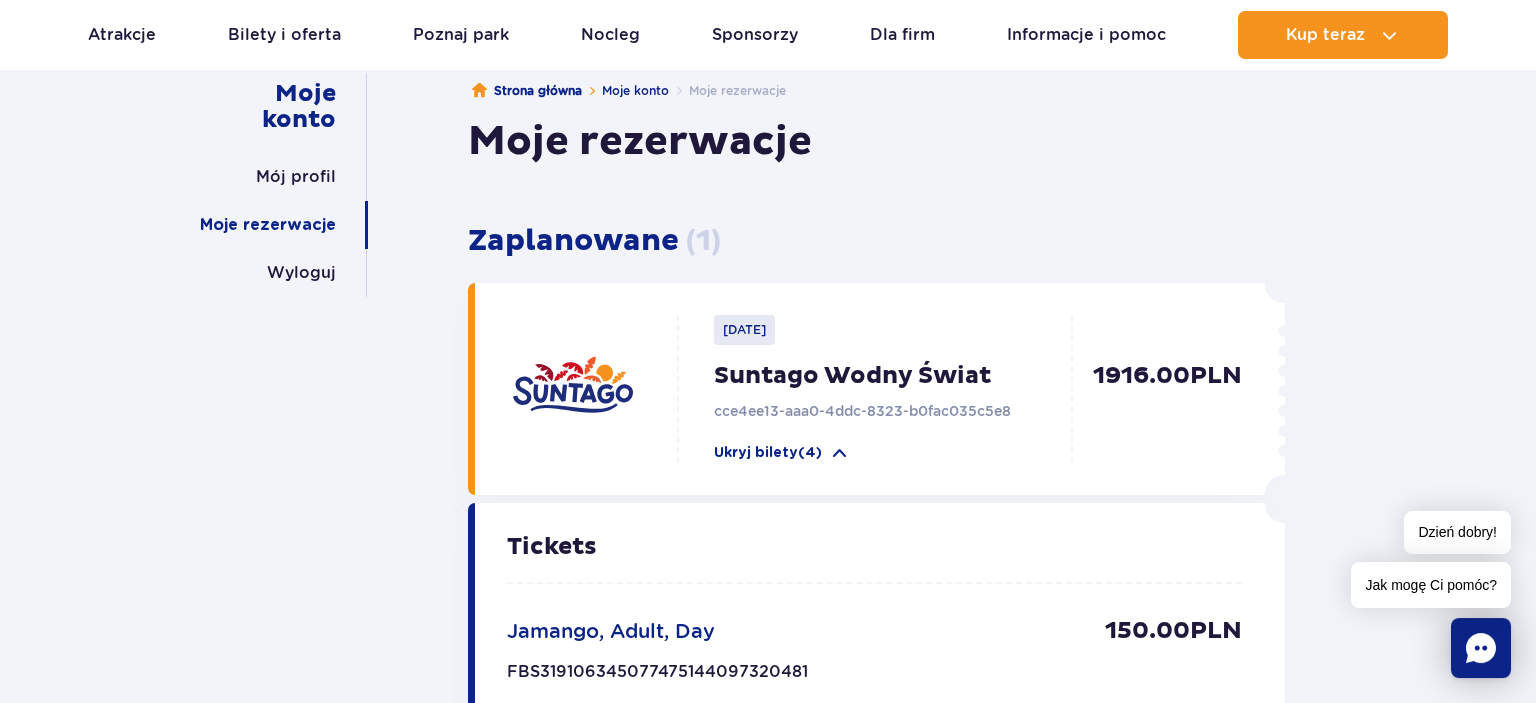 scroll, scrollTop: 211, scrollLeft: 0, axis: vertical 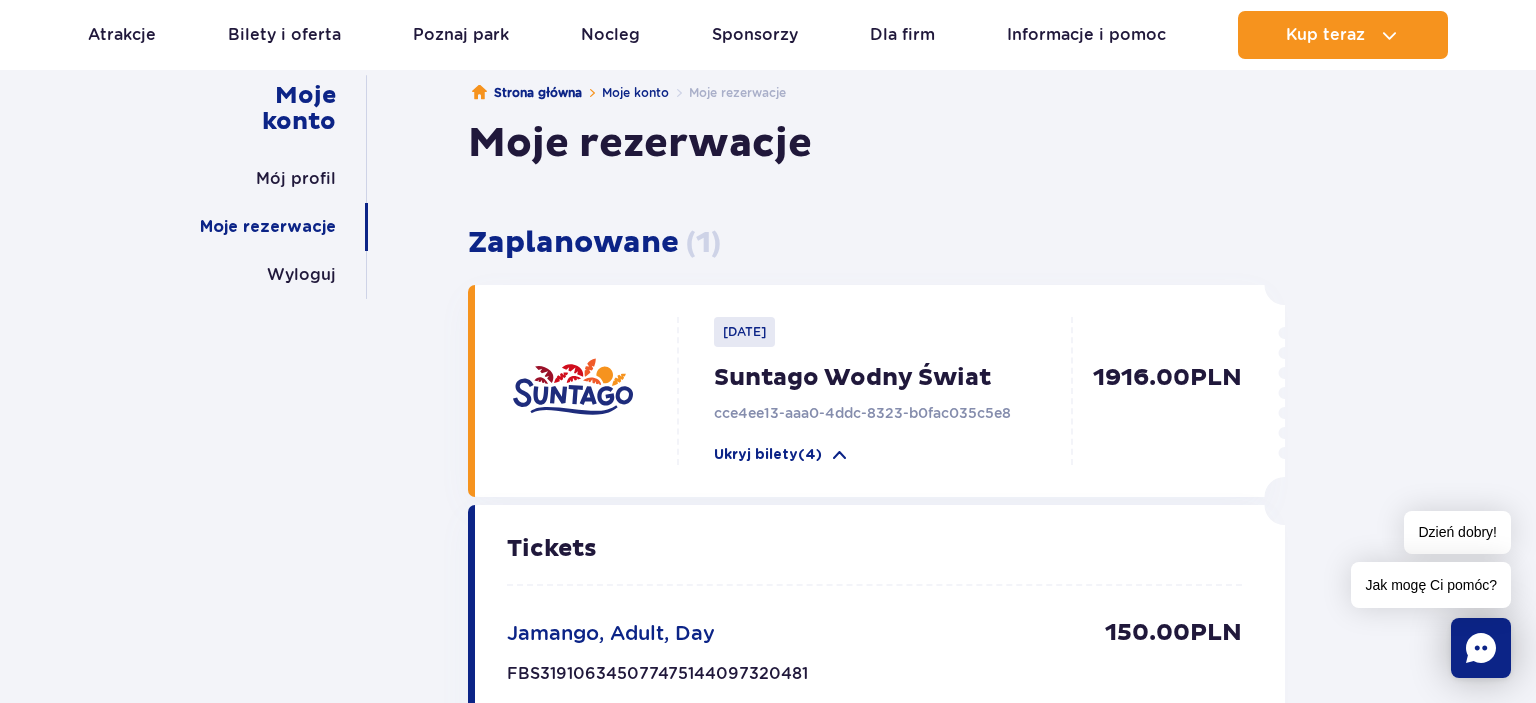 click on "Suntago Wodny Świat" at bounding box center [898, 378] 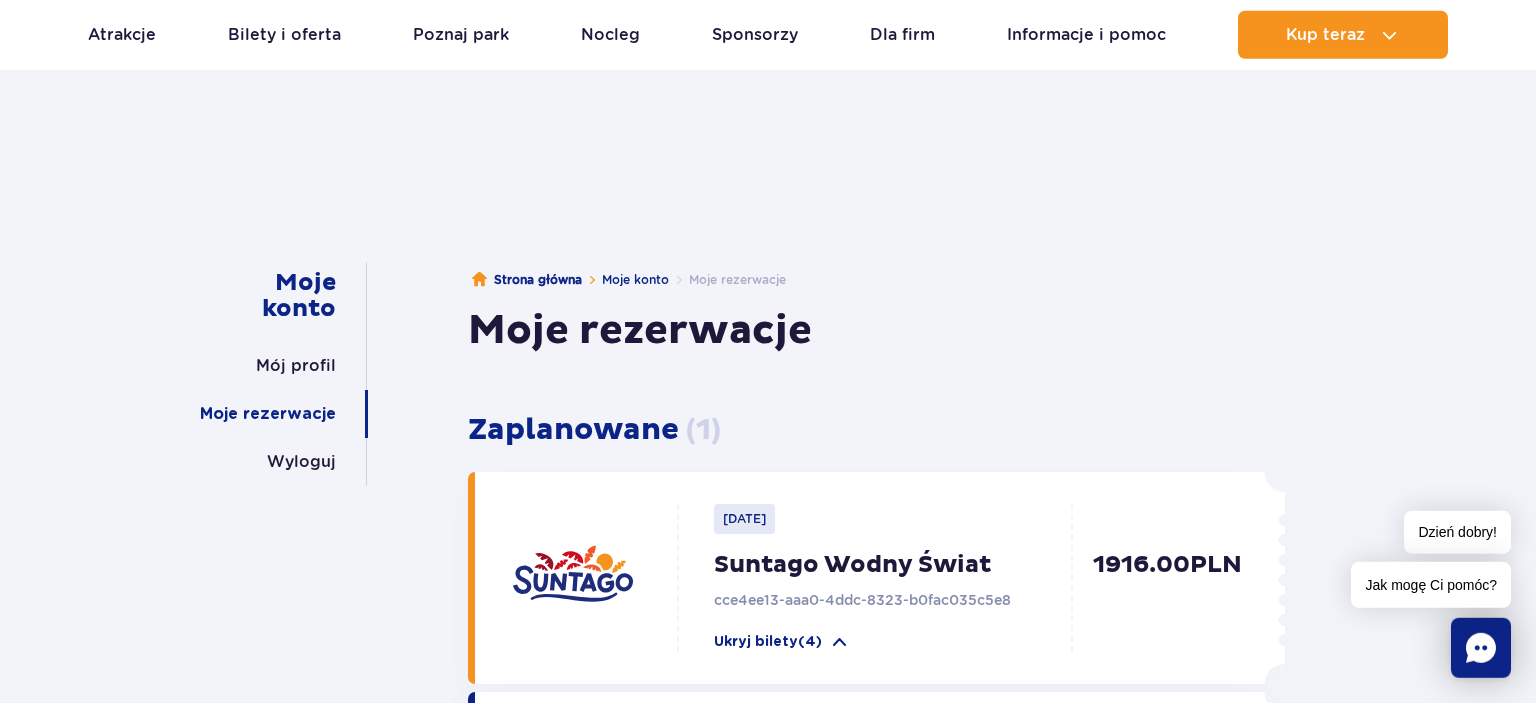 scroll, scrollTop: 0, scrollLeft: 0, axis: both 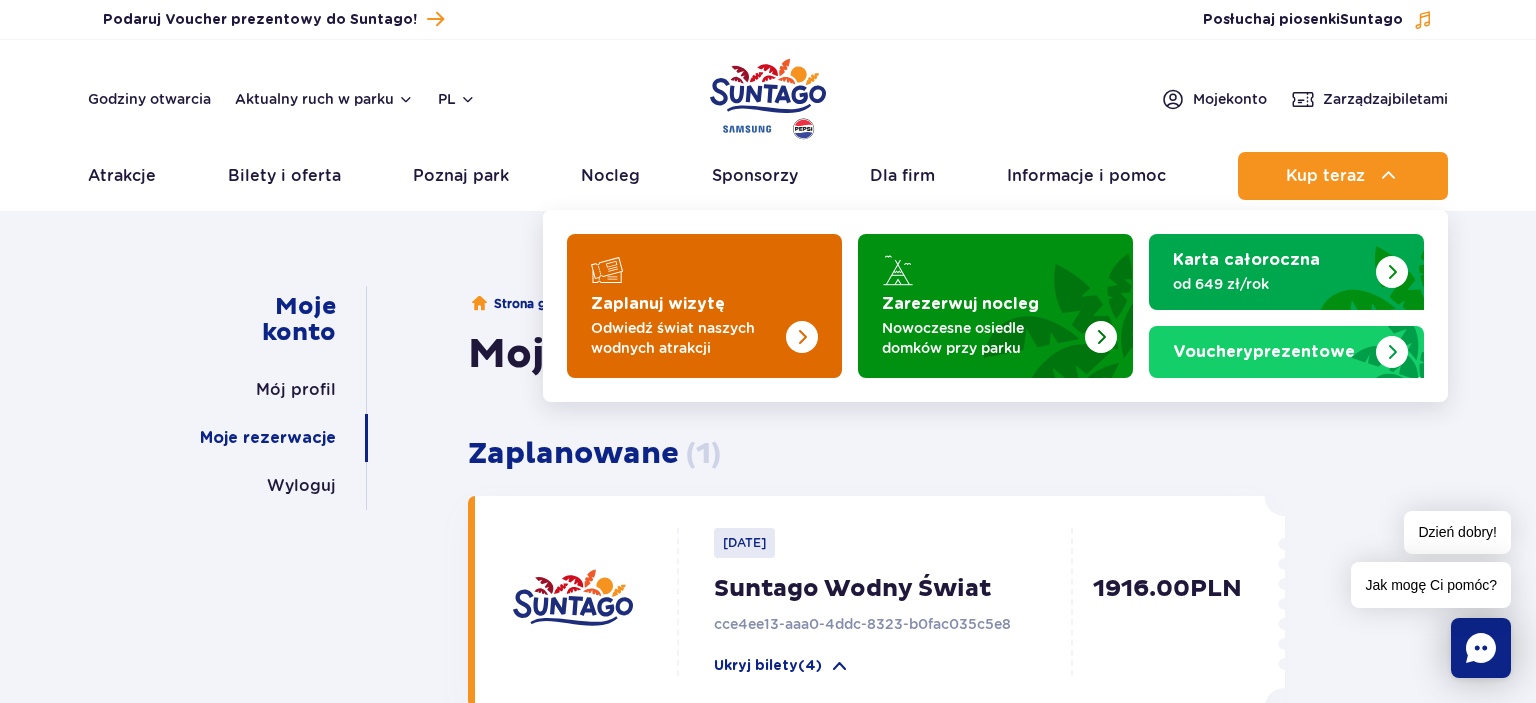 click on "Zaplanuj wizytę" at bounding box center (658, 304) 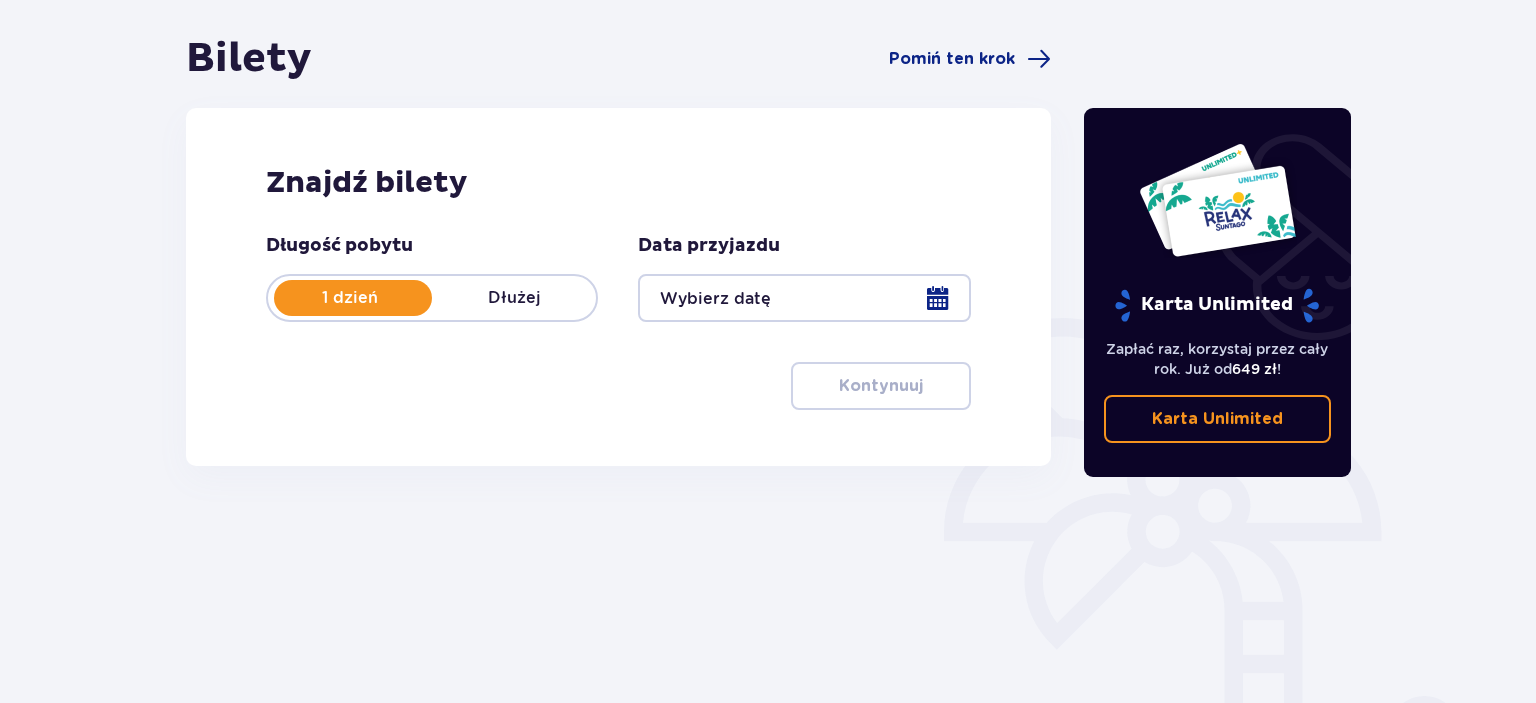 scroll, scrollTop: 211, scrollLeft: 0, axis: vertical 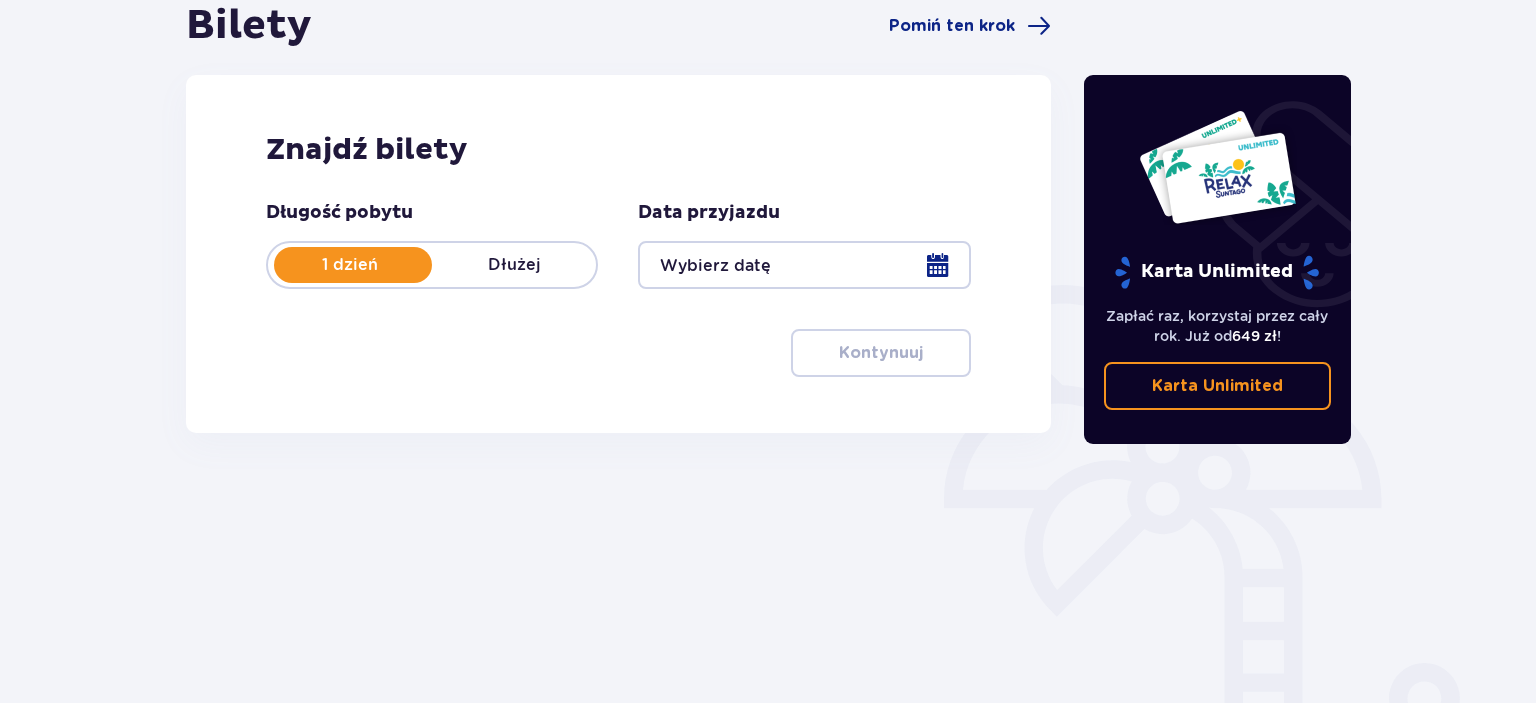 click on "1 dzień" at bounding box center [350, 265] 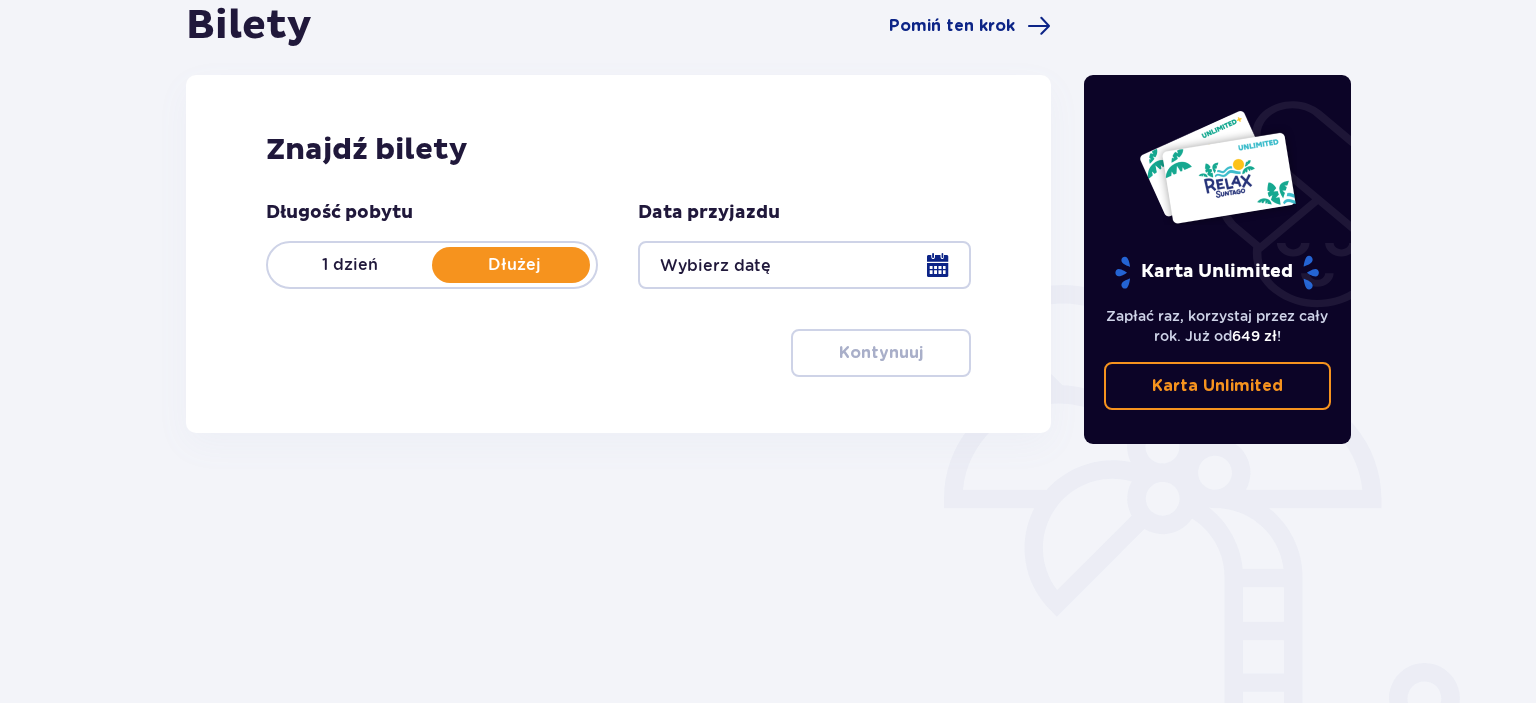 click on "1 dzień" at bounding box center [350, 265] 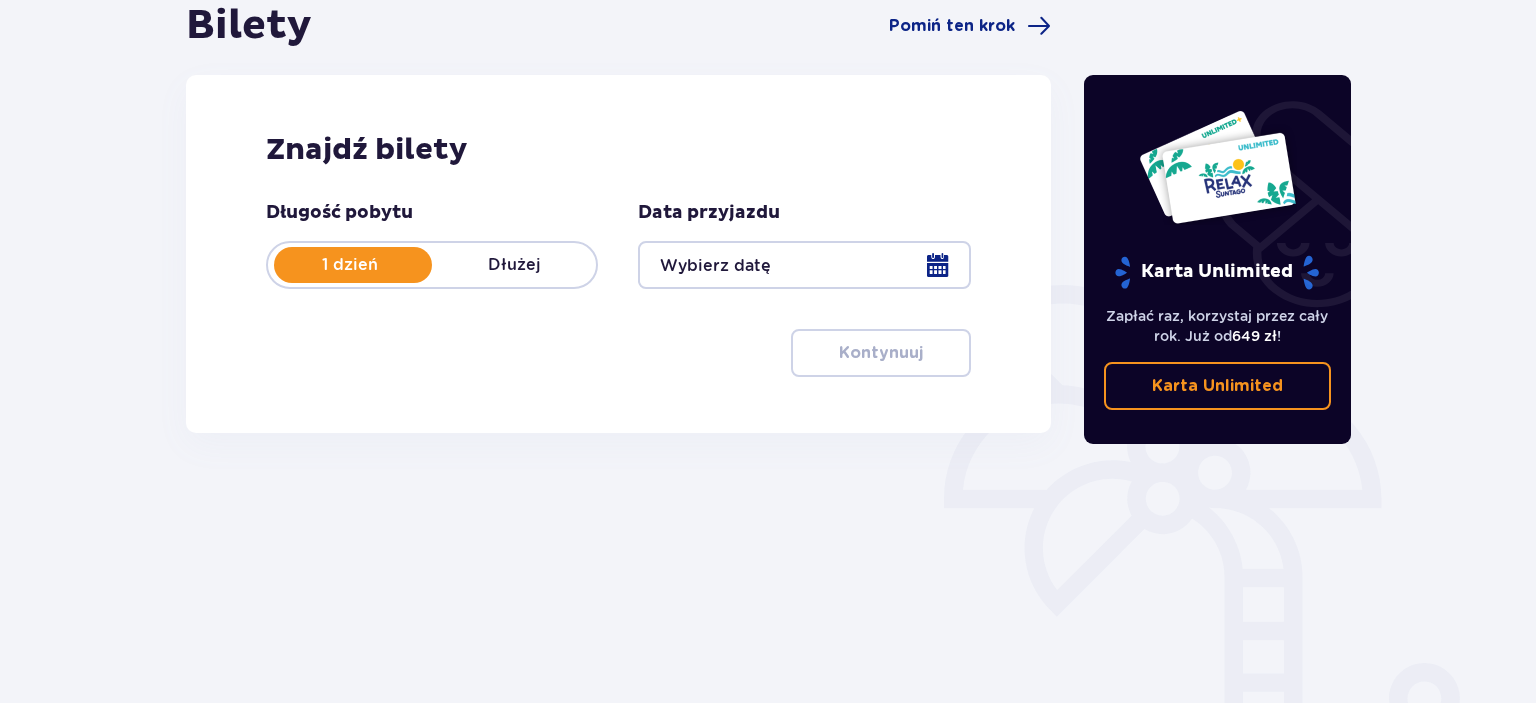 click at bounding box center [804, 265] 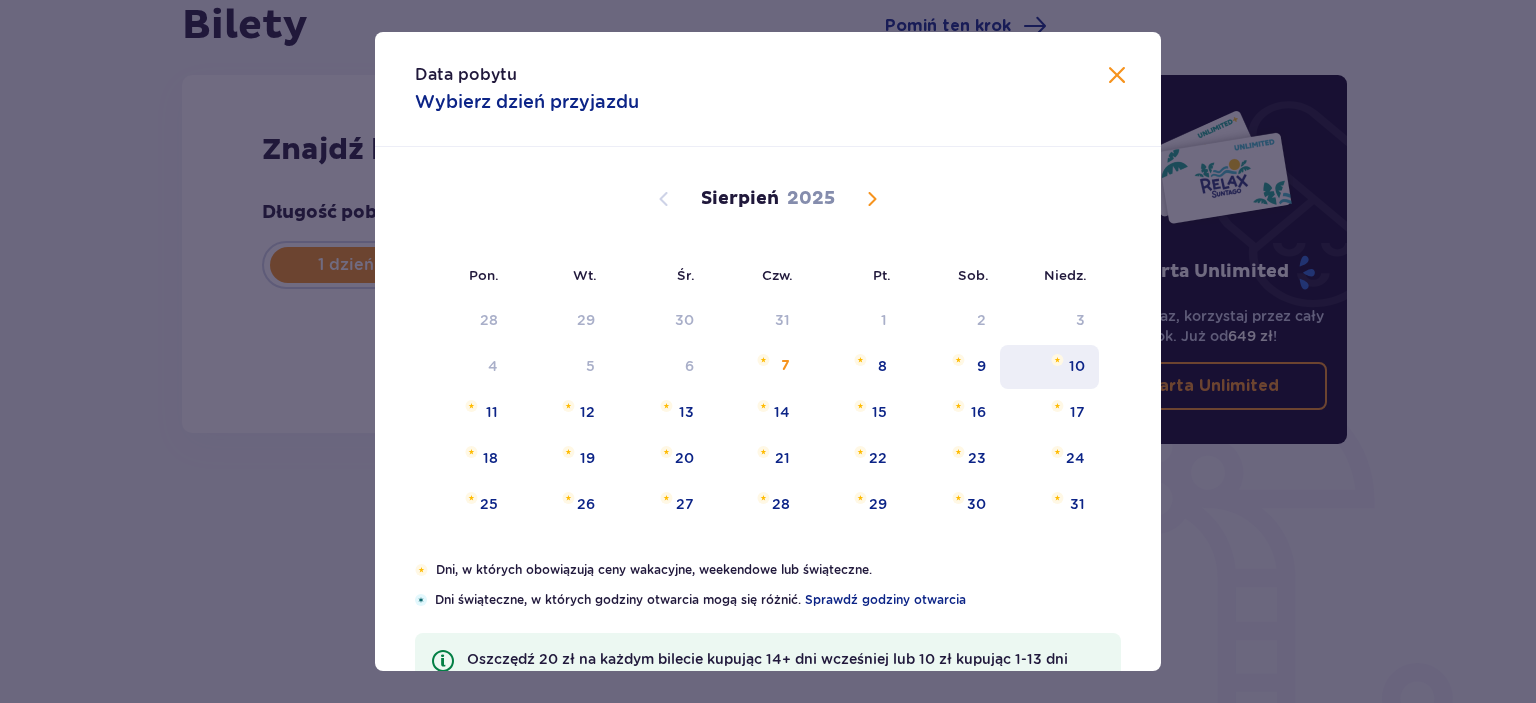 click on "10" at bounding box center [1049, 367] 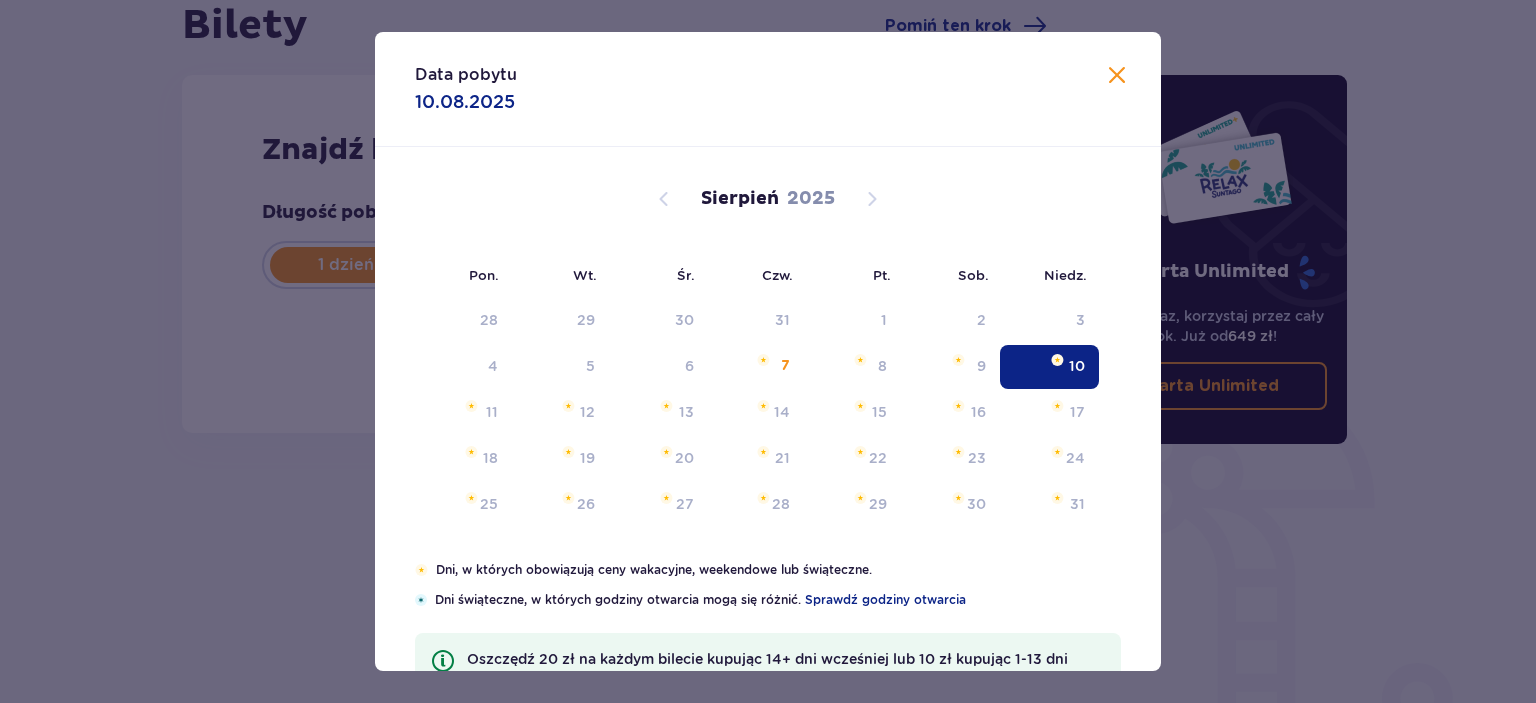 type on "10.08.25" 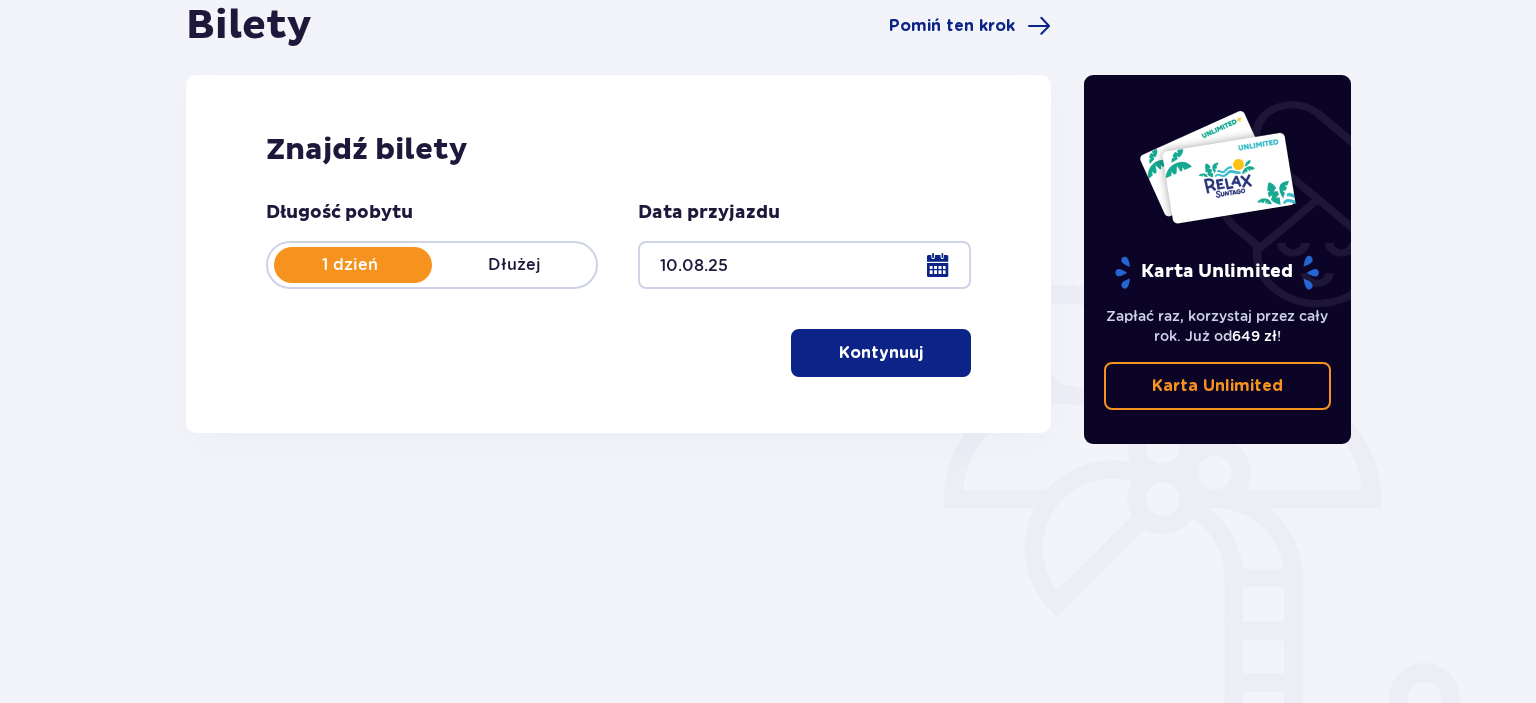 click on "Kontynuuj" at bounding box center (881, 353) 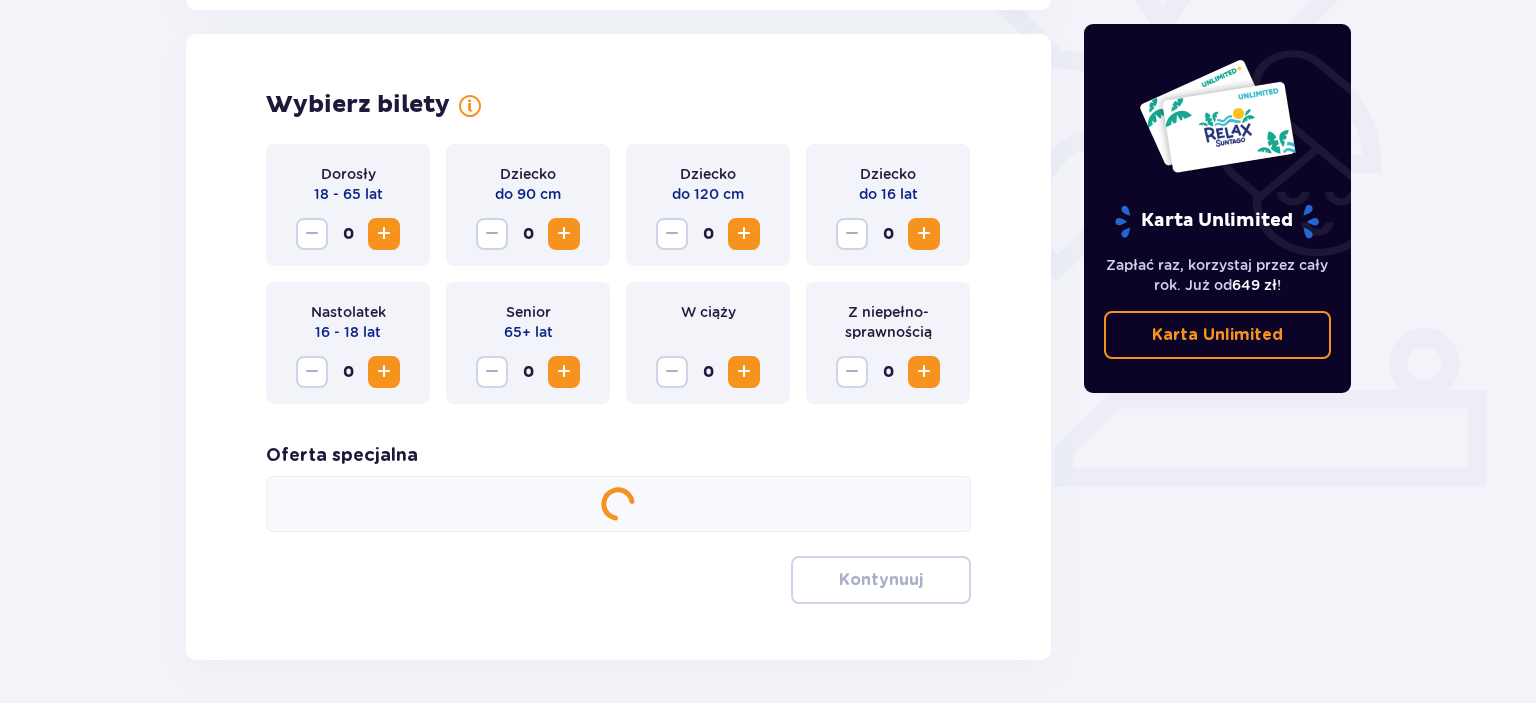scroll, scrollTop: 556, scrollLeft: 0, axis: vertical 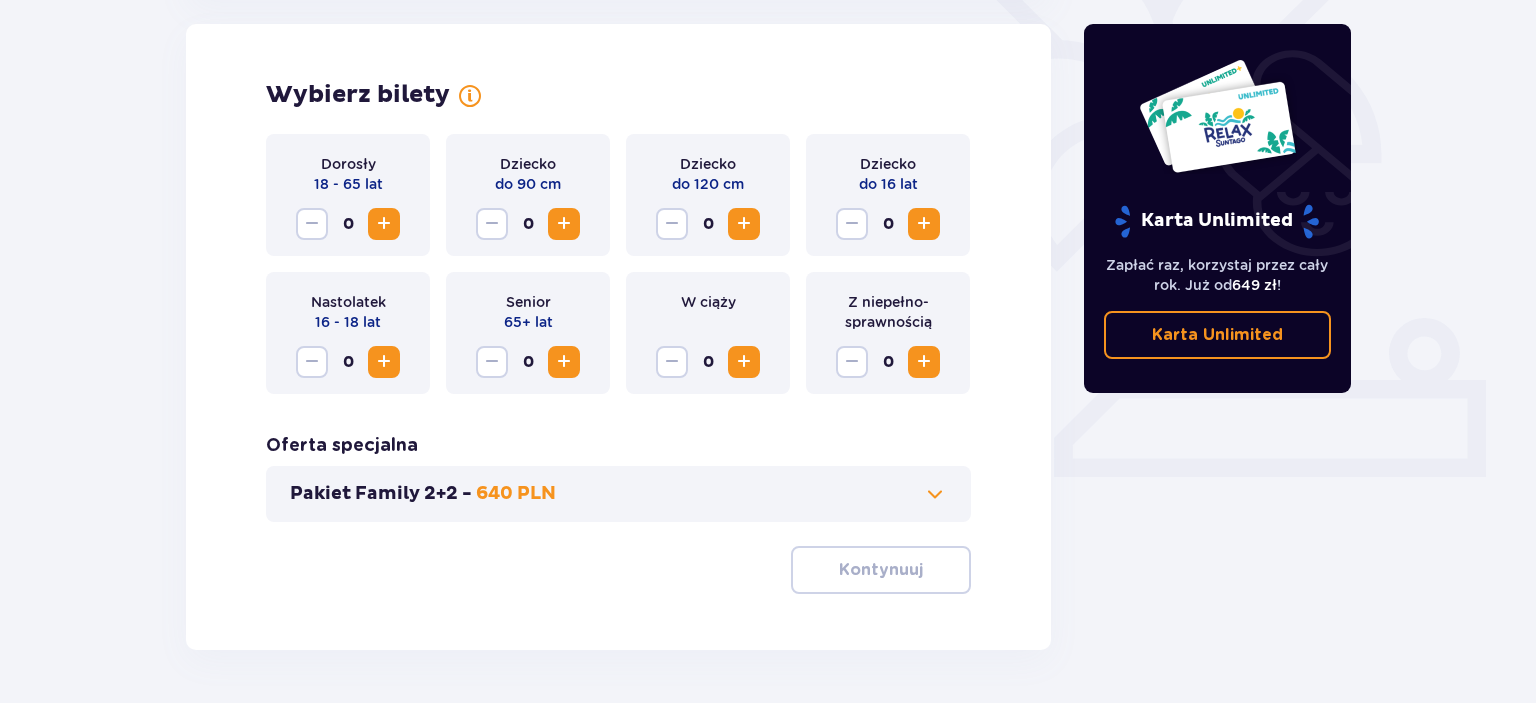 click on "Pakiet Family 2+2 -  640 PLN" at bounding box center [618, 494] 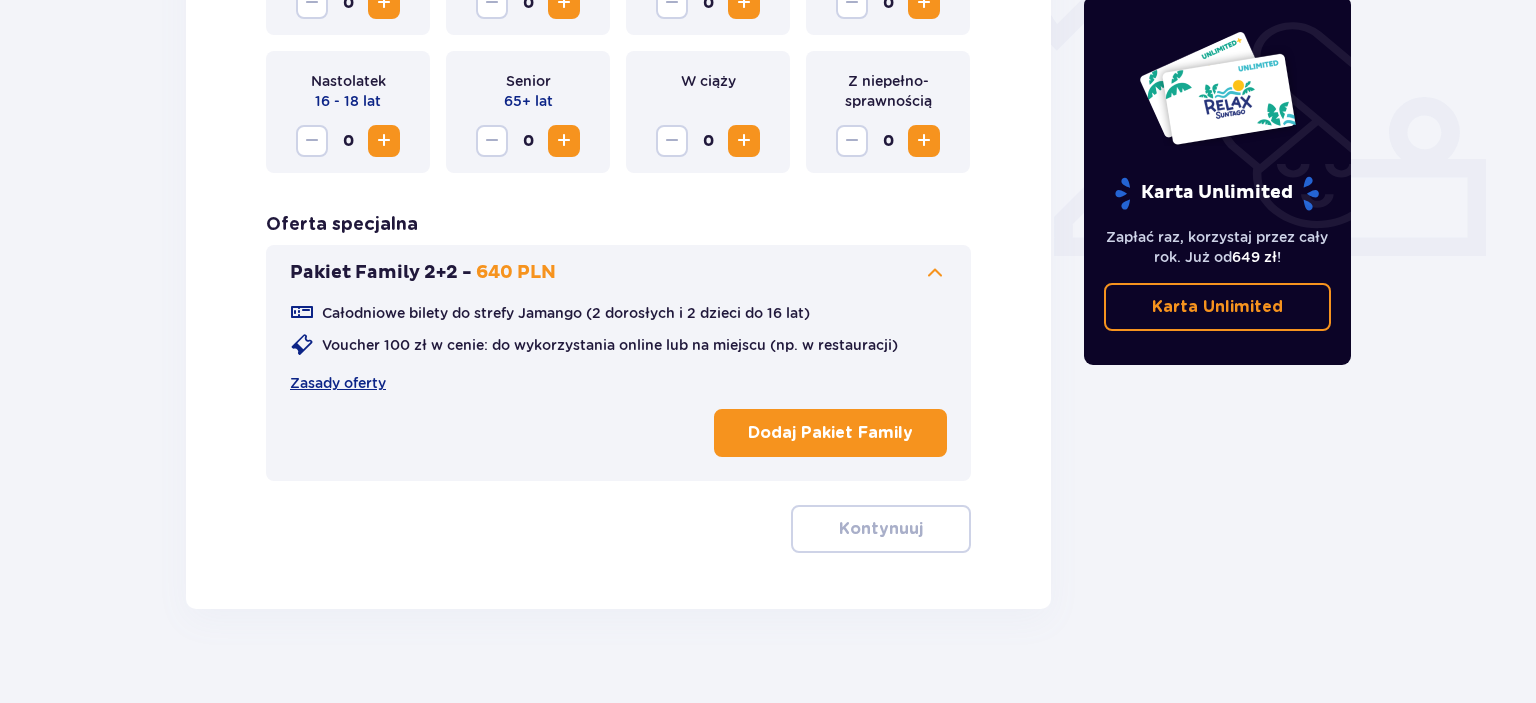 scroll, scrollTop: 803, scrollLeft: 0, axis: vertical 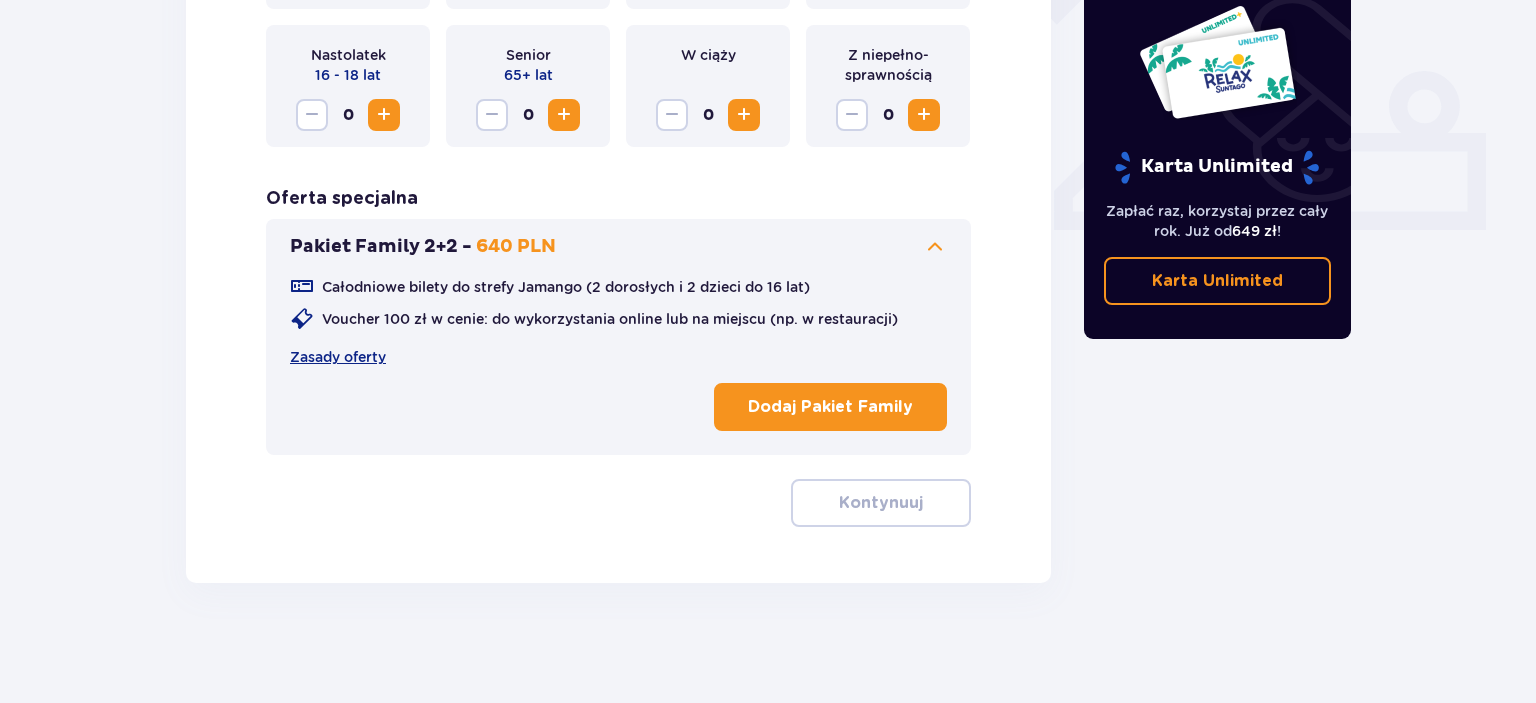 click on "Dodaj Pakiet Family" at bounding box center (830, 407) 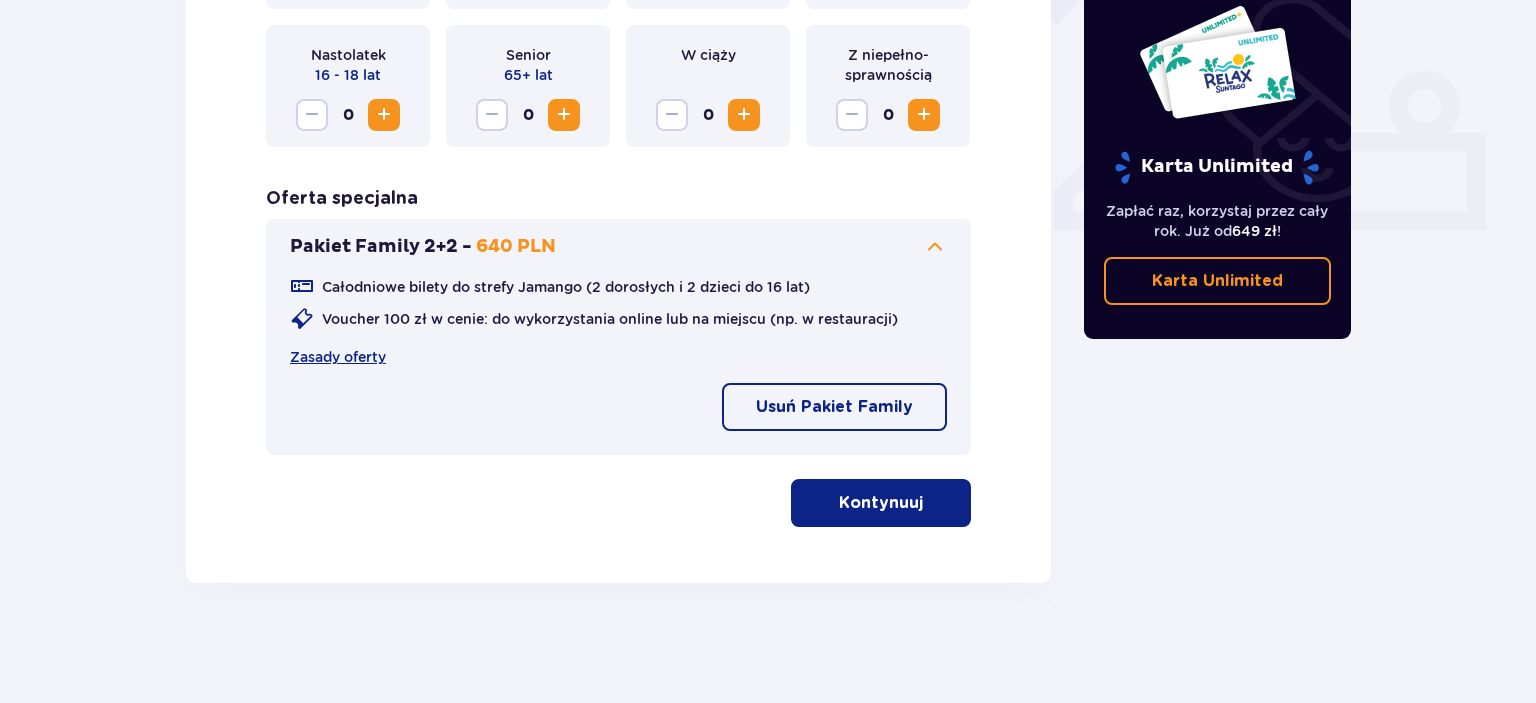 click on "Kontynuuj" at bounding box center (881, 503) 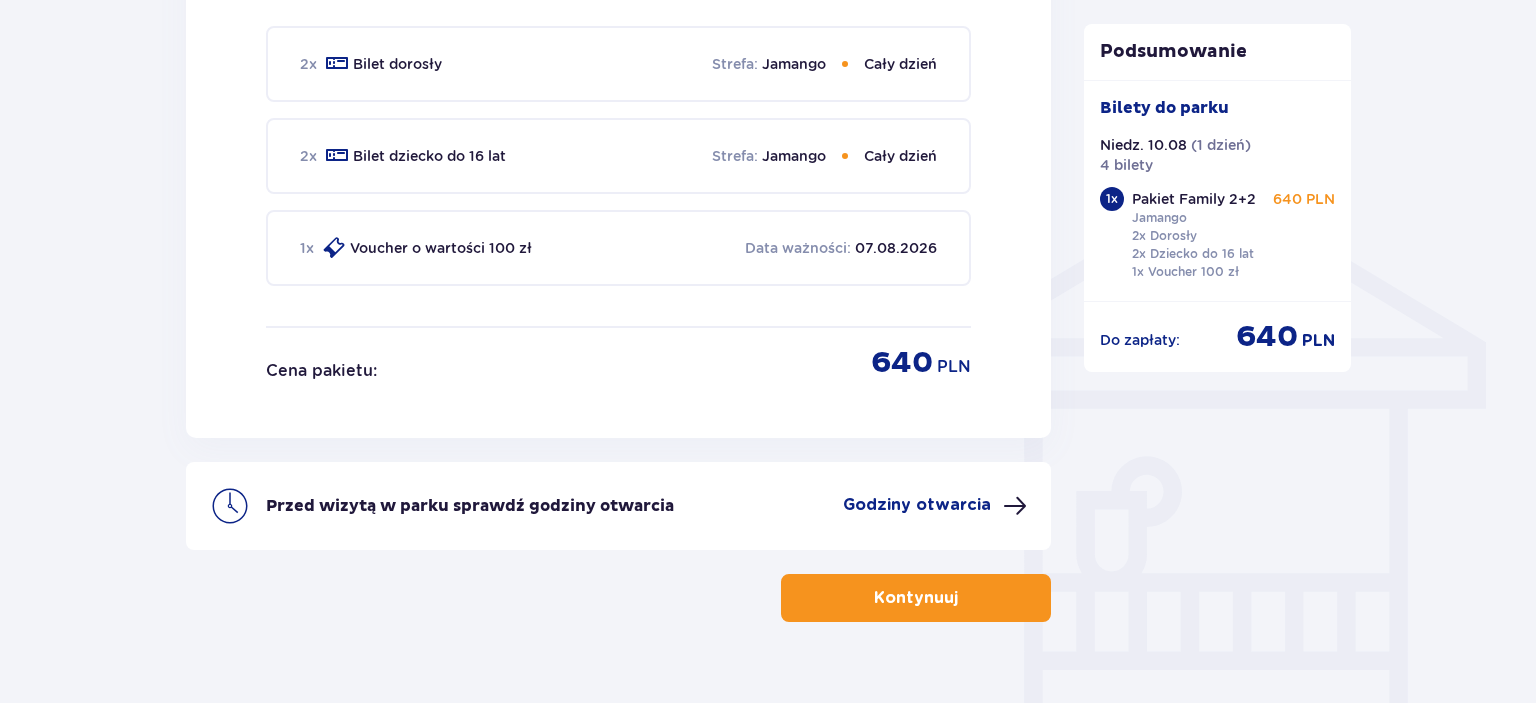 scroll, scrollTop: 1480, scrollLeft: 0, axis: vertical 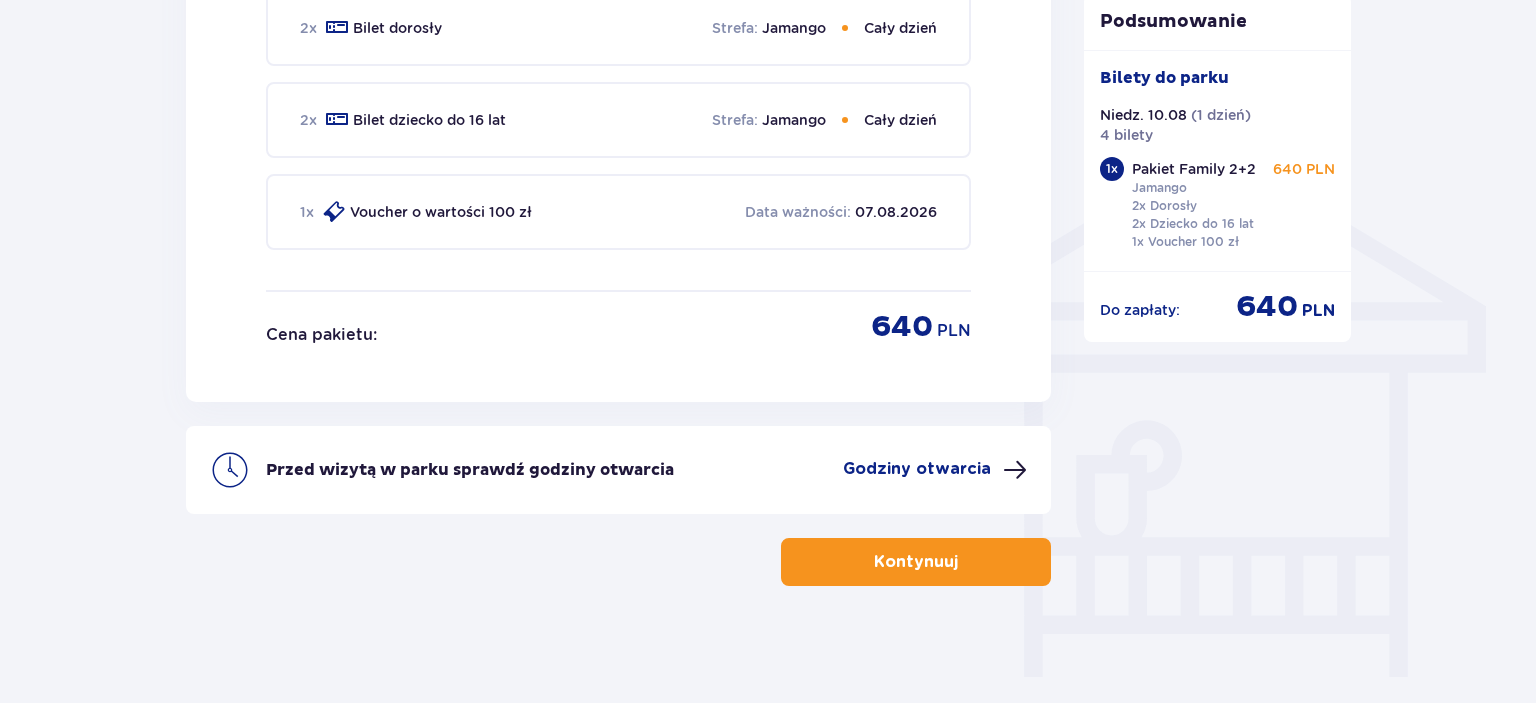 click on "Kontynuuj" at bounding box center [916, 562] 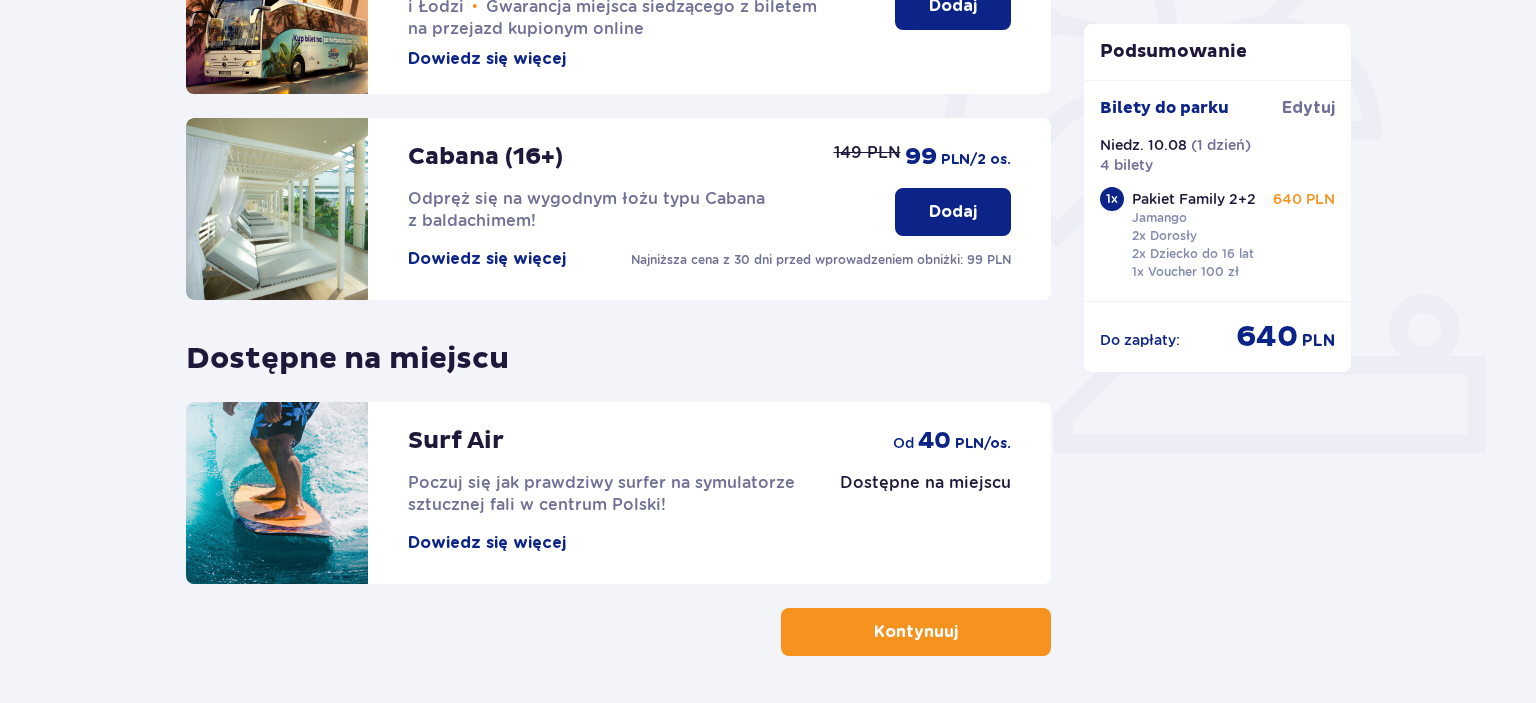 scroll, scrollTop: 652, scrollLeft: 0, axis: vertical 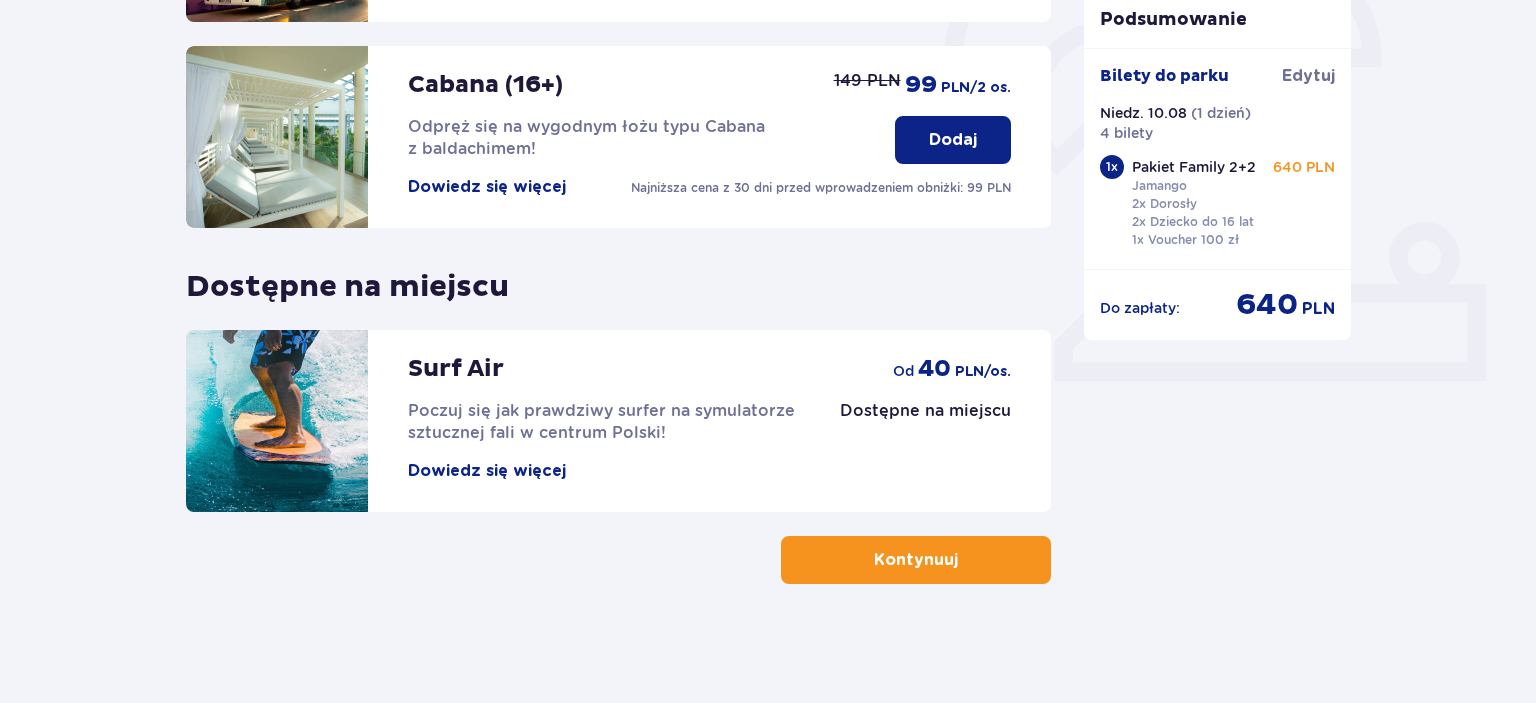 click on "Kontynuuj" at bounding box center [916, 560] 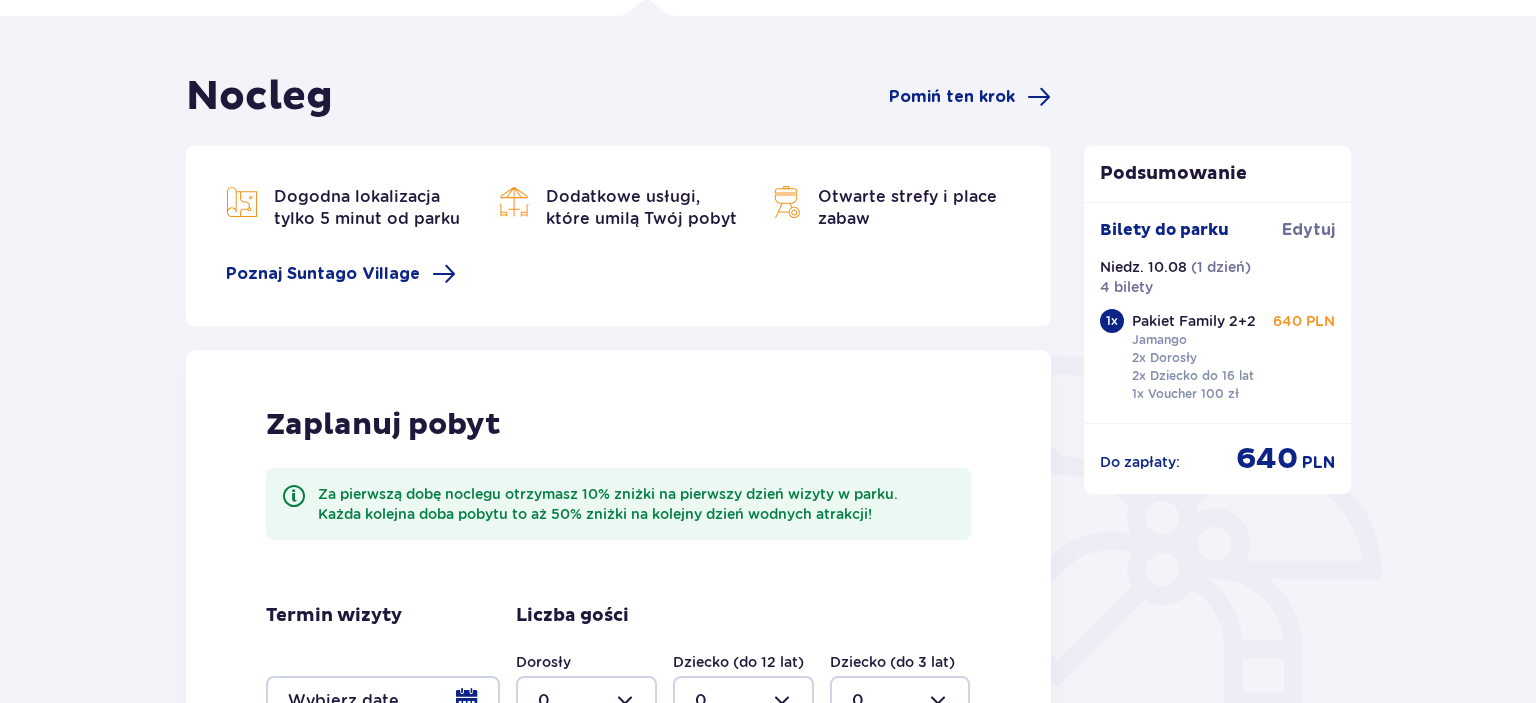 scroll, scrollTop: 422, scrollLeft: 0, axis: vertical 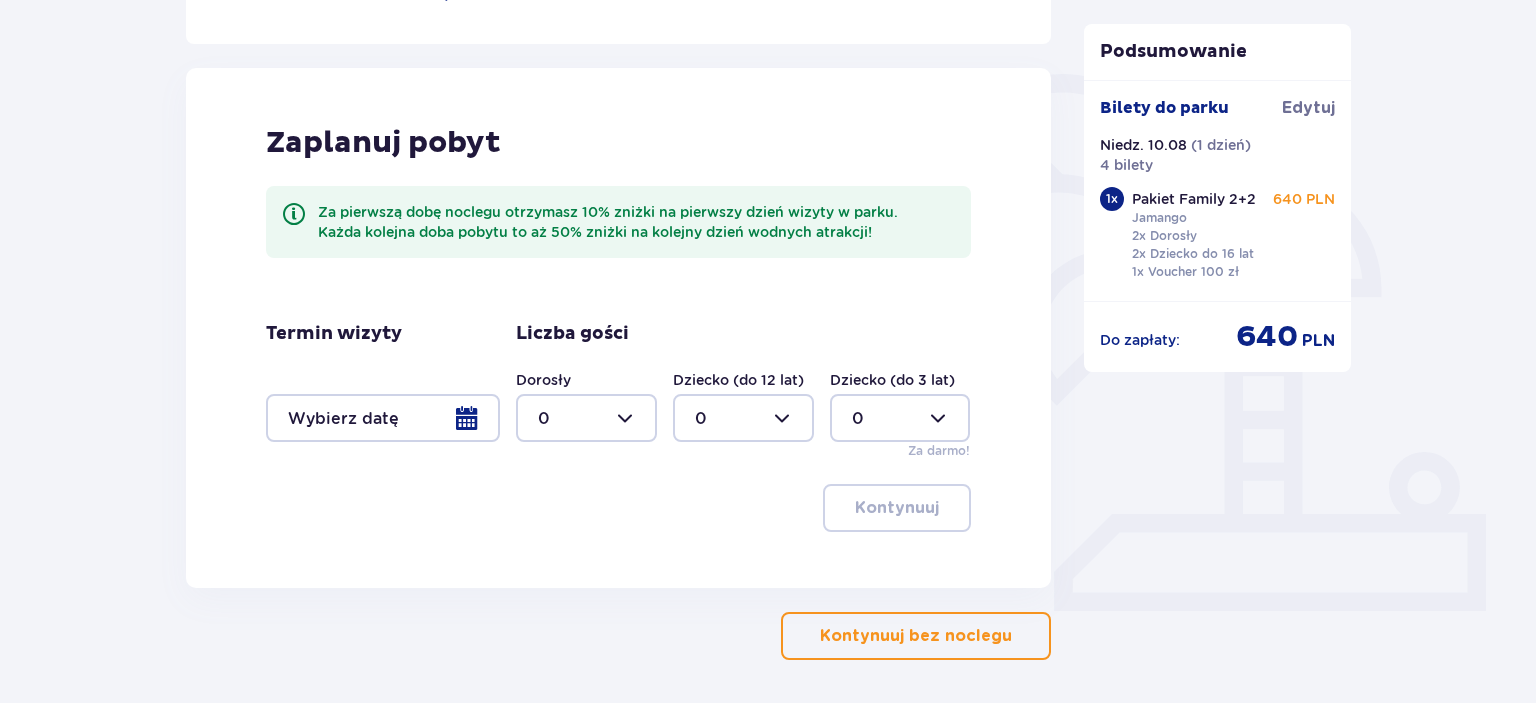 click on "Kontynuuj bez noclegu" at bounding box center [916, 636] 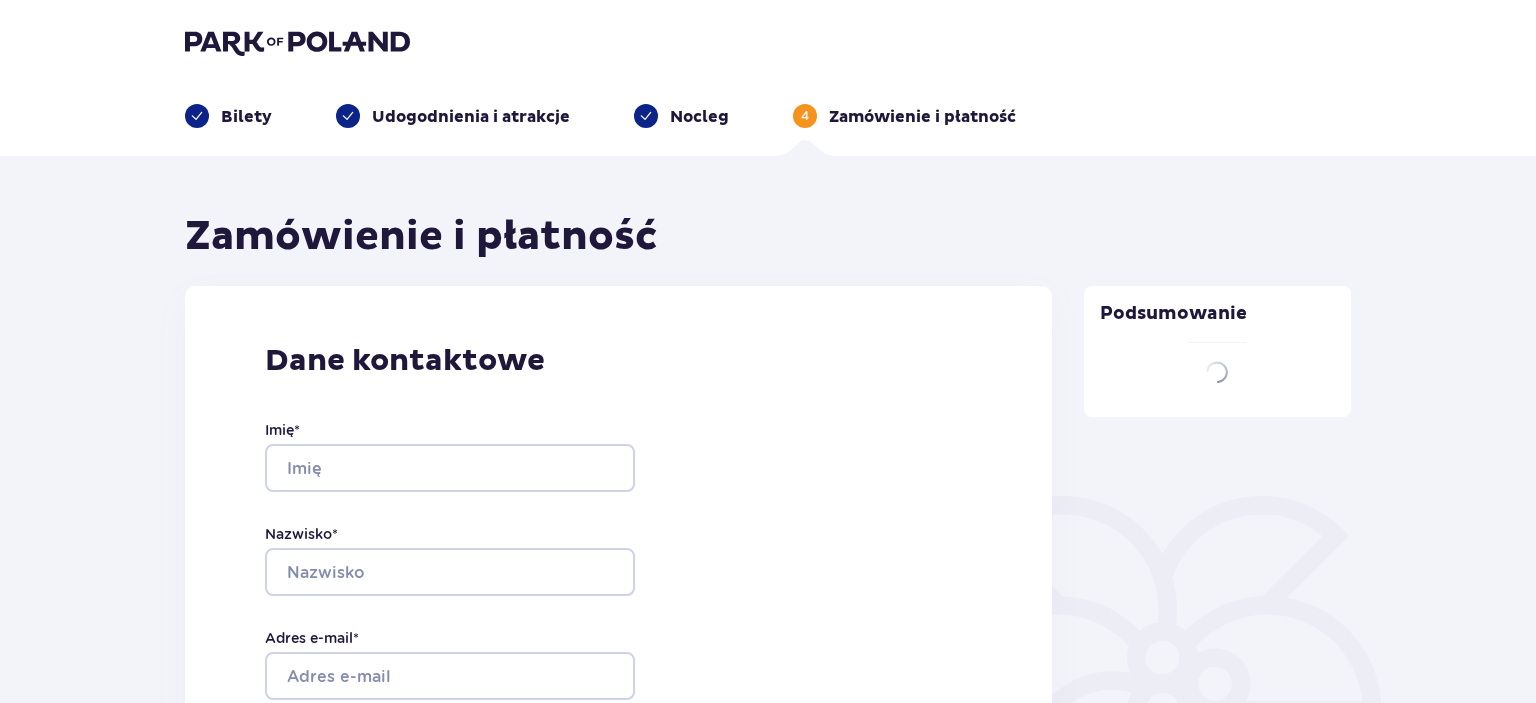 scroll, scrollTop: 0, scrollLeft: 0, axis: both 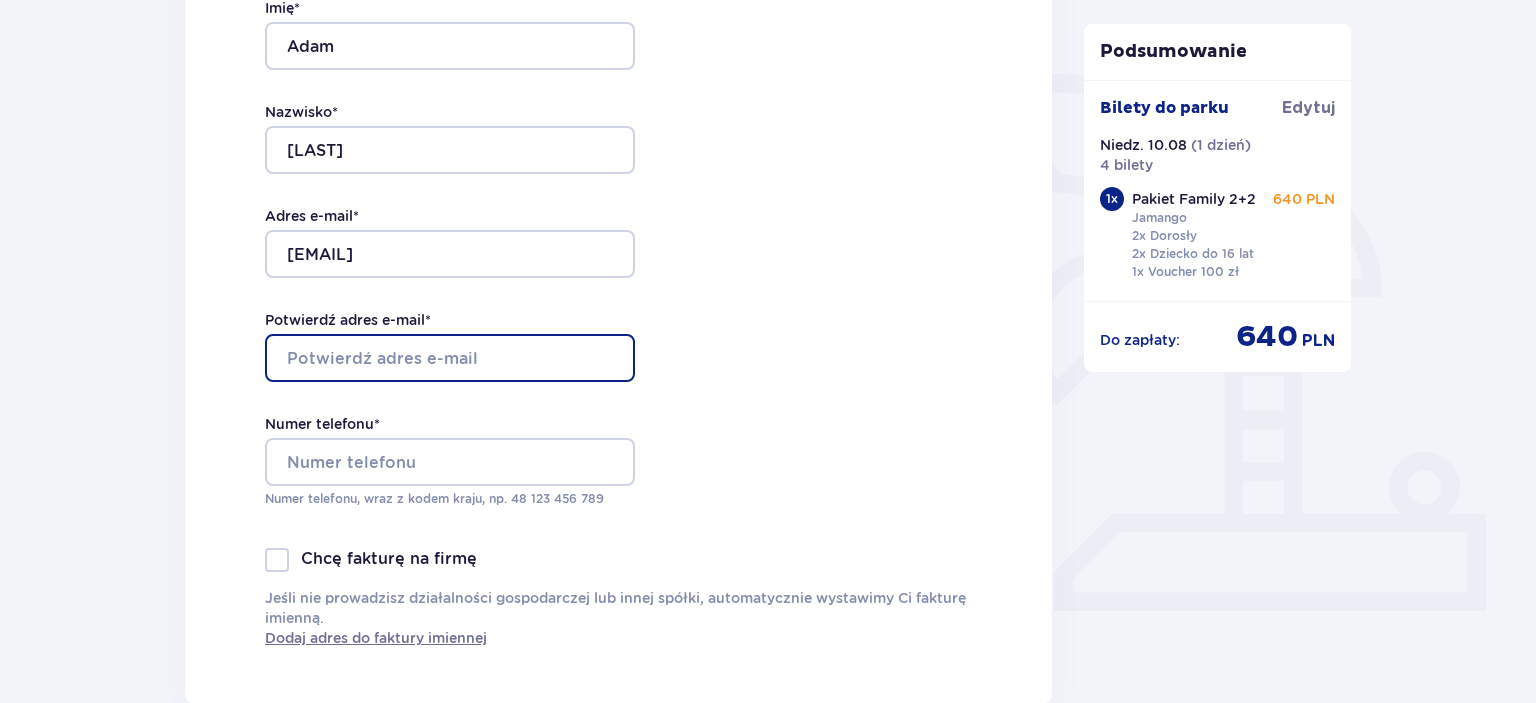 click on "Potwierdź adres e-mail *" at bounding box center [450, 358] 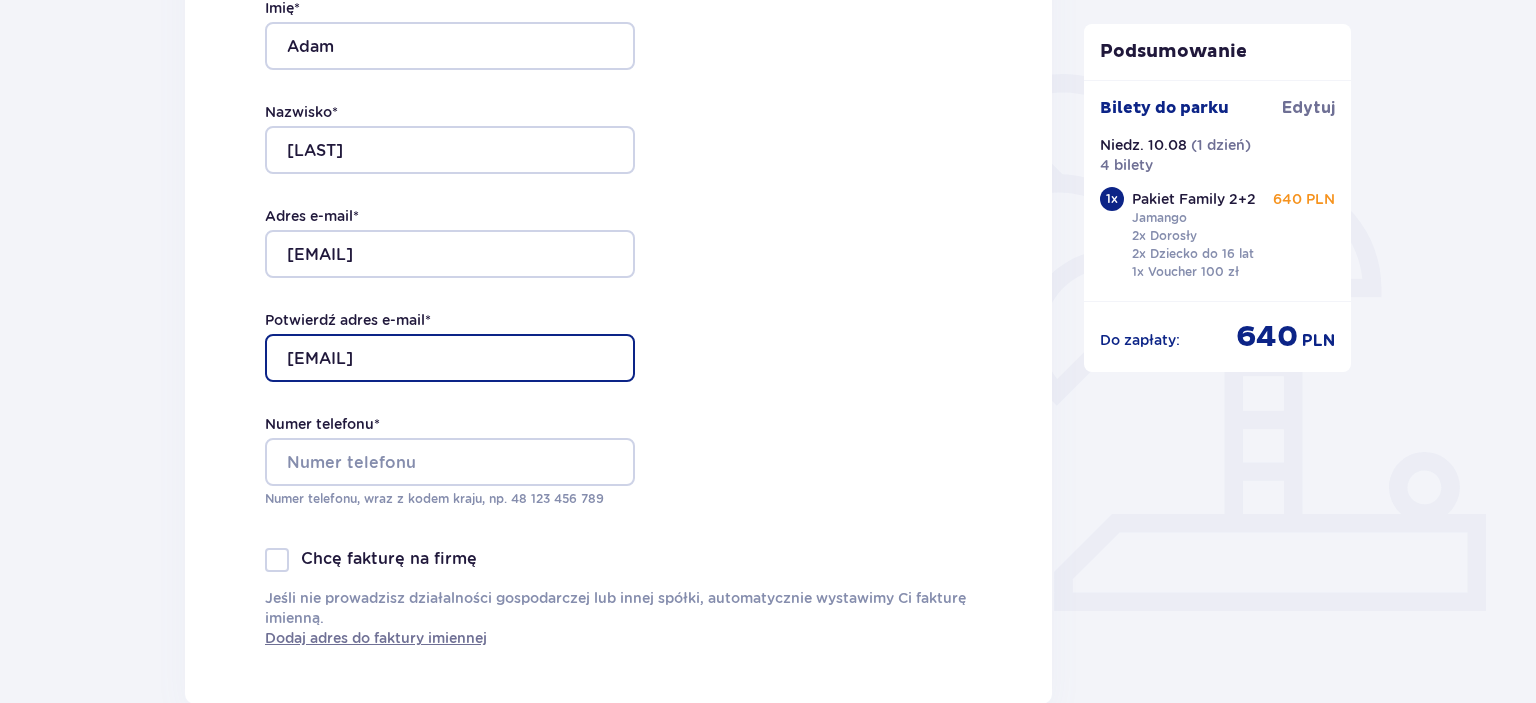 type on "geowoj@poczta.fm" 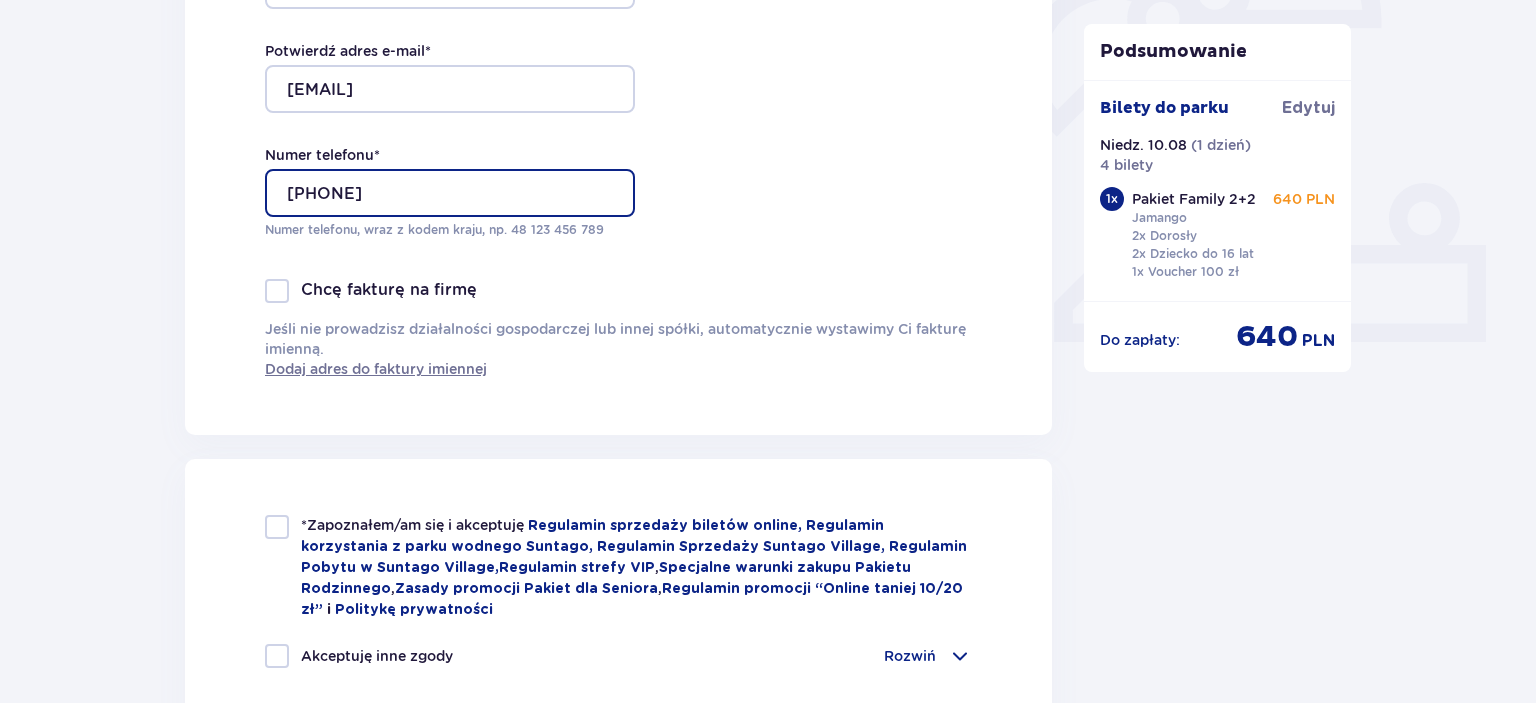 scroll, scrollTop: 739, scrollLeft: 0, axis: vertical 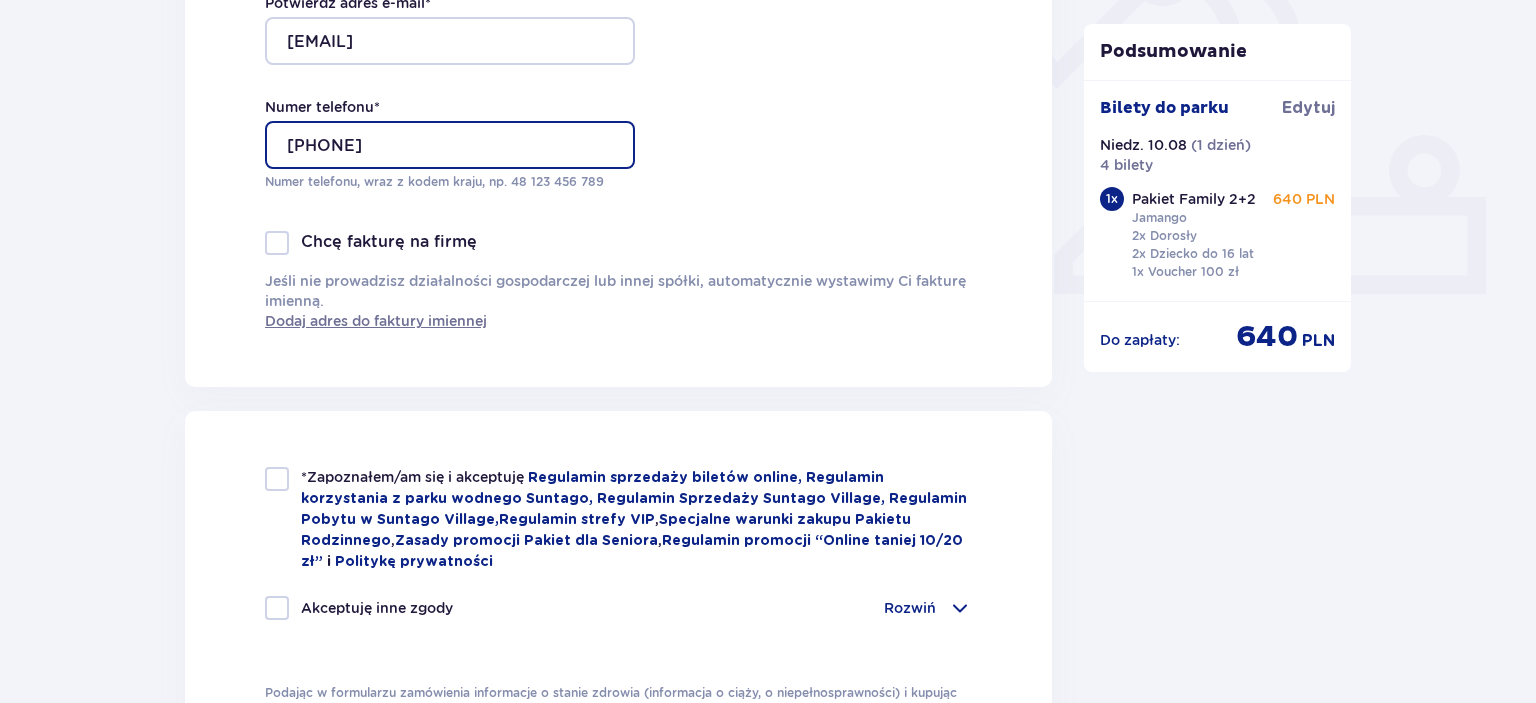 type on "48503449836" 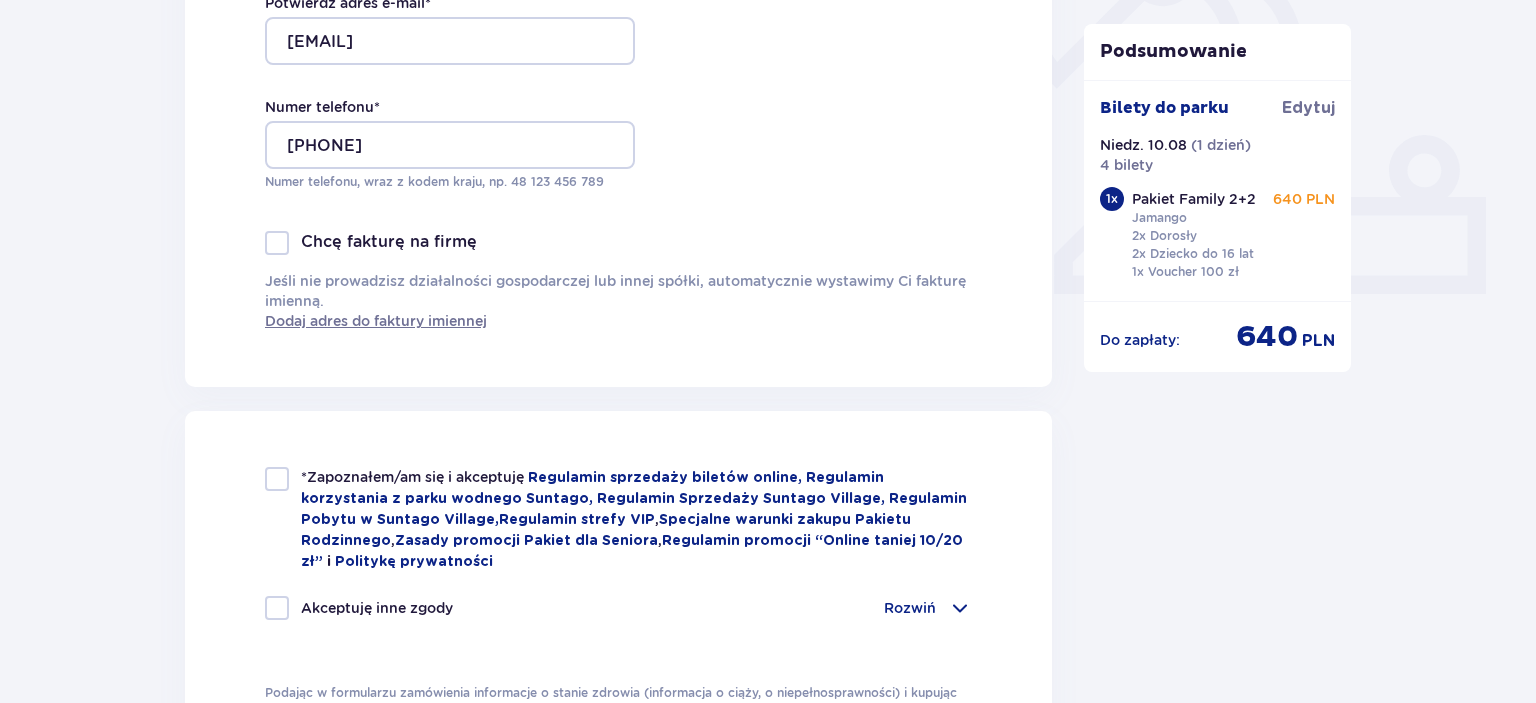 click on "*Zapoznałem/am się i akceptuję   Regulamin sprzedaży biletów online,   Regulamin korzystania z parku wodnego Suntago,   Regulamin Sprzedaży Suntago Village,   Regulamin Pobytu w Suntago Village ,  Regulamin strefy VIP ,  Specjalne warunki zakupu Pakietu Rodzinnego ,  Zasady promocji Pakiet dla Seniora ,  Regulamin promocji “Online taniej 10/20 zł”   i   Politykę prywatności" at bounding box center (618, 519) 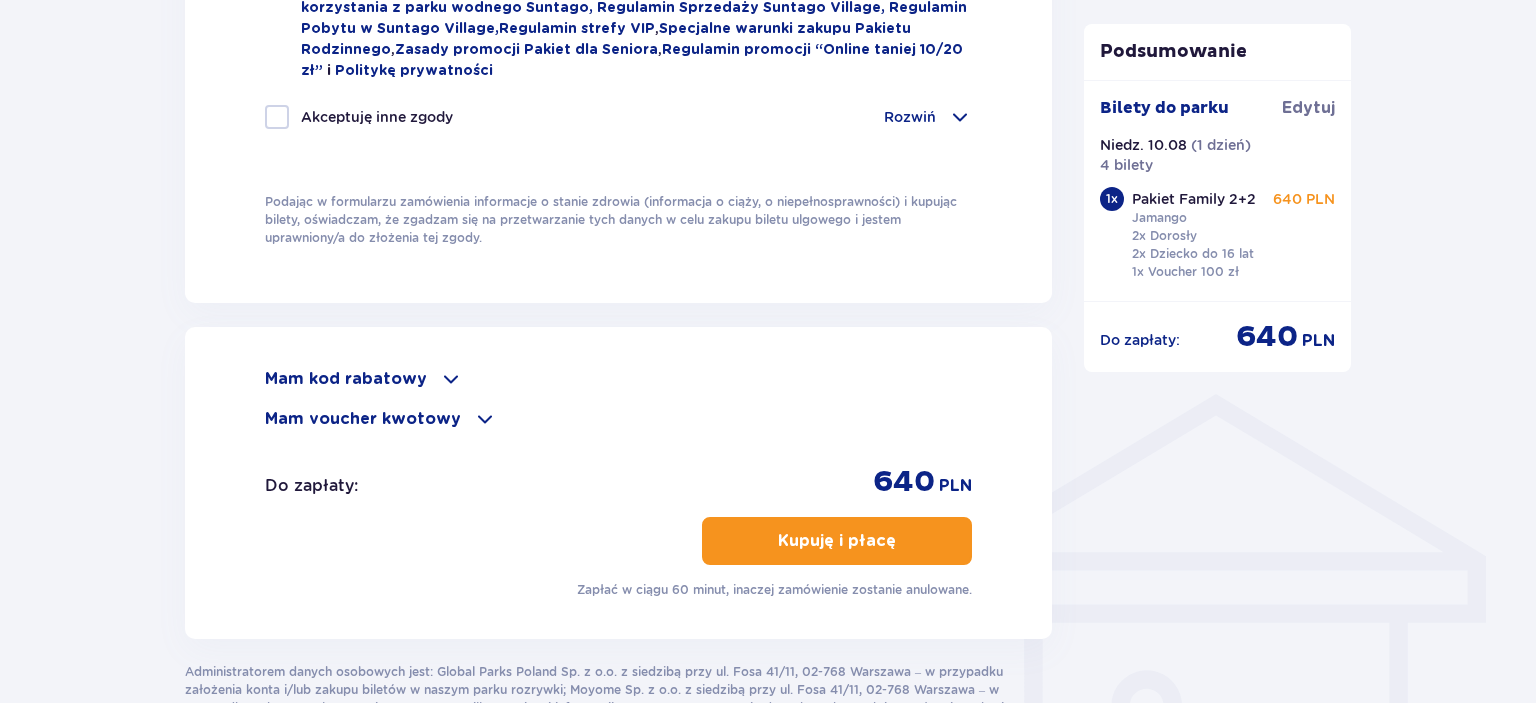 scroll, scrollTop: 1267, scrollLeft: 0, axis: vertical 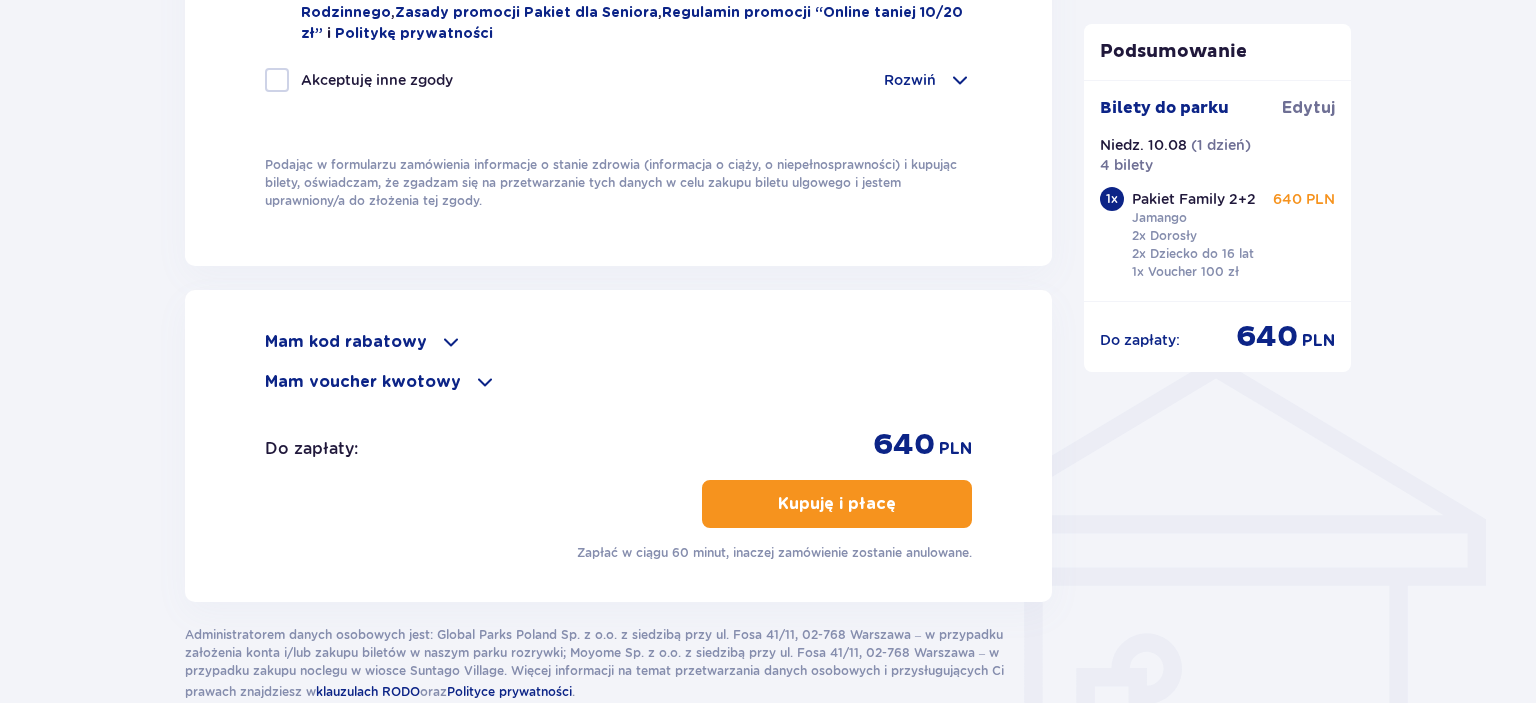 click on "Mam kod rabatowy Zastosuj Mam voucher kwotowy Zastosuj Do zapłaty : 640 PLN Kupuję i płacę Zapłać w ciągu 60 minut, inaczej zamówienie zostanie anulowane." at bounding box center (618, 446) 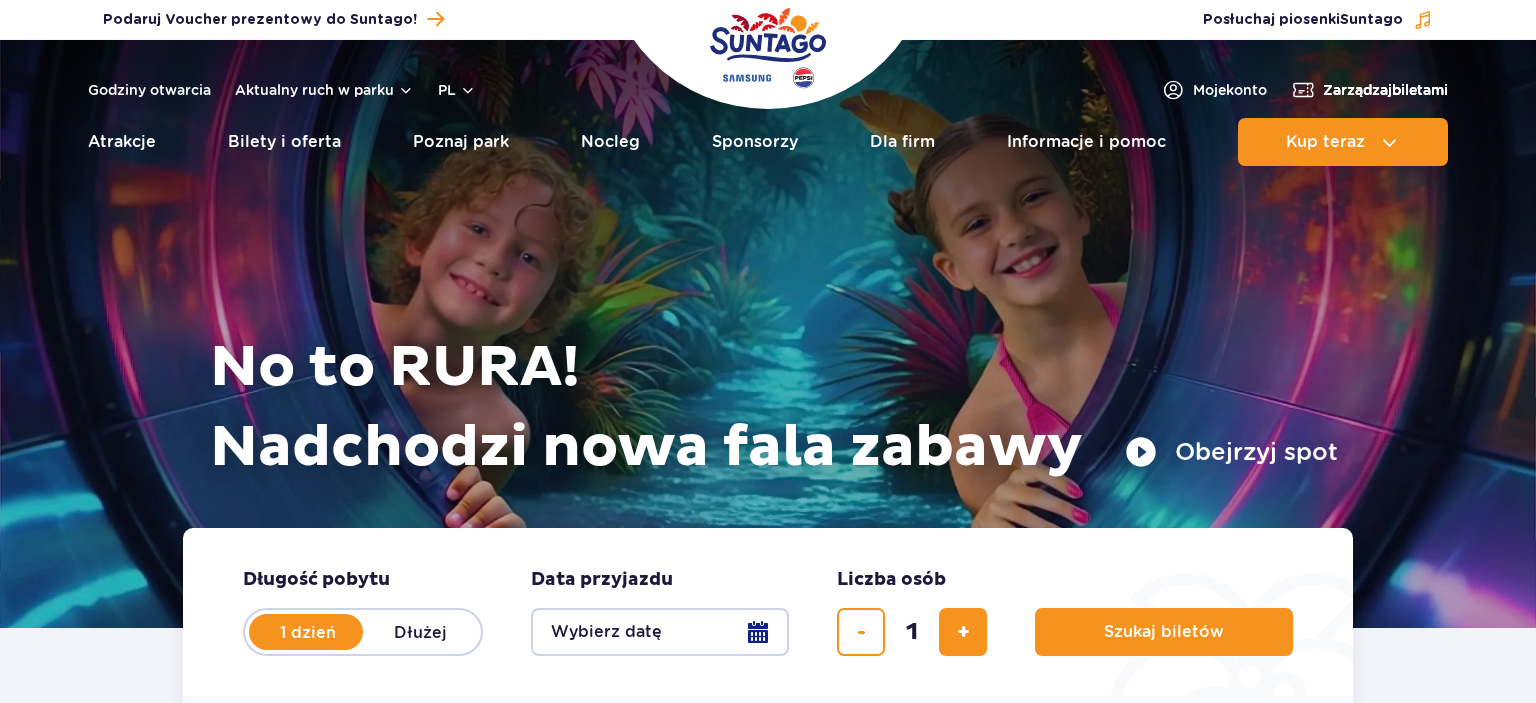 scroll, scrollTop: 0, scrollLeft: 0, axis: both 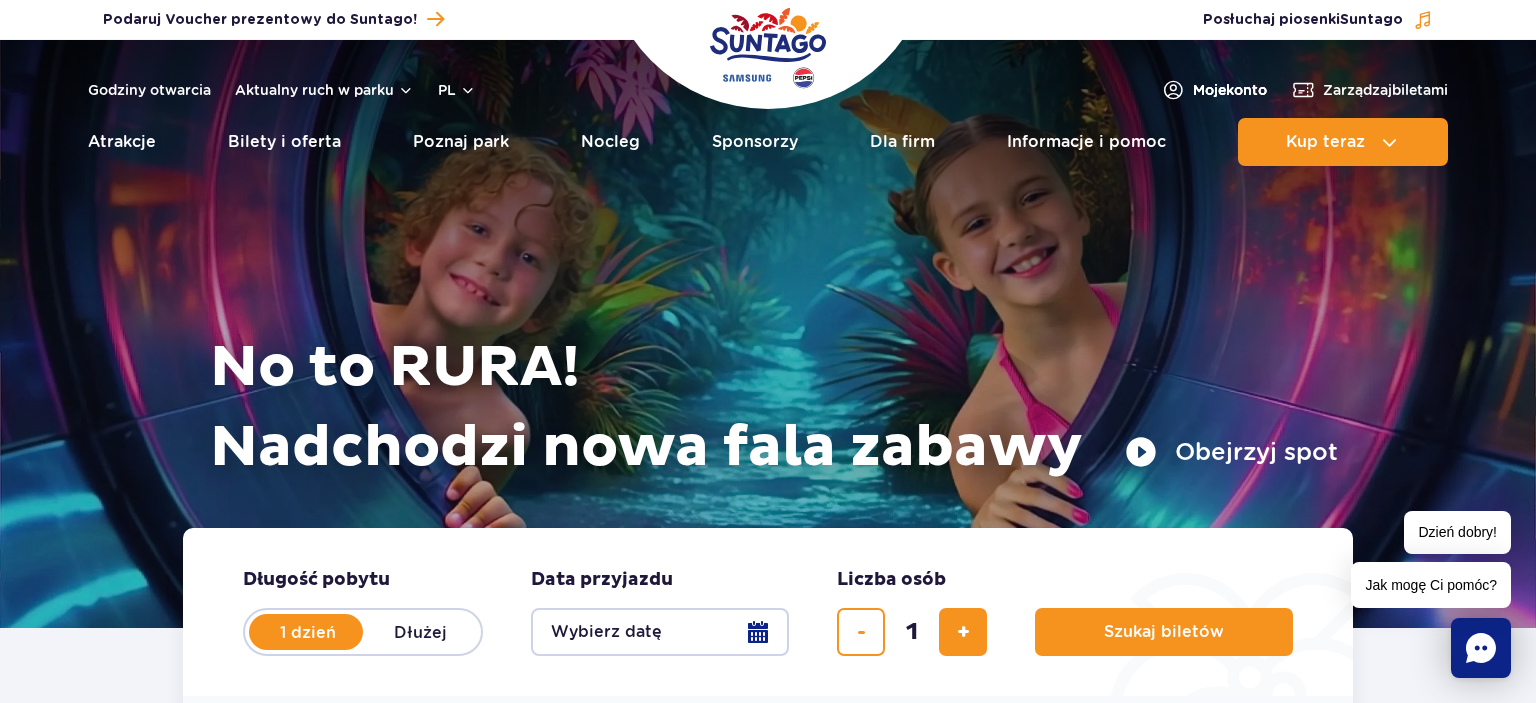 click on "Moje  konto" at bounding box center [1230, 90] 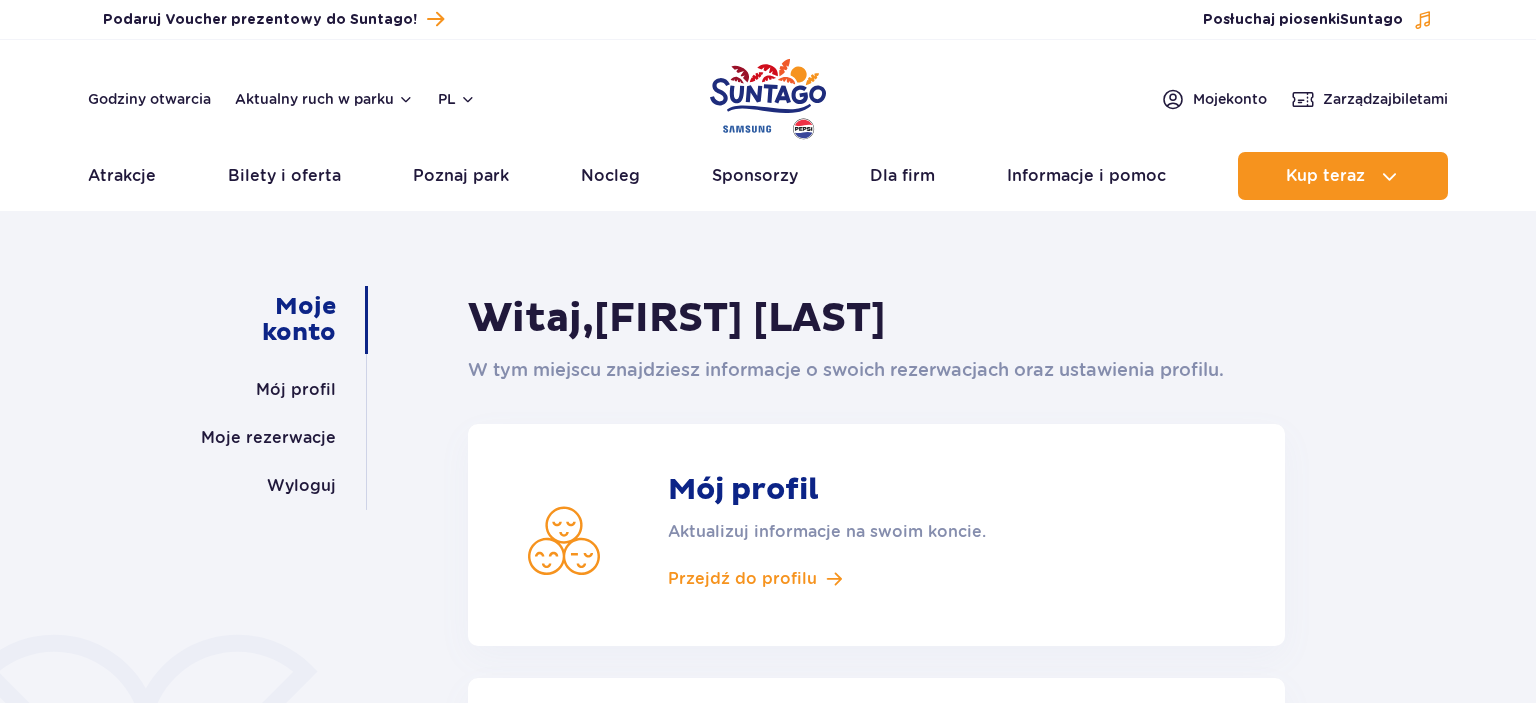 scroll, scrollTop: 0, scrollLeft: 0, axis: both 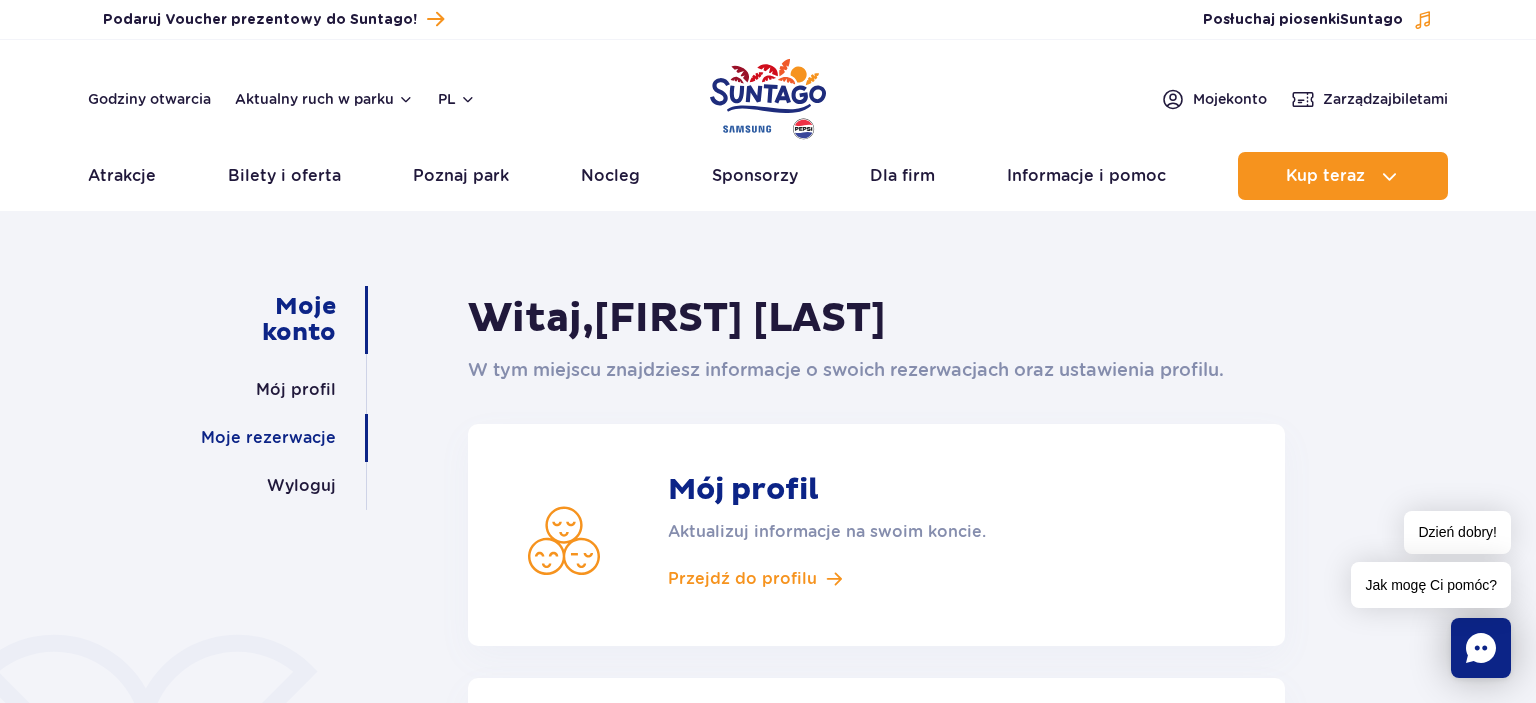 click on "Moje rezerwacje" at bounding box center (268, 438) 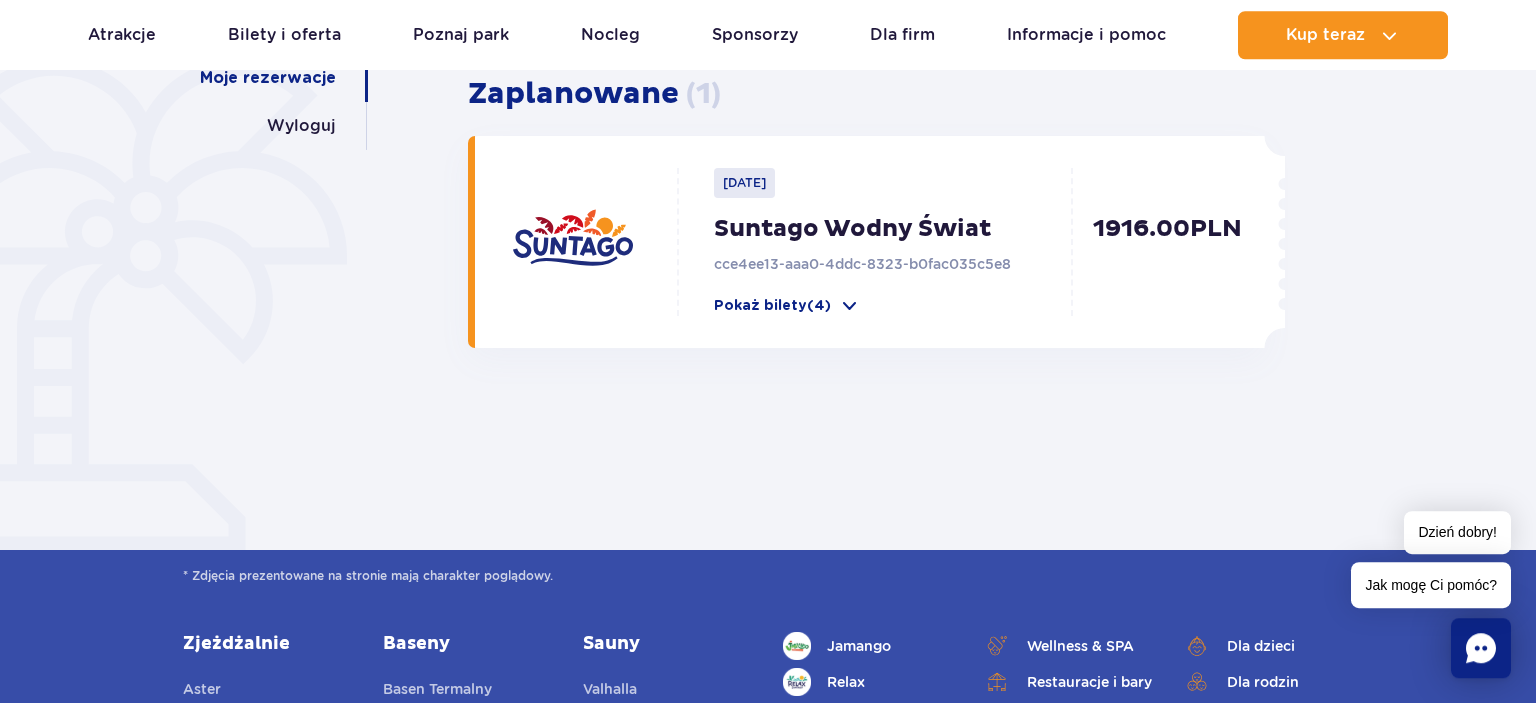 scroll, scrollTop: 211, scrollLeft: 0, axis: vertical 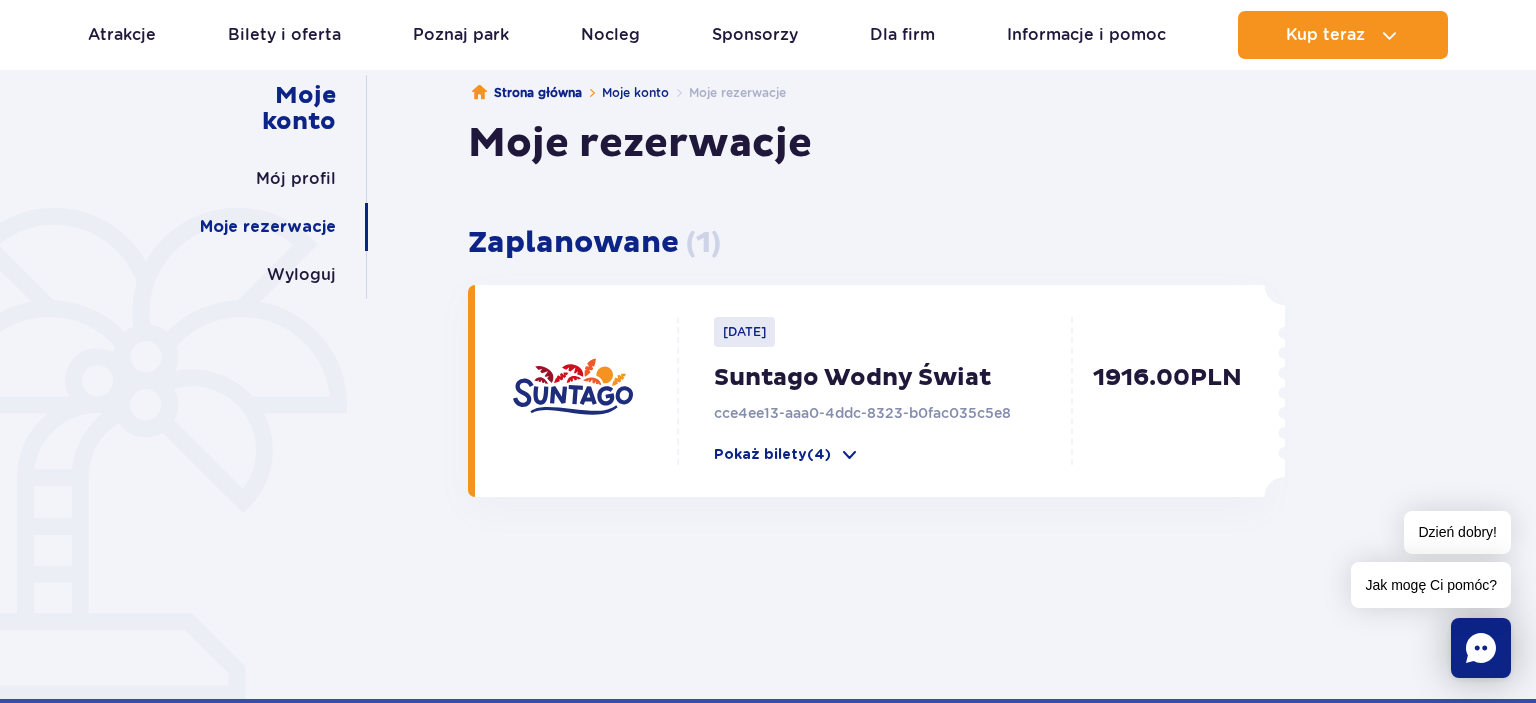 click on "Suntago Wodny Świat" at bounding box center (898, 378) 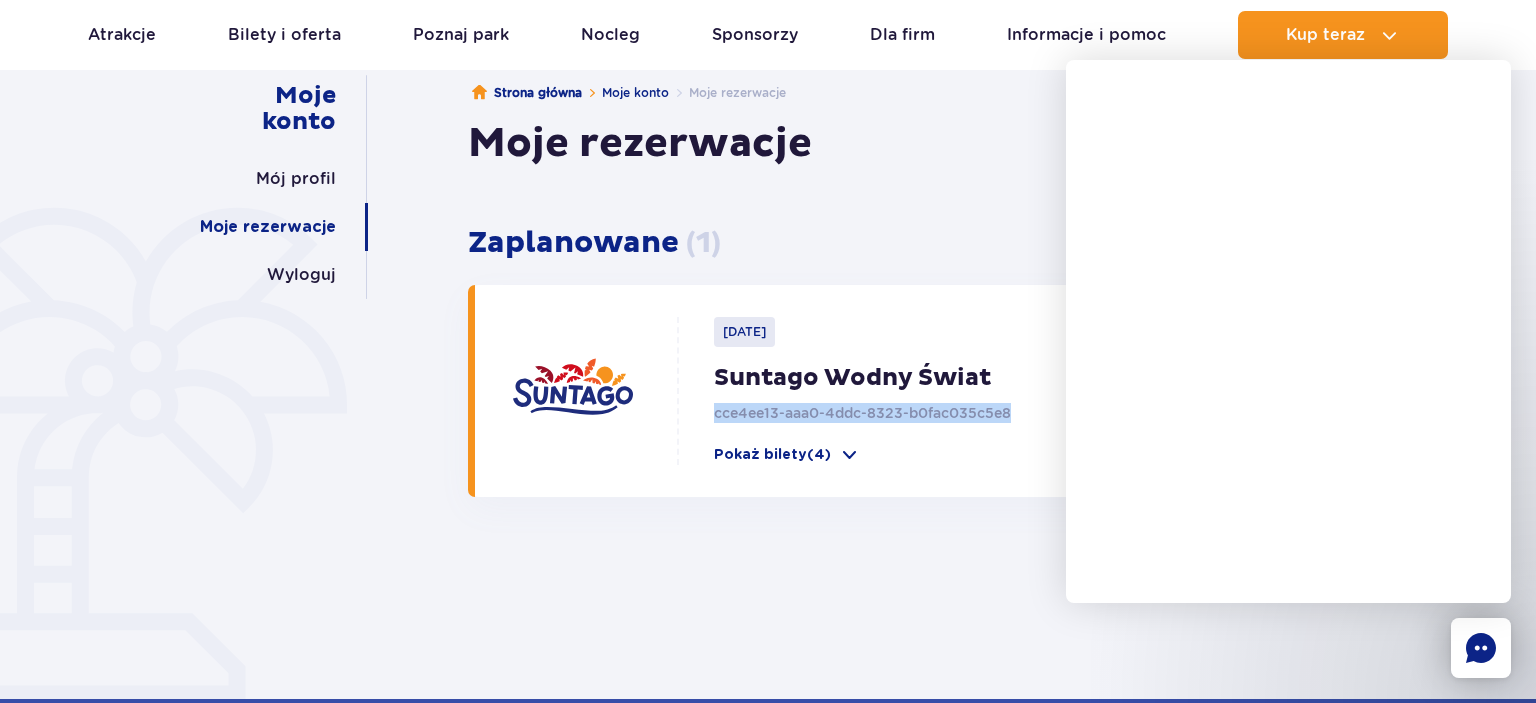 drag, startPoint x: 715, startPoint y: 414, endPoint x: 991, endPoint y: 420, distance: 276.06522 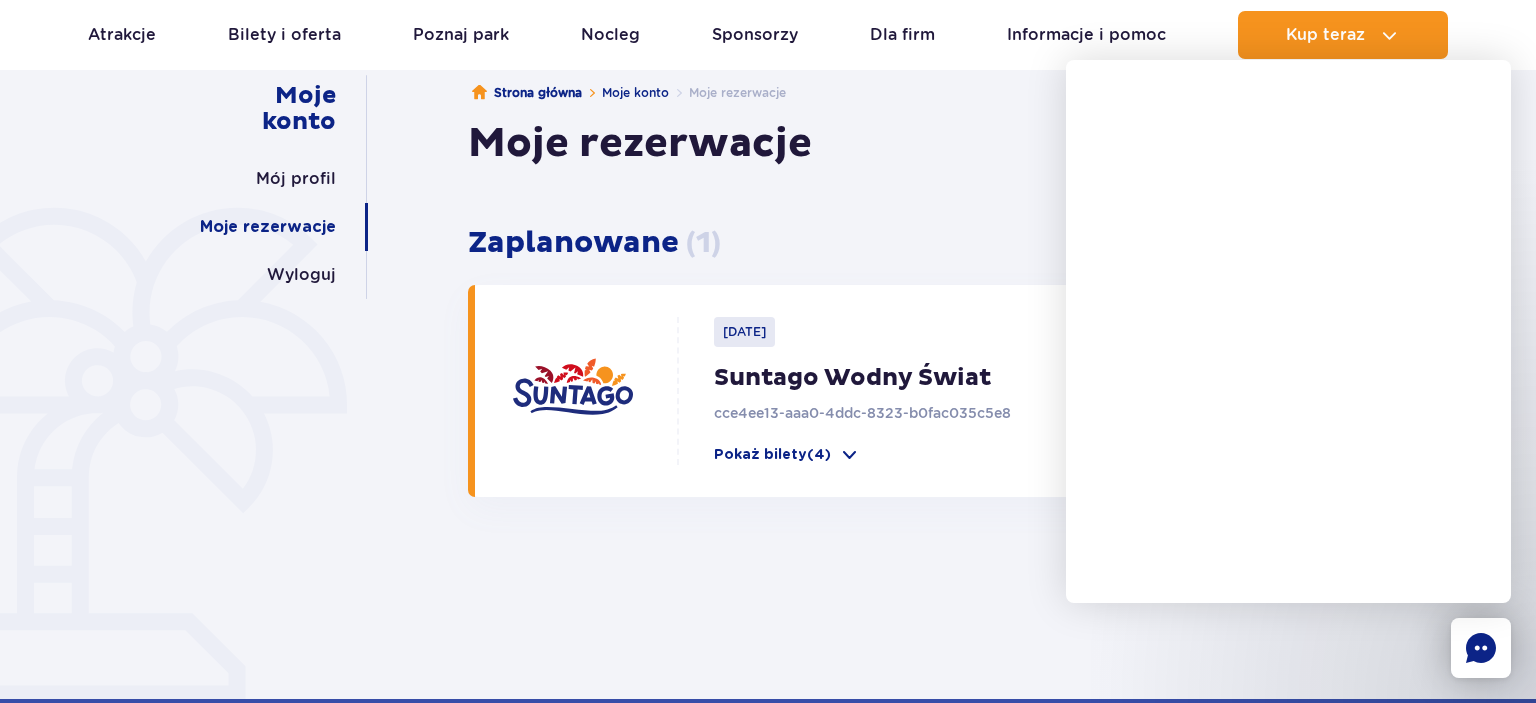 click on "Moje konto
Mój profil
Moje rezerwacje
Wyloguj
Strona główna
Moje konto
Moje rezerwacje
Moje rezerwacje
Zaplanowane   ( 1 ) 2025-08-10 Suntago Wodny Świat cce4ee13-aaa0-4ddc-8323-b0fac035c5e8 Pokaż bilety  (4) 1916.00  PLN Zarządzaj biletami Pokaż bilety  (4) Pokaż bilety" at bounding box center [768, 366] 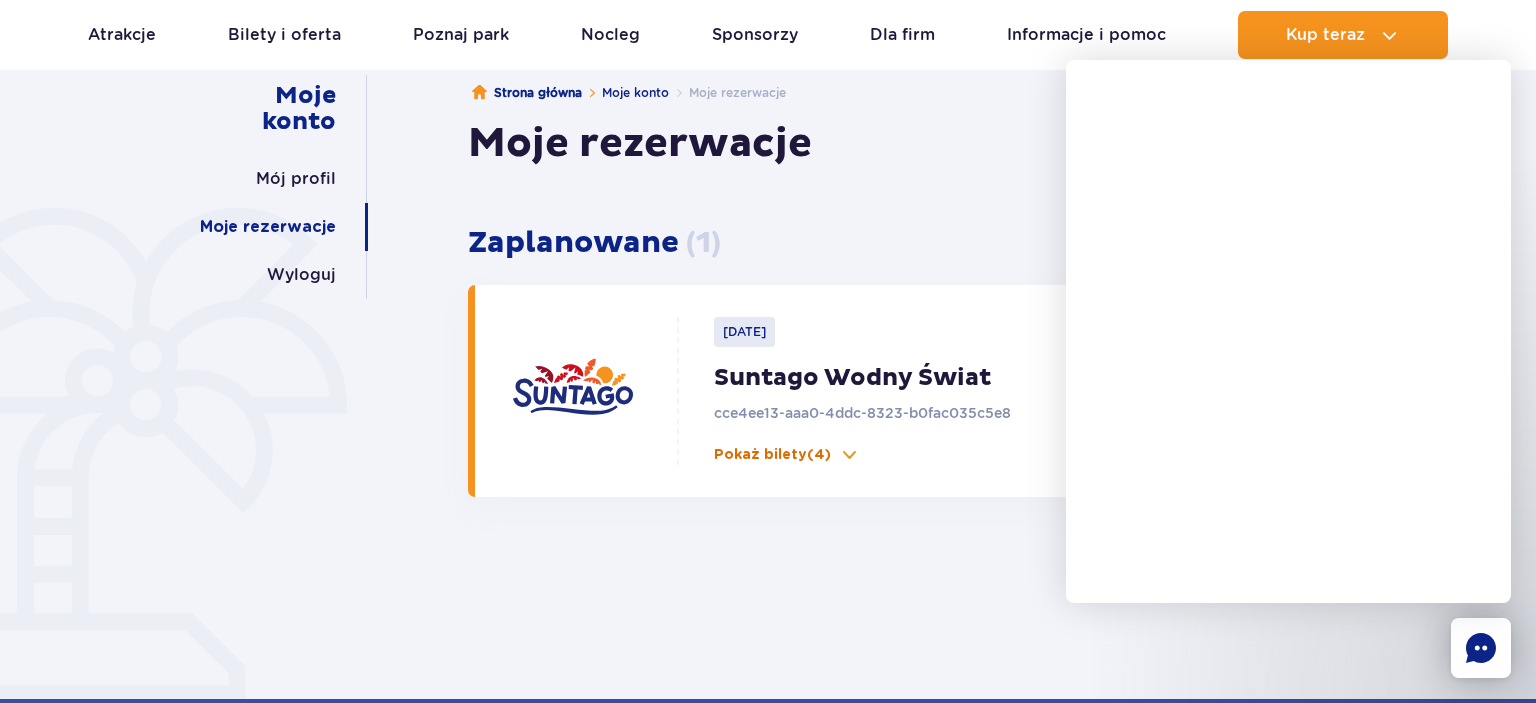 click on "Pokaż bilety  (4)" at bounding box center [772, 455] 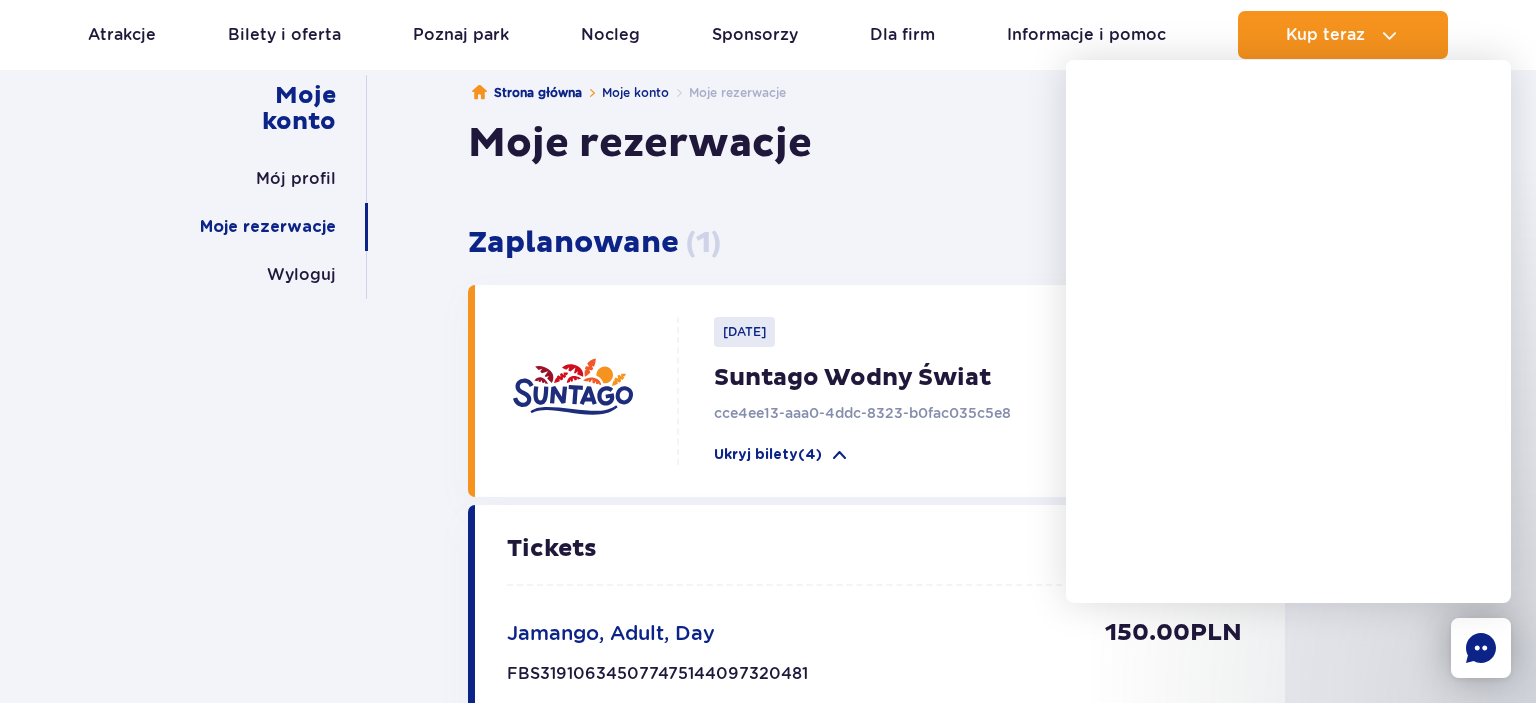 click on "Moje konto
Mój profil
Moje rezerwacje
Wyloguj
Strona główna
Moje konto
Moje rezerwacje
Moje rezerwacje
Zaplanowane   ( 1 ) 2025-08-10 Suntago Wodny Świat cce4ee13-aaa0-4ddc-8323-b0fac035c5e8 Ukryj bilety  (4) 1916.00  PLN Zarządzaj biletami Ukryj bilety  (4) Tickets Jamango, Adult, Day 150.00  PLN FBS319106345077475144097320481 150.00  PLN Data wizyty:  2025-08-10 Jamango, reduced, Day 120.00  PLN FBS769359214086856628476810217 120.00  PLN Data wizyty:  2025-08-10 Jamango, reduced, Day 120.00  PLN FBS613083902807867219647739550 120.00  PLN Data wizyty:  2025-08-10 Jamango, Adult, Day 150.00  PLN FBS531344676450552498788309174 150.00  PLN Data wizyty:" at bounding box center (768, 797) 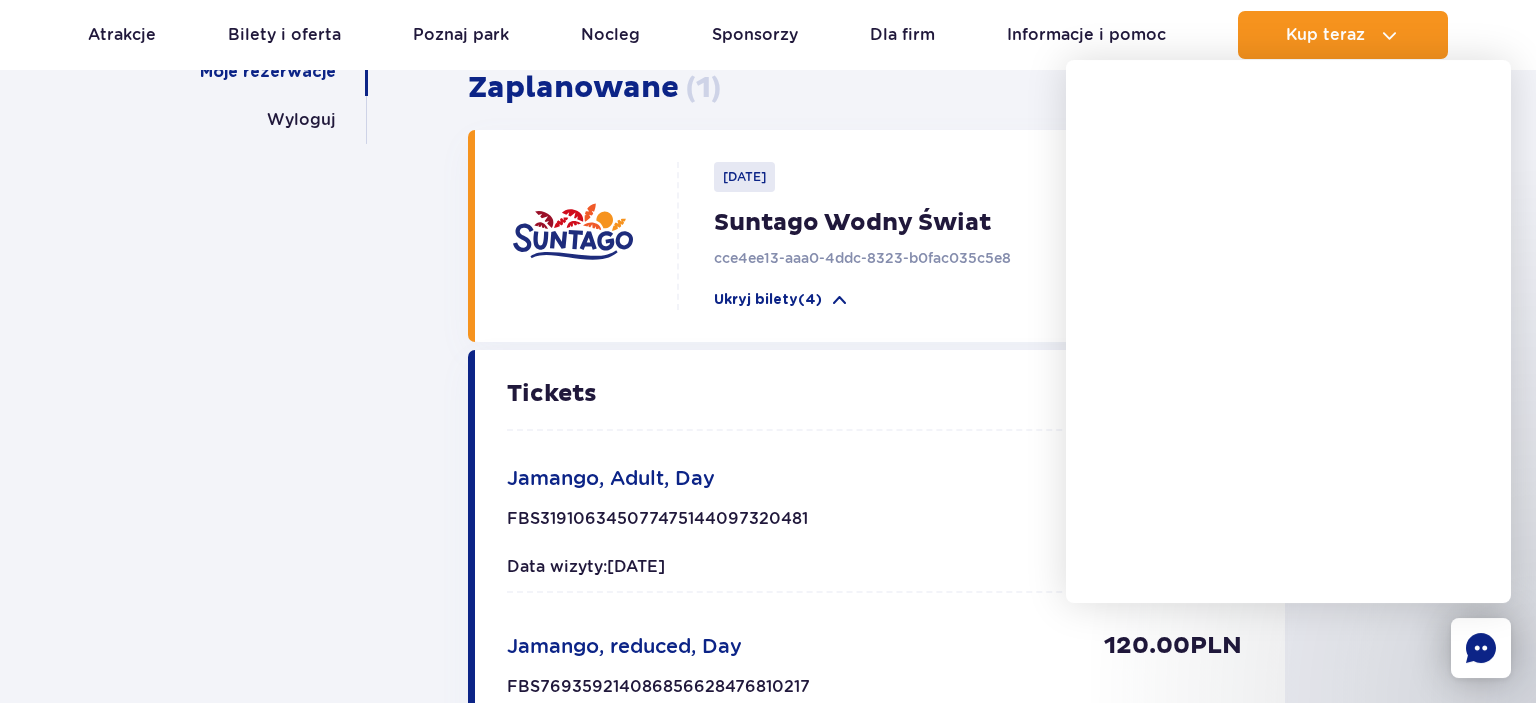 scroll, scrollTop: 0, scrollLeft: 0, axis: both 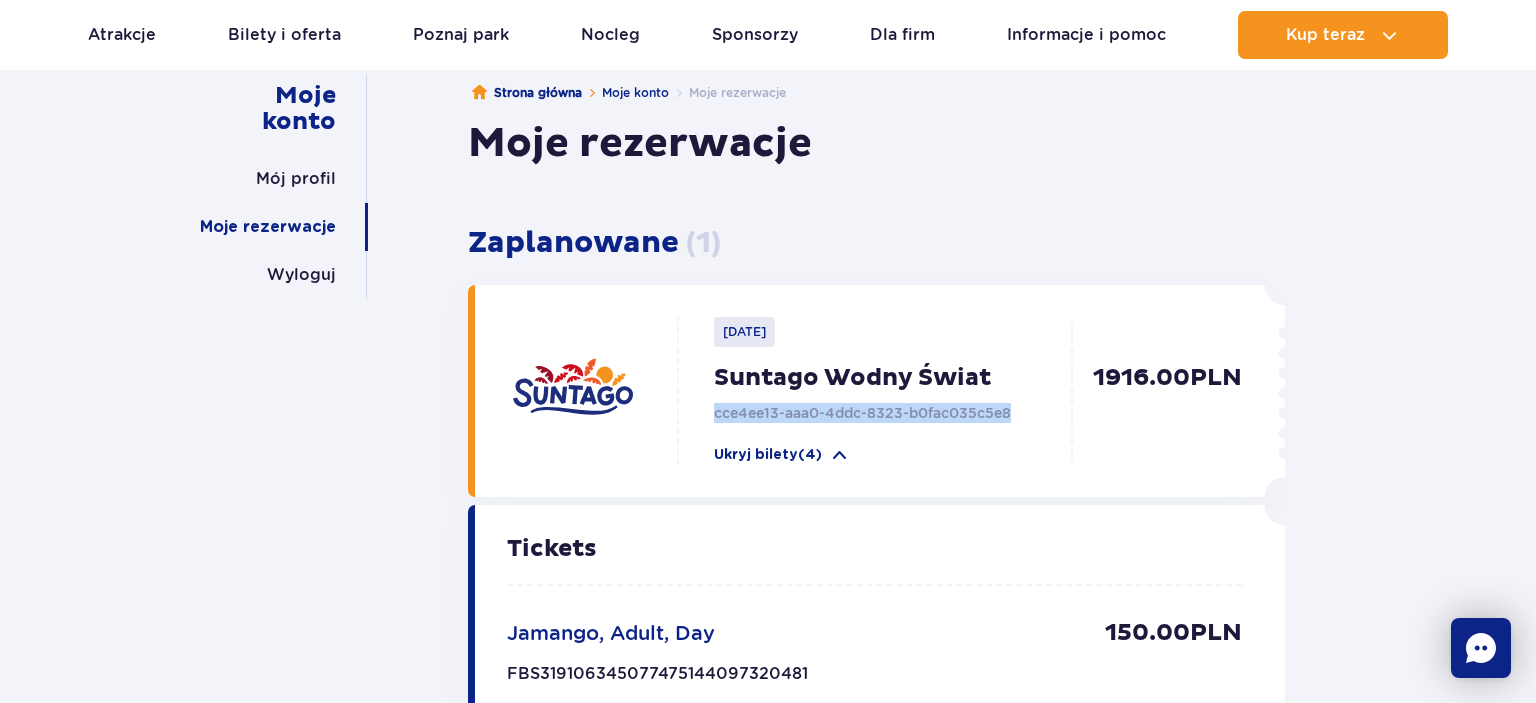 drag, startPoint x: 964, startPoint y: 394, endPoint x: 687, endPoint y: 427, distance: 278.95877 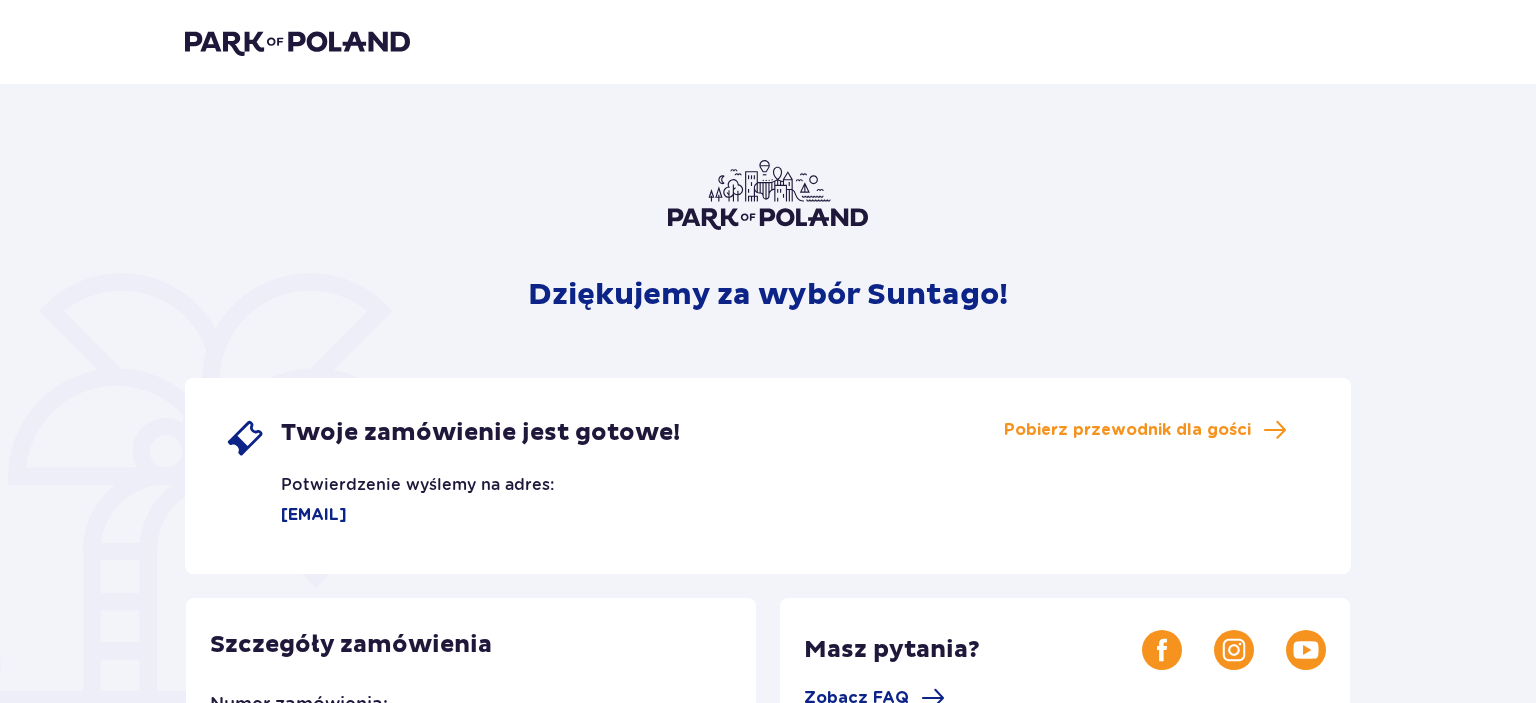 scroll, scrollTop: 0, scrollLeft: 0, axis: both 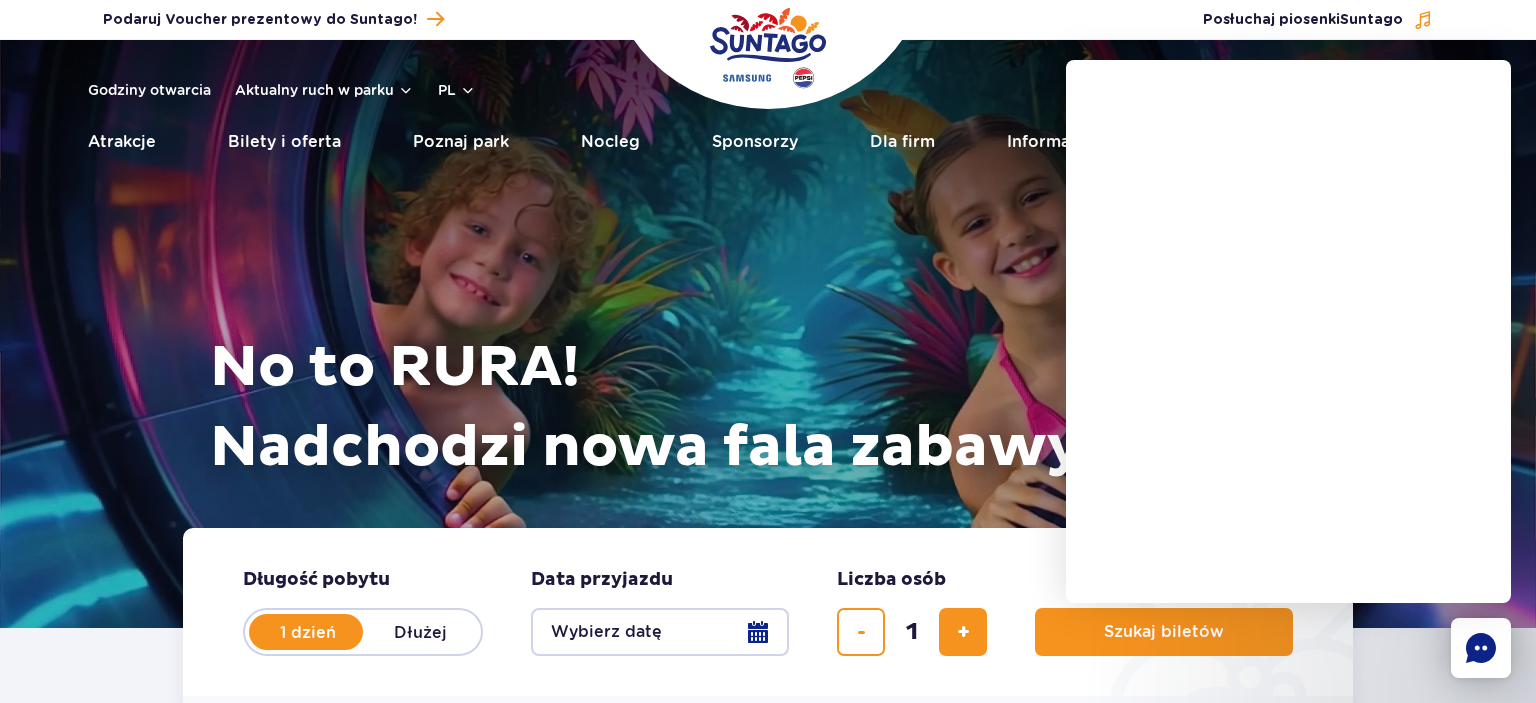 click on "Godziny otwarcia
Aktualny ruch w parku
pl
PL
EN
UA
Moje  konto
Zarządzaj  biletami" at bounding box center (768, 90) 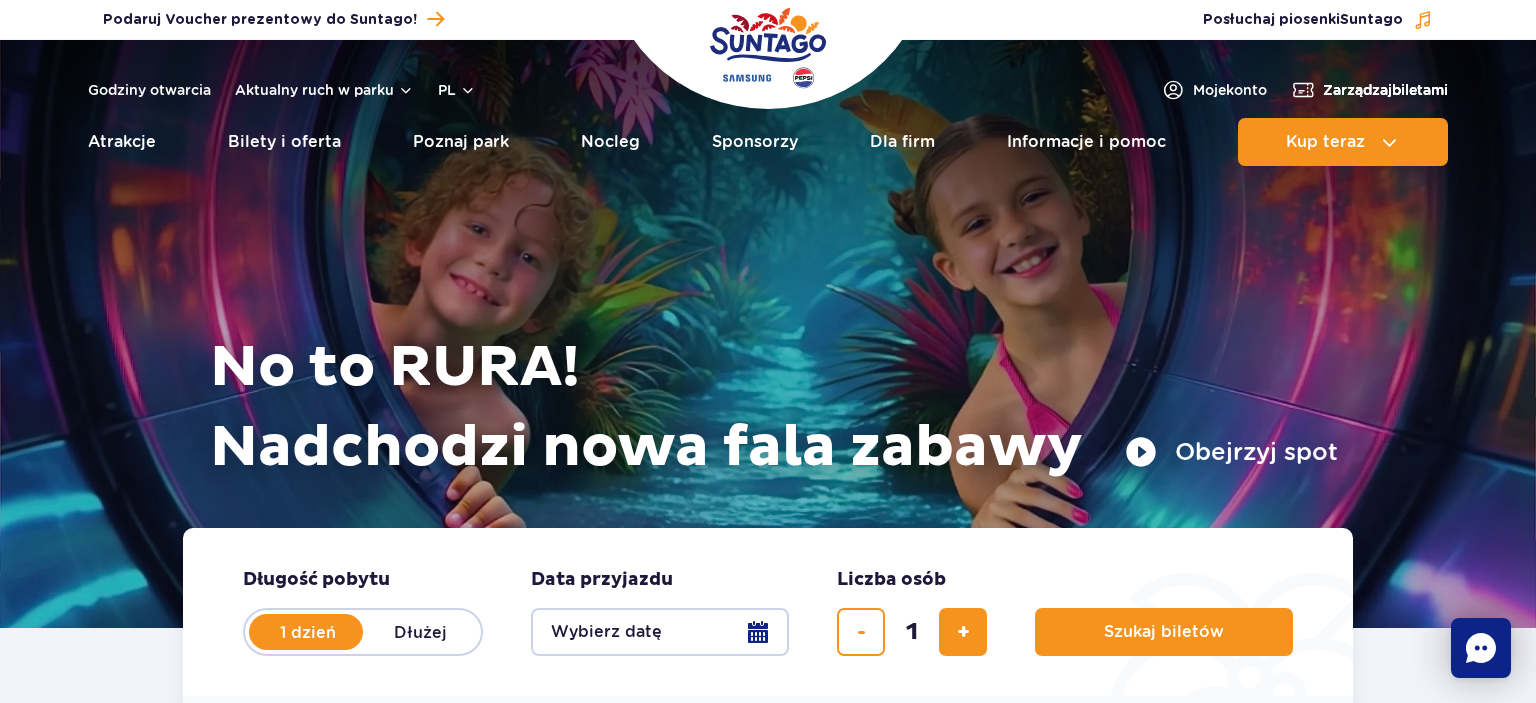 click on "Zarządzaj  biletami" at bounding box center (1385, 90) 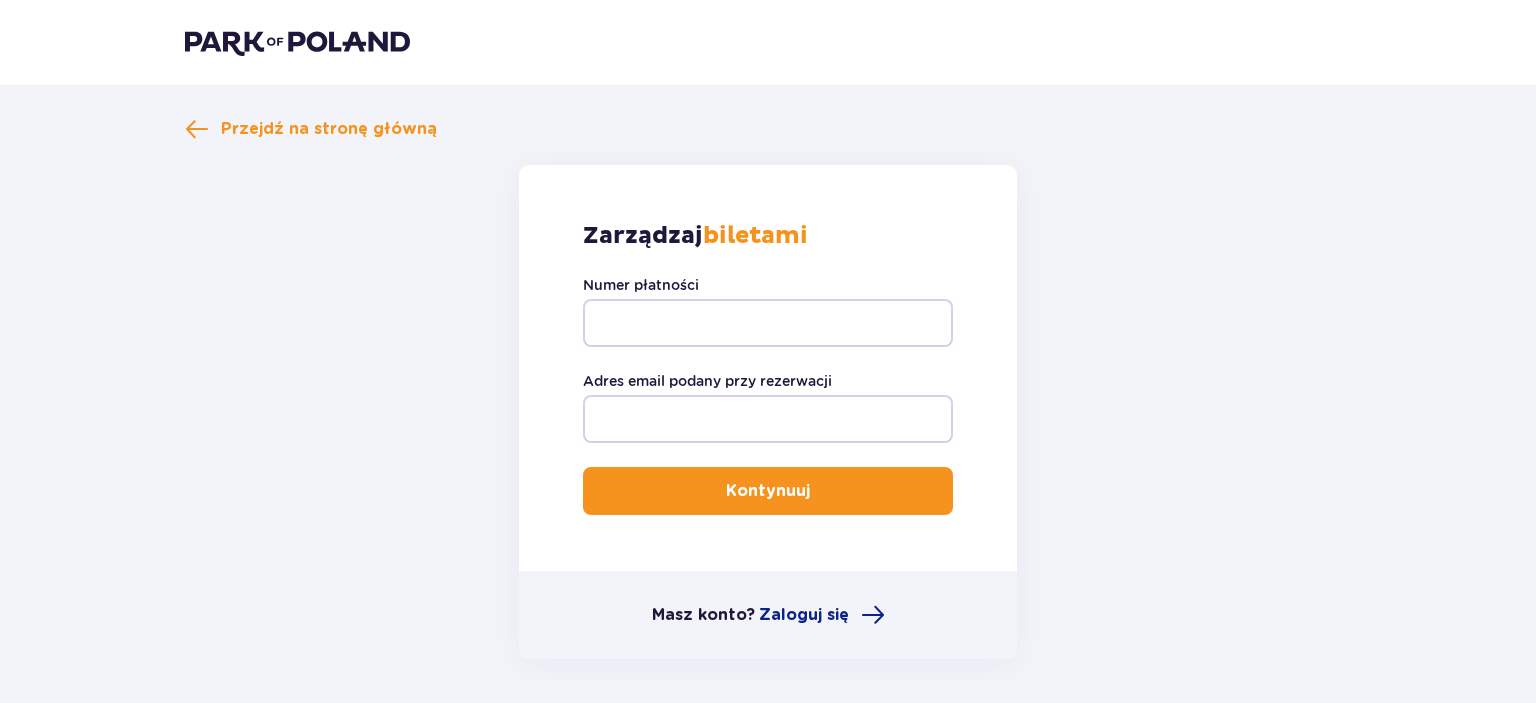 scroll, scrollTop: 0, scrollLeft: 0, axis: both 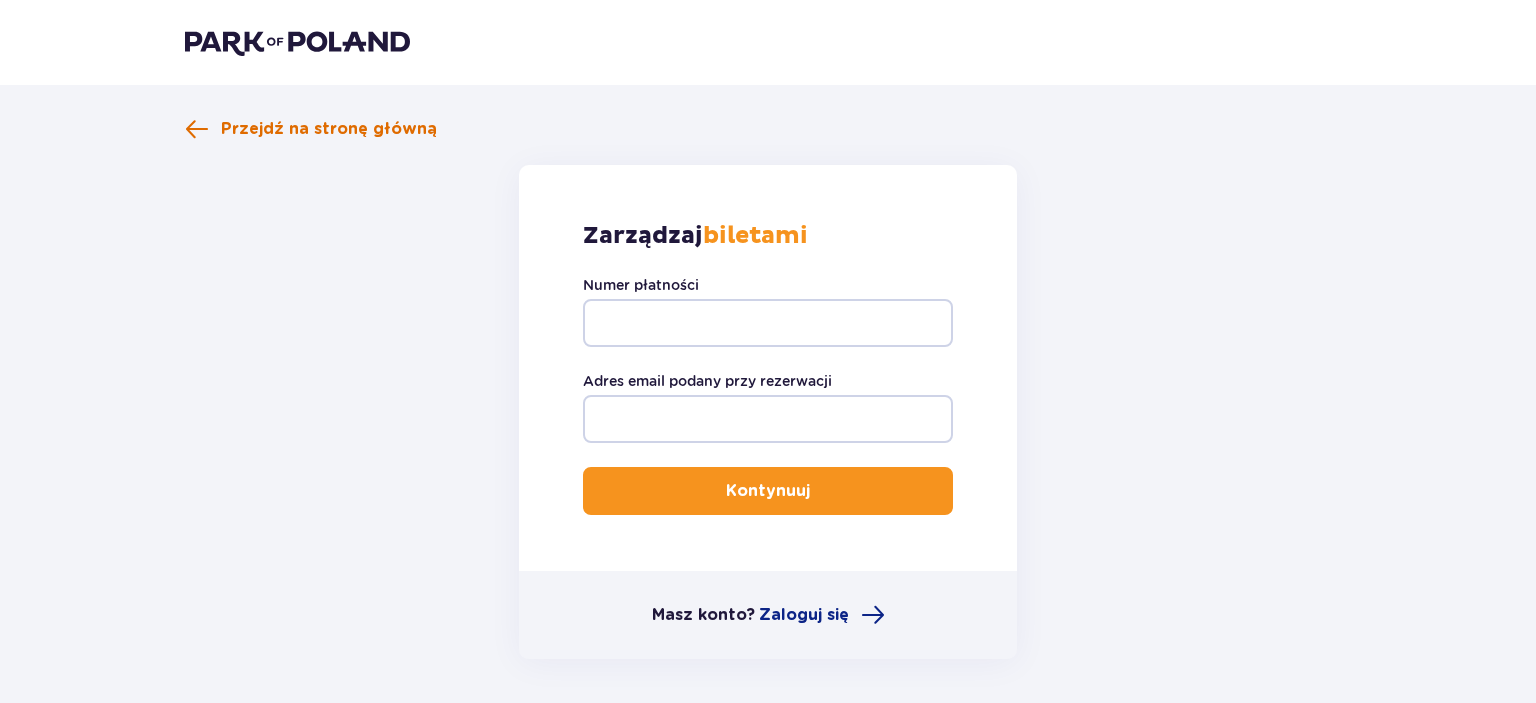 click on "Przejdź na stronę główną" at bounding box center (329, 129) 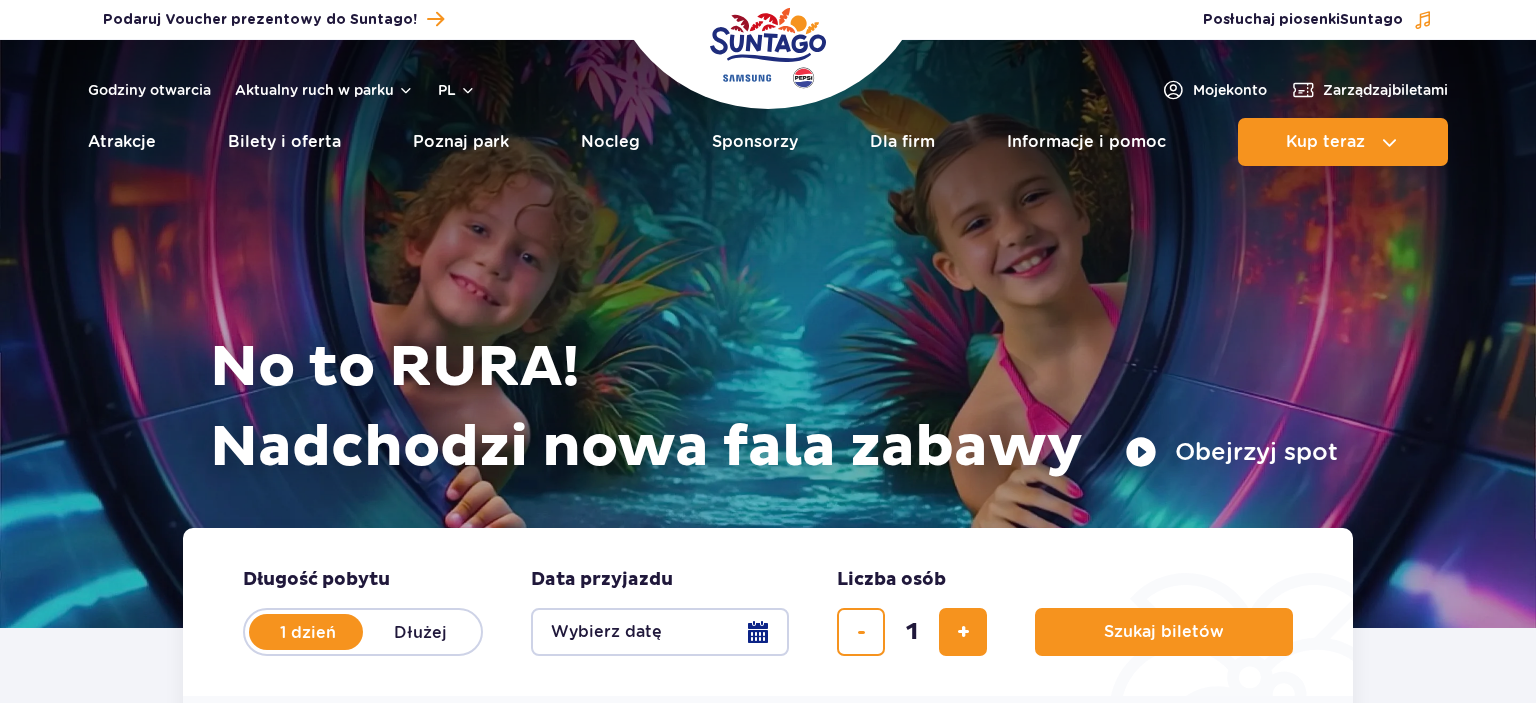 scroll, scrollTop: 0, scrollLeft: 0, axis: both 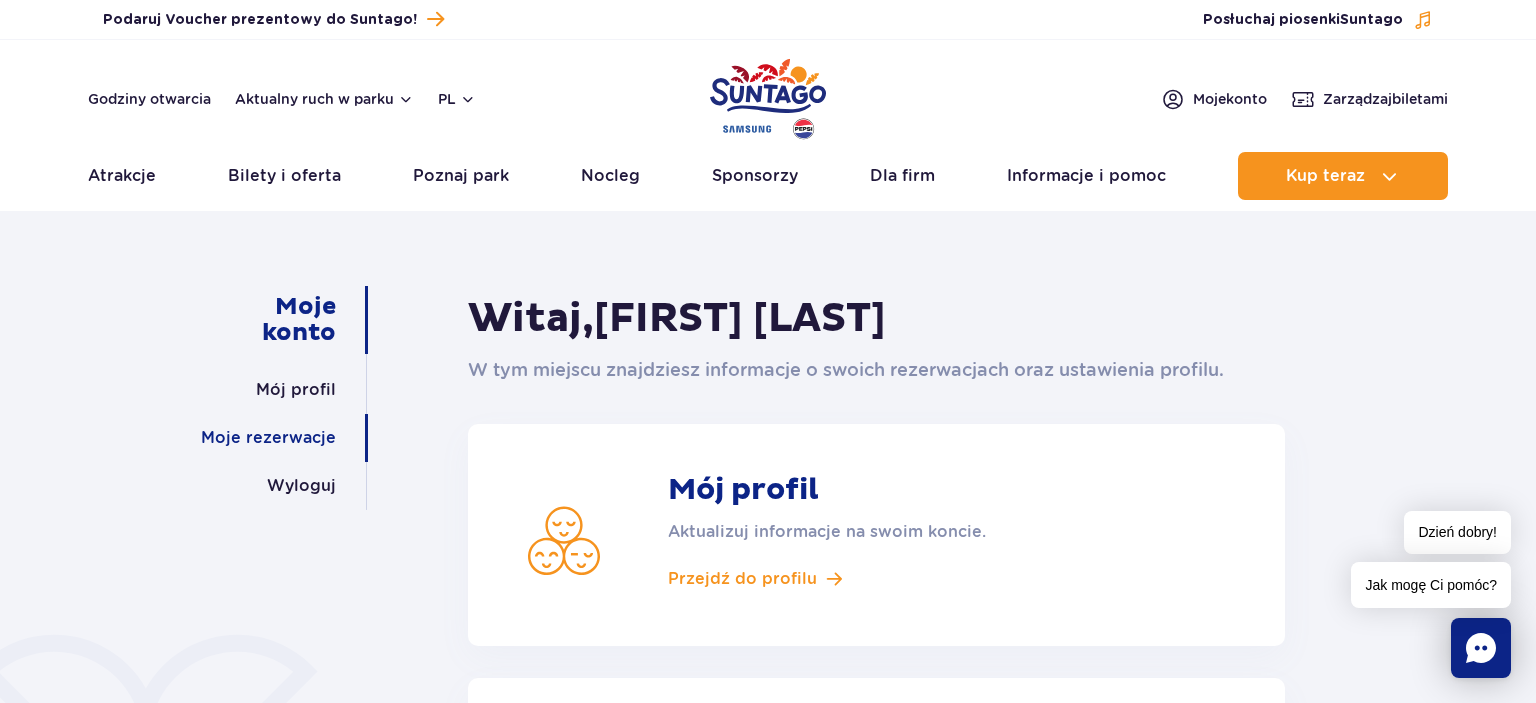 click on "Moje rezerwacje" at bounding box center [268, 438] 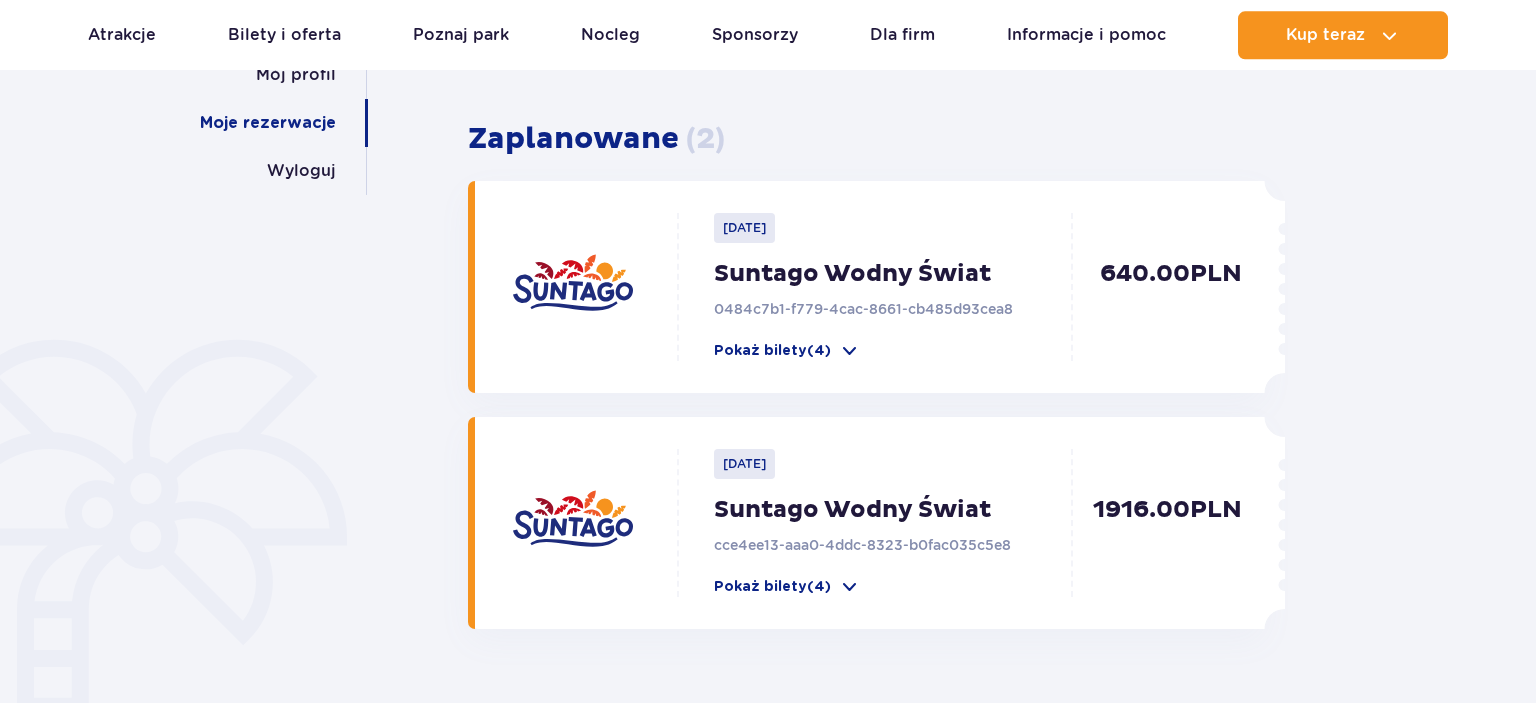 scroll, scrollTop: 316, scrollLeft: 0, axis: vertical 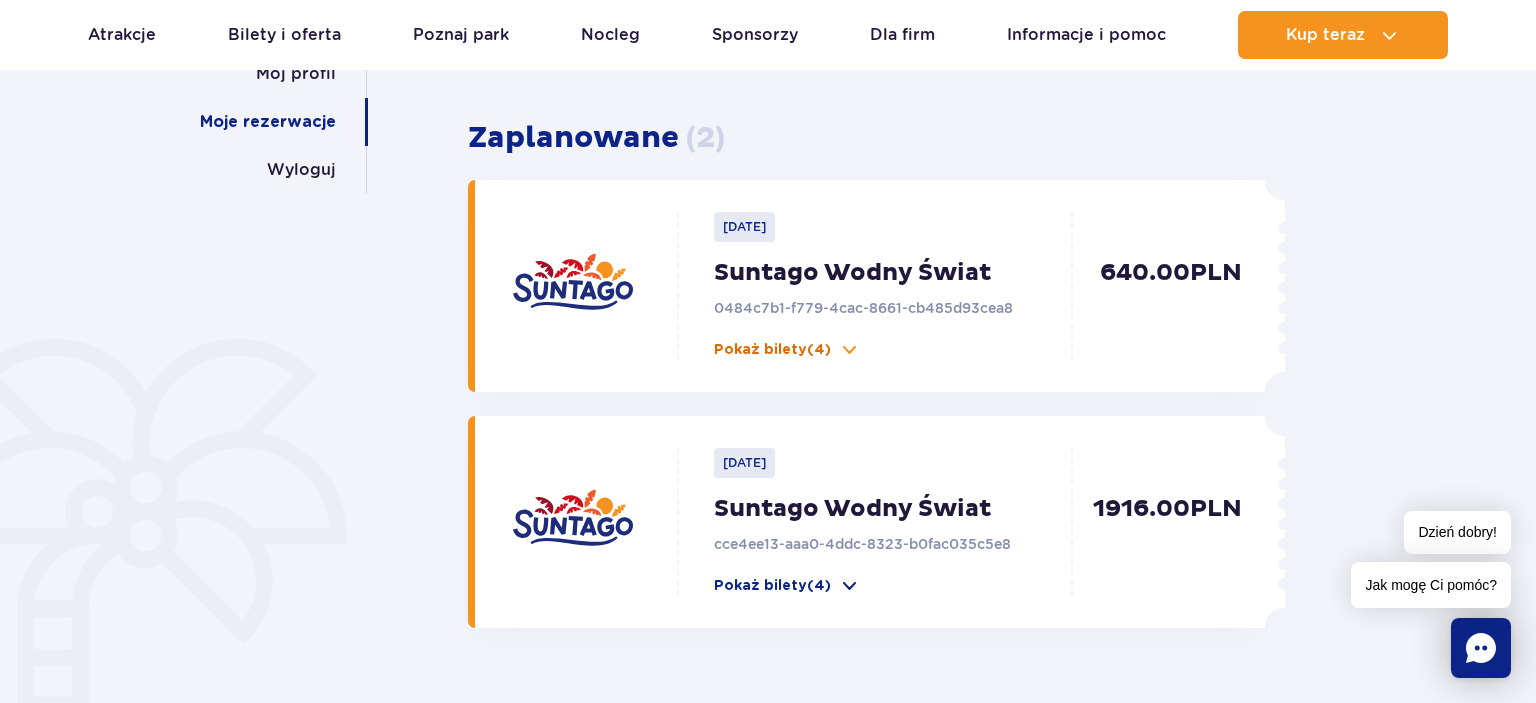 click on "Pokaż bilety  (4)" at bounding box center [772, 350] 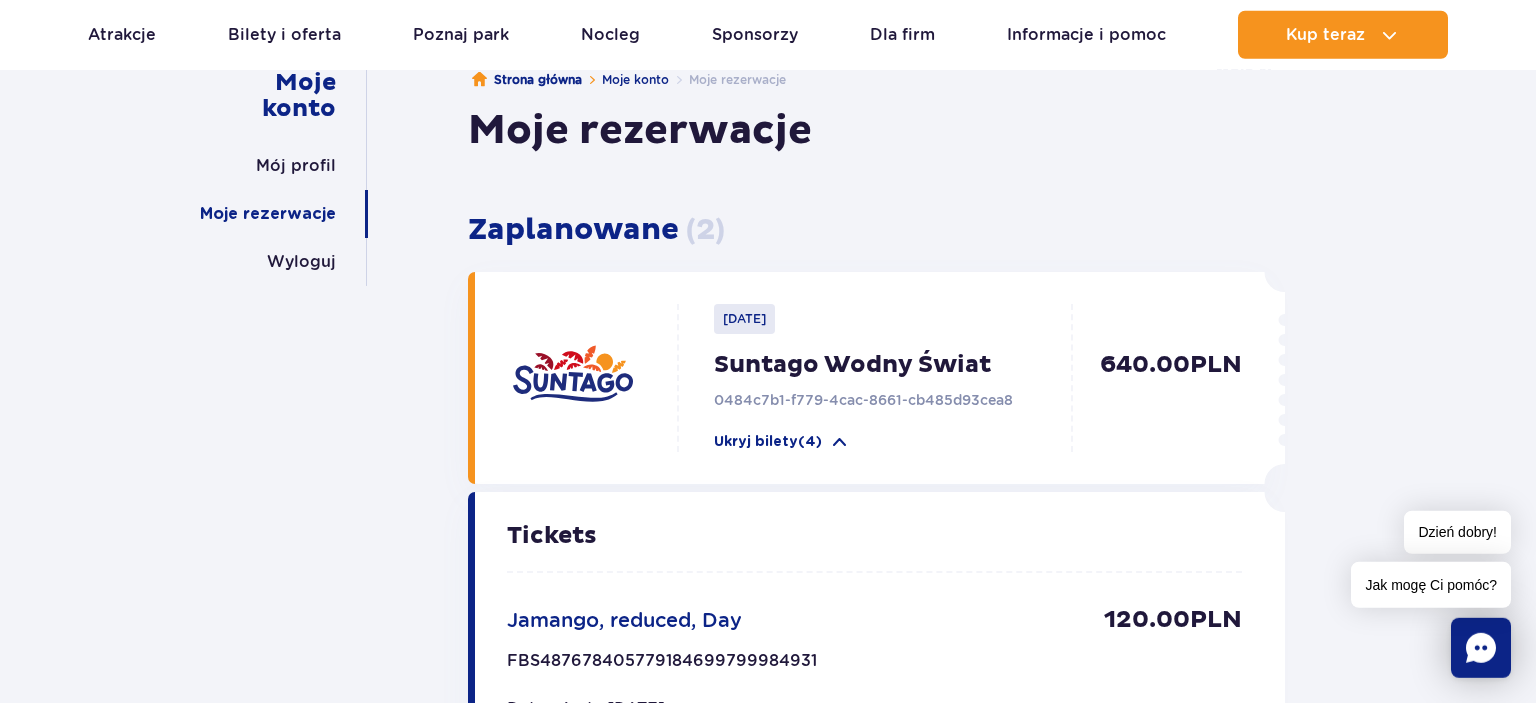 scroll, scrollTop: 105, scrollLeft: 0, axis: vertical 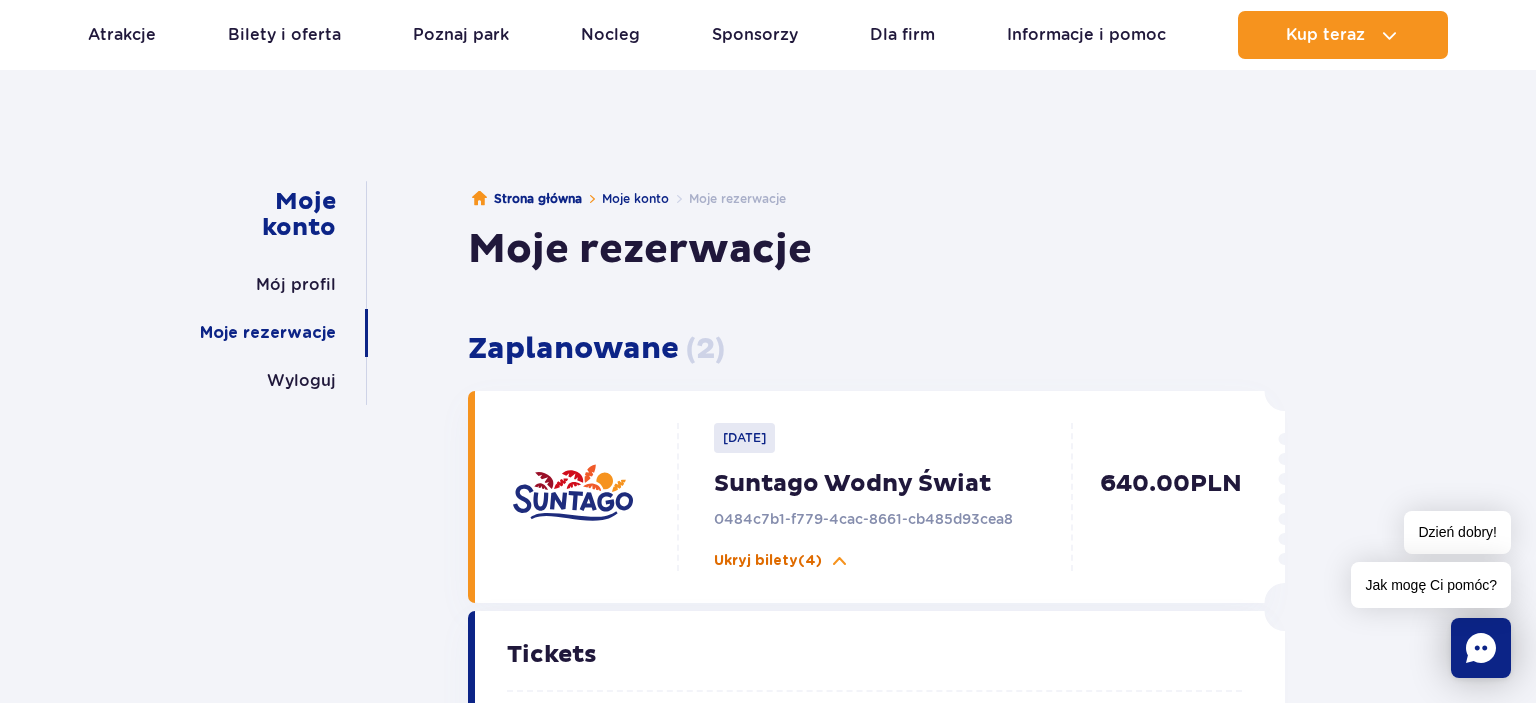 click on "Ukryj bilety  (4)" at bounding box center [768, 561] 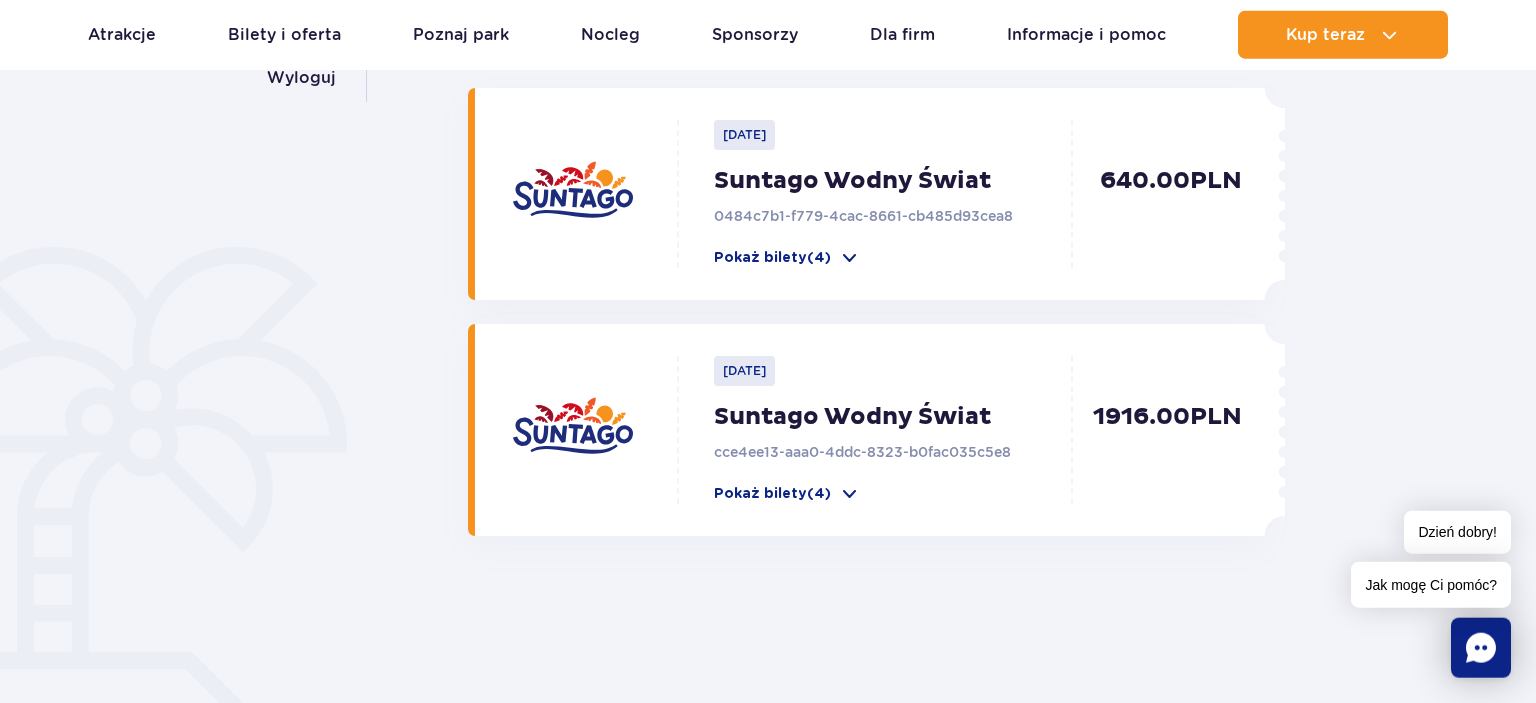 scroll, scrollTop: 422, scrollLeft: 0, axis: vertical 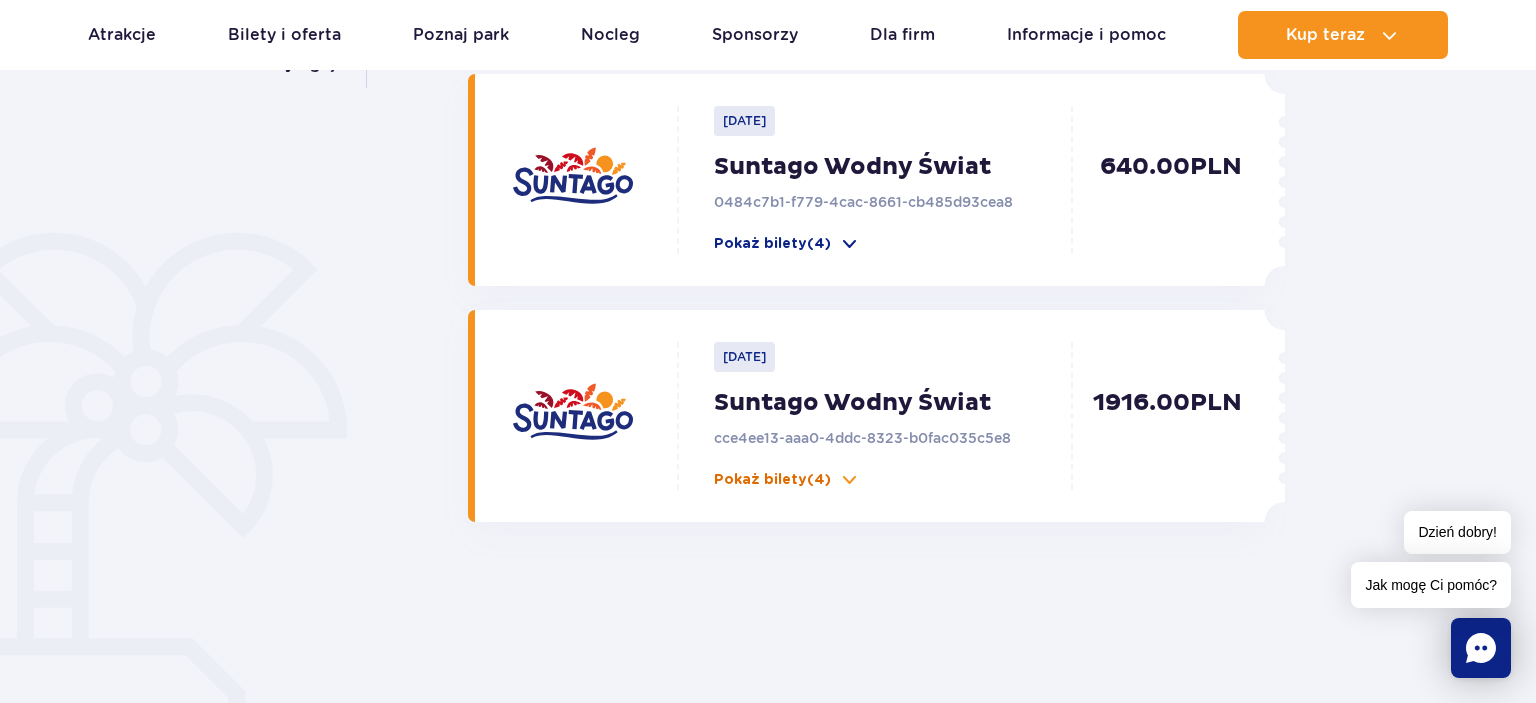 click on "Pokaż bilety  (4)" at bounding box center (772, 480) 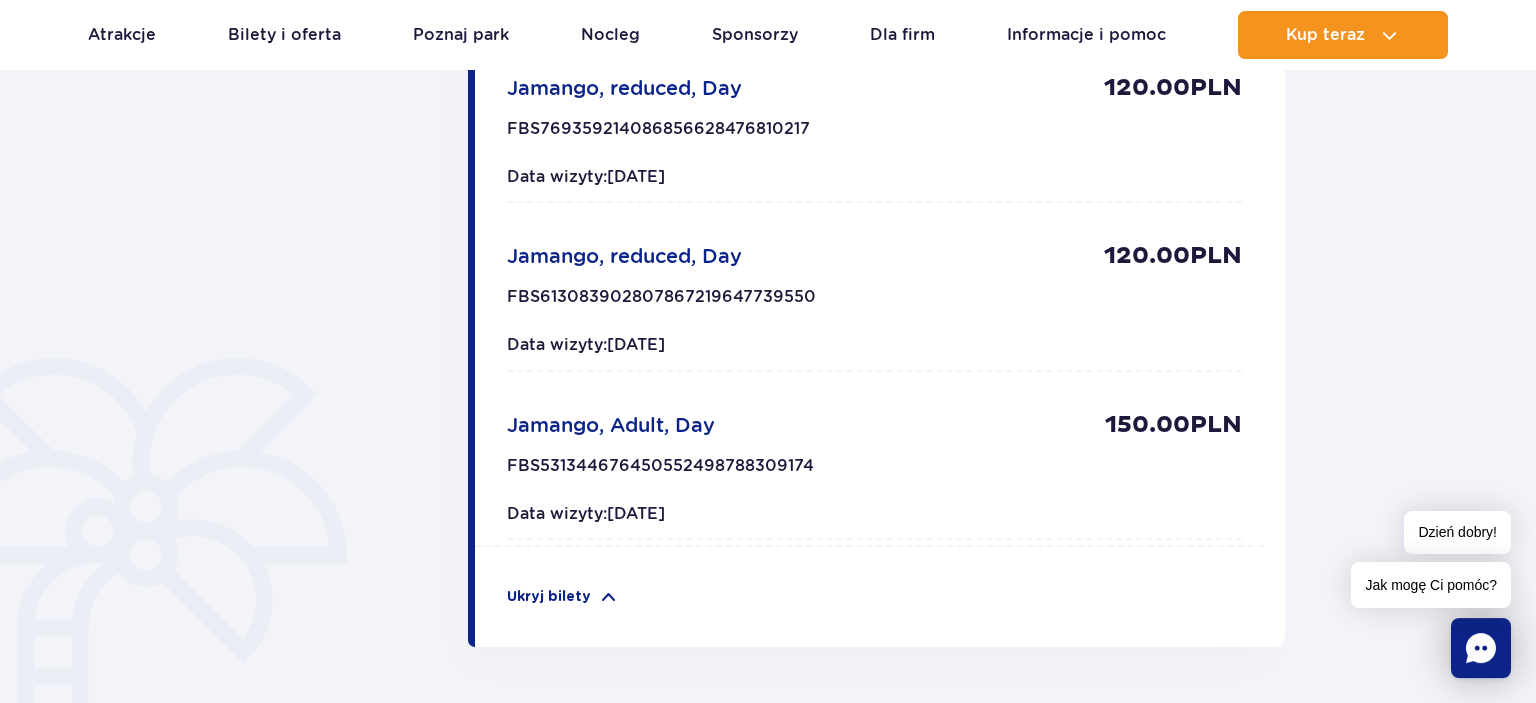 scroll, scrollTop: 1161, scrollLeft: 0, axis: vertical 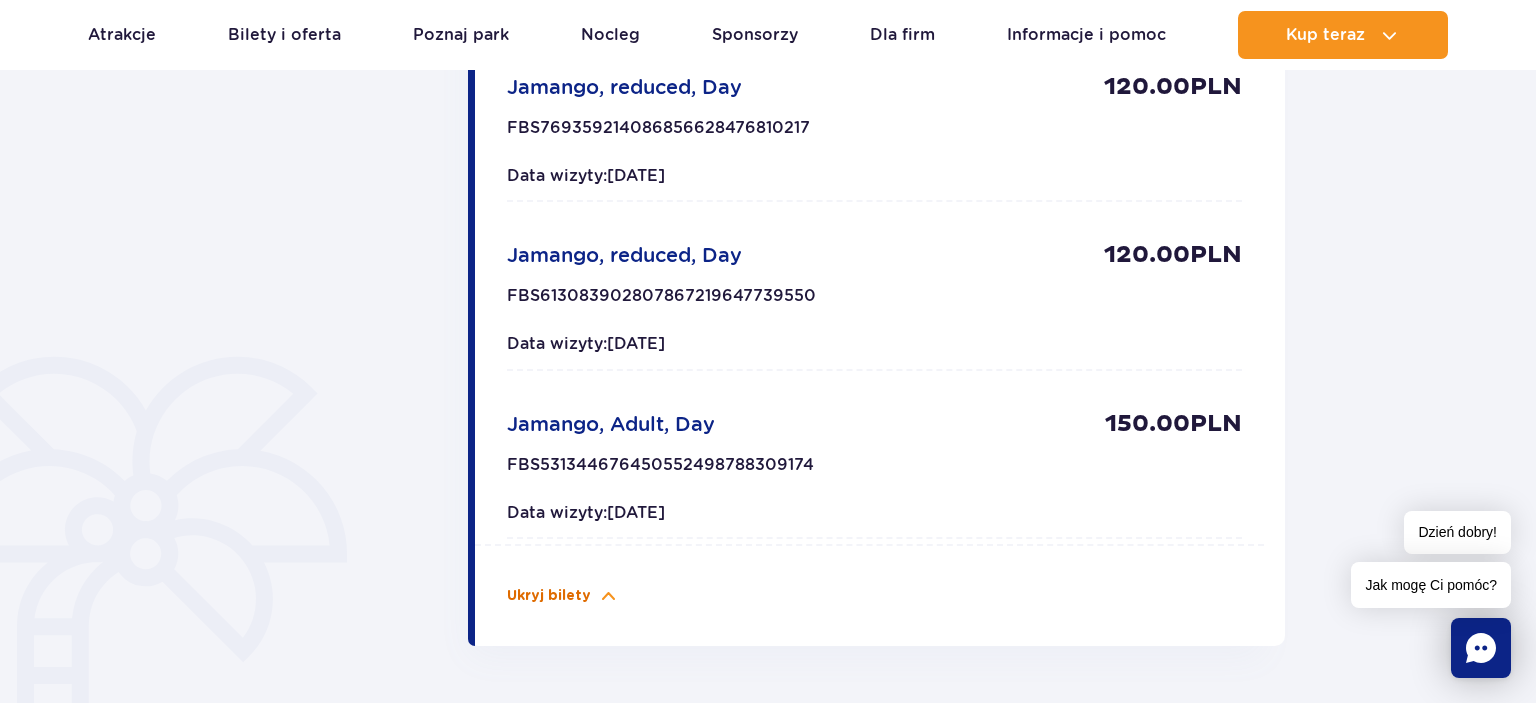 click on "Ukryj bilety" at bounding box center (549, 596) 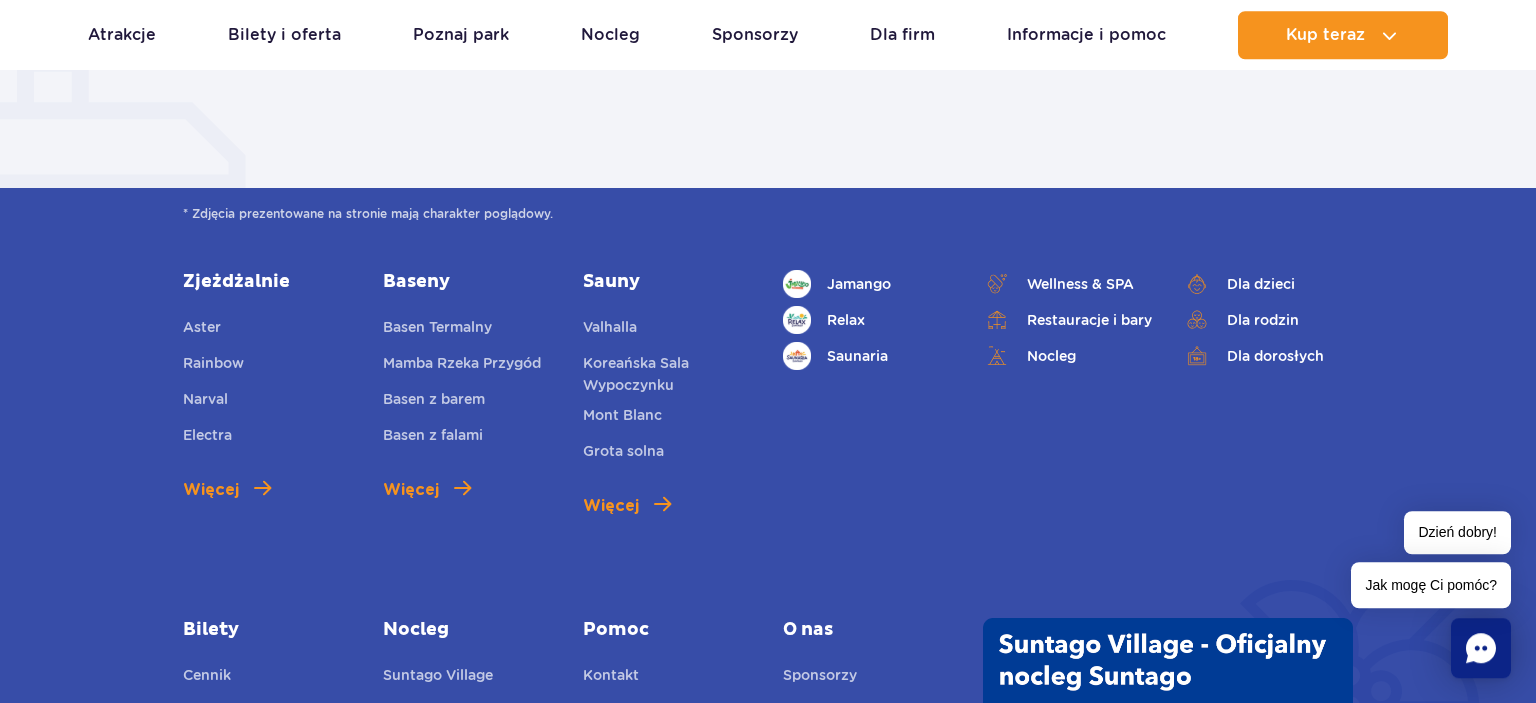 scroll, scrollTop: 1153, scrollLeft: 0, axis: vertical 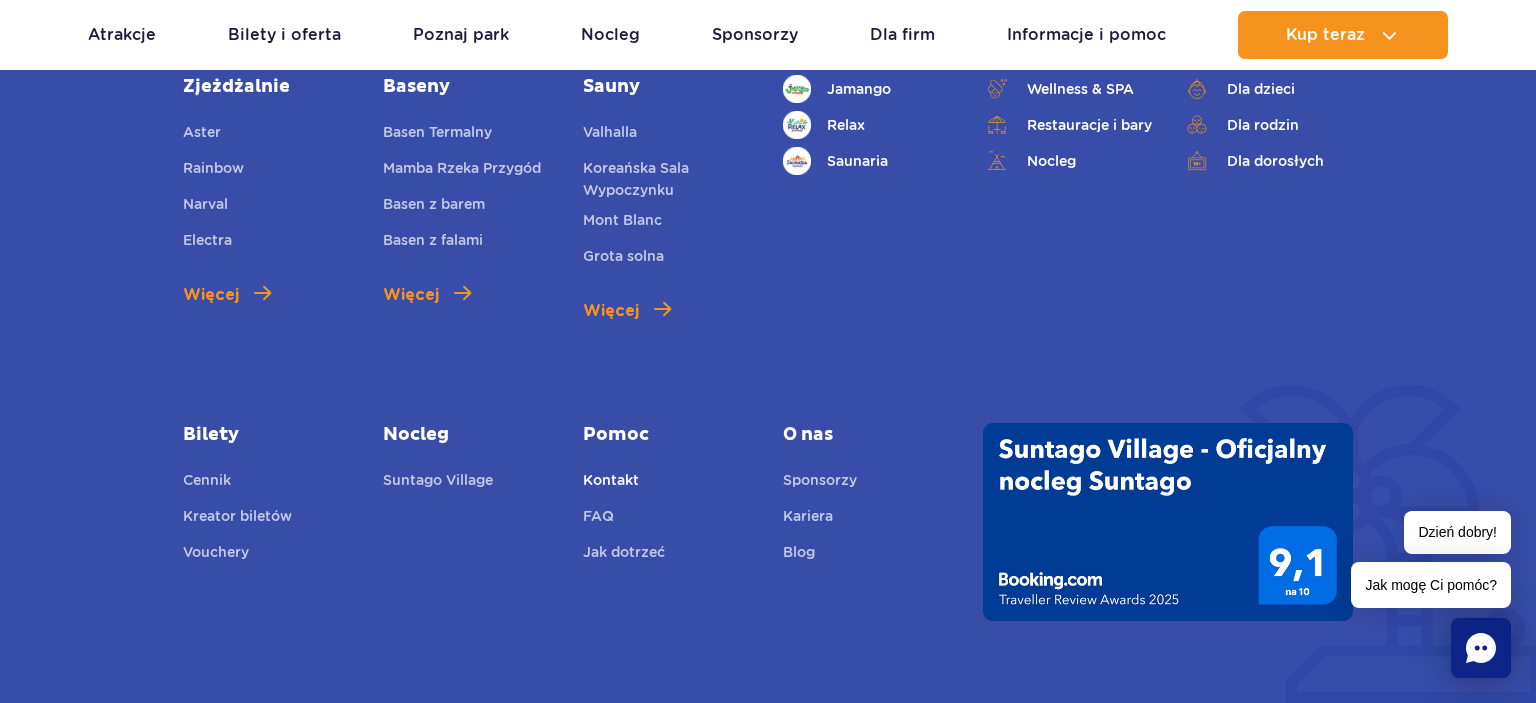 click on "Kontakt" at bounding box center (611, 483) 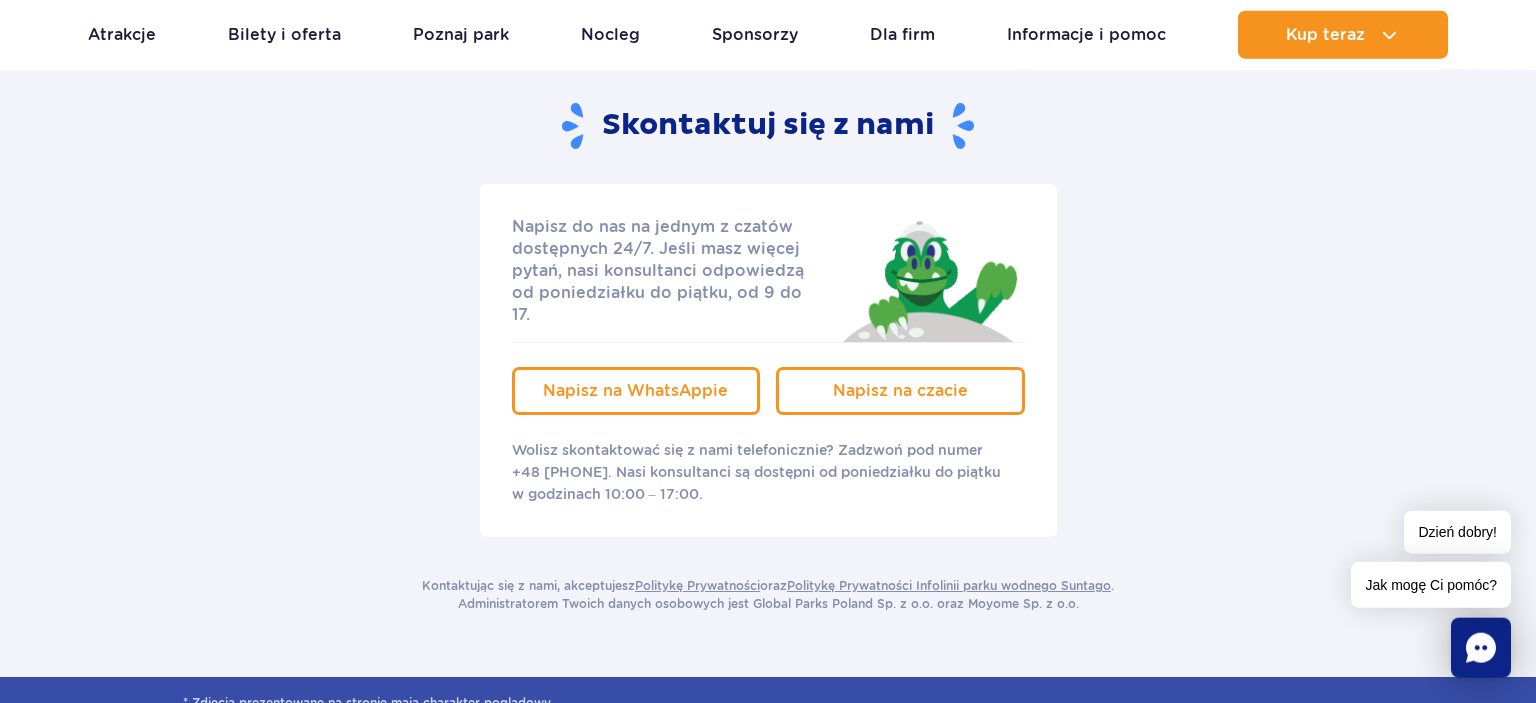 scroll, scrollTop: 316, scrollLeft: 0, axis: vertical 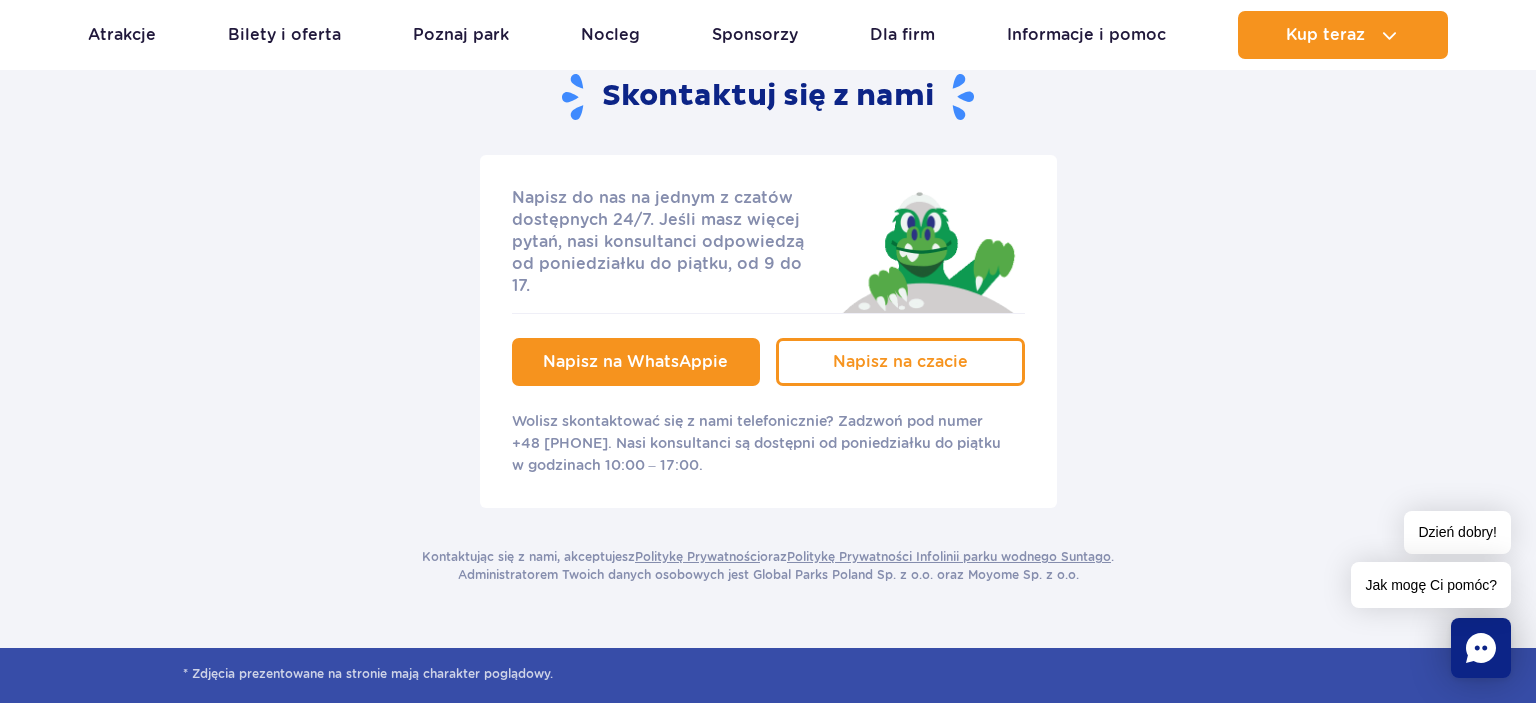 click on "Napisz na WhatsAppie" at bounding box center [635, 361] 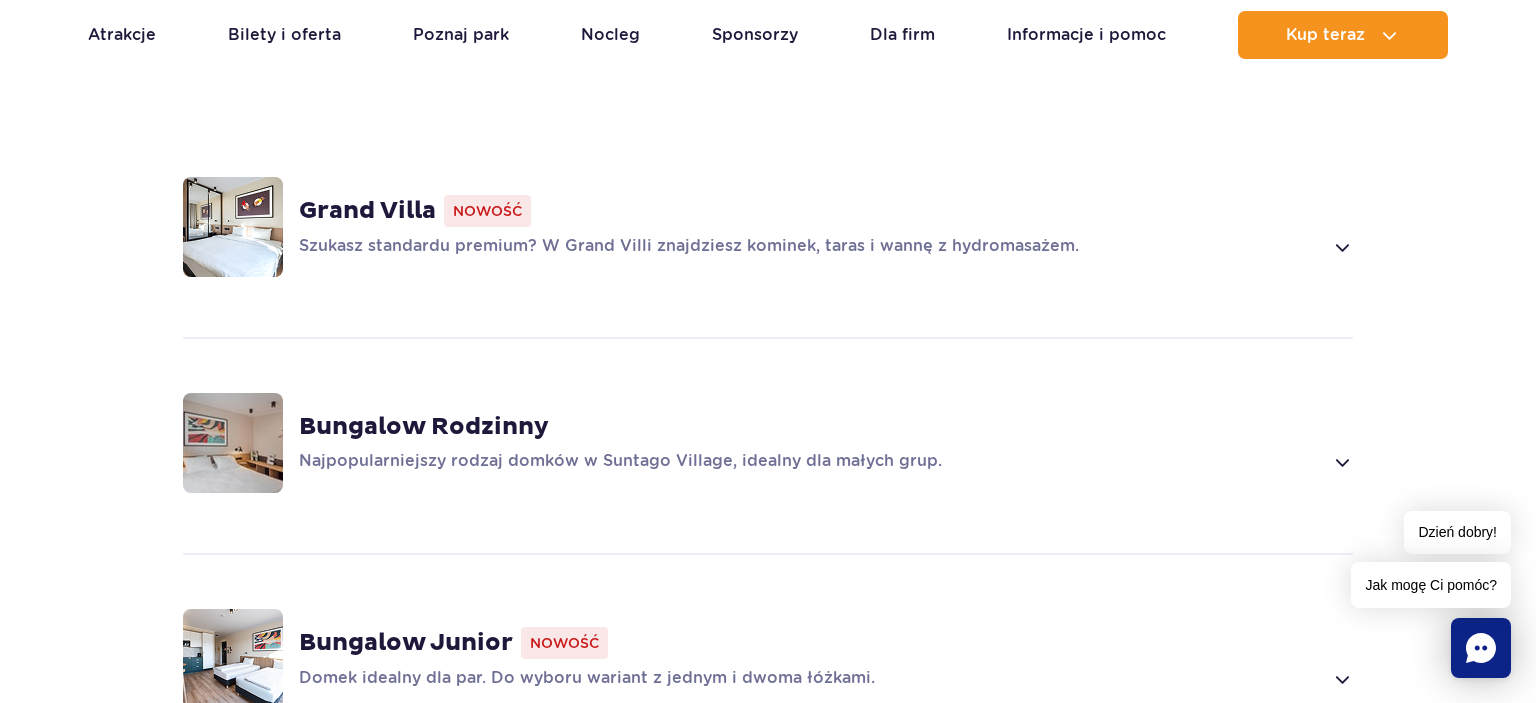 scroll, scrollTop: 1478, scrollLeft: 0, axis: vertical 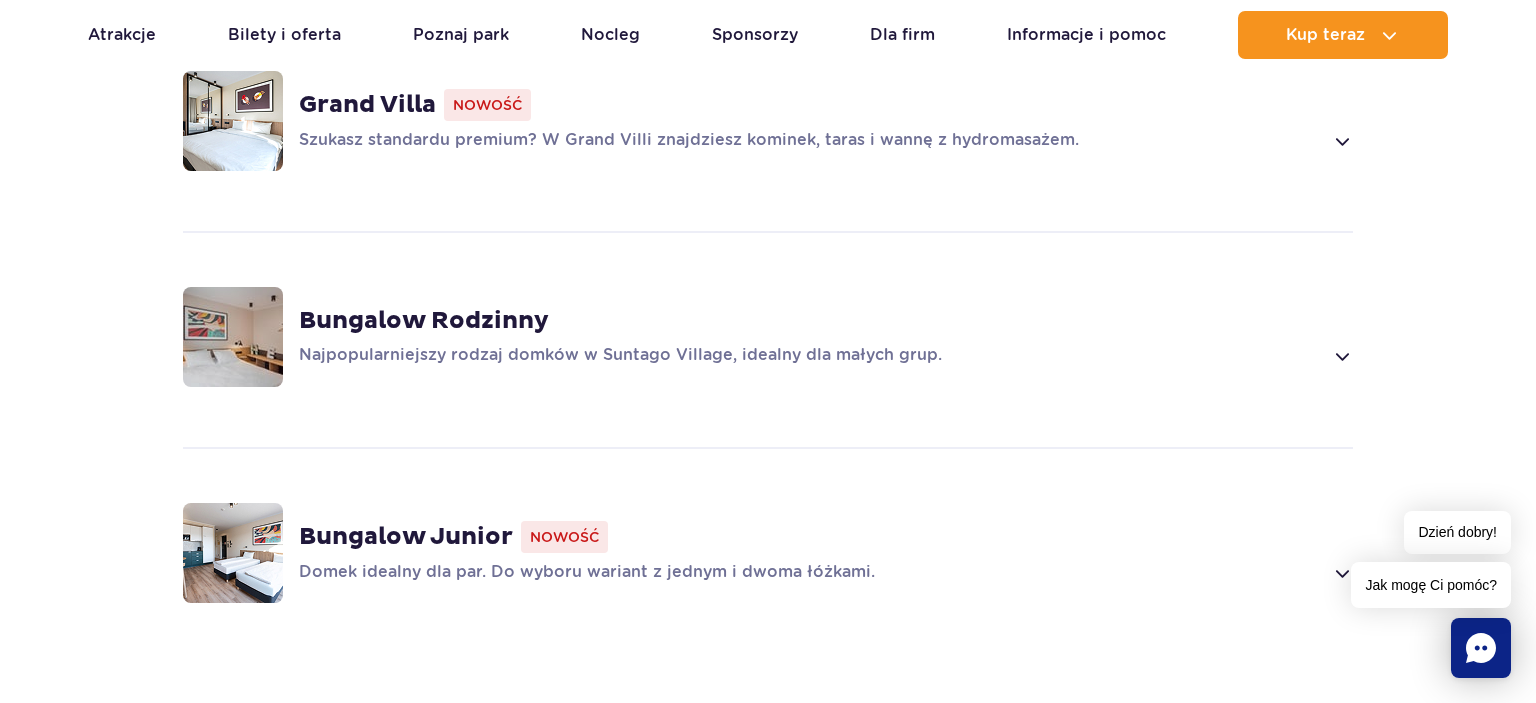 click at bounding box center [1341, 356] 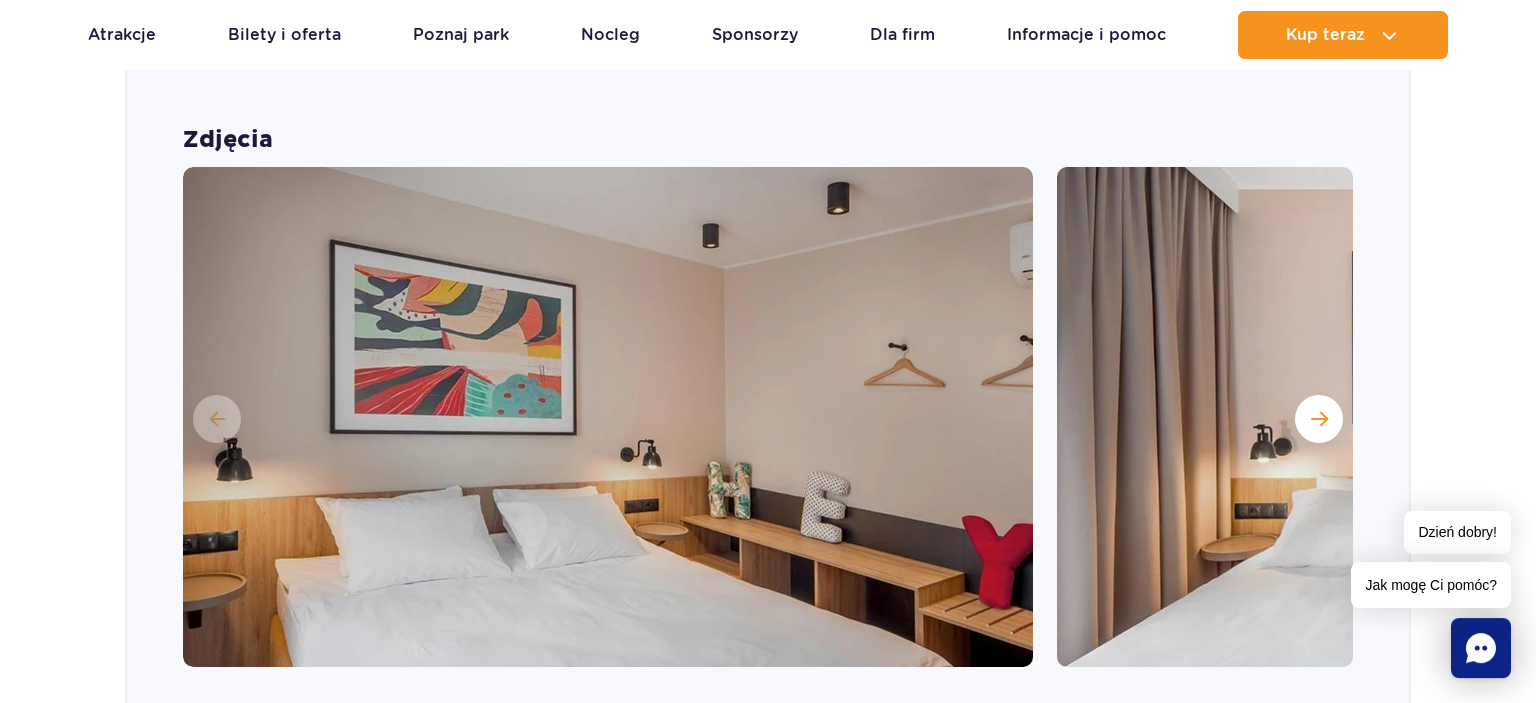 scroll, scrollTop: 1689, scrollLeft: 0, axis: vertical 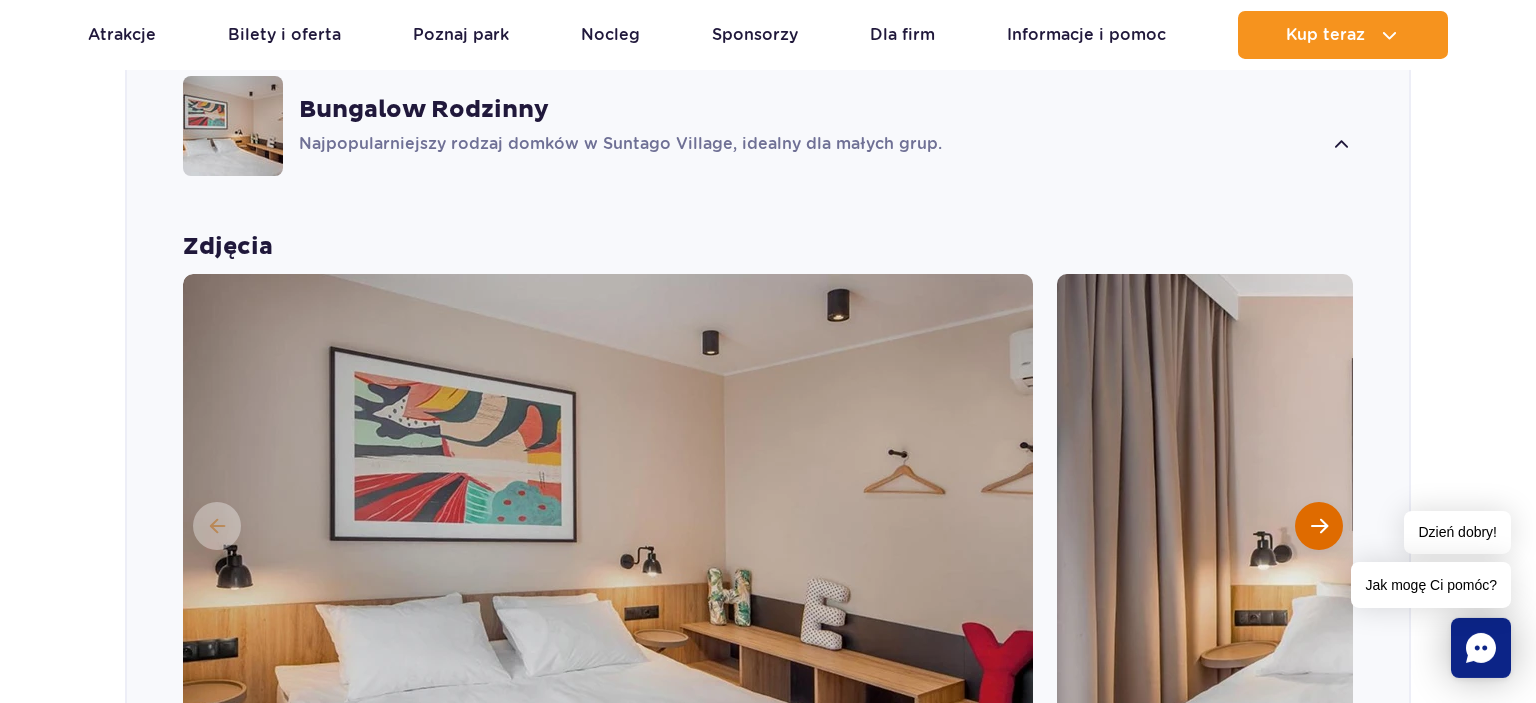 click at bounding box center [1319, 526] 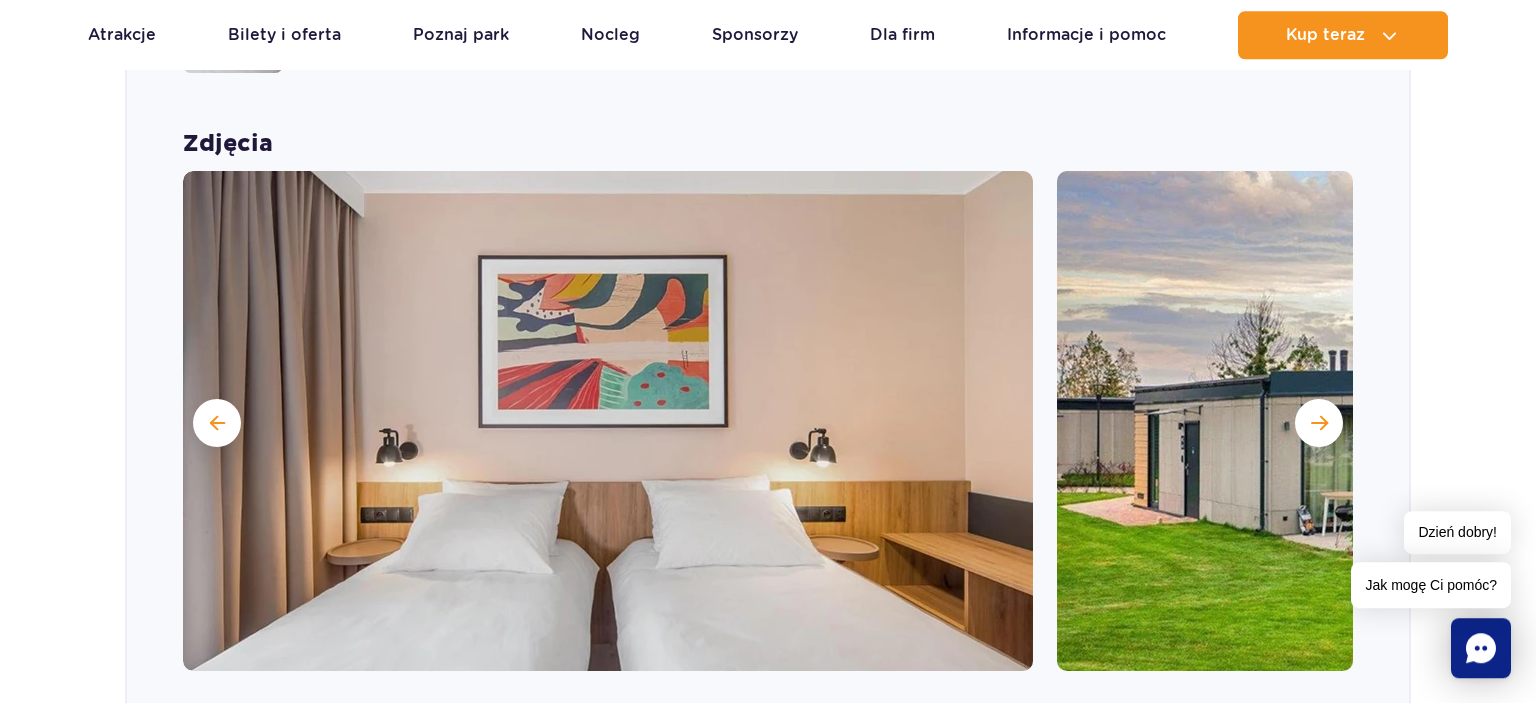 scroll, scrollTop: 1795, scrollLeft: 0, axis: vertical 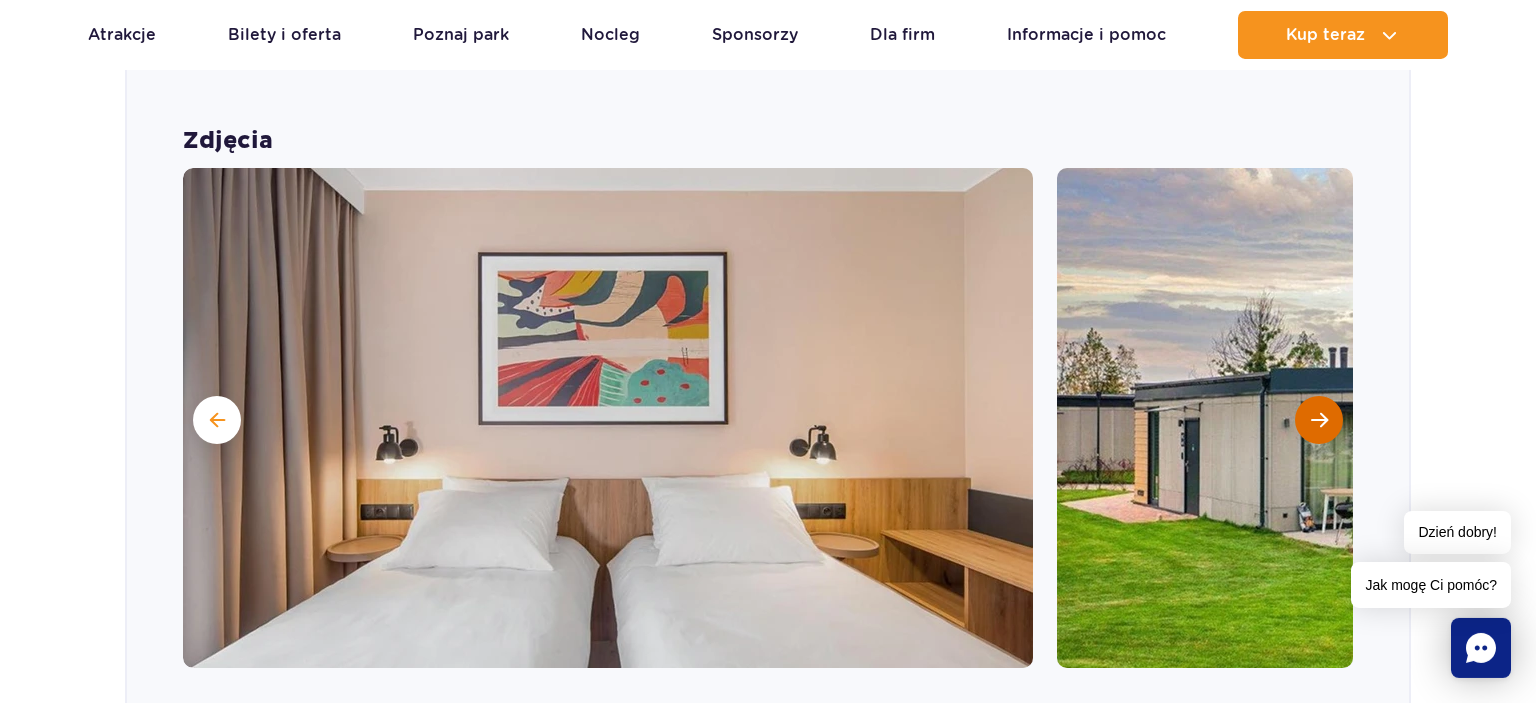 click at bounding box center (1319, 420) 